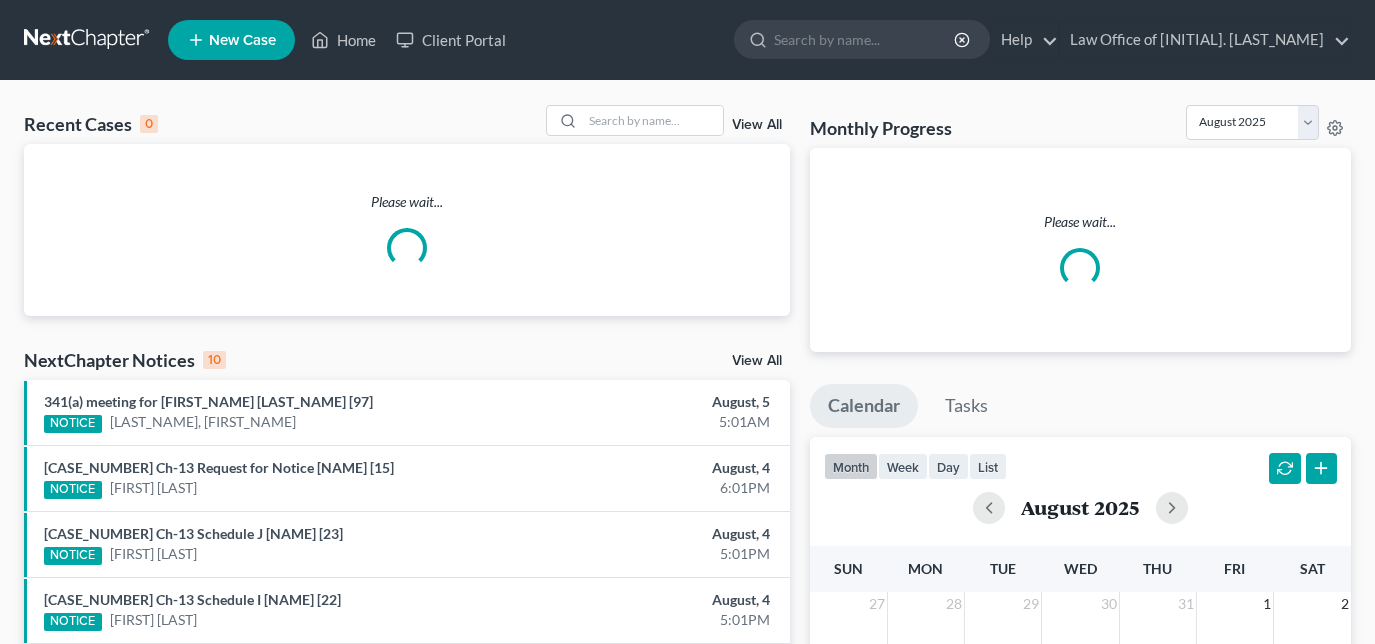 scroll, scrollTop: 0, scrollLeft: 0, axis: both 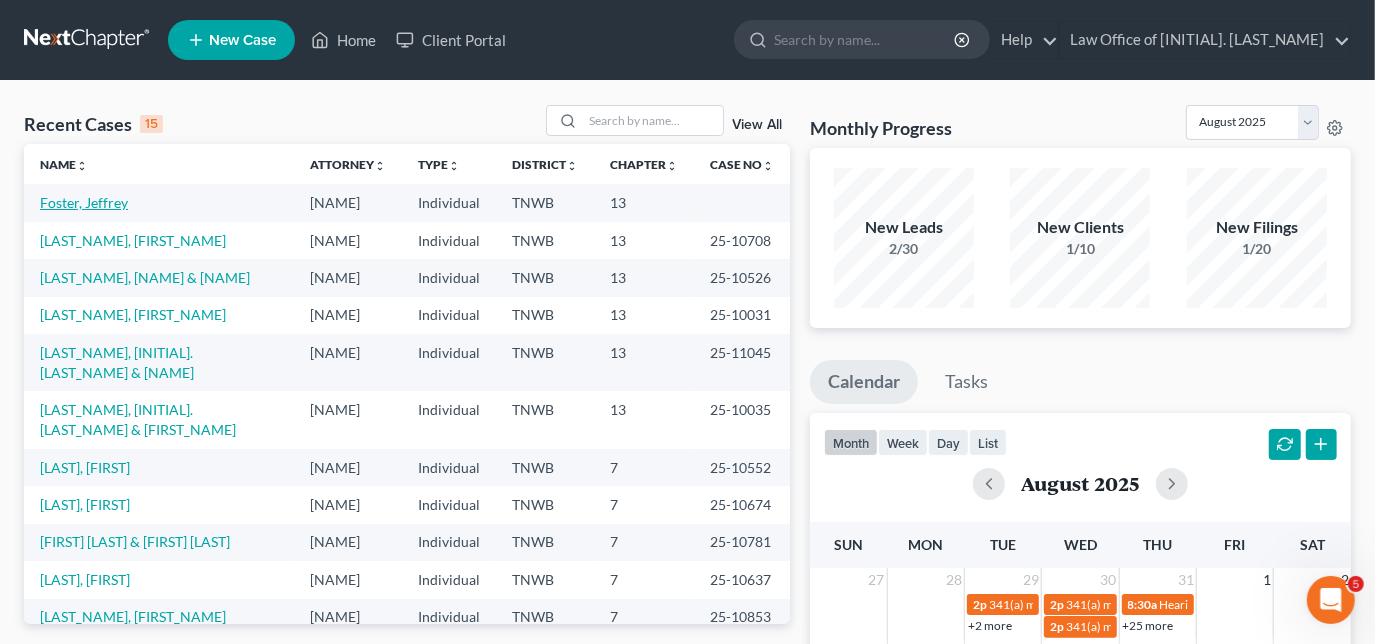 click on "Foster, Jeffrey" at bounding box center [84, 202] 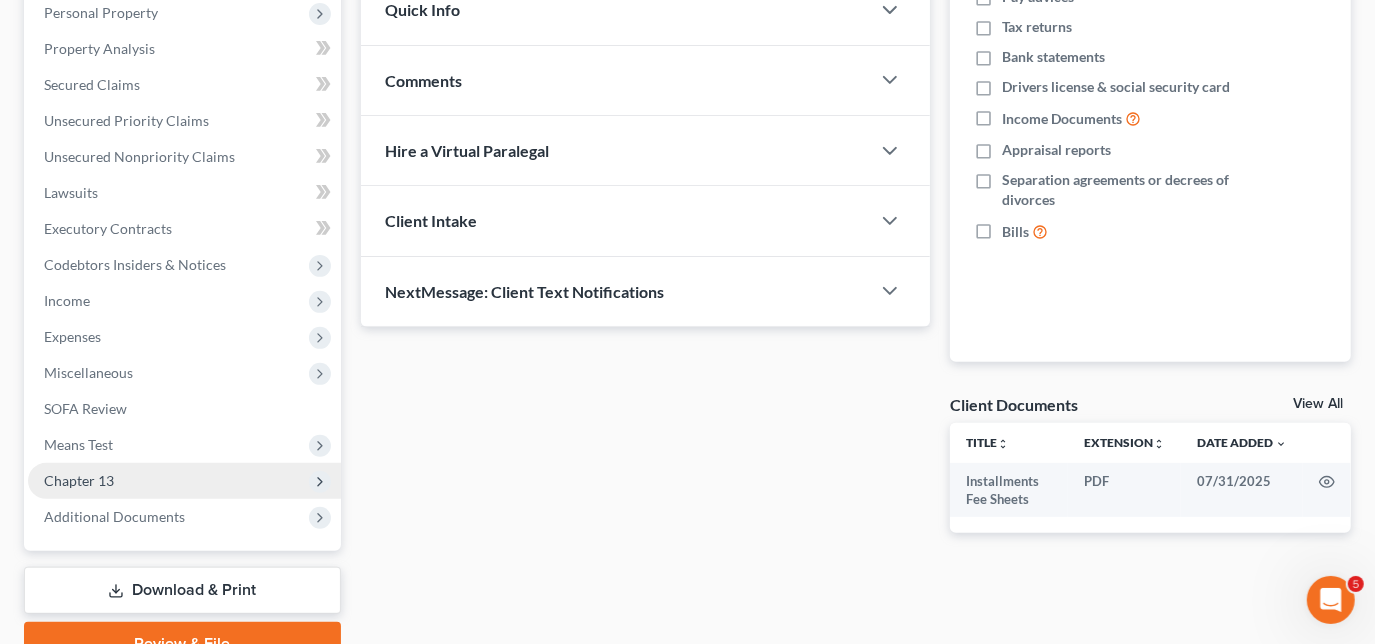 scroll, scrollTop: 363, scrollLeft: 0, axis: vertical 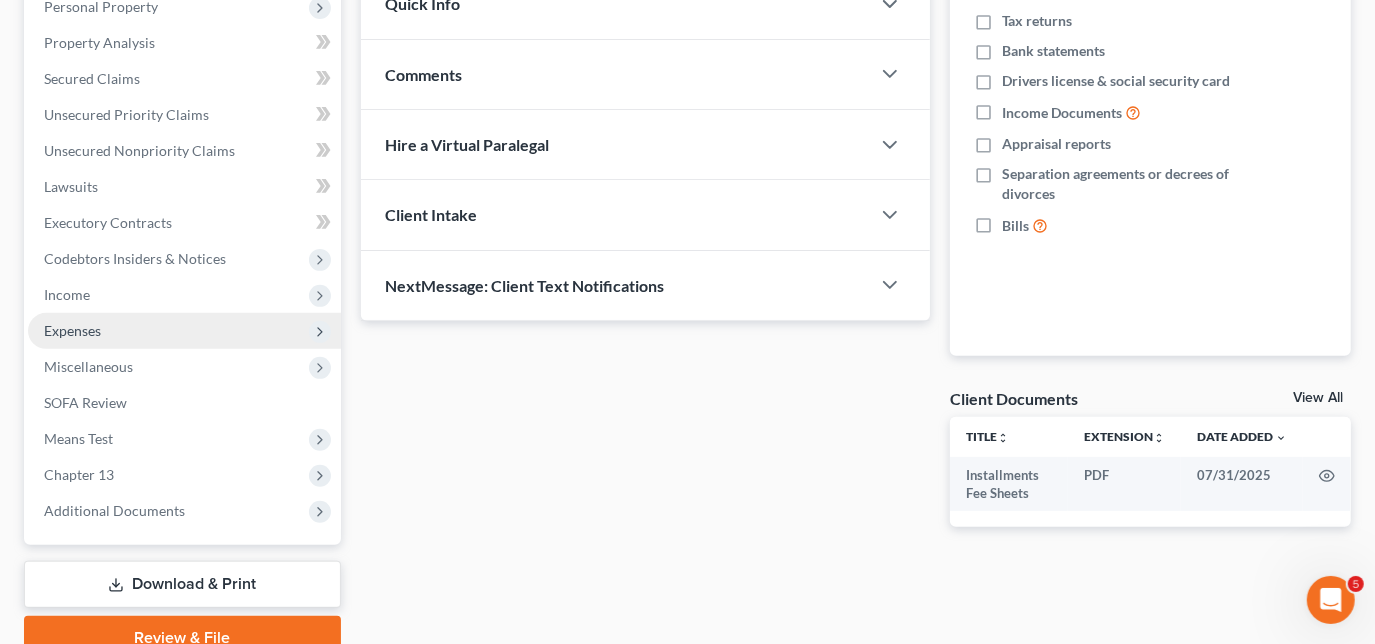 click on "Expenses" at bounding box center [72, 330] 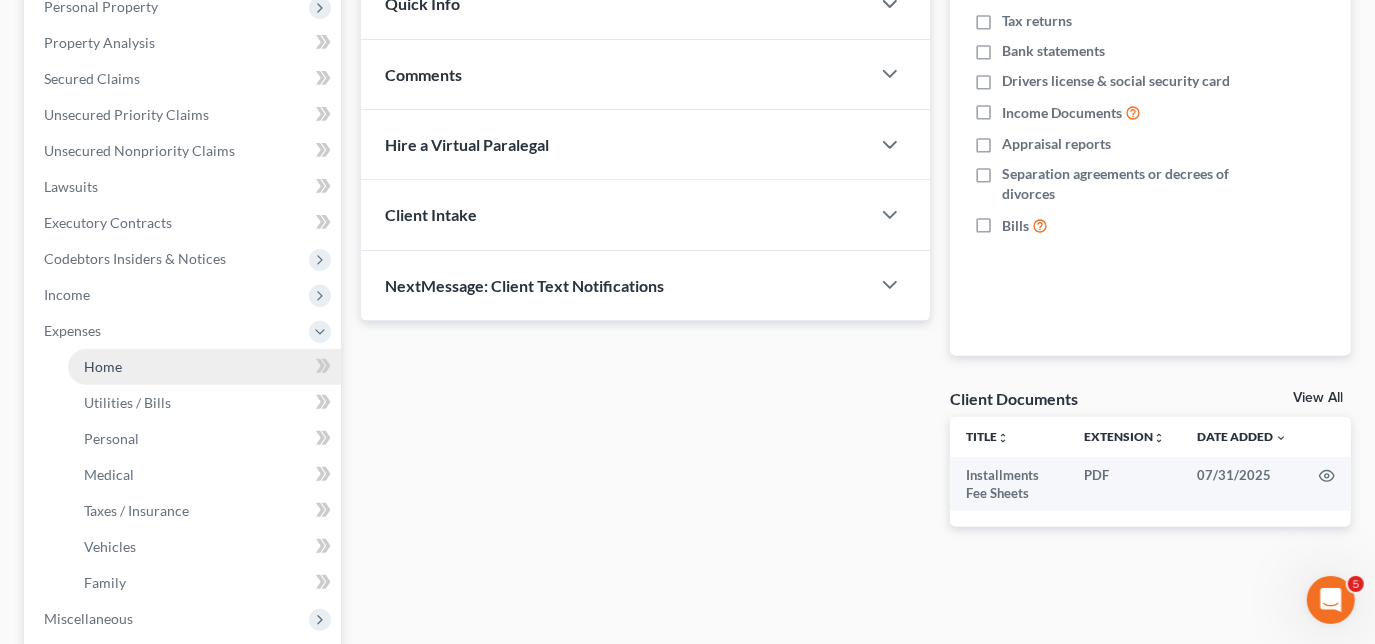 click on "Home" at bounding box center (204, 367) 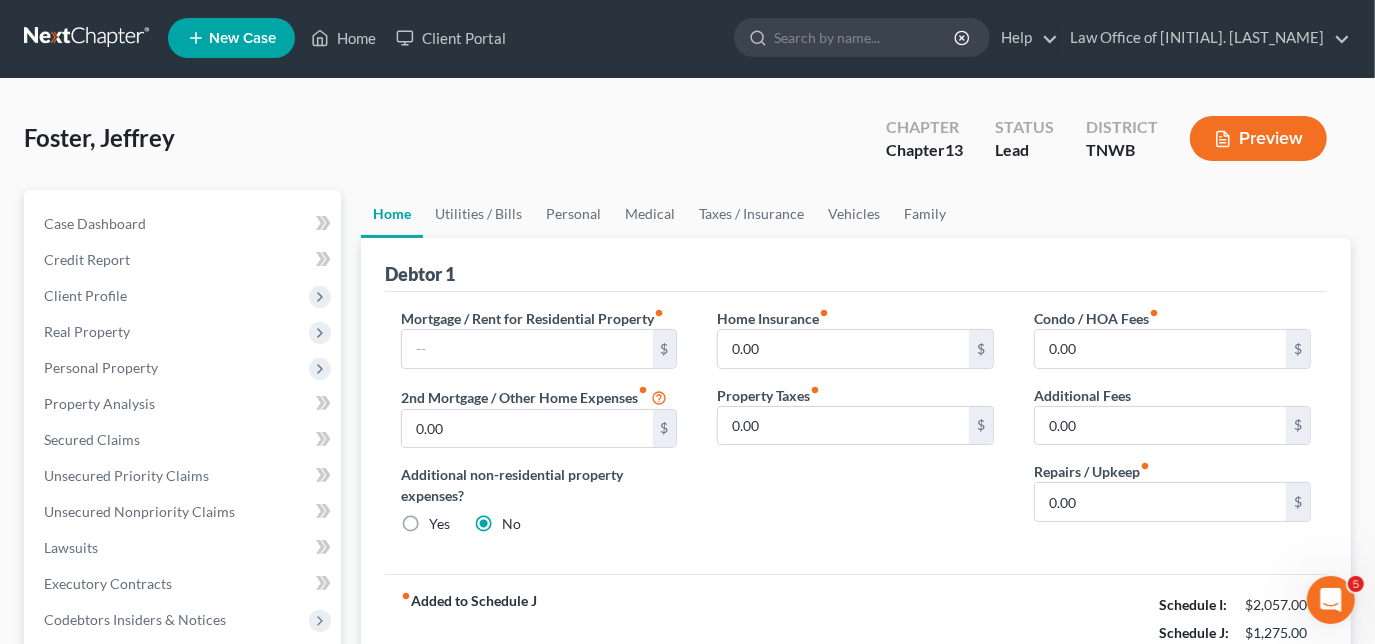 scroll, scrollTop: 0, scrollLeft: 0, axis: both 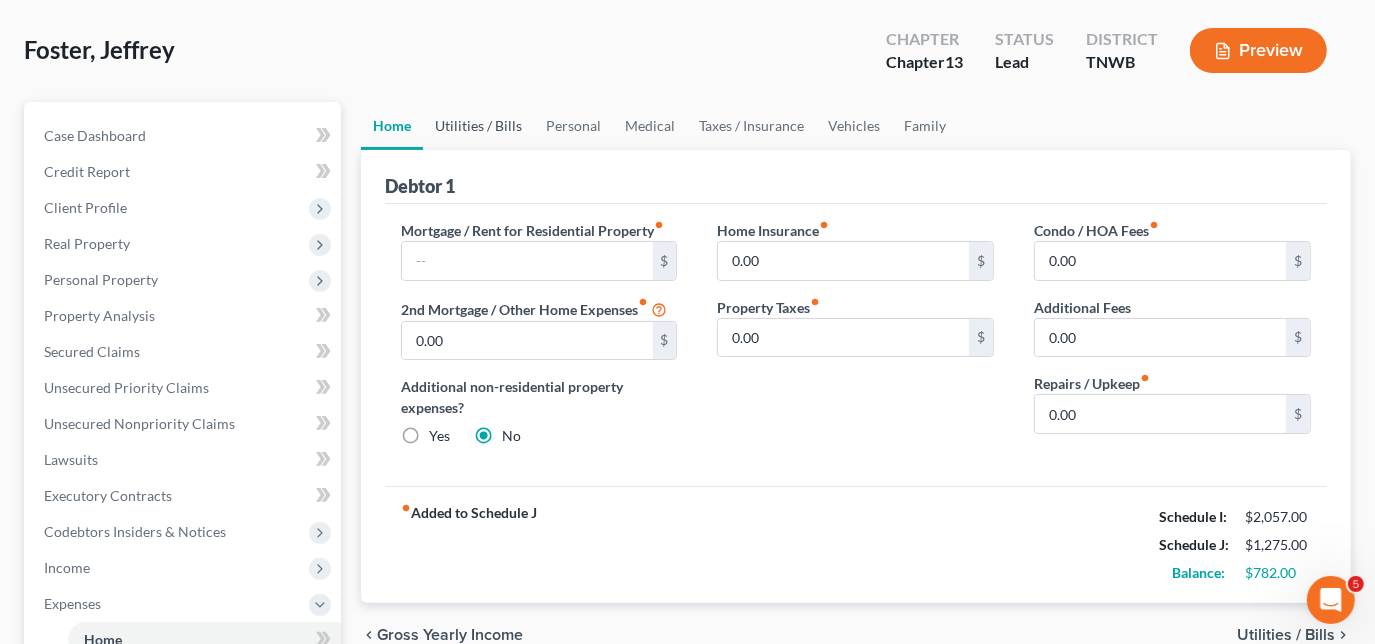 click on "Utilities / Bills" at bounding box center [478, 126] 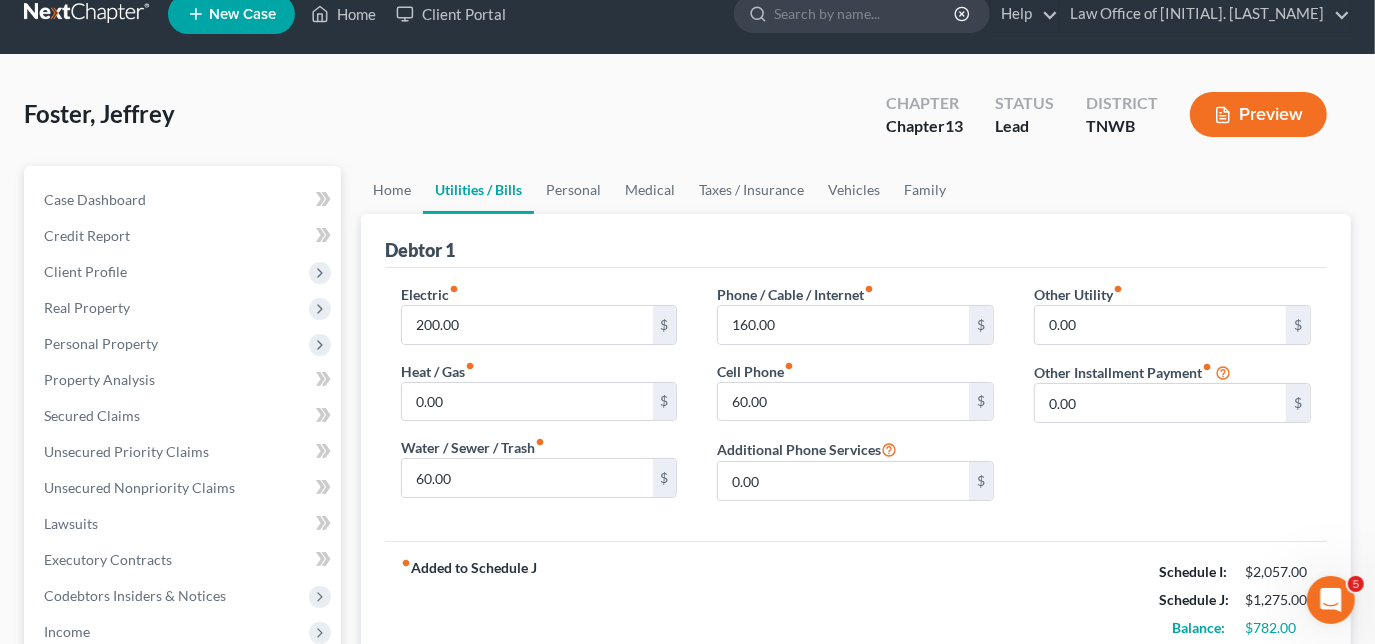 scroll, scrollTop: 0, scrollLeft: 0, axis: both 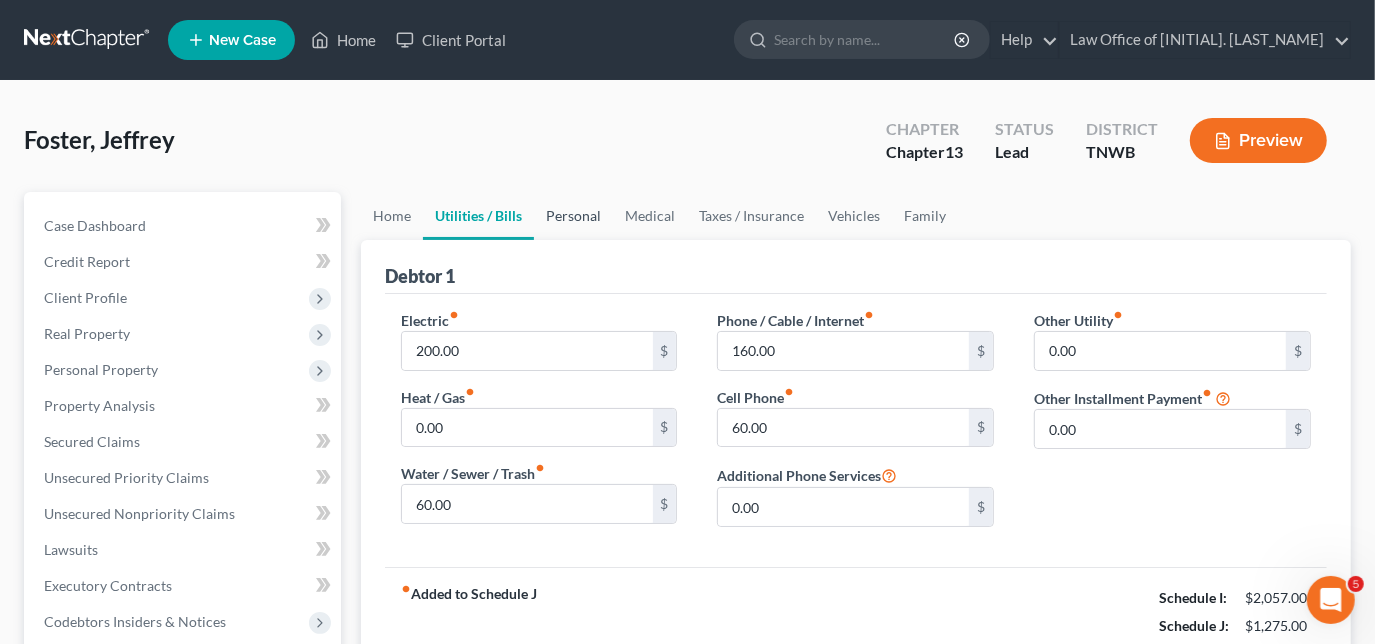 click on "Personal" at bounding box center (573, 216) 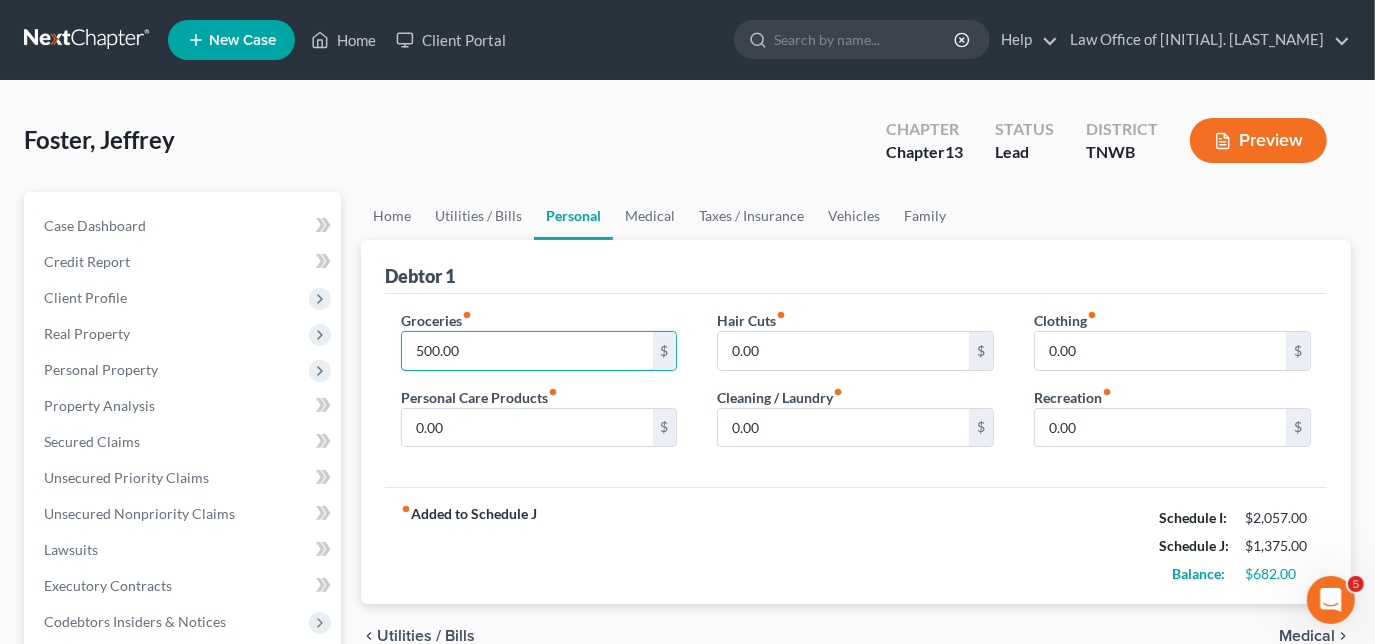 type on "500.00" 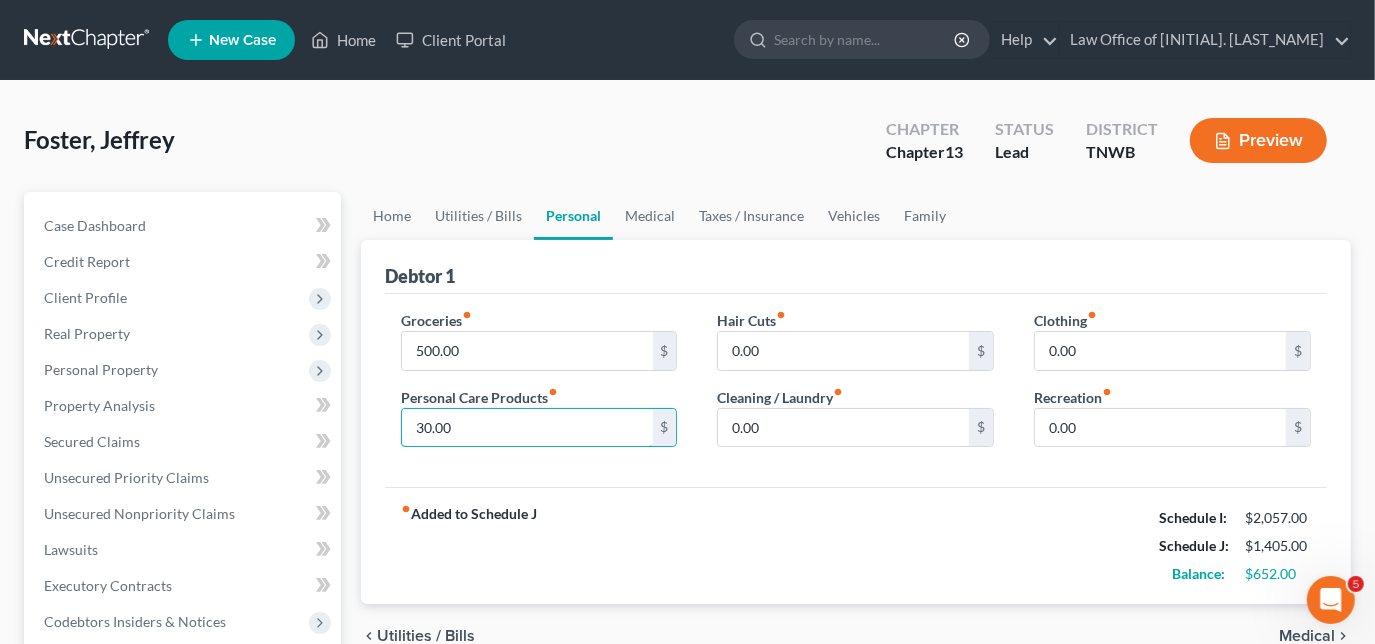 type on "30.00" 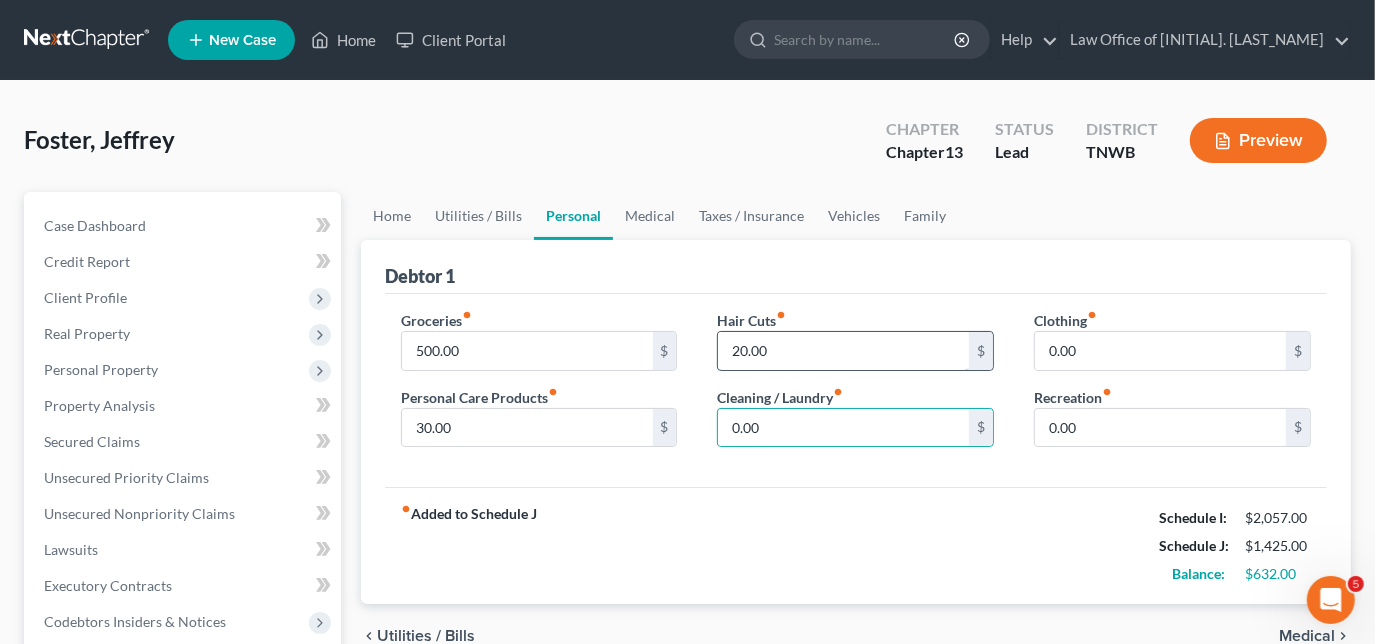 click on "20.00" at bounding box center [843, 351] 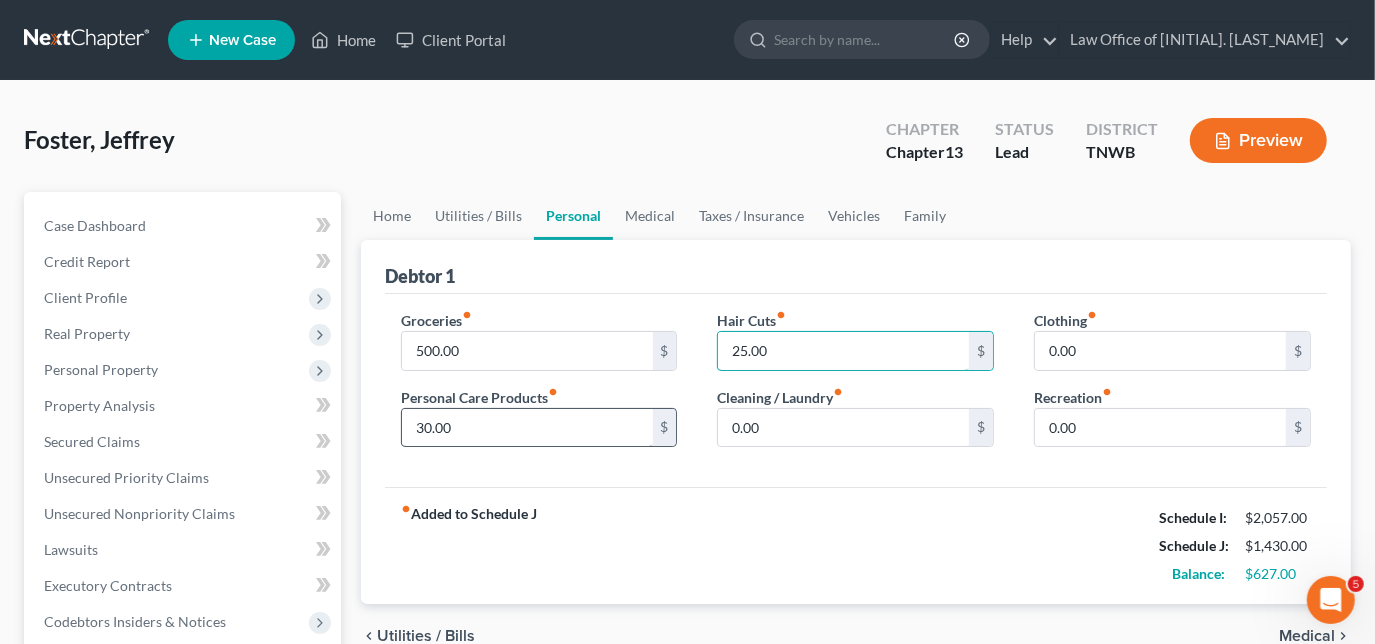 type on "25.00" 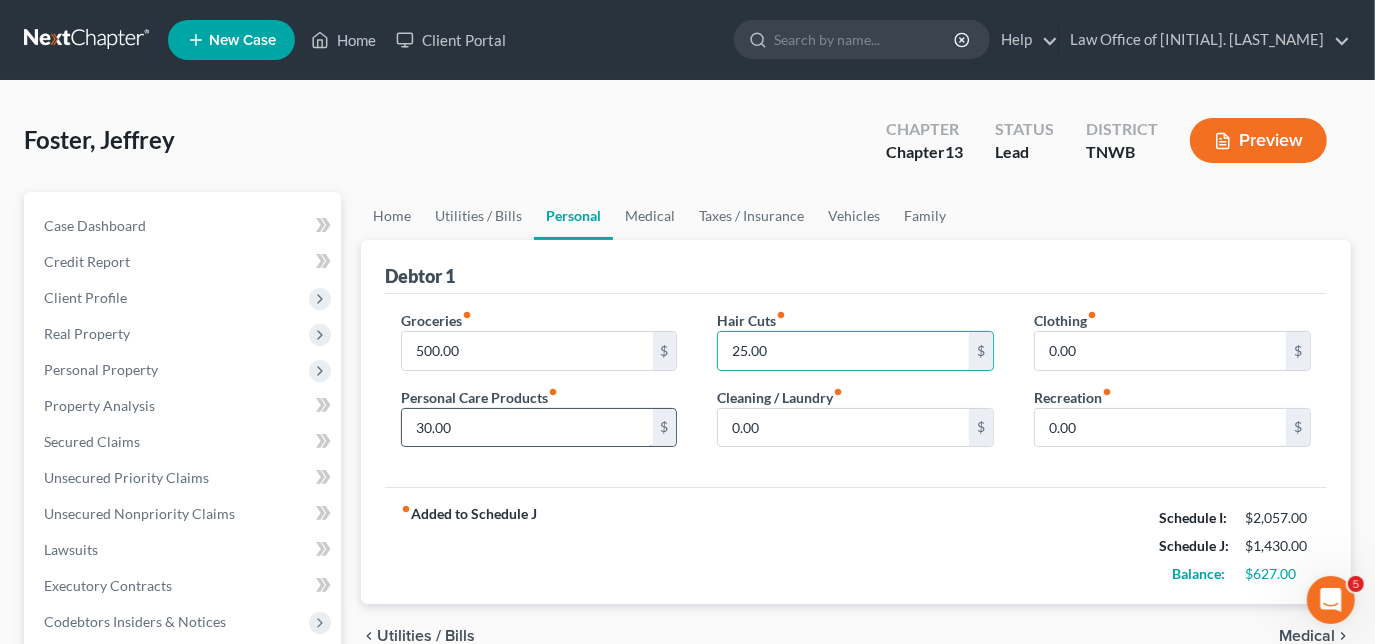 click on "30.00" at bounding box center [527, 428] 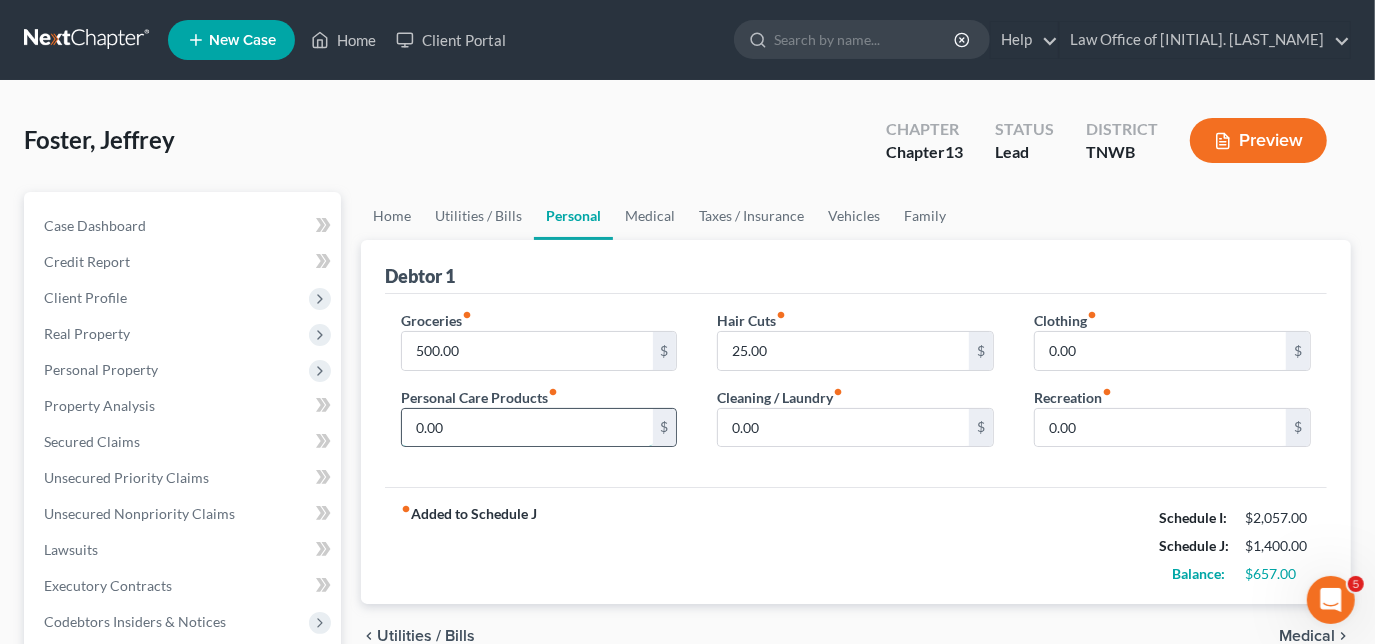 type on "0.00" 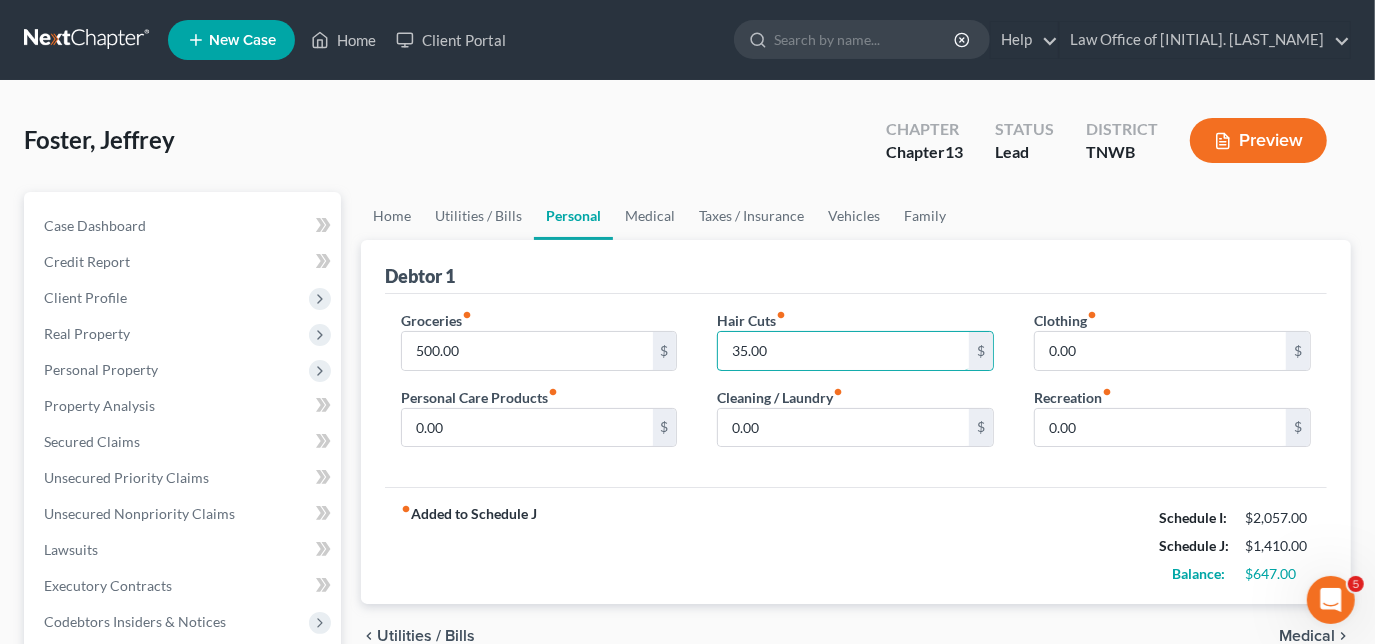 type on "35.00" 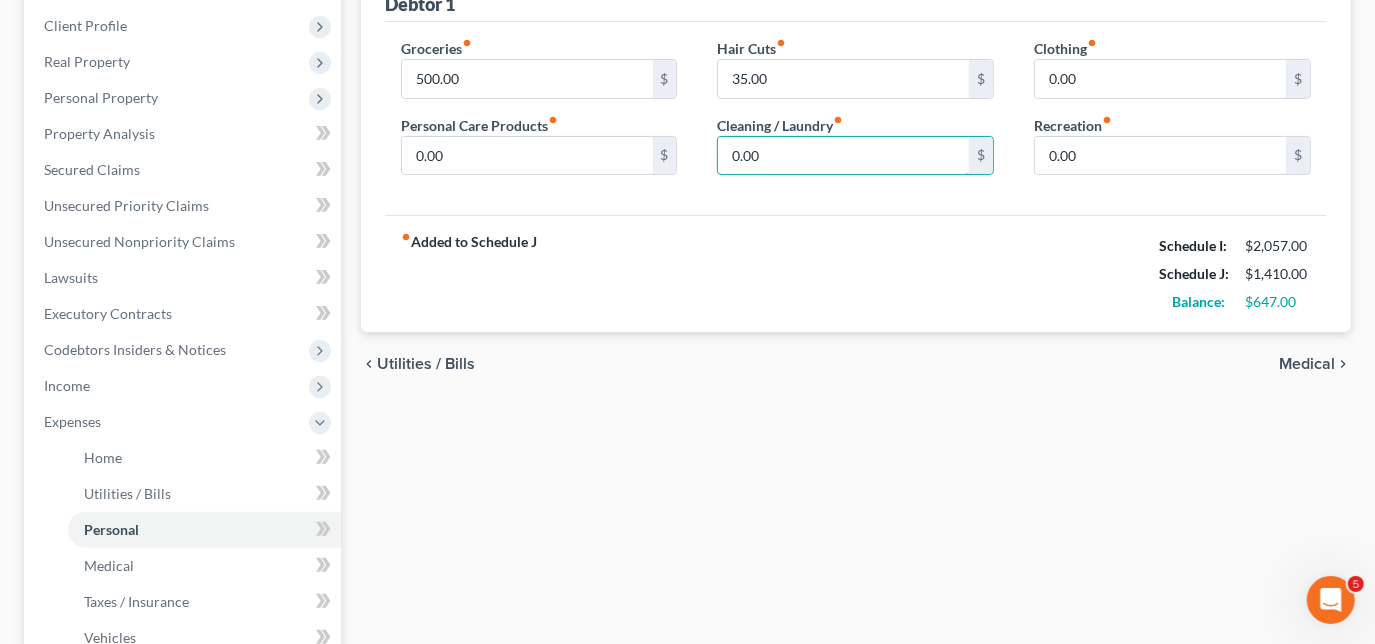 scroll, scrollTop: 636, scrollLeft: 0, axis: vertical 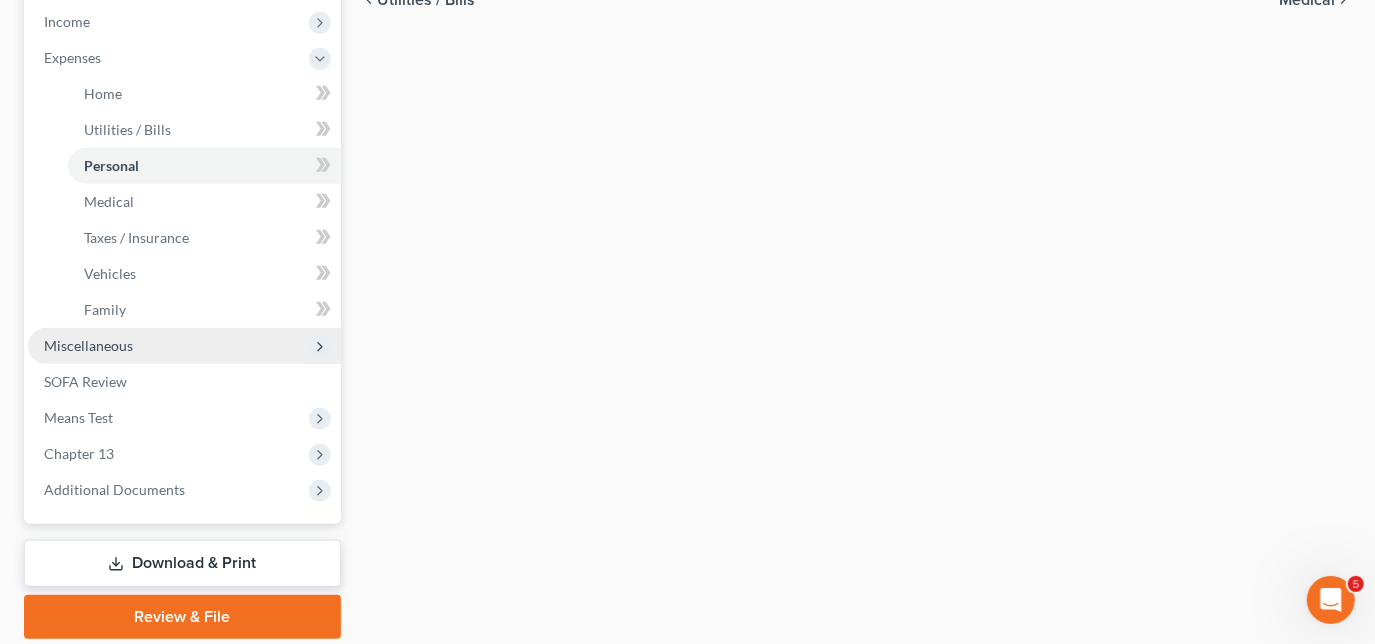 click on "Miscellaneous" at bounding box center (88, 345) 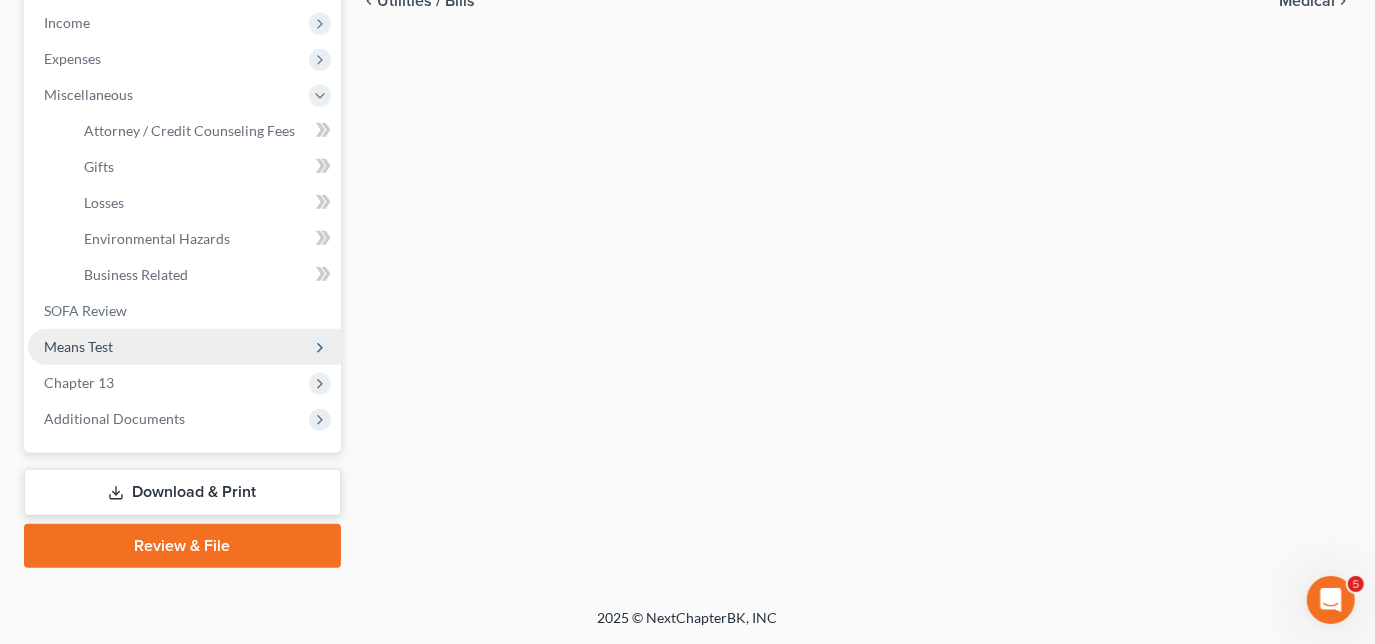 scroll, scrollTop: 634, scrollLeft: 0, axis: vertical 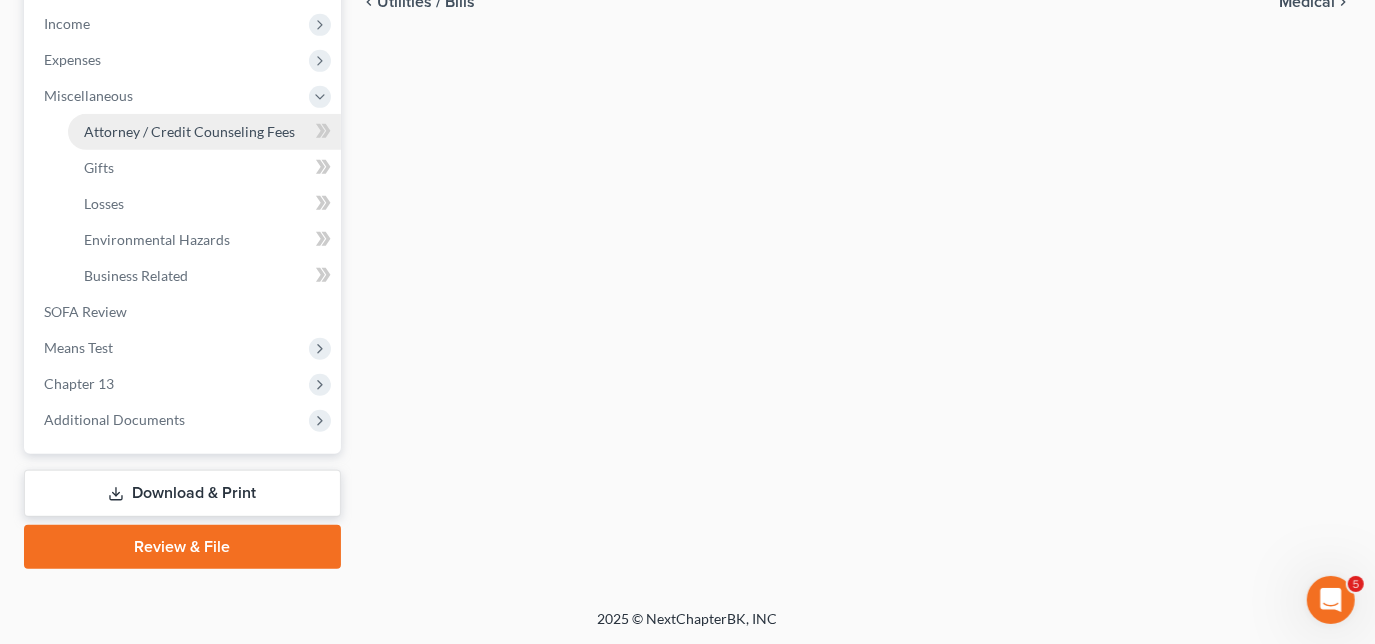 click on "Attorney / Credit Counseling Fees" at bounding box center (189, 131) 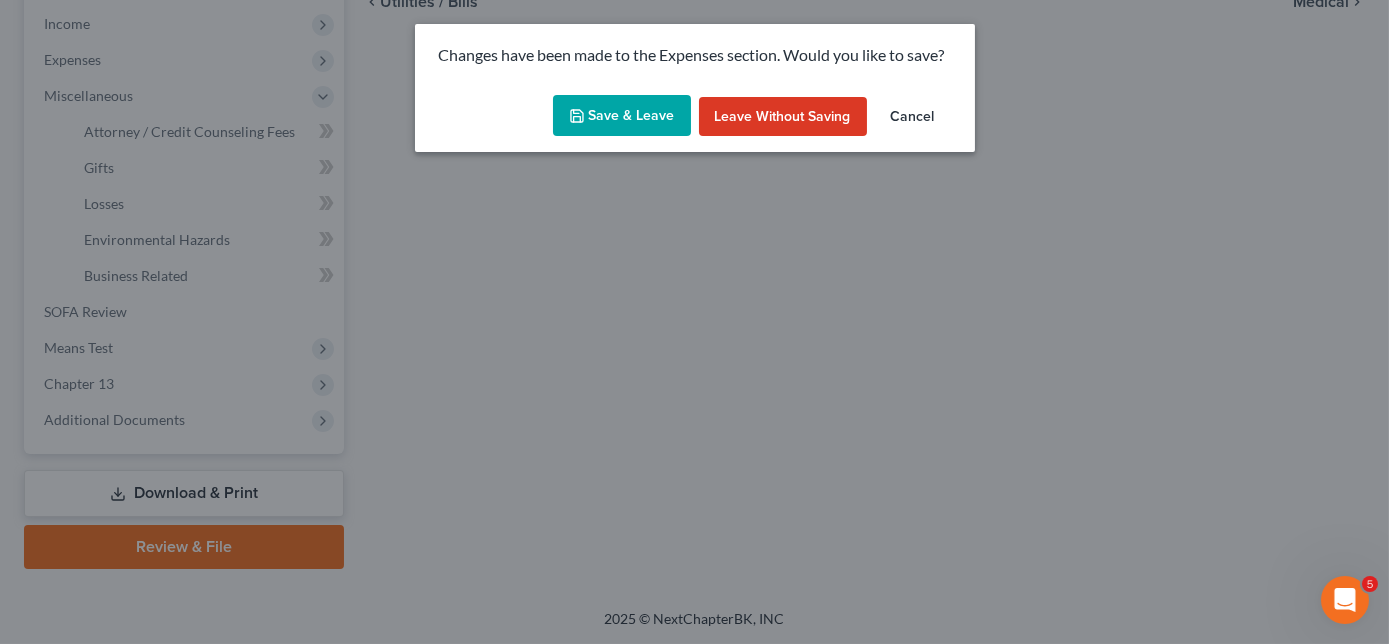 click 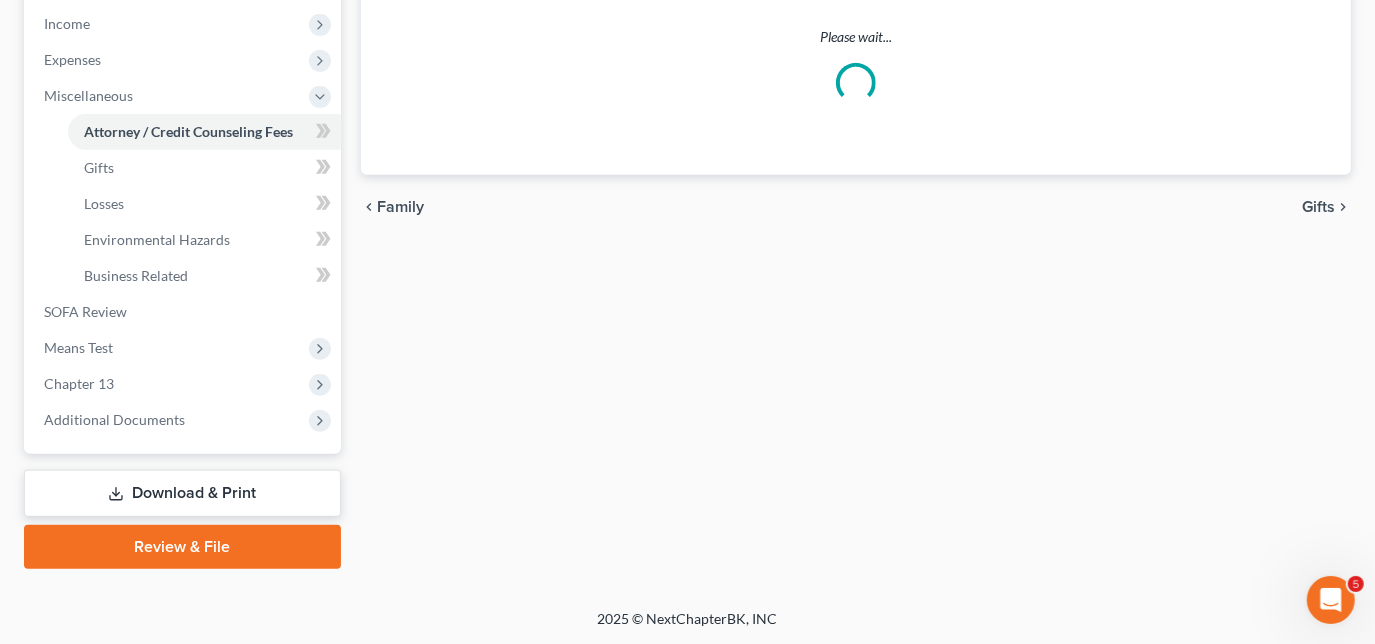 select on "1" 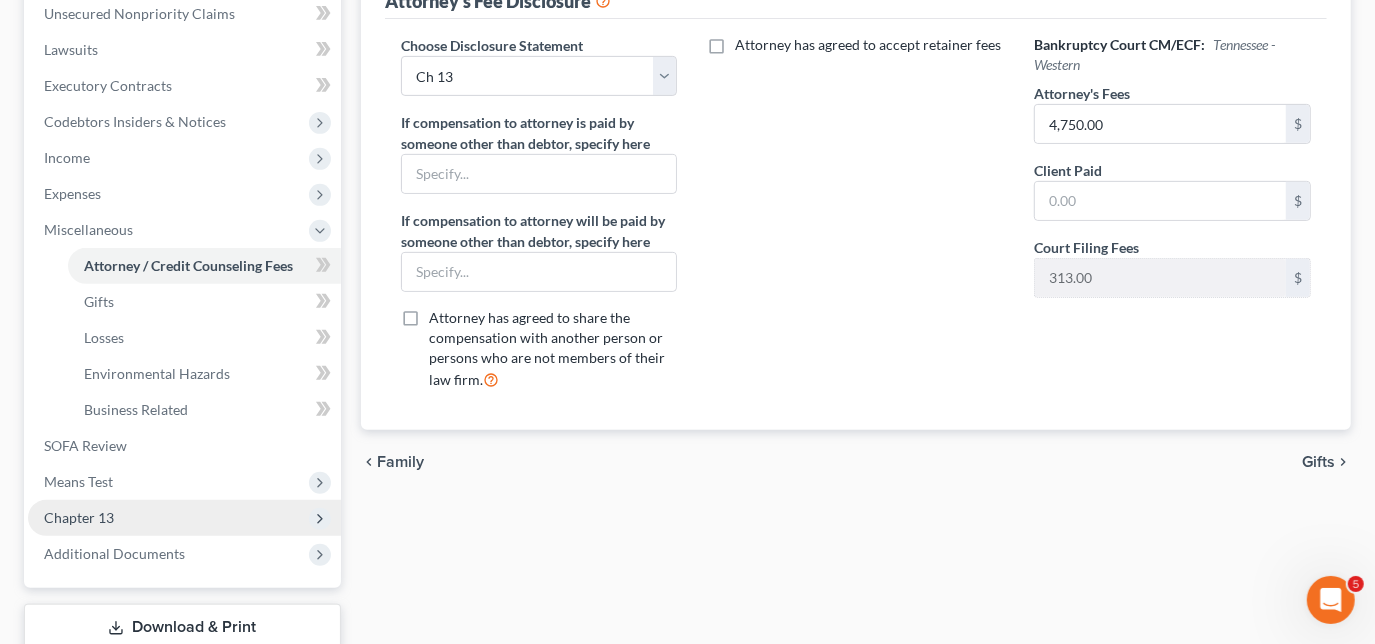 scroll, scrollTop: 545, scrollLeft: 0, axis: vertical 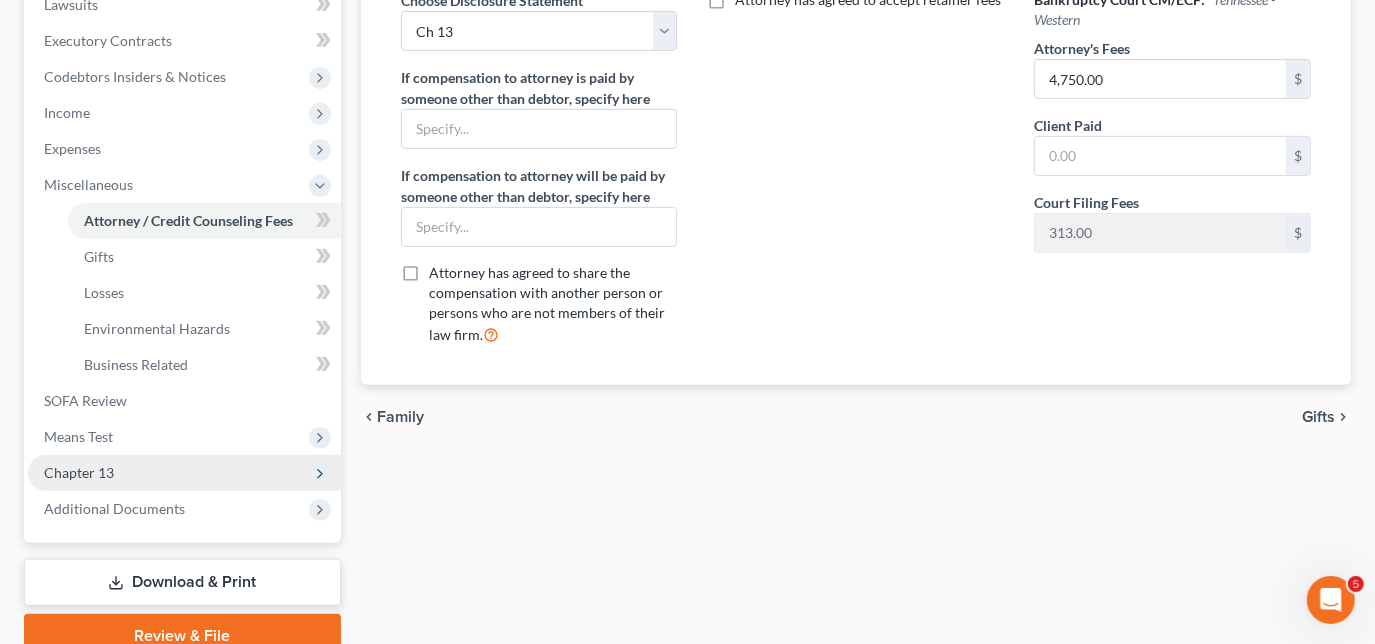 click on "Chapter 13" at bounding box center [79, 472] 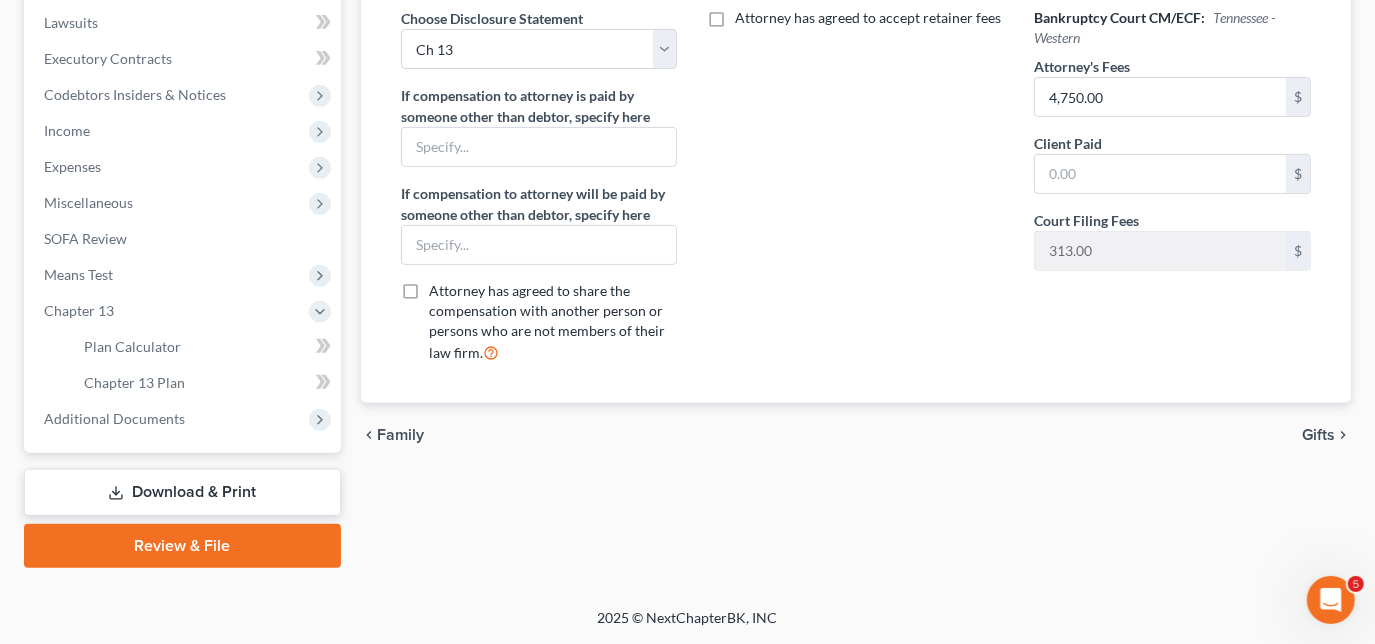 scroll, scrollTop: 525, scrollLeft: 0, axis: vertical 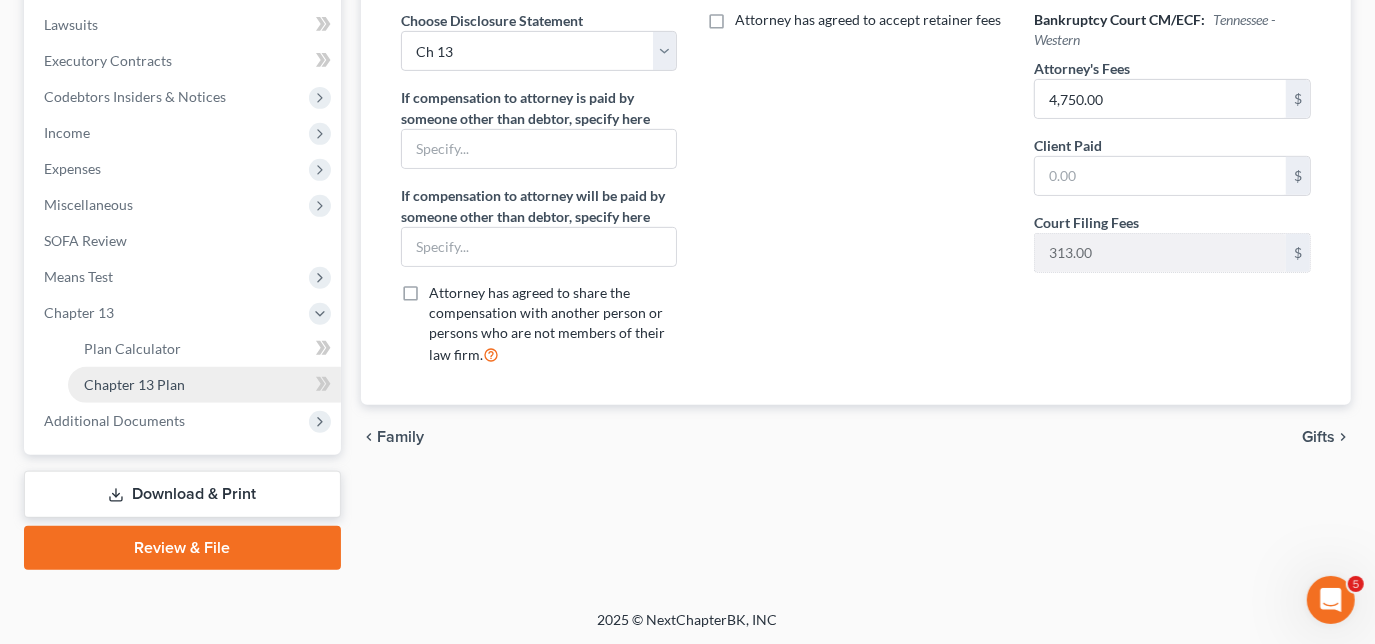 click on "Chapter 13 Plan" at bounding box center [204, 385] 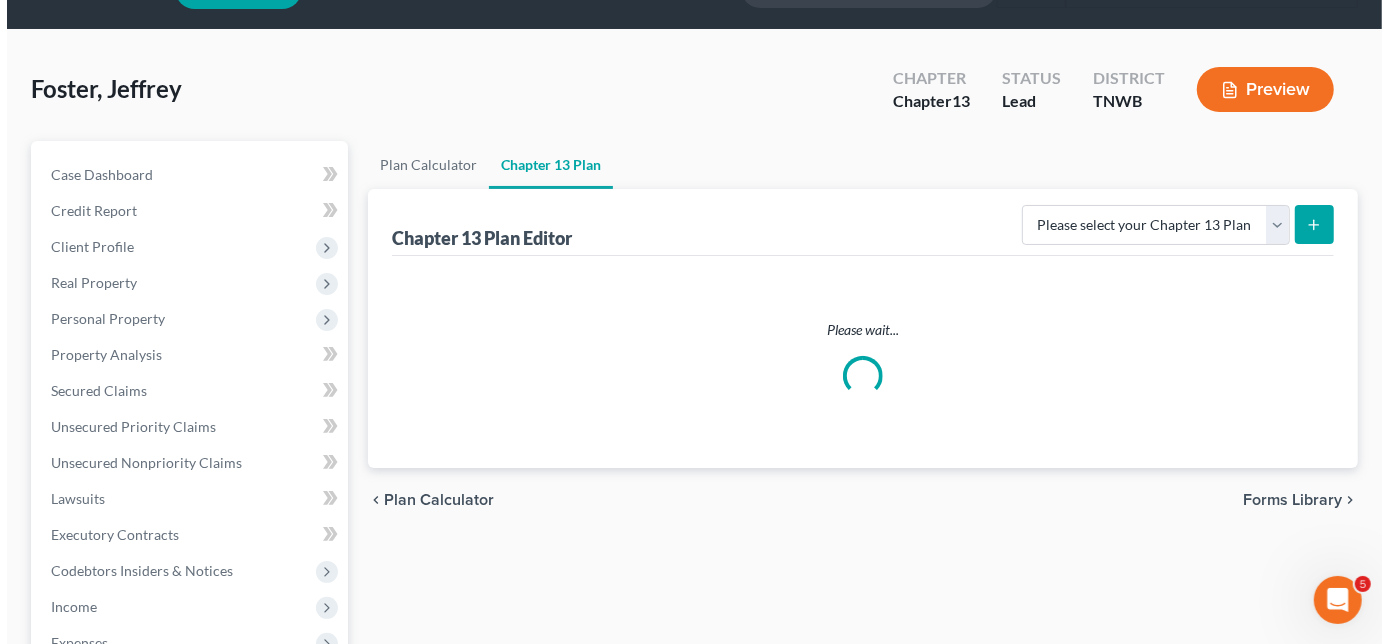 scroll, scrollTop: 0, scrollLeft: 0, axis: both 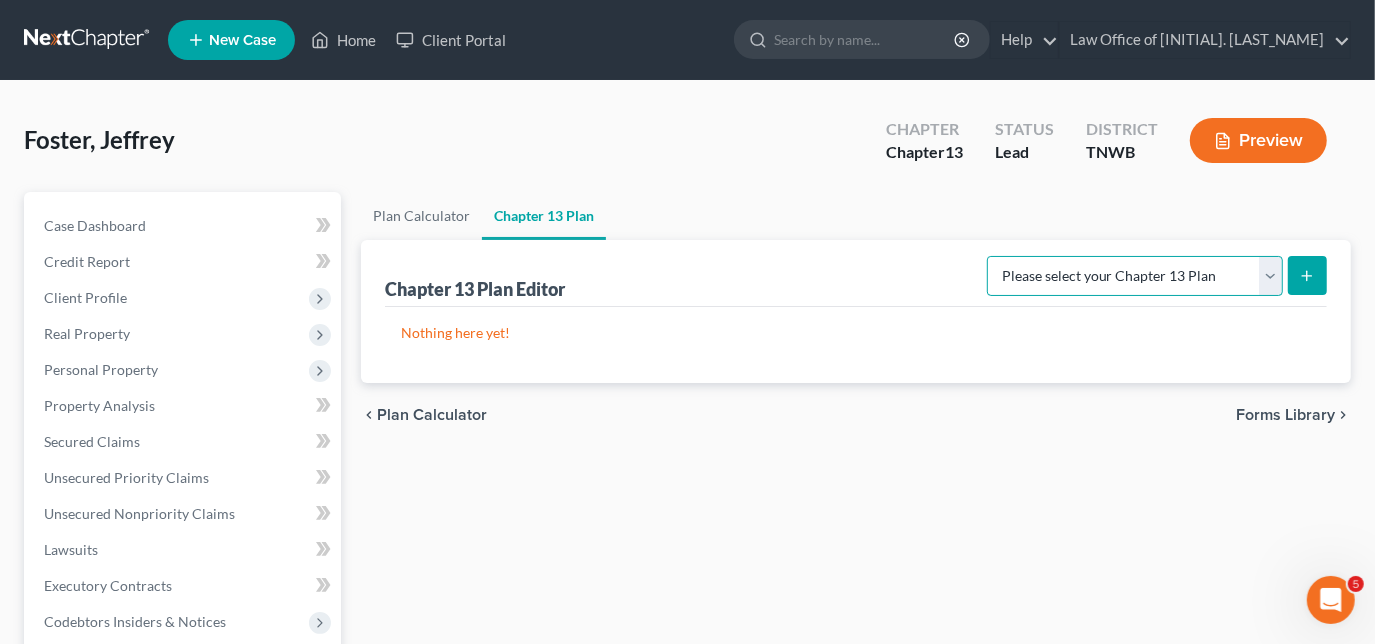 click on "Please select your Chapter 13 Plan National Form Plan - Official Form 113 Tennessee Western - Effective 12/1/17" at bounding box center [1135, 276] 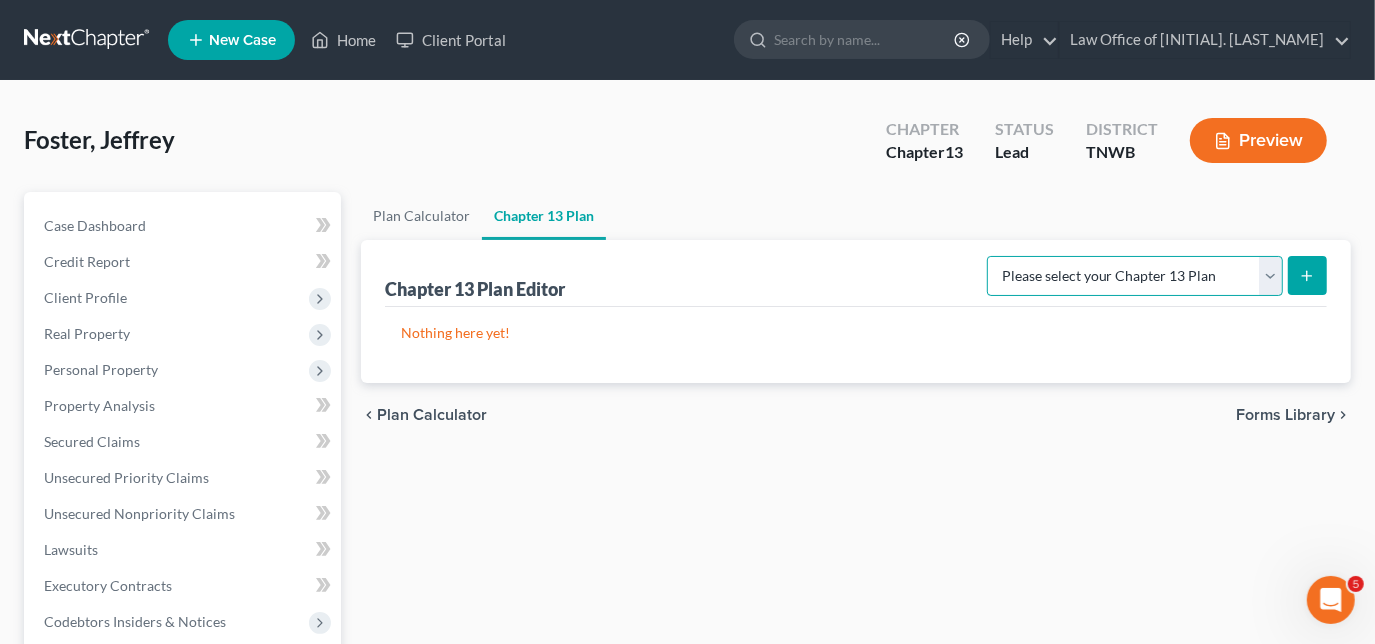 select on "1" 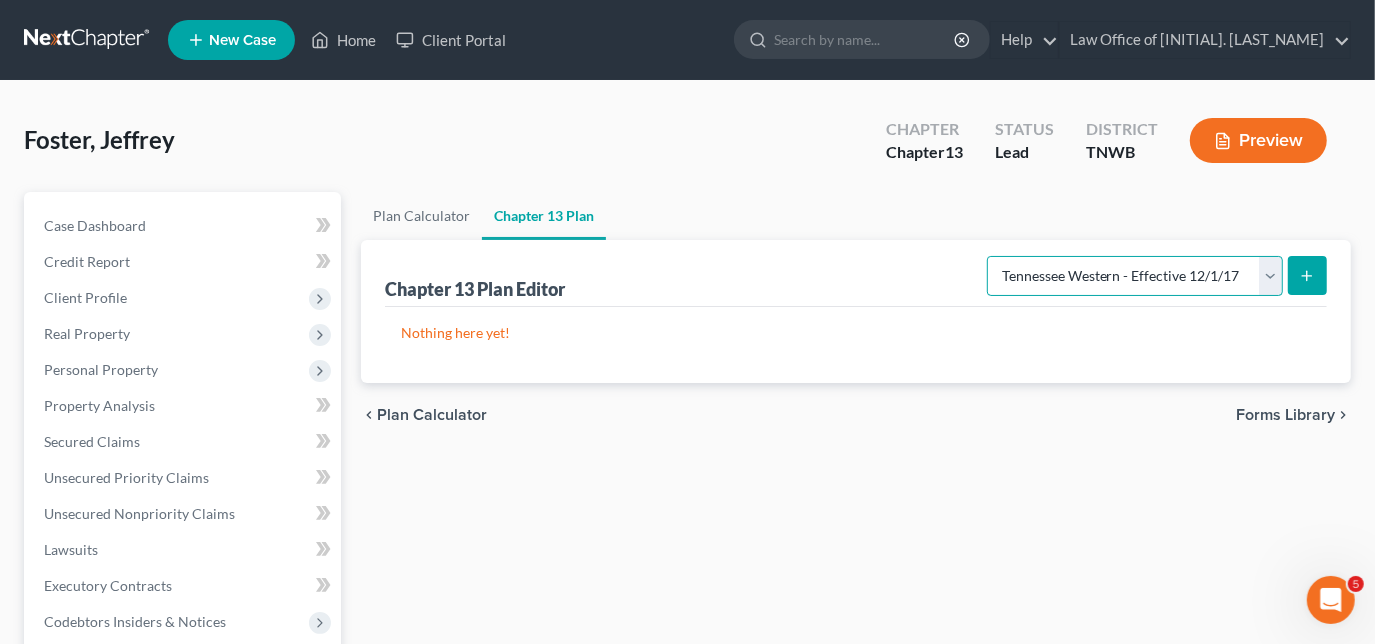 click on "Please select your Chapter 13 Plan National Form Plan - Official Form 113 Tennessee Western - Effective 12/1/17" at bounding box center [1135, 276] 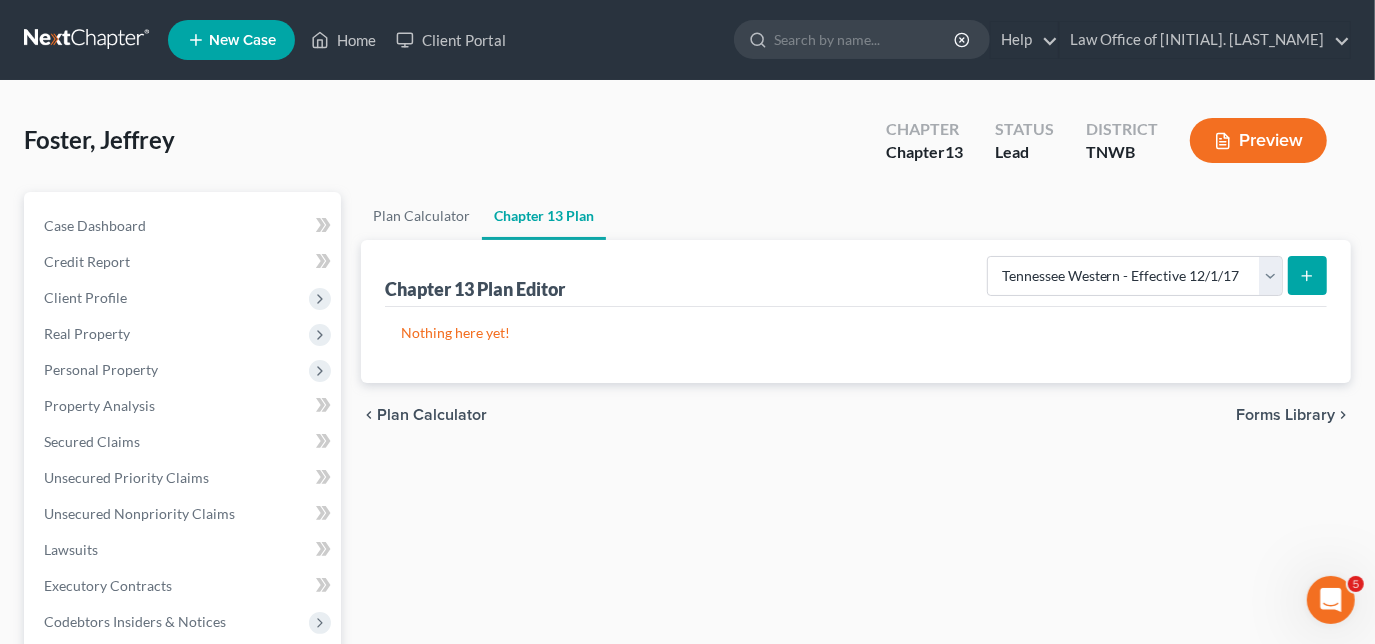 click 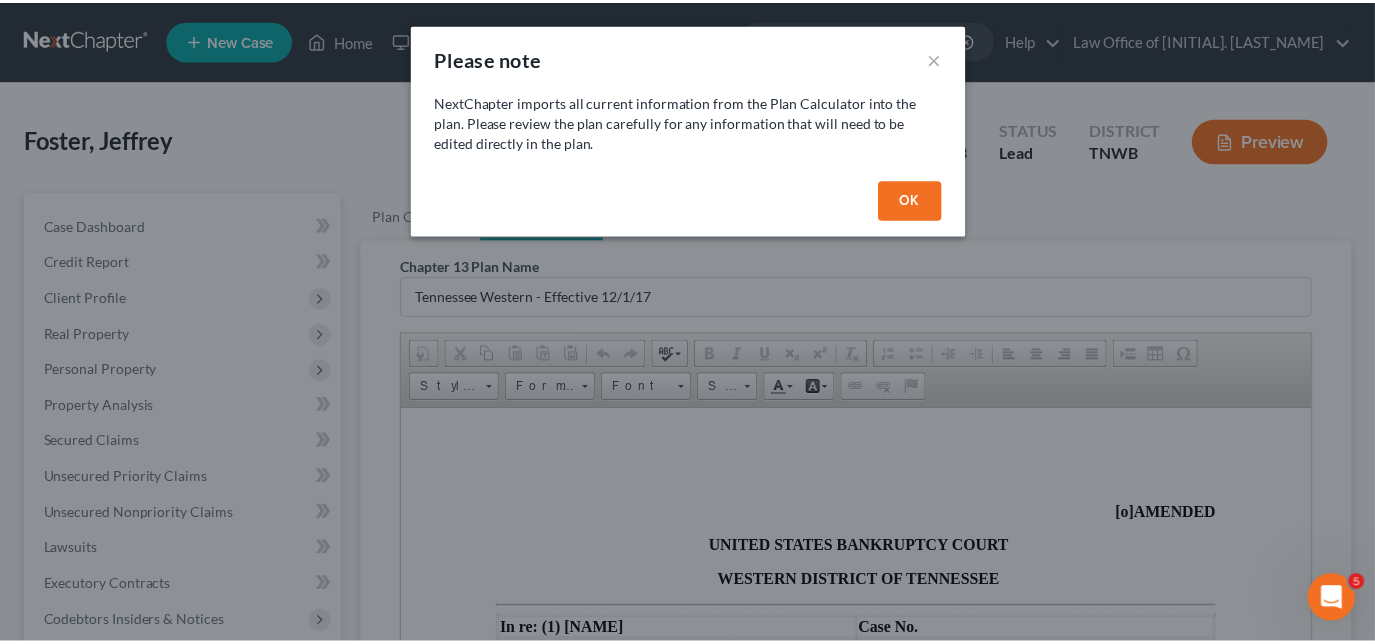 scroll, scrollTop: 0, scrollLeft: 0, axis: both 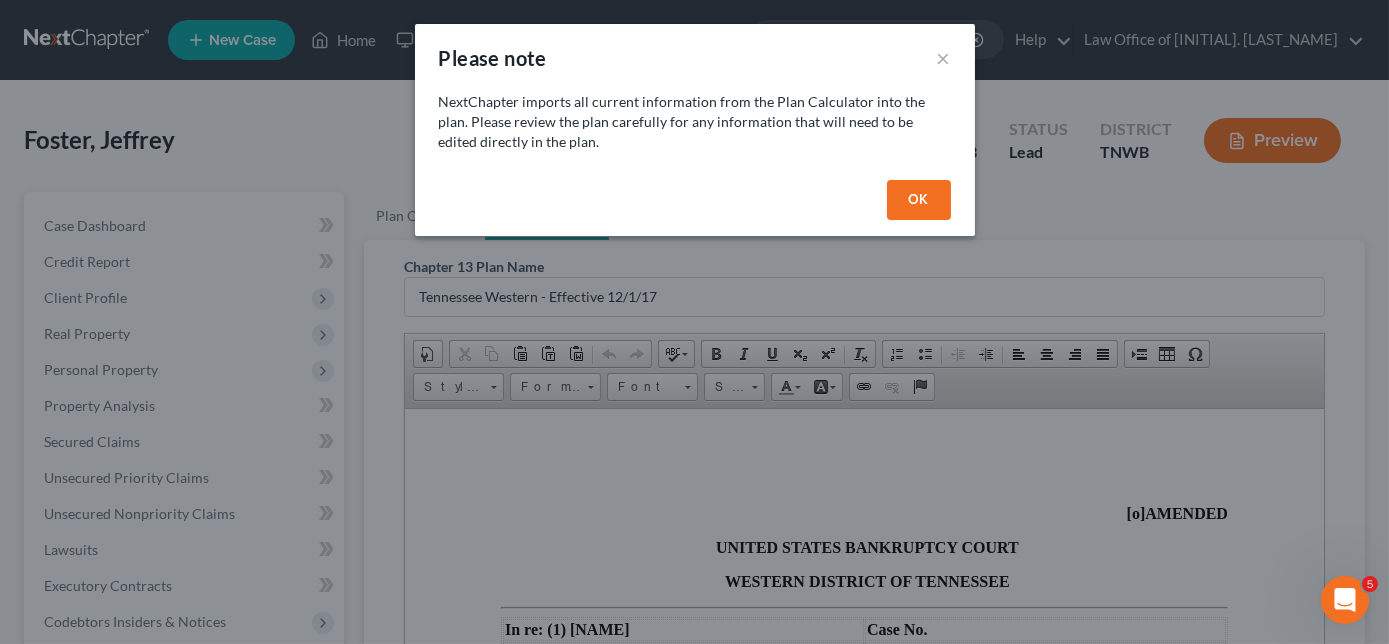 click on "OK" at bounding box center [919, 200] 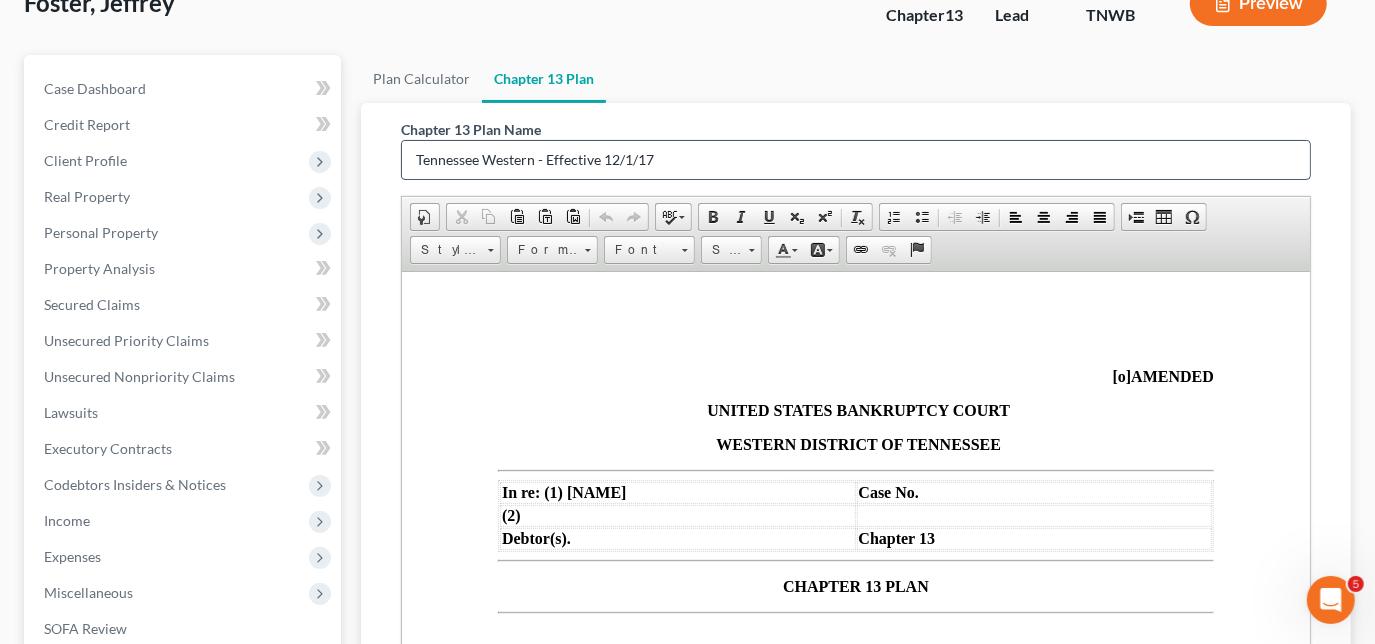 scroll, scrollTop: 181, scrollLeft: 0, axis: vertical 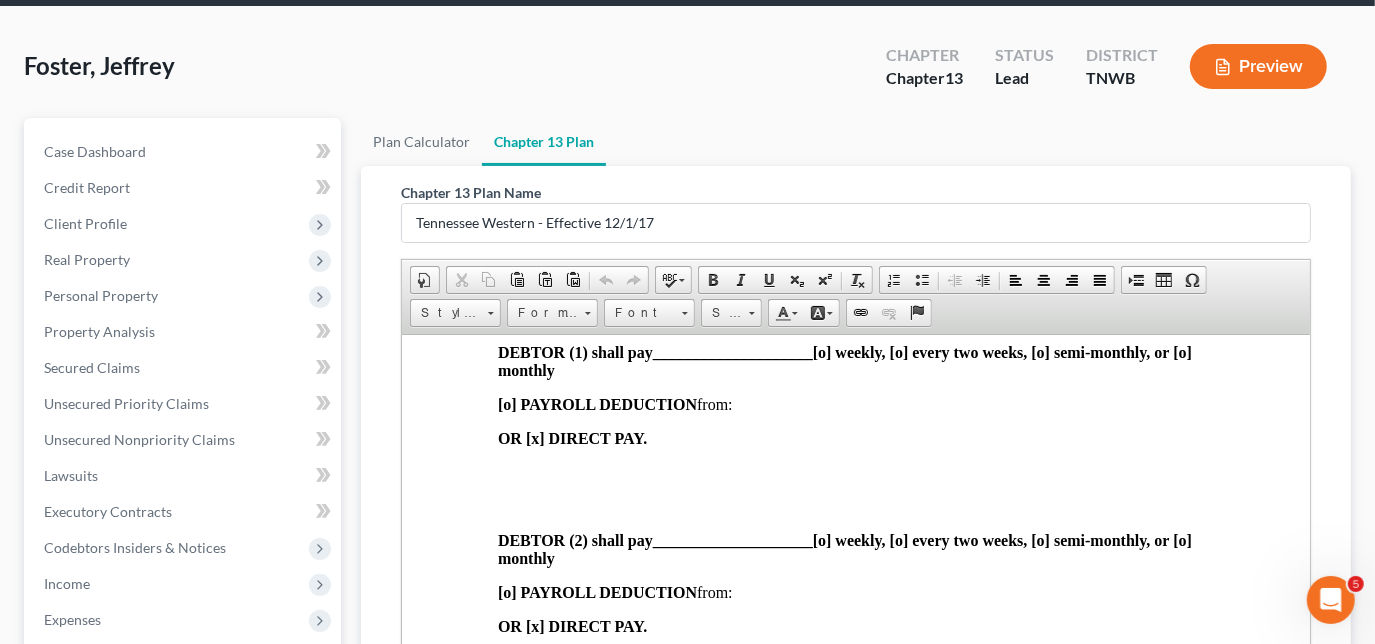 click on "____________________" at bounding box center (732, 351) 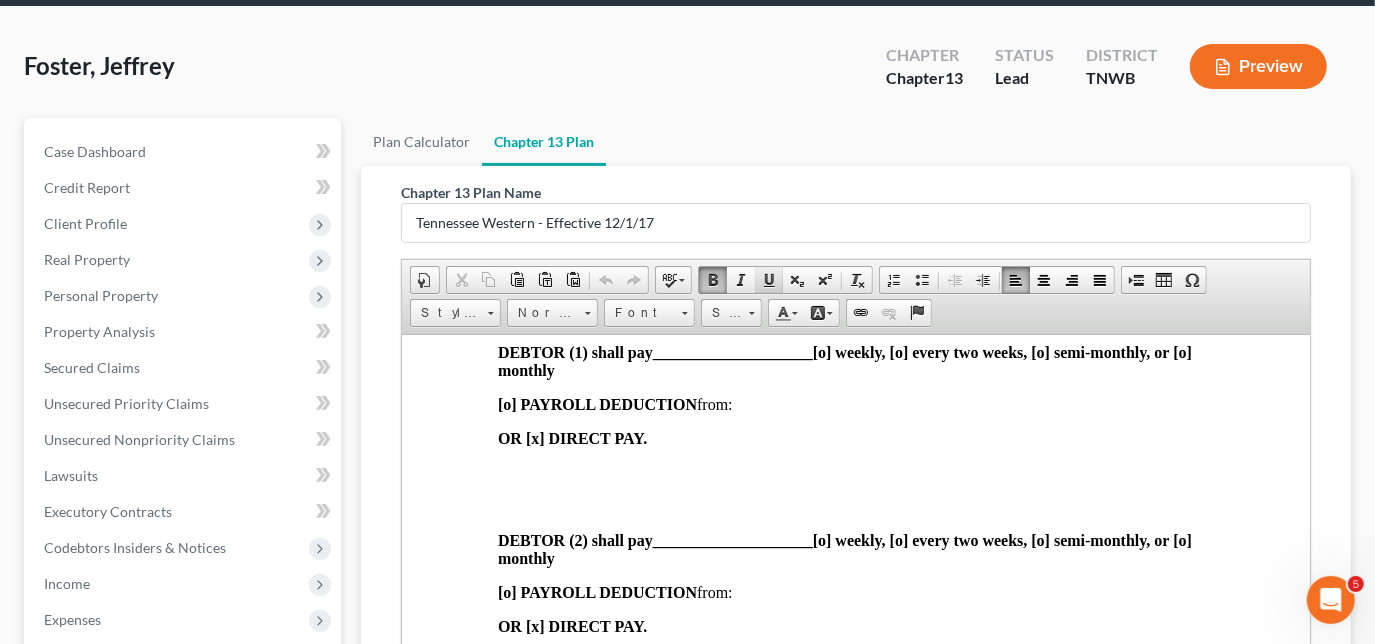 click at bounding box center [769, 280] 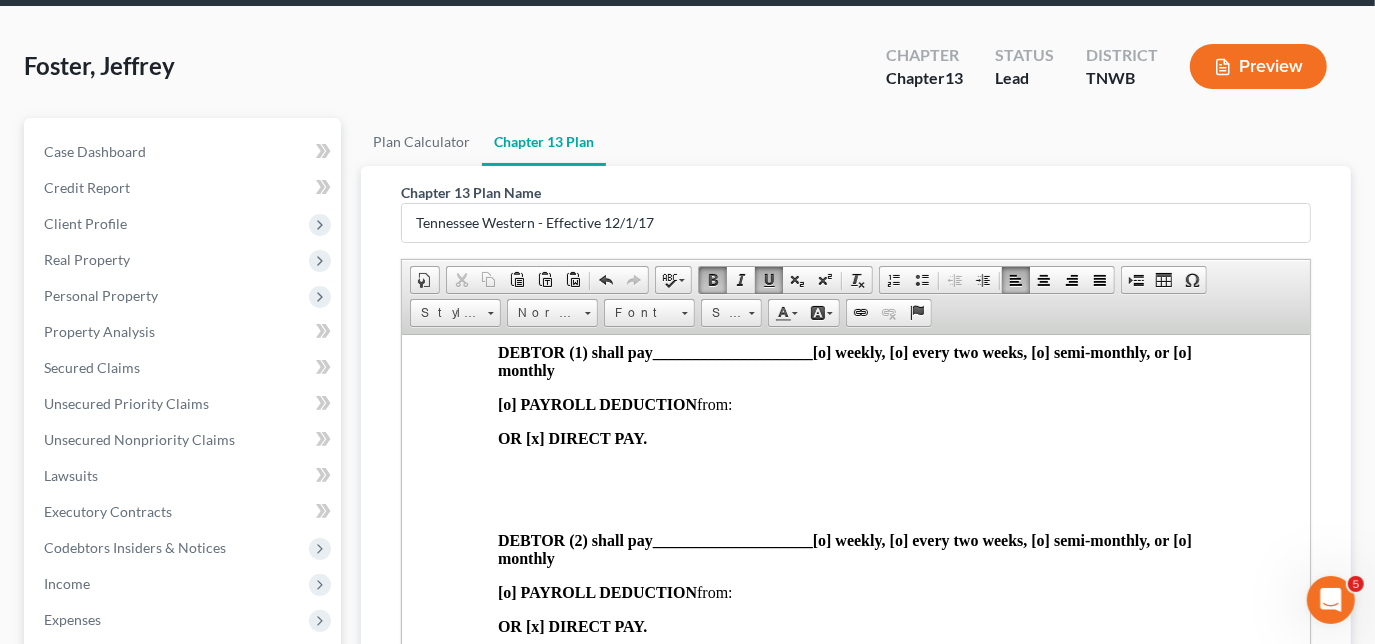 type 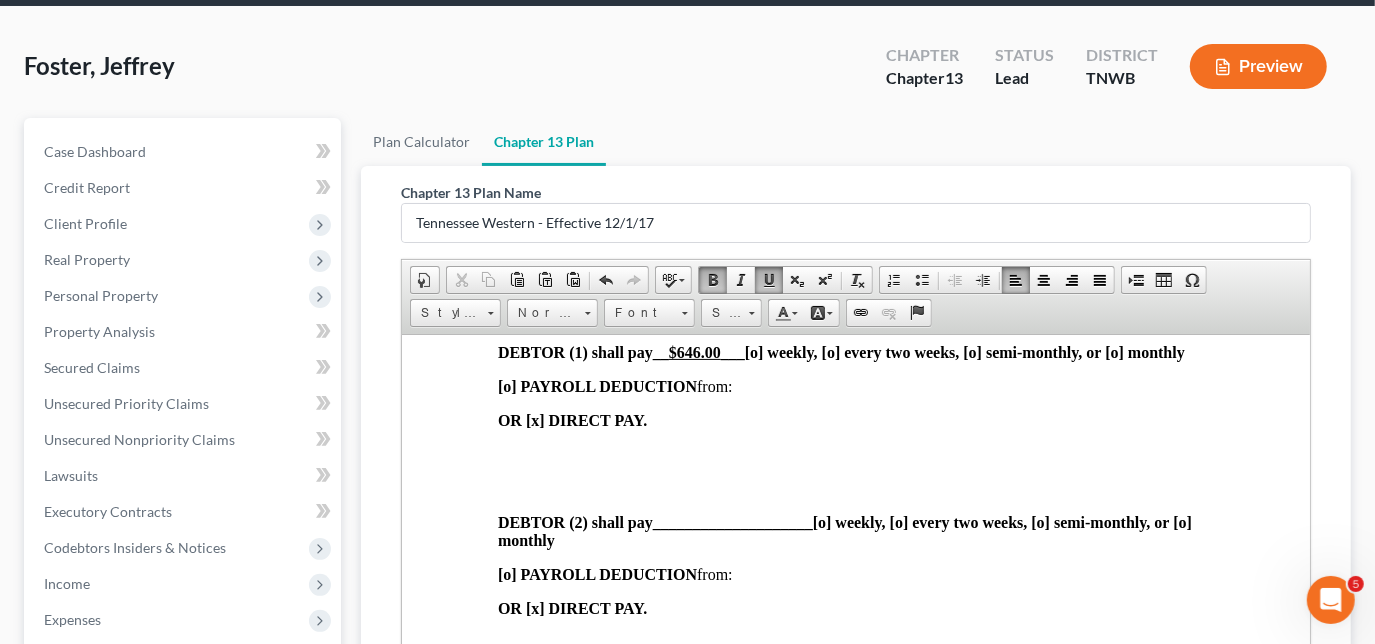 click on "DEBTOR (1) shall pay __ $[AMOUNT] ___  [o] weekly, [o] every two weeks, [o] semi-monthly, or [o] monthly" at bounding box center [840, 351] 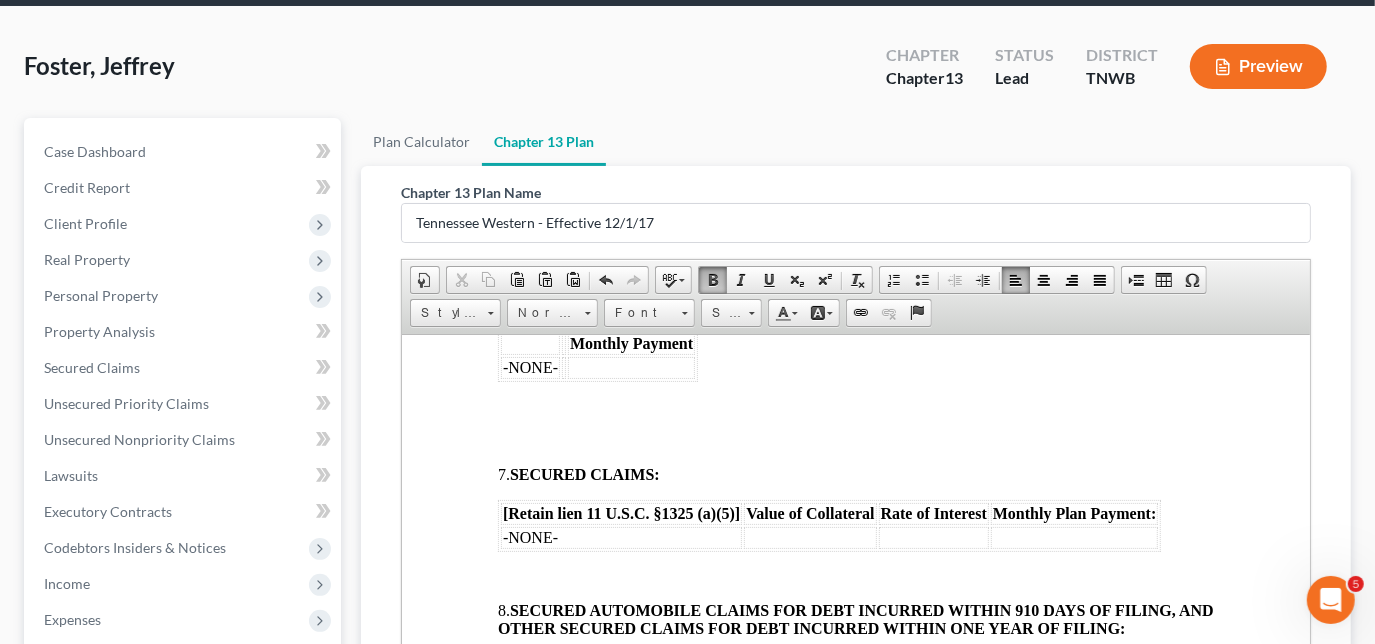 scroll, scrollTop: 1636, scrollLeft: 0, axis: vertical 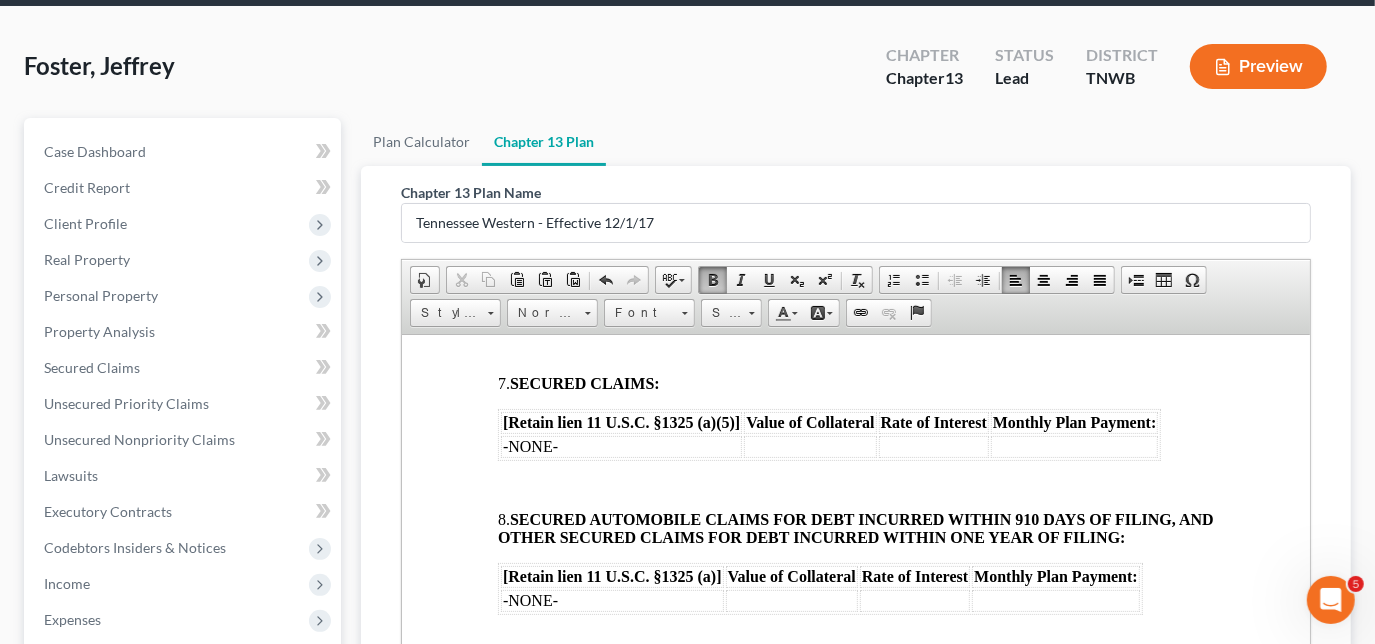 click on "-NONE-" at bounding box center (620, 446) 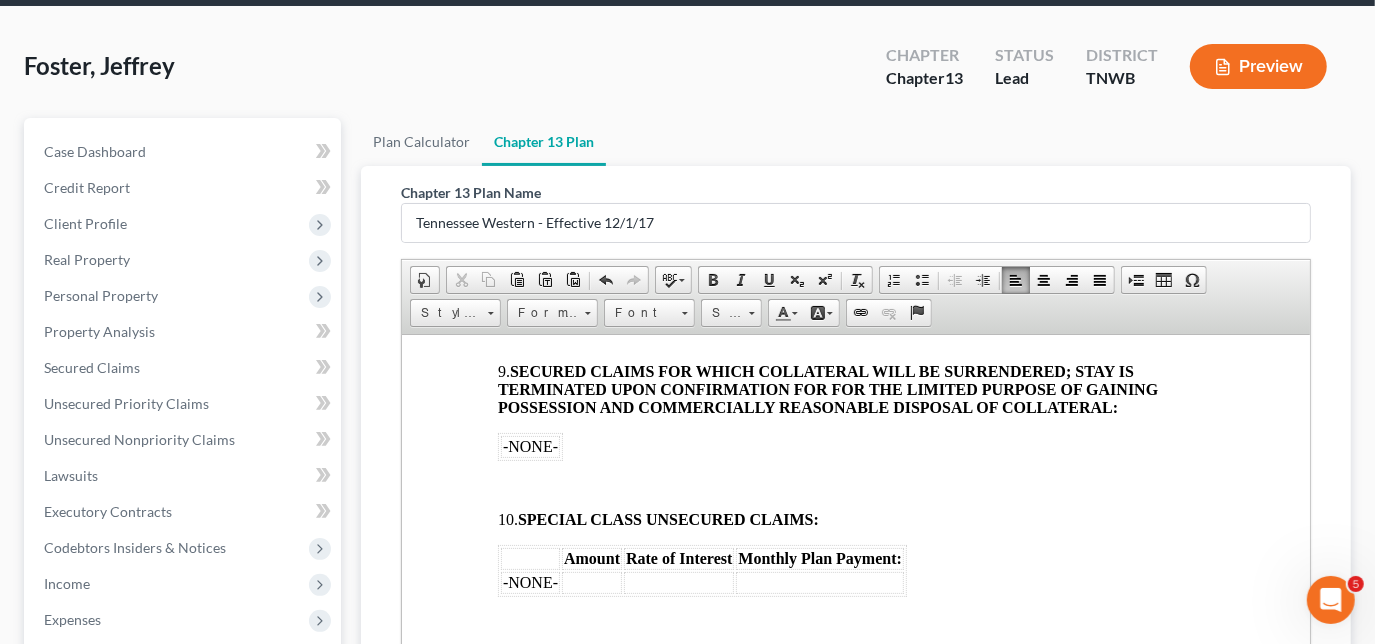scroll, scrollTop: 2000, scrollLeft: 0, axis: vertical 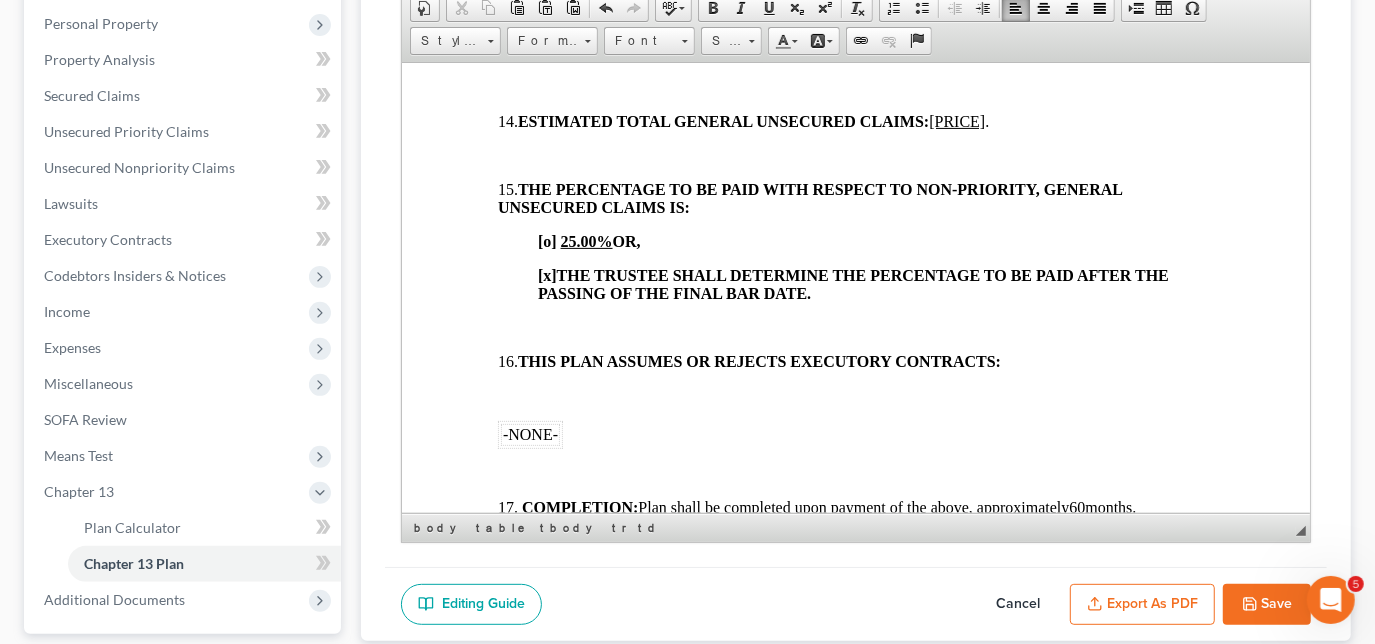 click on "[o]   25.00%  OR," at bounding box center (875, 241) 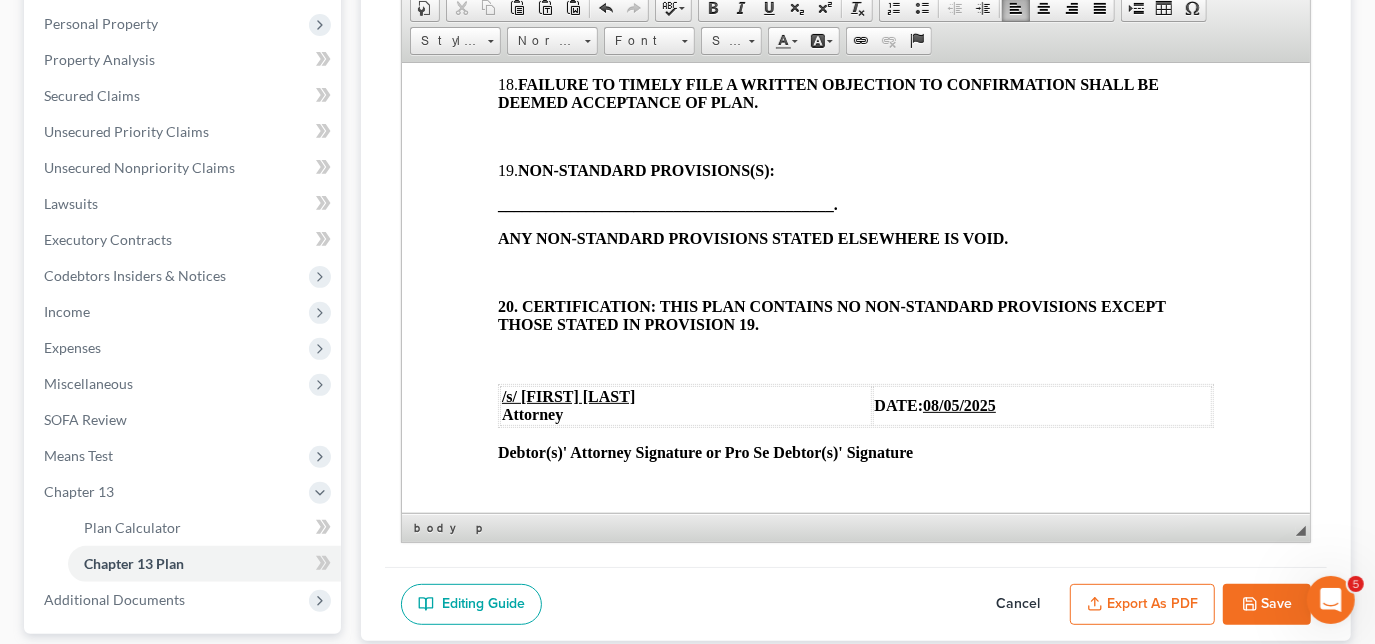 scroll, scrollTop: 3196, scrollLeft: 0, axis: vertical 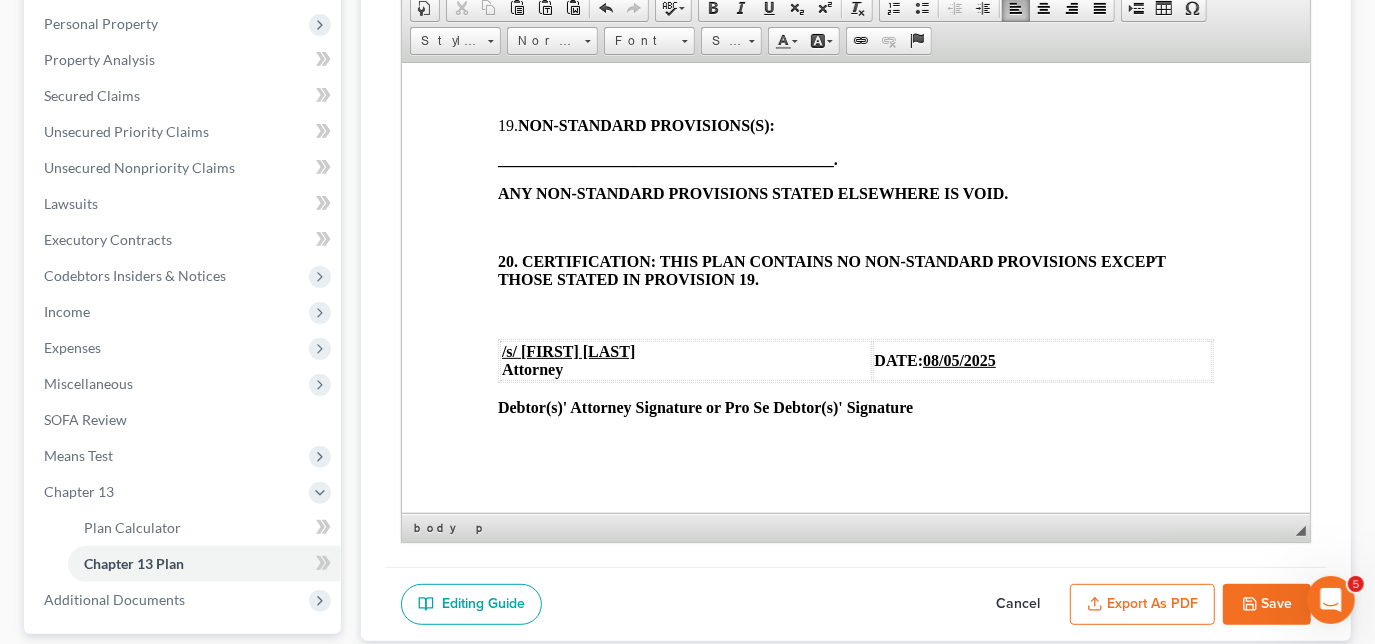 click 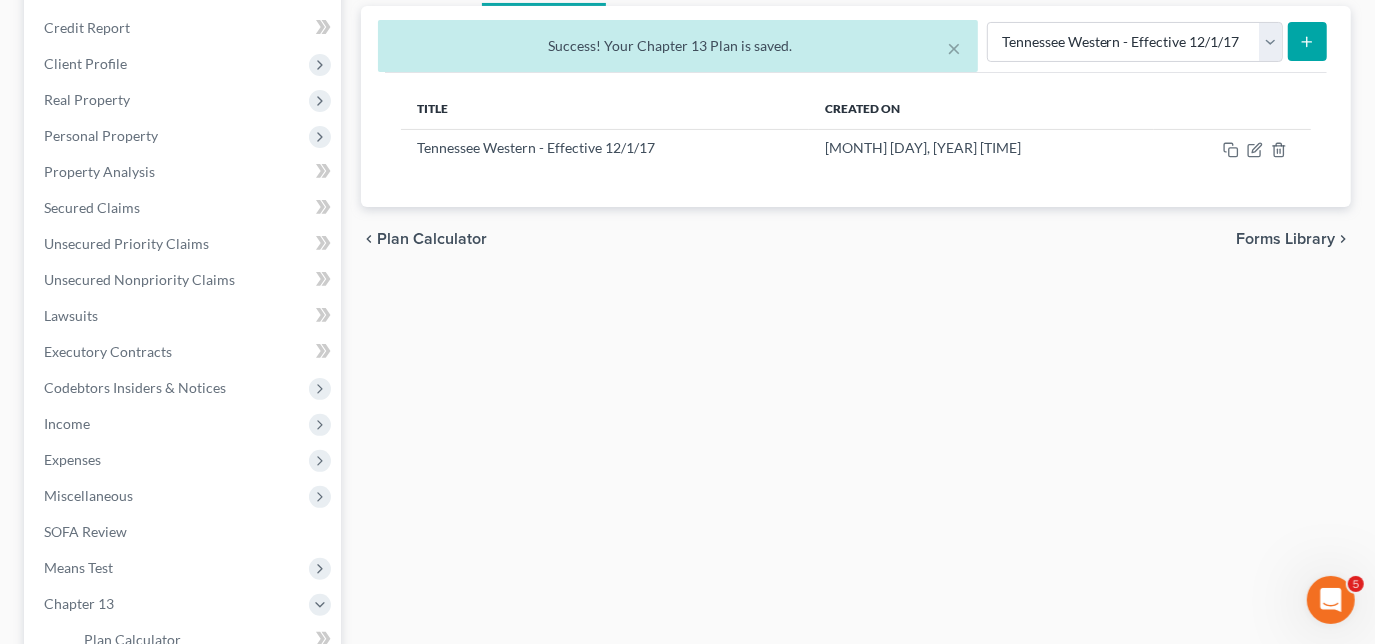 scroll, scrollTop: 0, scrollLeft: 0, axis: both 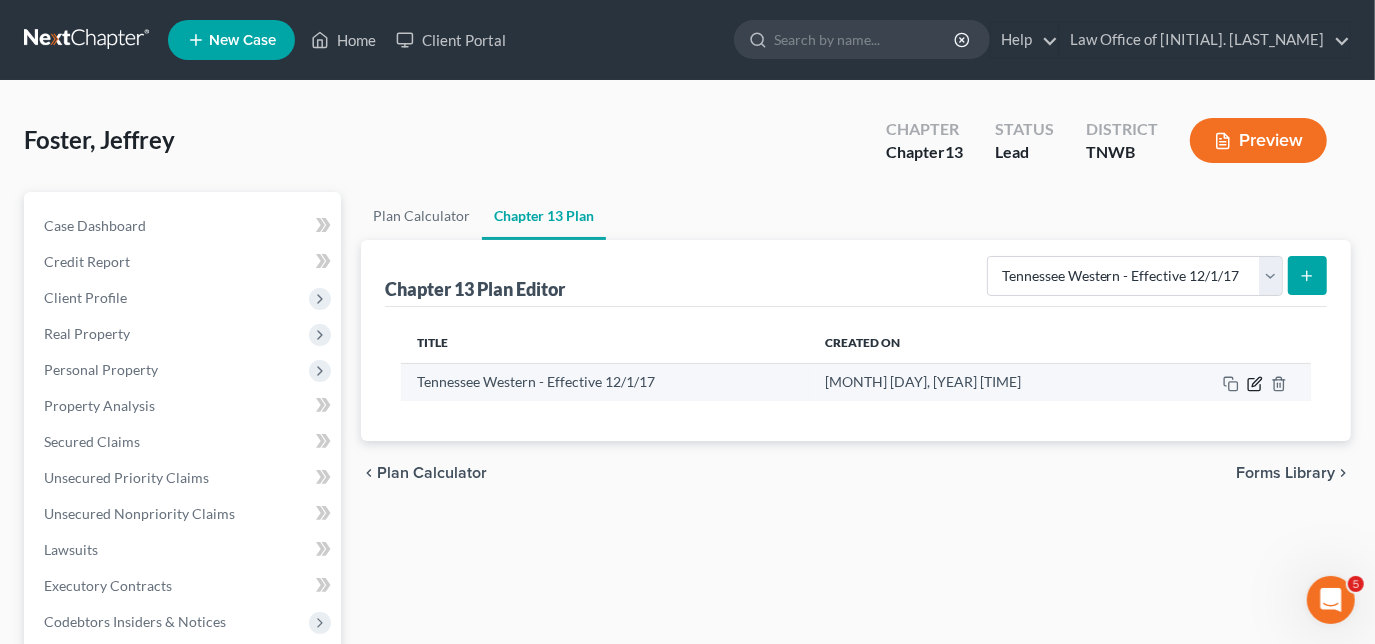 click 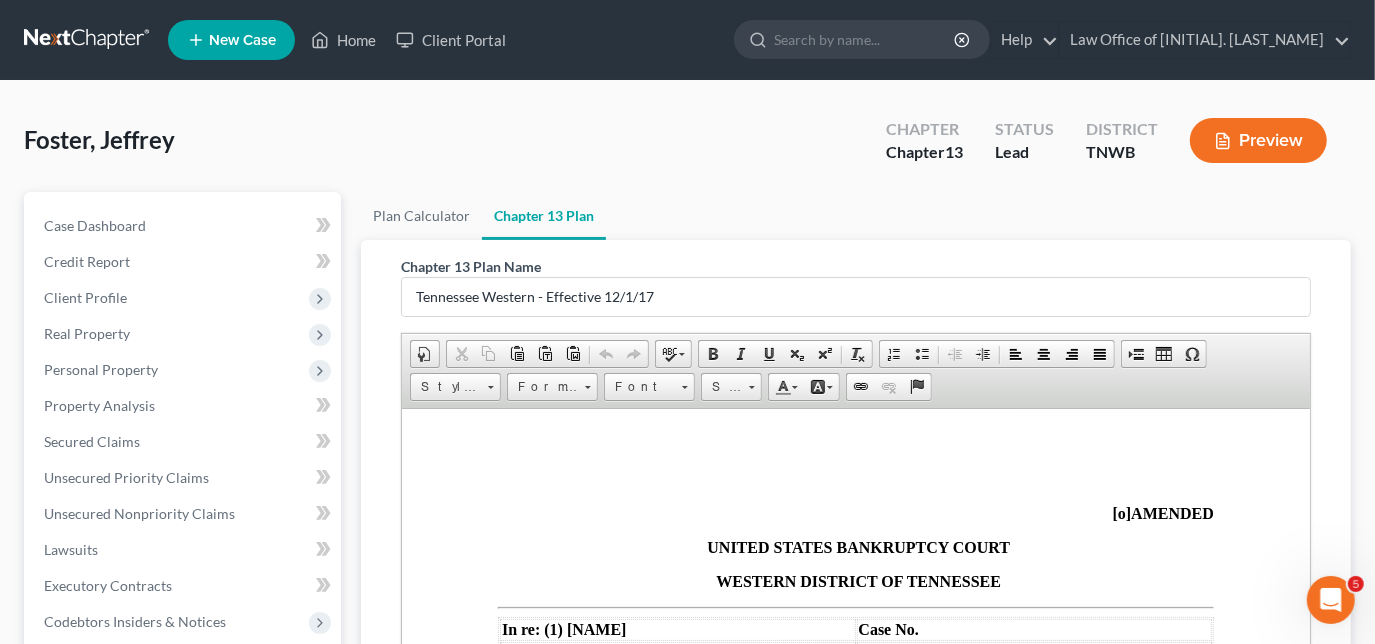scroll, scrollTop: 0, scrollLeft: 0, axis: both 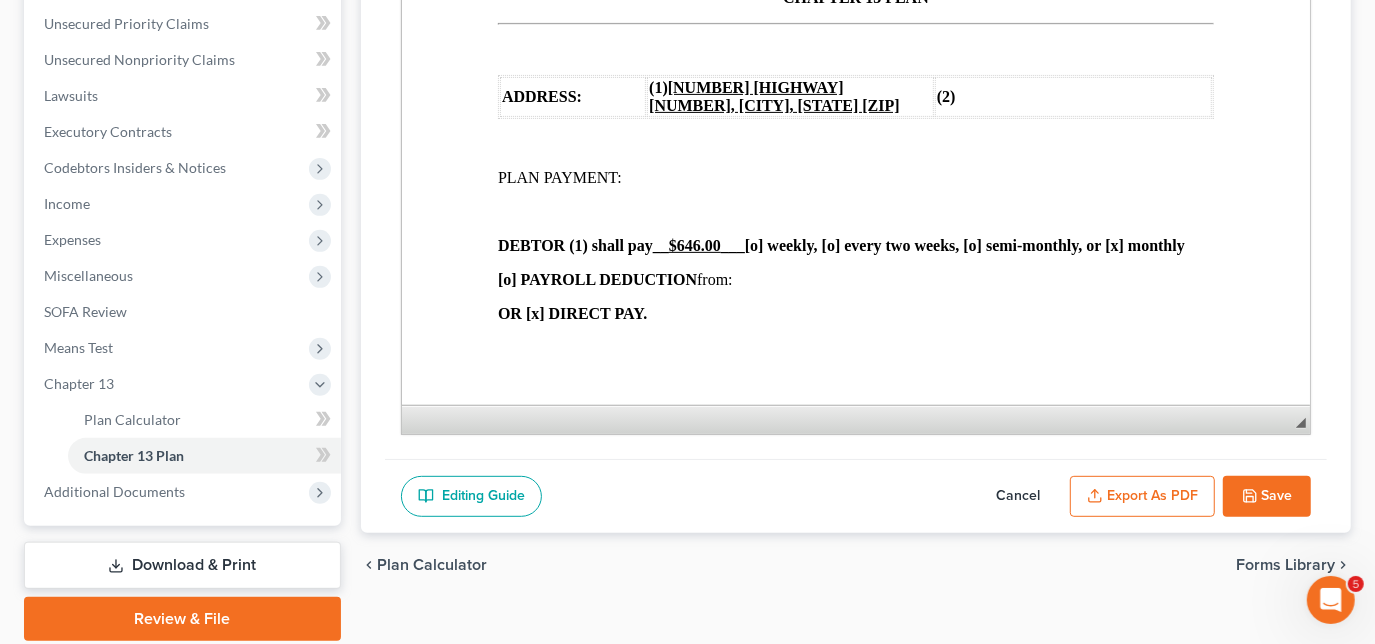 click on "Export as PDF" at bounding box center [1142, 497] 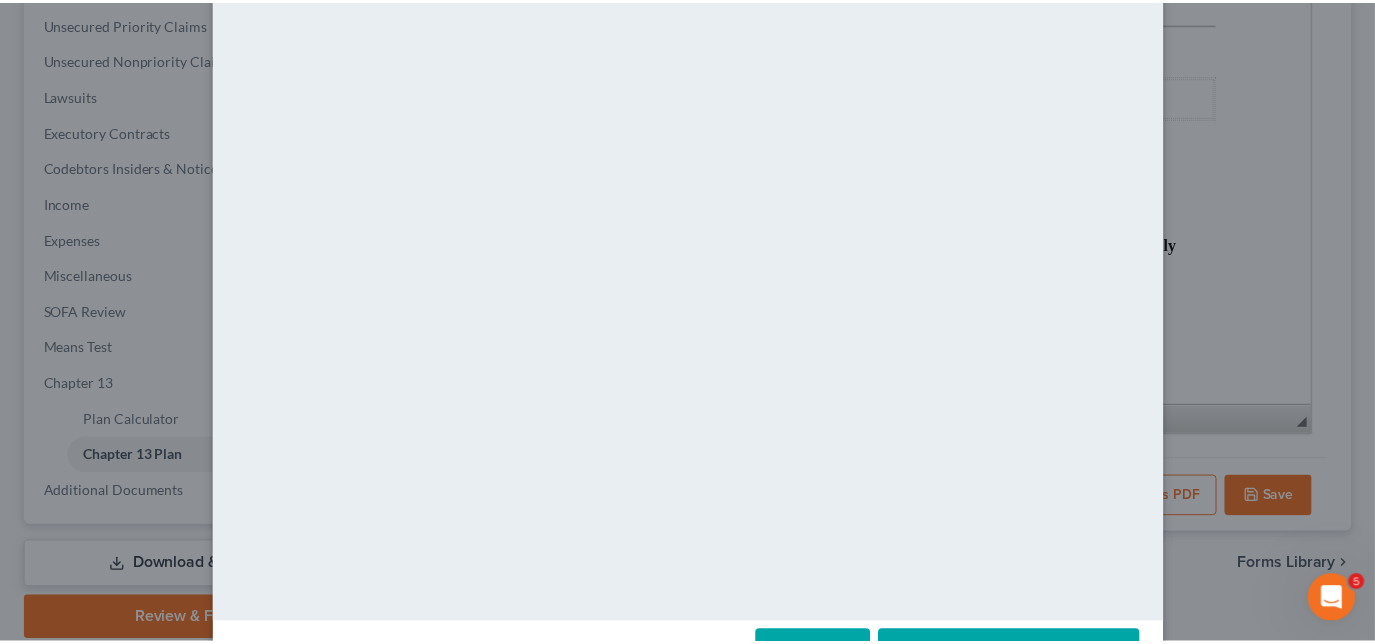 scroll, scrollTop: 192, scrollLeft: 0, axis: vertical 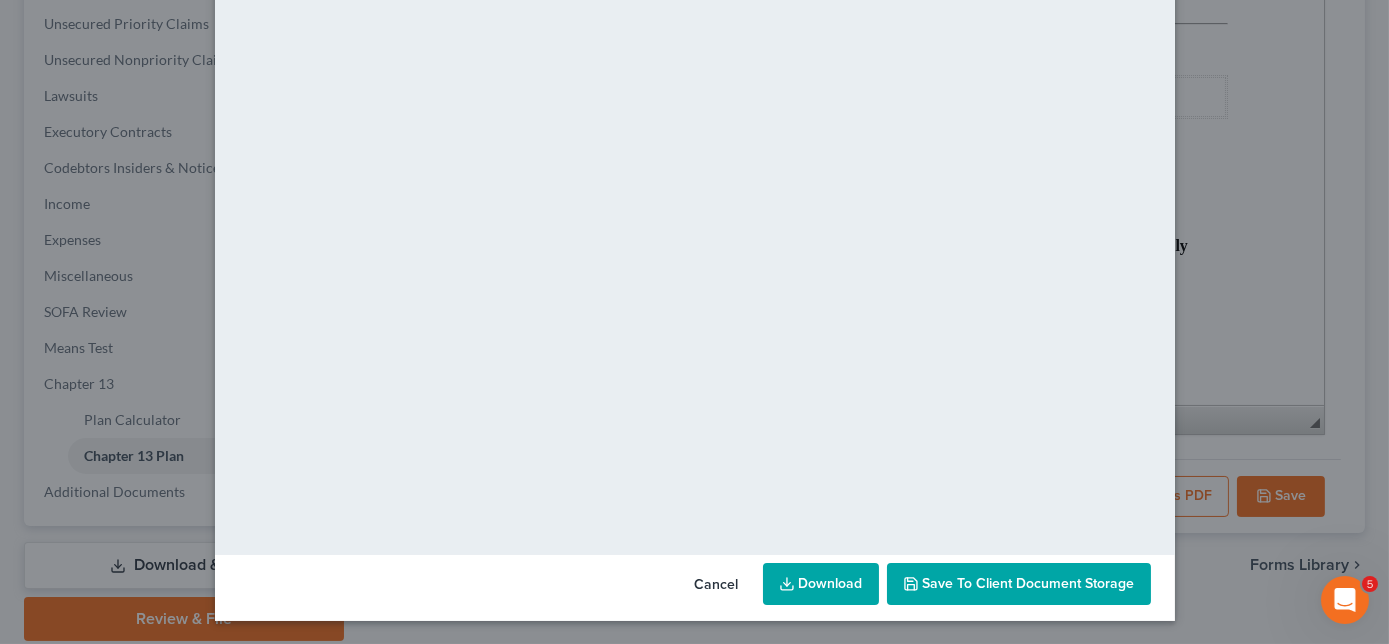click on "Download" at bounding box center [821, 584] 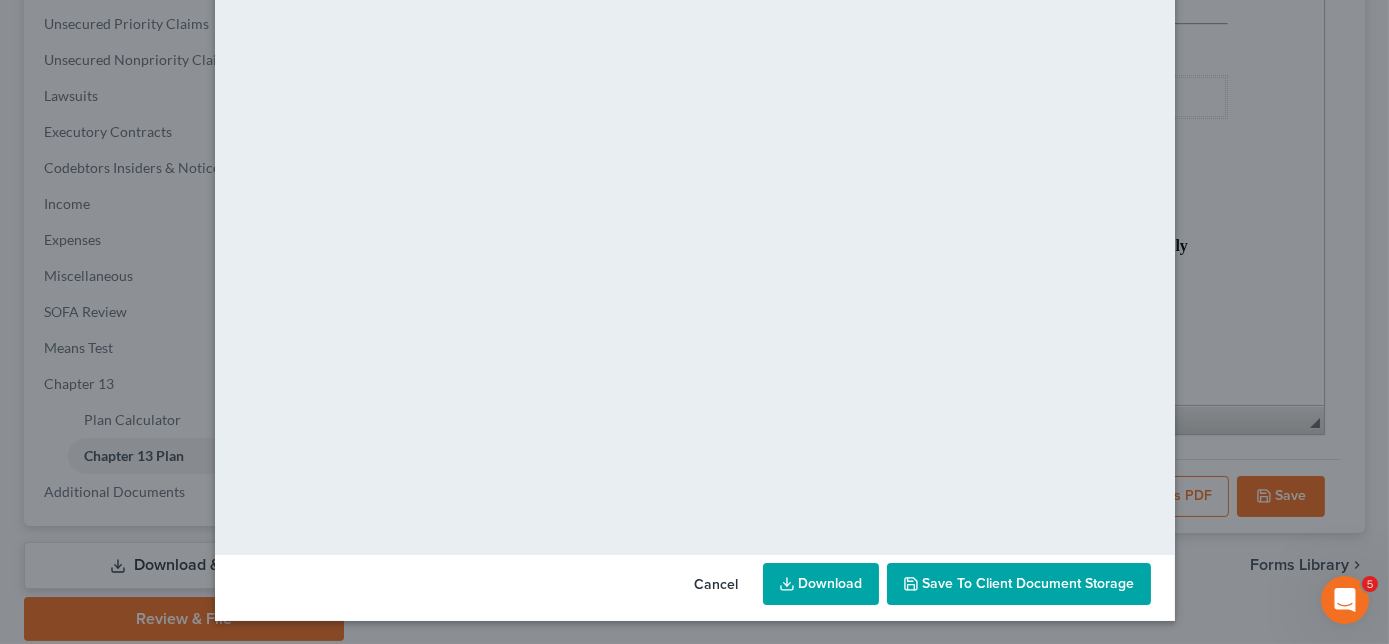 click on "Cancel" at bounding box center (717, 585) 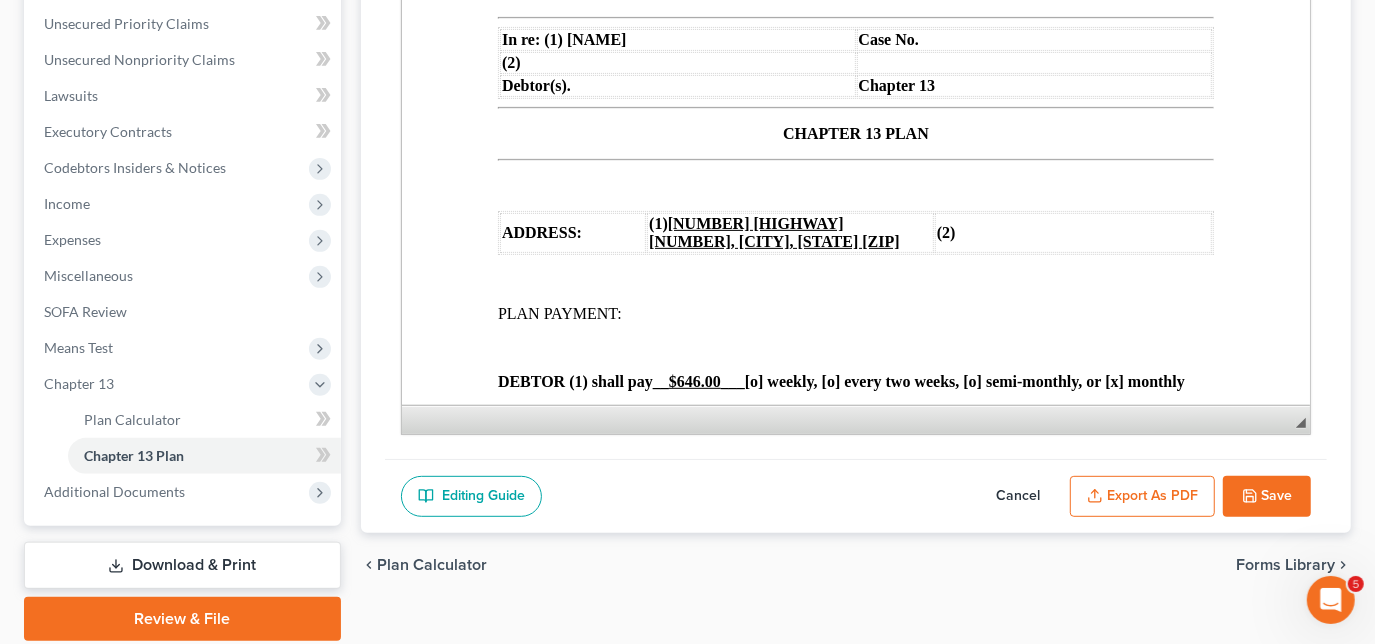 scroll, scrollTop: 0, scrollLeft: 0, axis: both 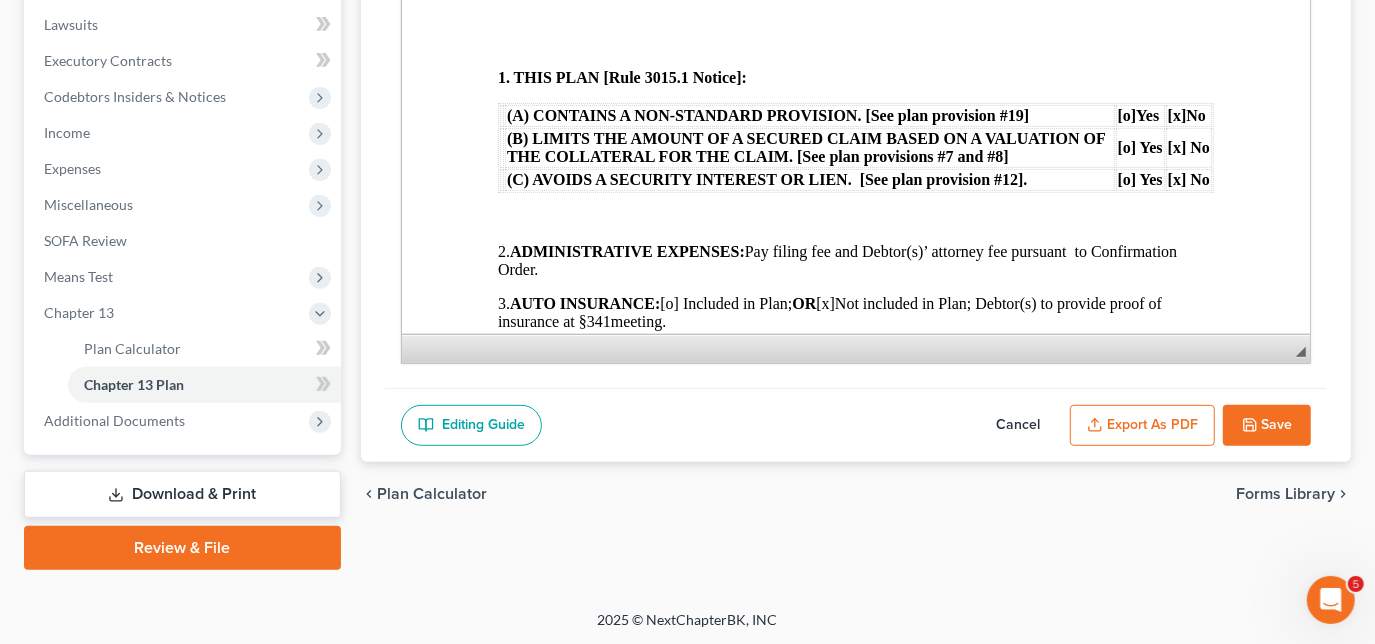click on "Download & Print" at bounding box center (182, 494) 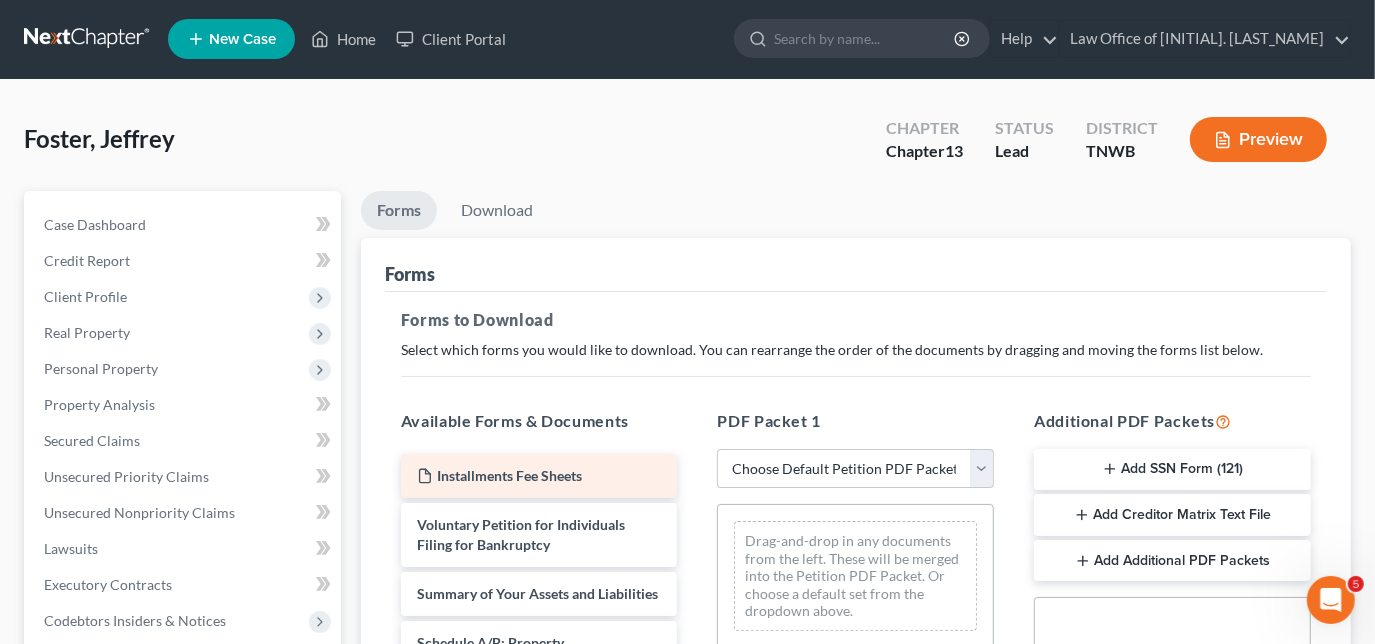 scroll, scrollTop: 0, scrollLeft: 0, axis: both 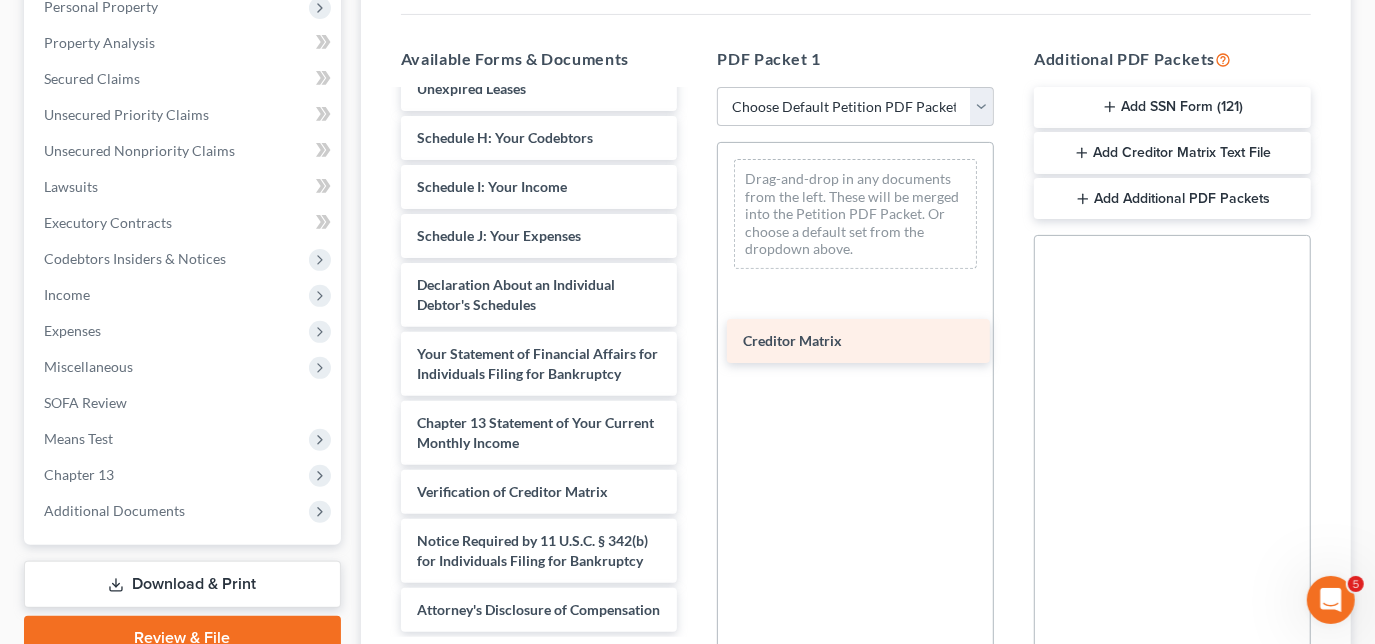 drag, startPoint x: 509, startPoint y: 424, endPoint x: 848, endPoint y: 336, distance: 350.23563 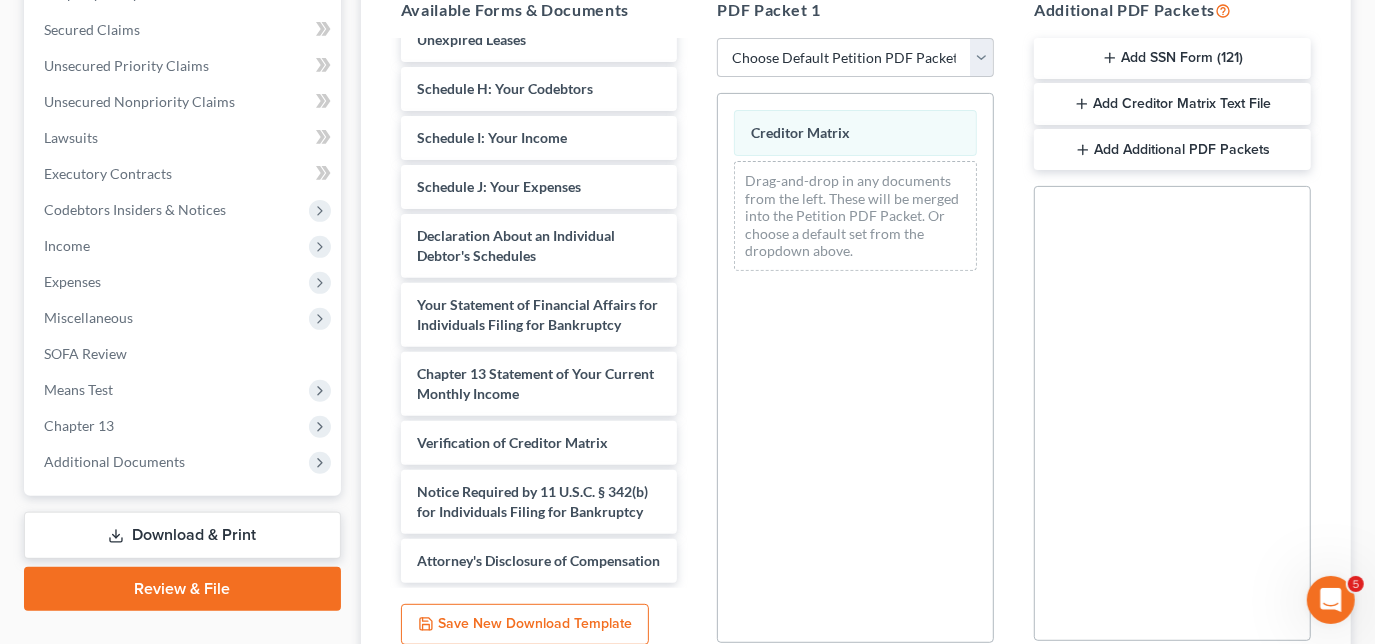 scroll, scrollTop: 589, scrollLeft: 0, axis: vertical 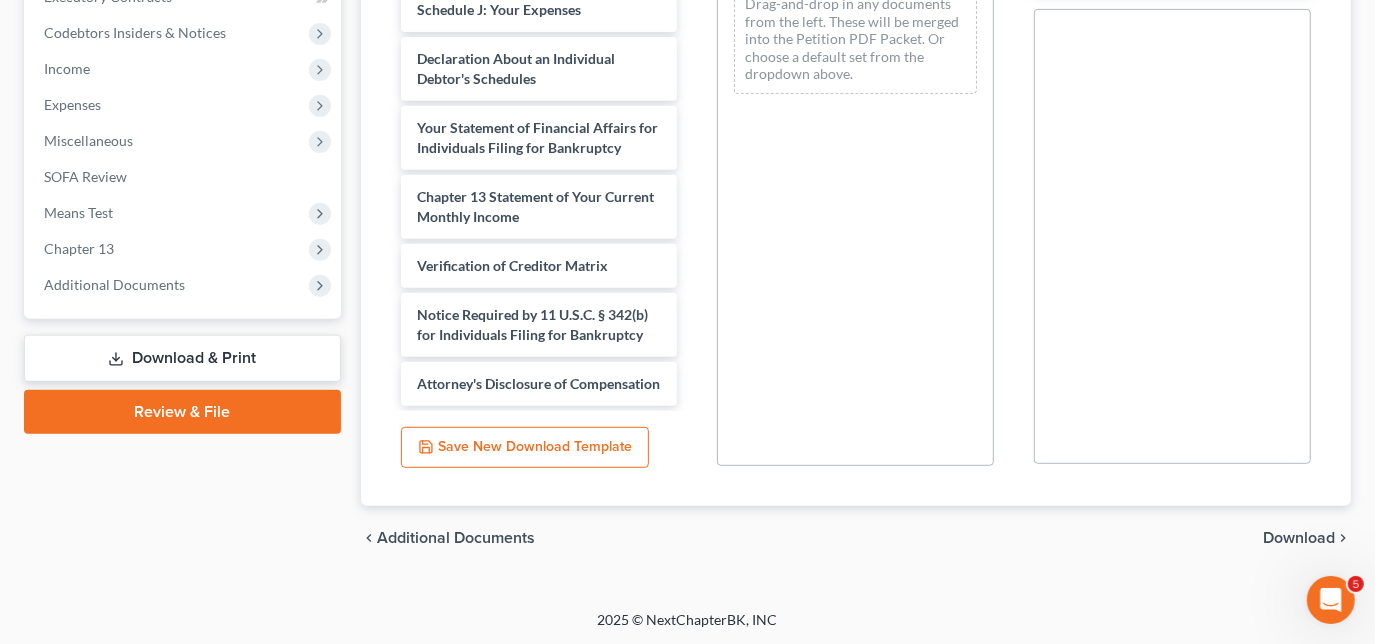 click on "Download" at bounding box center (1299, 538) 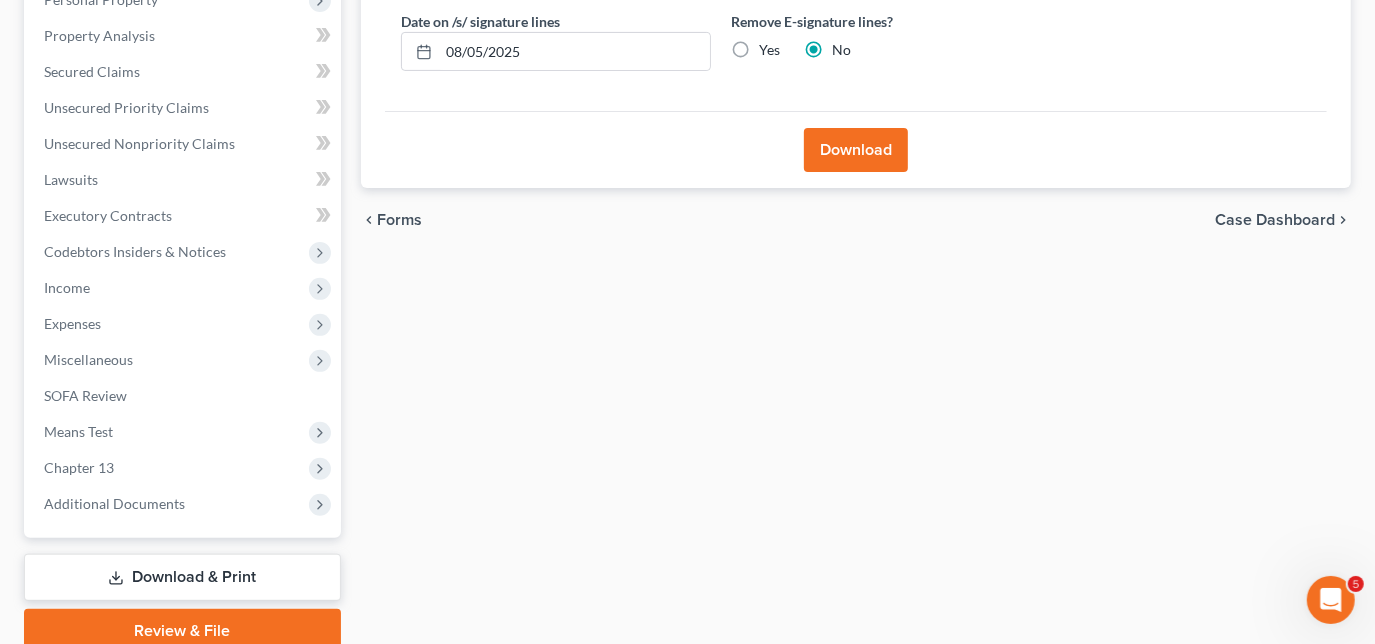 scroll, scrollTop: 272, scrollLeft: 0, axis: vertical 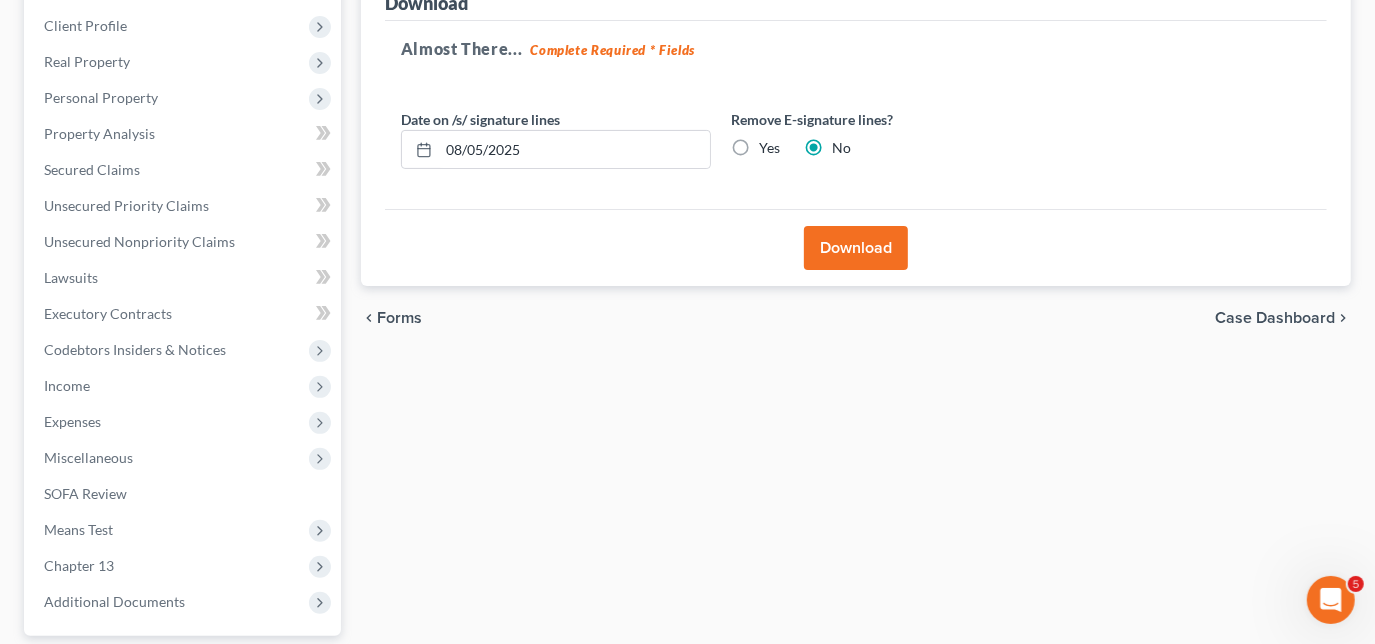click on "Download" at bounding box center (856, 248) 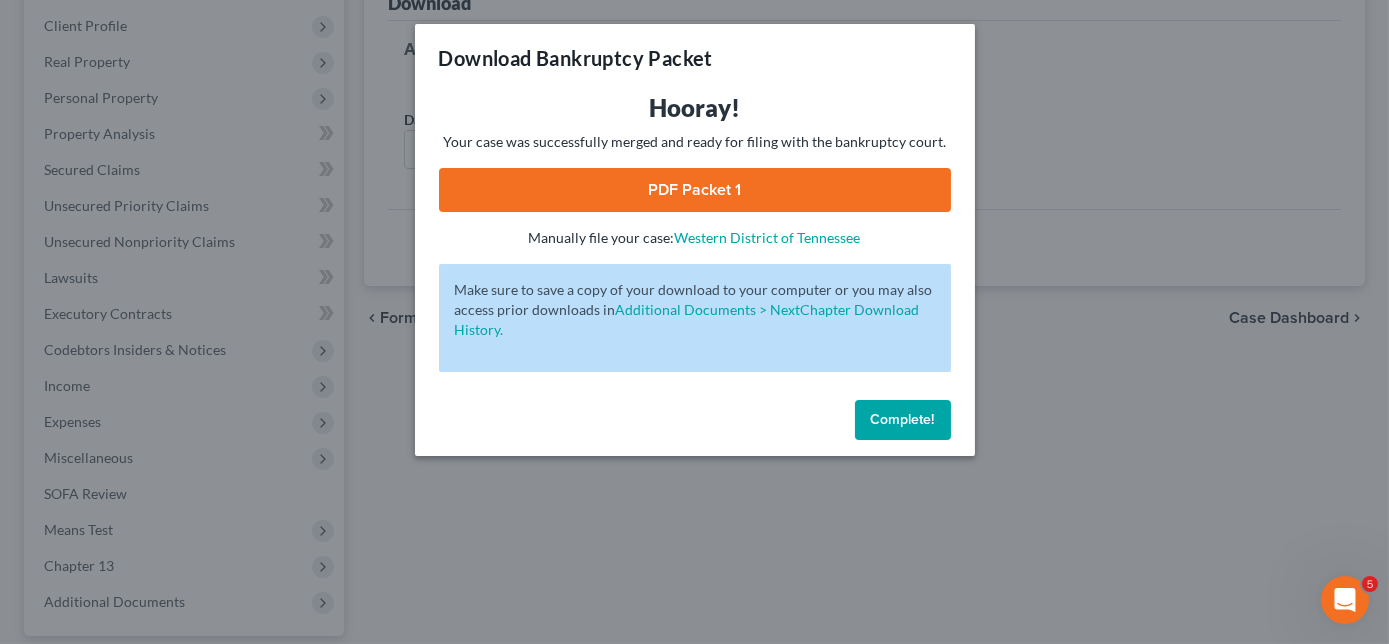 click on "PDF Packet 1" at bounding box center [695, 190] 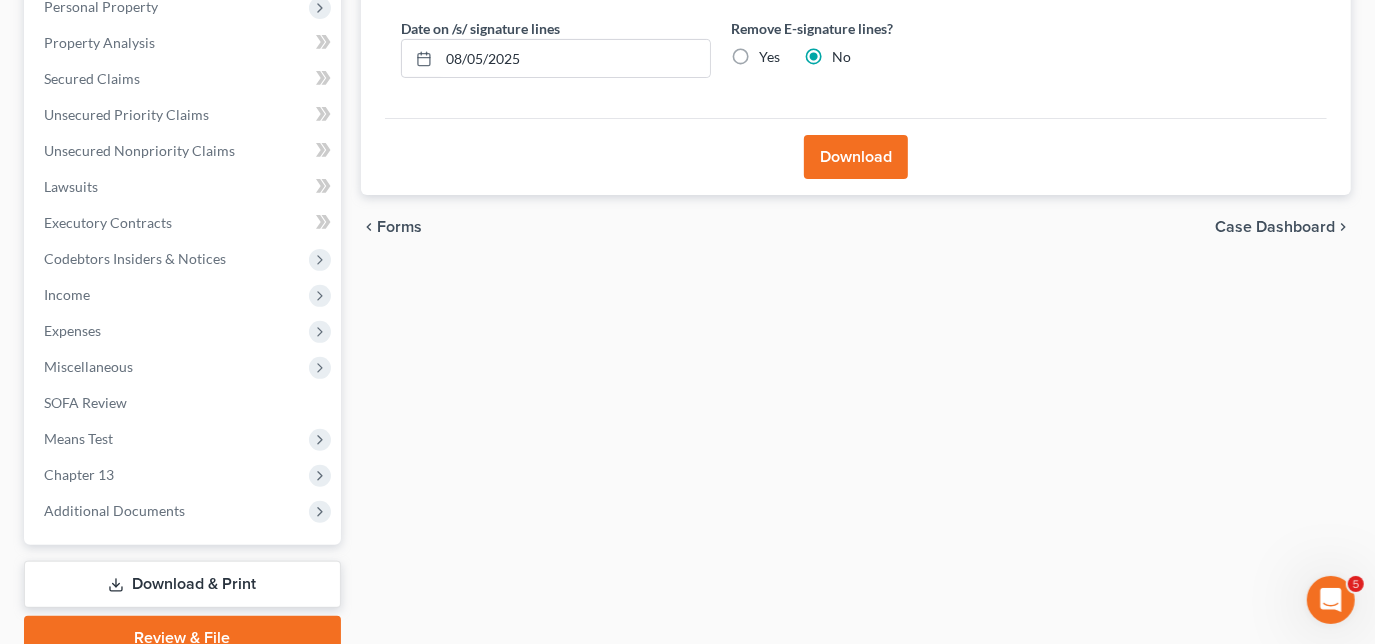 scroll, scrollTop: 453, scrollLeft: 0, axis: vertical 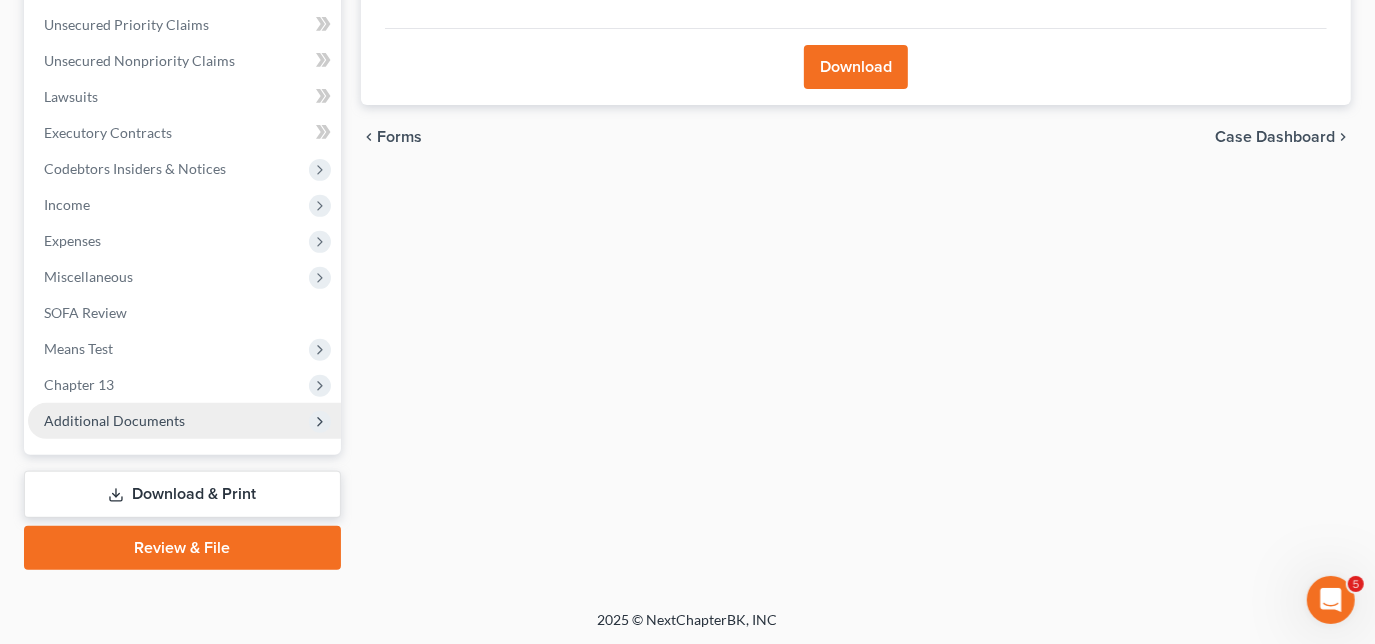 click on "Additional Documents" at bounding box center (114, 420) 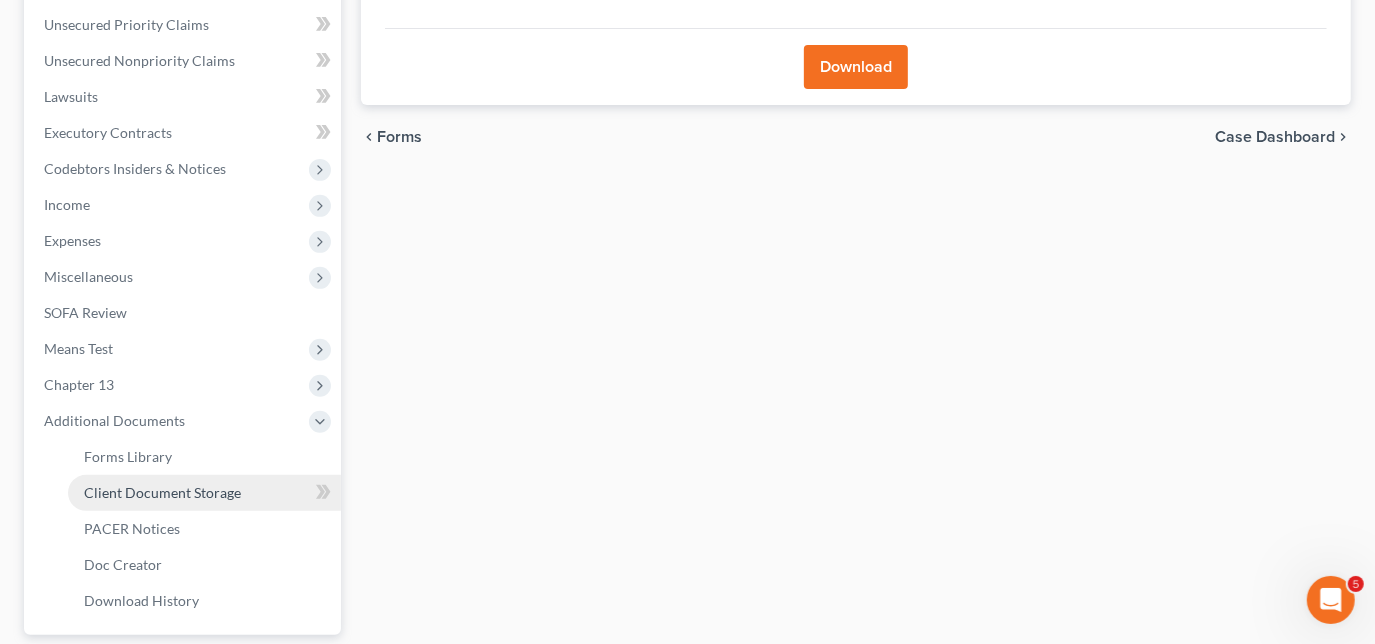 click on "Client Document Storage" at bounding box center [162, 492] 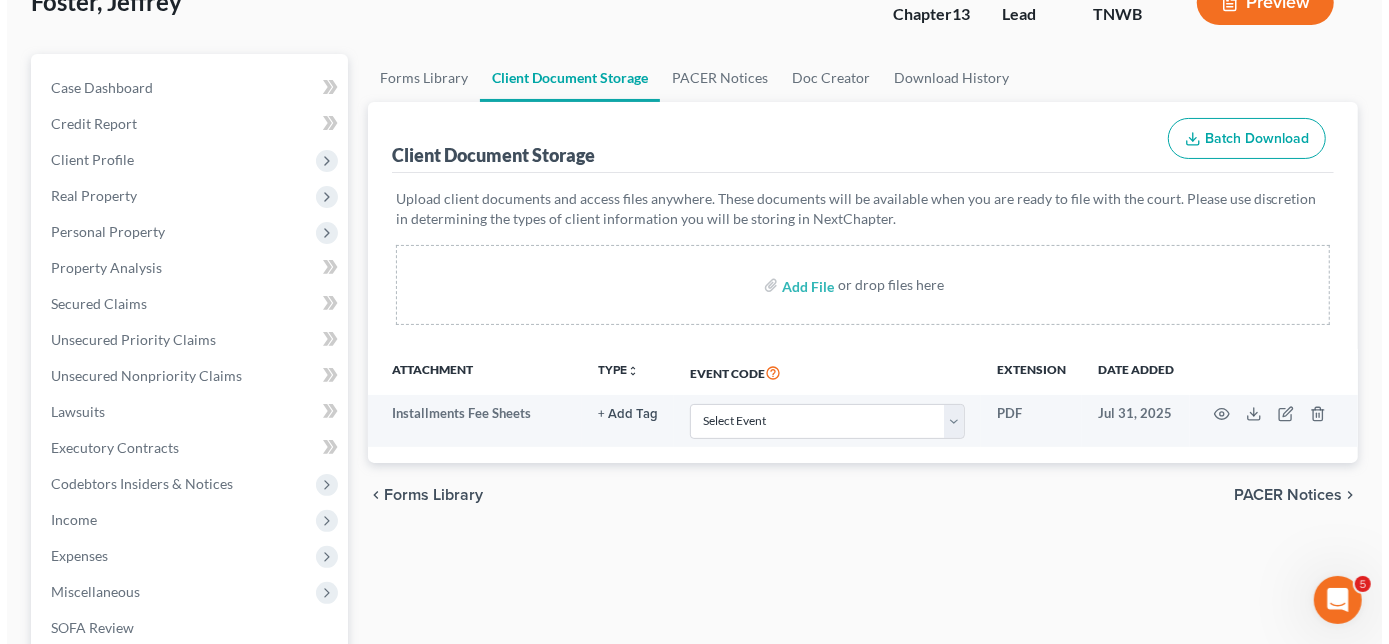 scroll, scrollTop: 181, scrollLeft: 0, axis: vertical 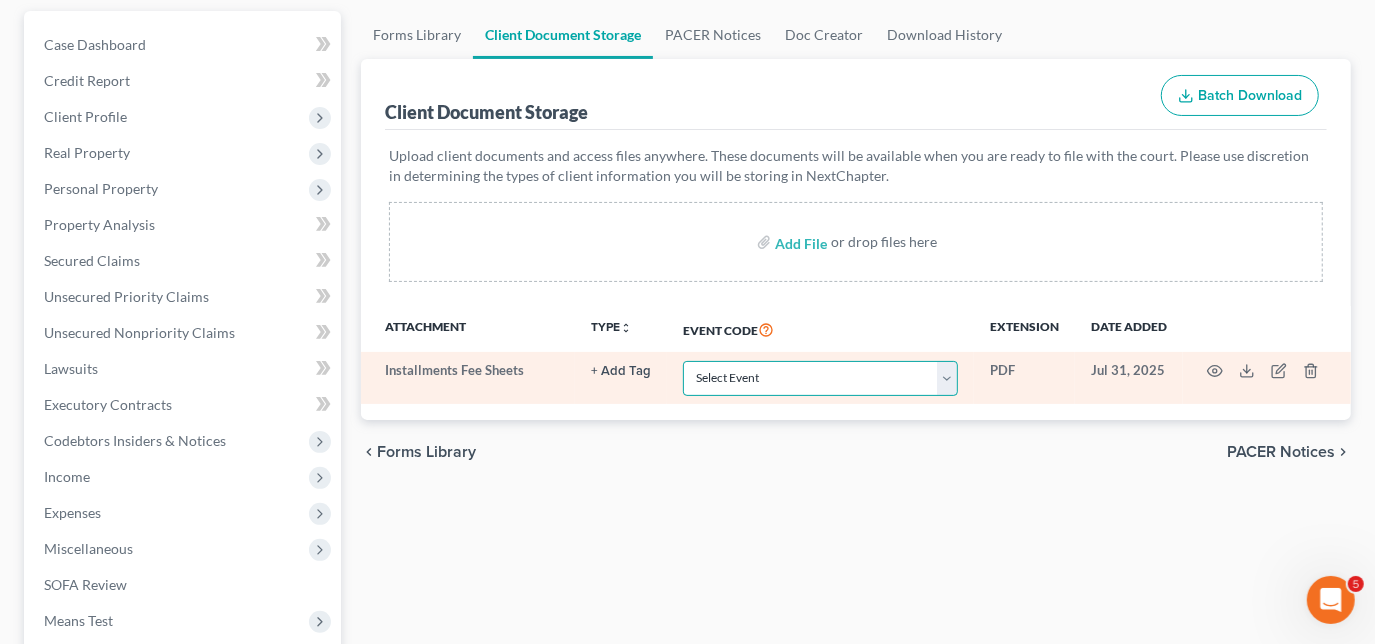 click on "Select Event 20 Largest Unsecured Creditors Amended Creditor Matrix (Fee) Amended Schedules D-H (Two Or More Amended--One Fee Charged) Amended/Amendment/Corrected Amended/Corrected Voluntary Petition Amendment To Add Creditors Application To Pay Filing Fee In Installments Attachment to Voluntary Petition for Non-Individuals Ch 11 Business Income and Expenses Certificate Of Credit Counseling Ch 7 - Form 122A-1 Statement Of Your Monthly Income Ch 7 - Form 122A-1Supp Statement of Exemption from Presumption of Abuse Ch 7 - Form 122A-2 Means Test Calculation Chapter 11 - Form 122B Statement Of Your Current Monthly Income Chapter 11 Final Report And Account Chapter 11 Post-Confirmation Report Chapter 13 - Form 122C-1 Statement Of Your Monthly Income Chapter 13 - Form 122C-2 Calculation Of Disposable Income Chapter 13 Plan Debtor Cert RE Domestic Support Obligations FORM 2830 (Ch 13) Debtor Request for Electronic Noticing (DeBN) Debtor's Election Of Small Business Designation Debtor's Statement Of Intent Matrix" at bounding box center [820, 378] 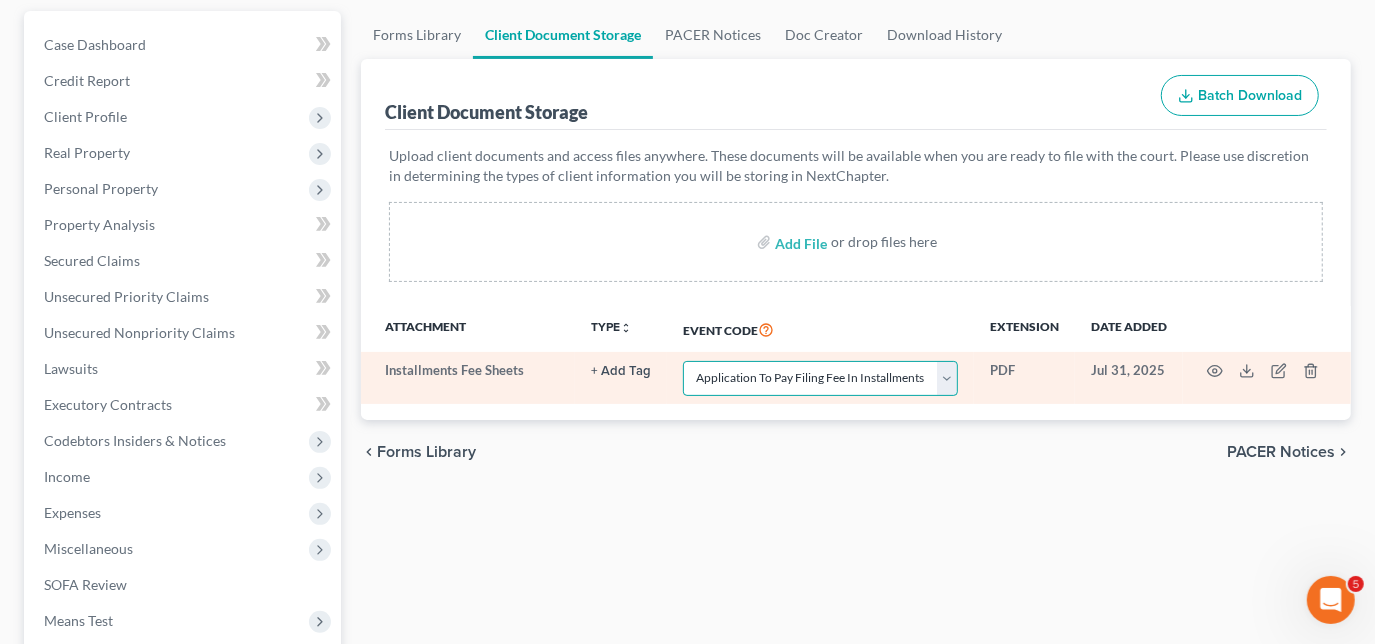 click on "Select Event 20 Largest Unsecured Creditors Amended Creditor Matrix (Fee) Amended Schedules D-H (Two Or More Amended--One Fee Charged) Amended/Amendment/Corrected Amended/Corrected Voluntary Petition Amendment To Add Creditors Application To Pay Filing Fee In Installments Attachment to Voluntary Petition for Non-Individuals Ch 11 Business Income and Expenses Certificate Of Credit Counseling Ch 7 - Form 122A-1 Statement Of Your Monthly Income Ch 7 - Form 122A-1Supp Statement of Exemption from Presumption of Abuse Ch 7 - Form 122A-2 Means Test Calculation Chapter 11 - Form 122B Statement Of Your Current Monthly Income Chapter 11 Final Report And Account Chapter 11 Post-Confirmation Report Chapter 13 - Form 122C-1 Statement Of Your Monthly Income Chapter 13 - Form 122C-2 Calculation Of Disposable Income Chapter 13 Plan Debtor Cert RE Domestic Support Obligations FORM 2830 (Ch 13) Debtor Request for Electronic Noticing (DeBN) Debtor's Election Of Small Business Designation Debtor's Statement Of Intent Matrix" at bounding box center [820, 378] 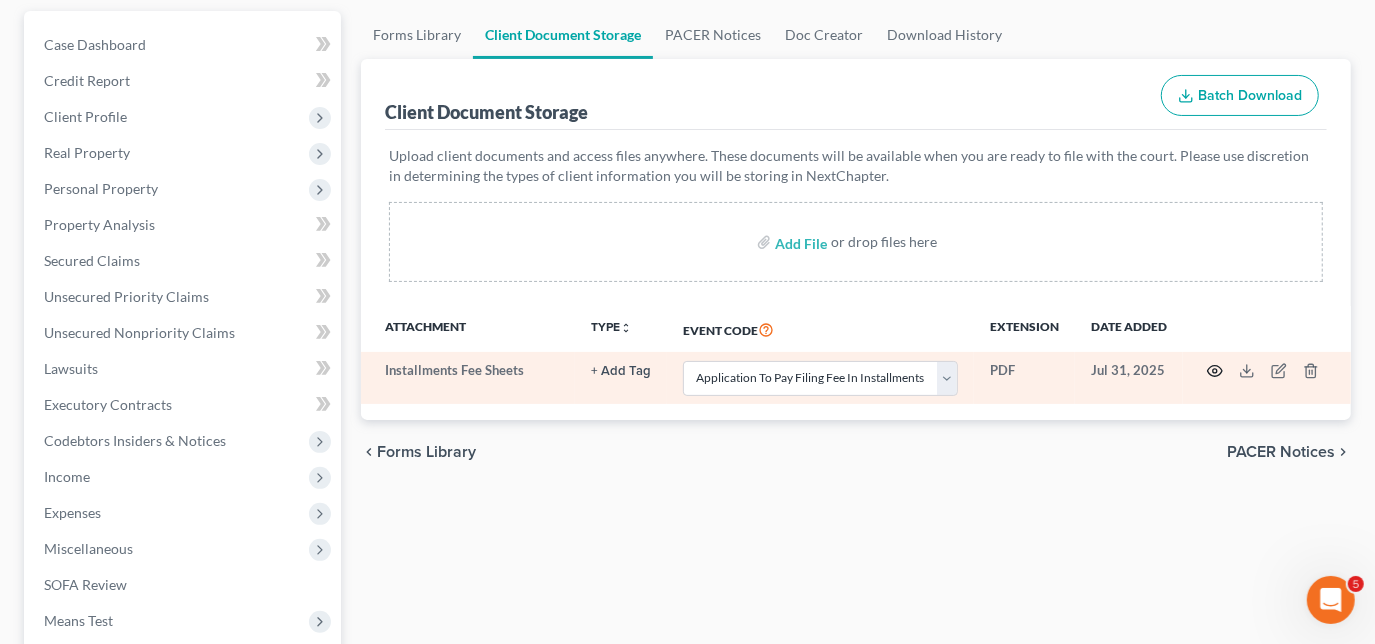 click 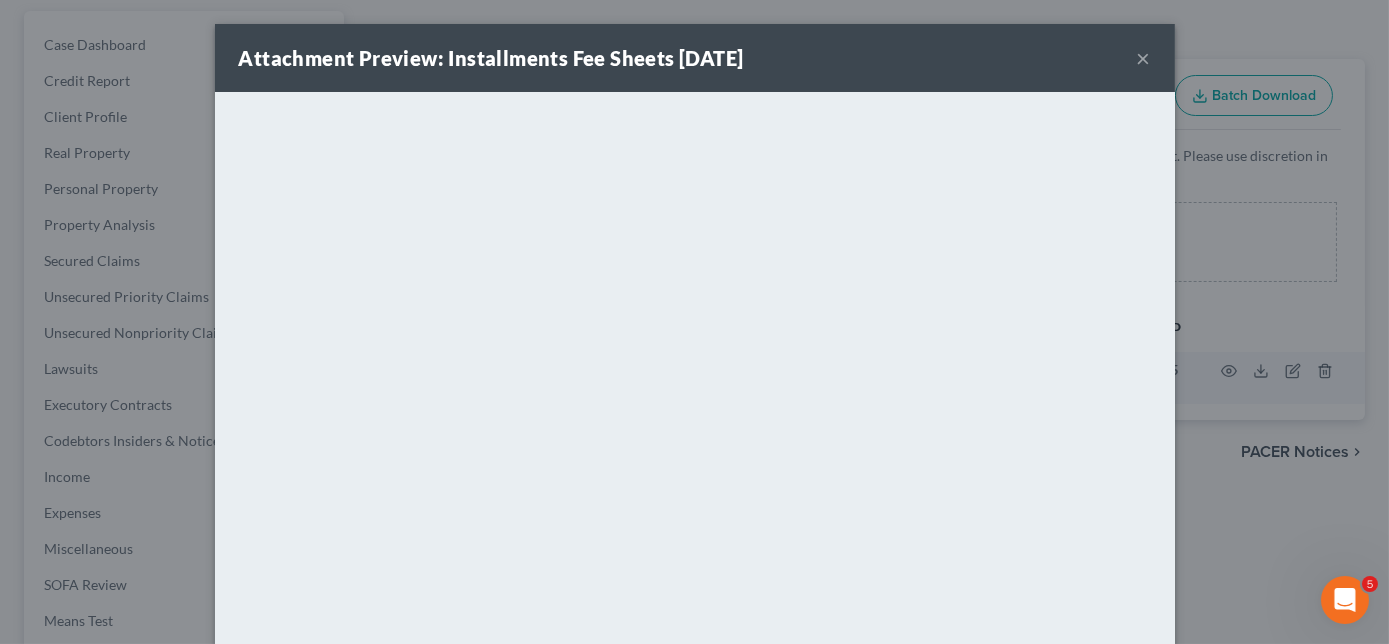 scroll, scrollTop: 192, scrollLeft: 0, axis: vertical 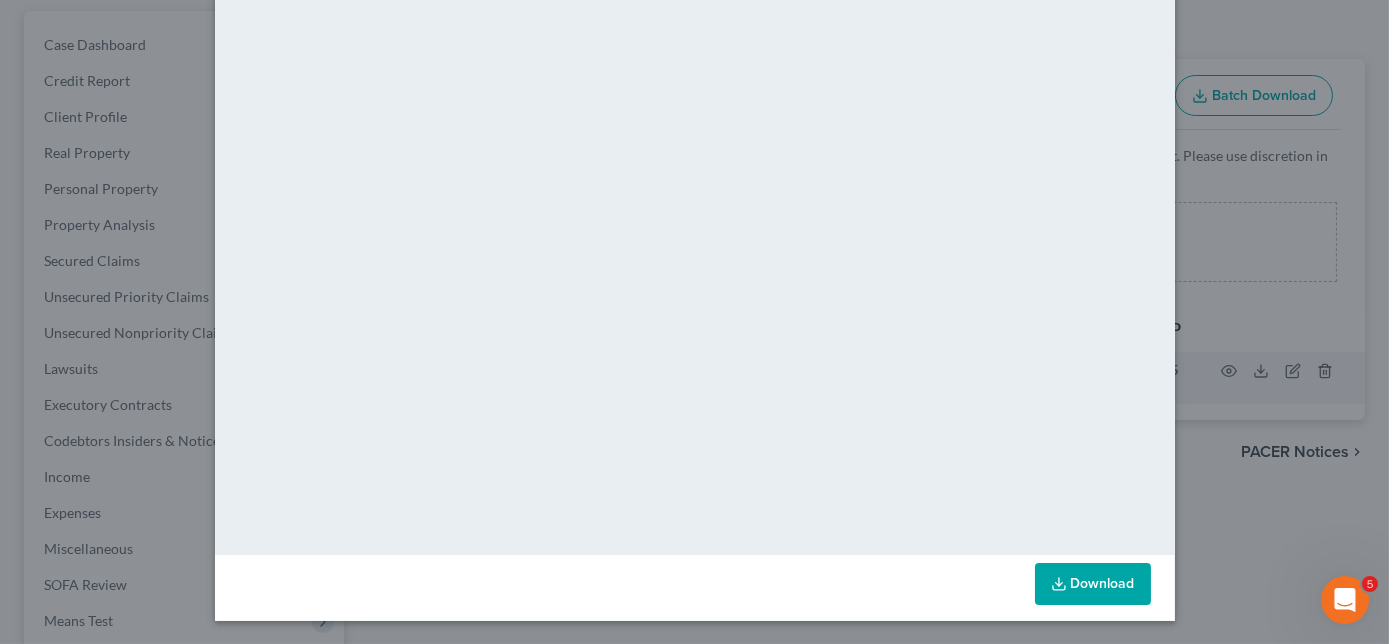 click on "Download" at bounding box center (1093, 584) 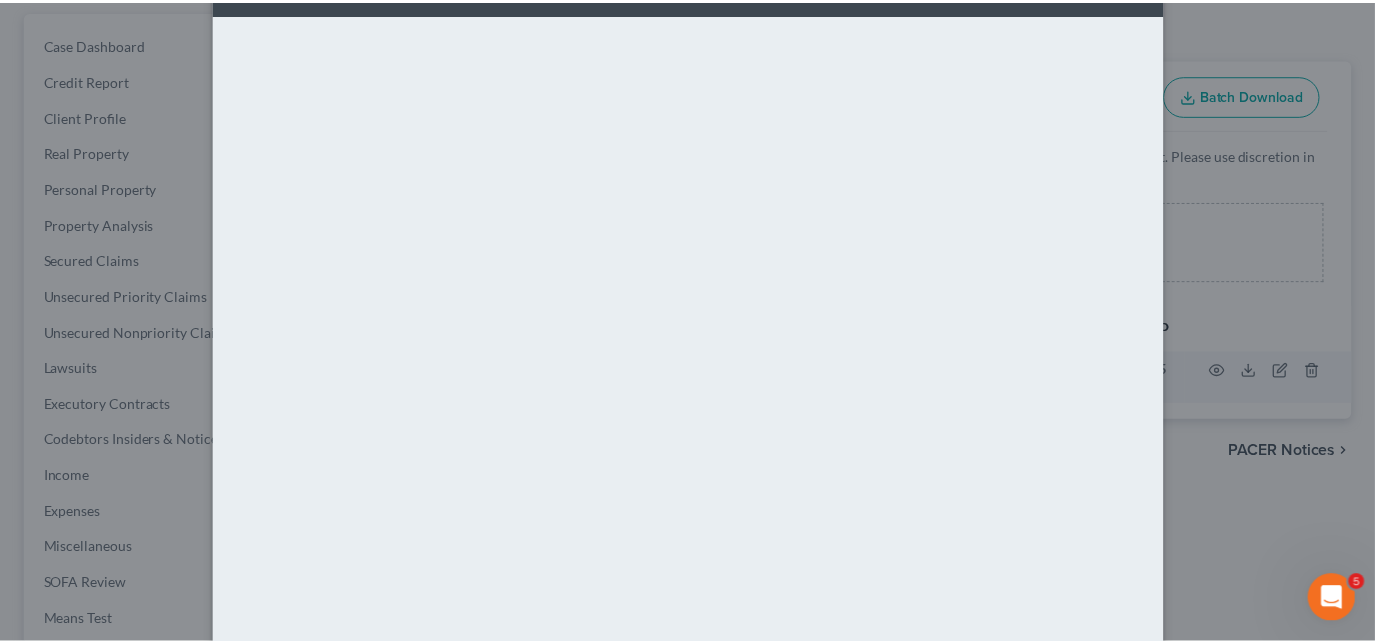 scroll, scrollTop: 0, scrollLeft: 0, axis: both 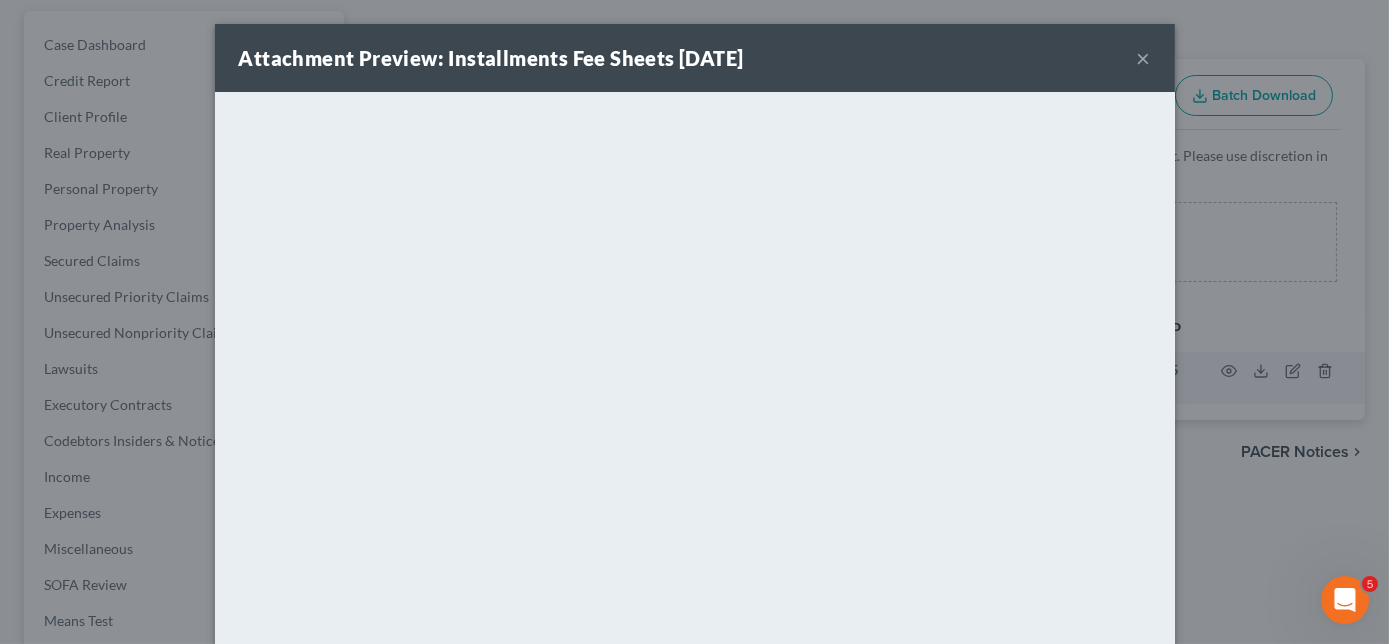 click on "×" at bounding box center (1144, 58) 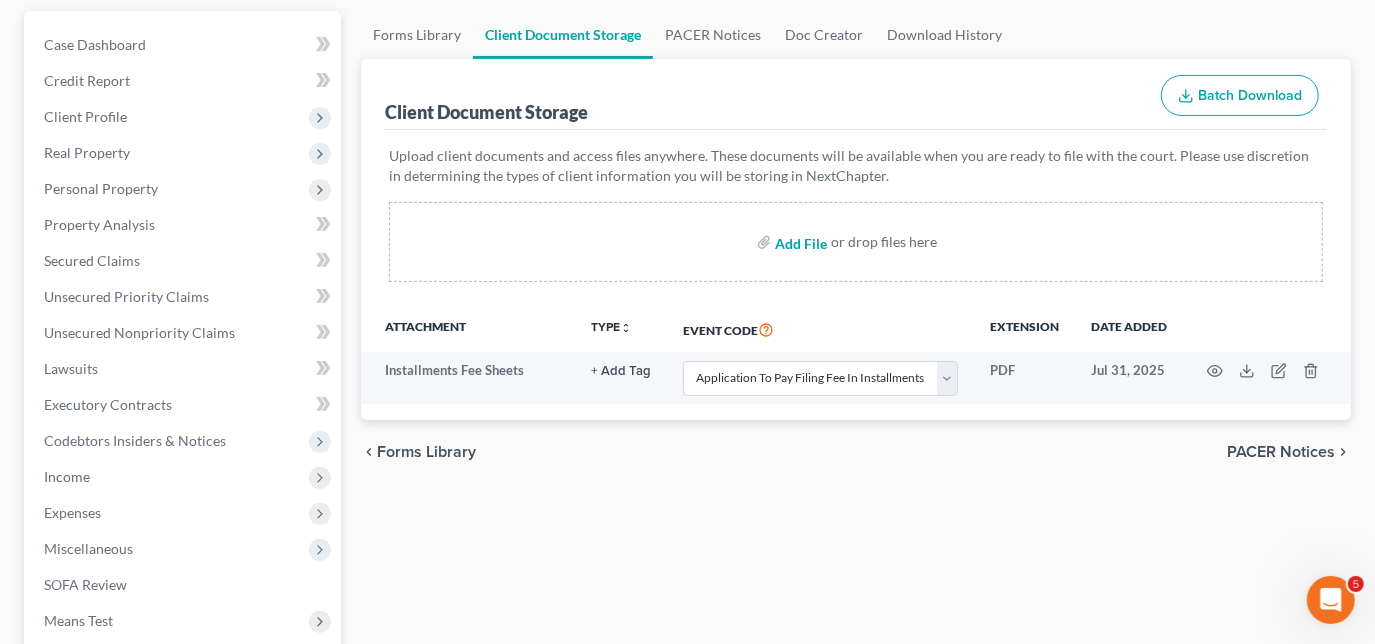 click at bounding box center (799, 242) 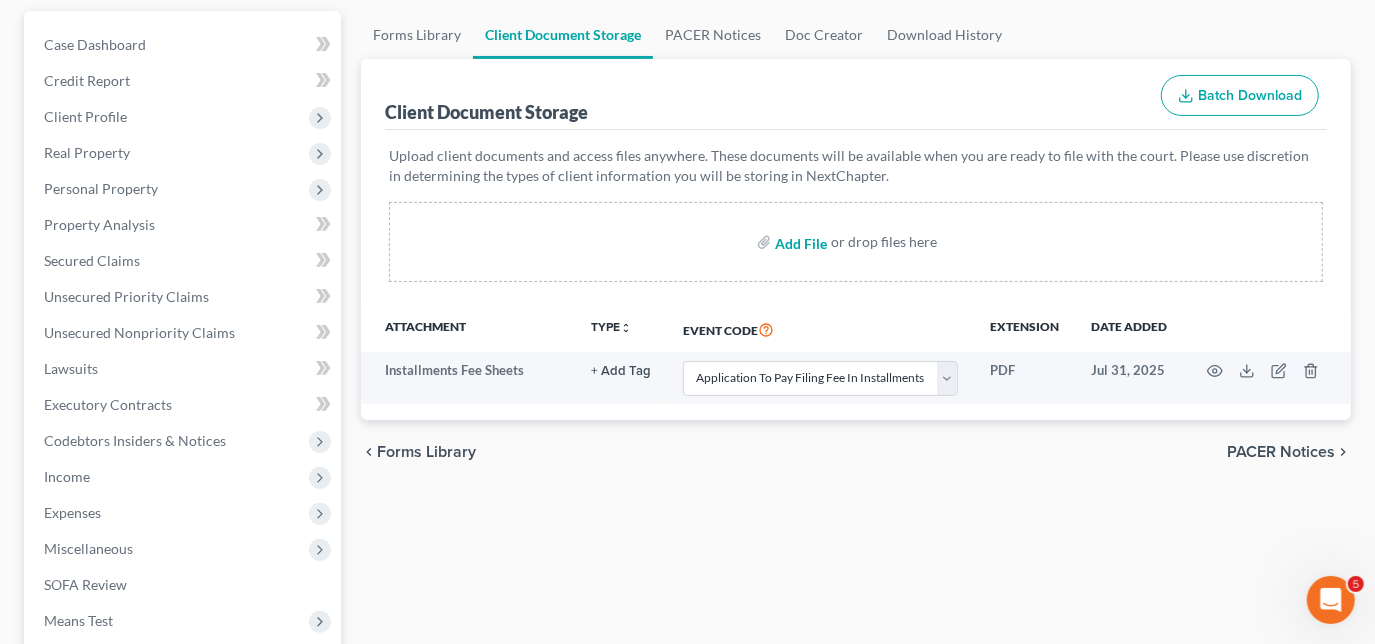 type on "C:\fakepath\c13 plan.pdf" 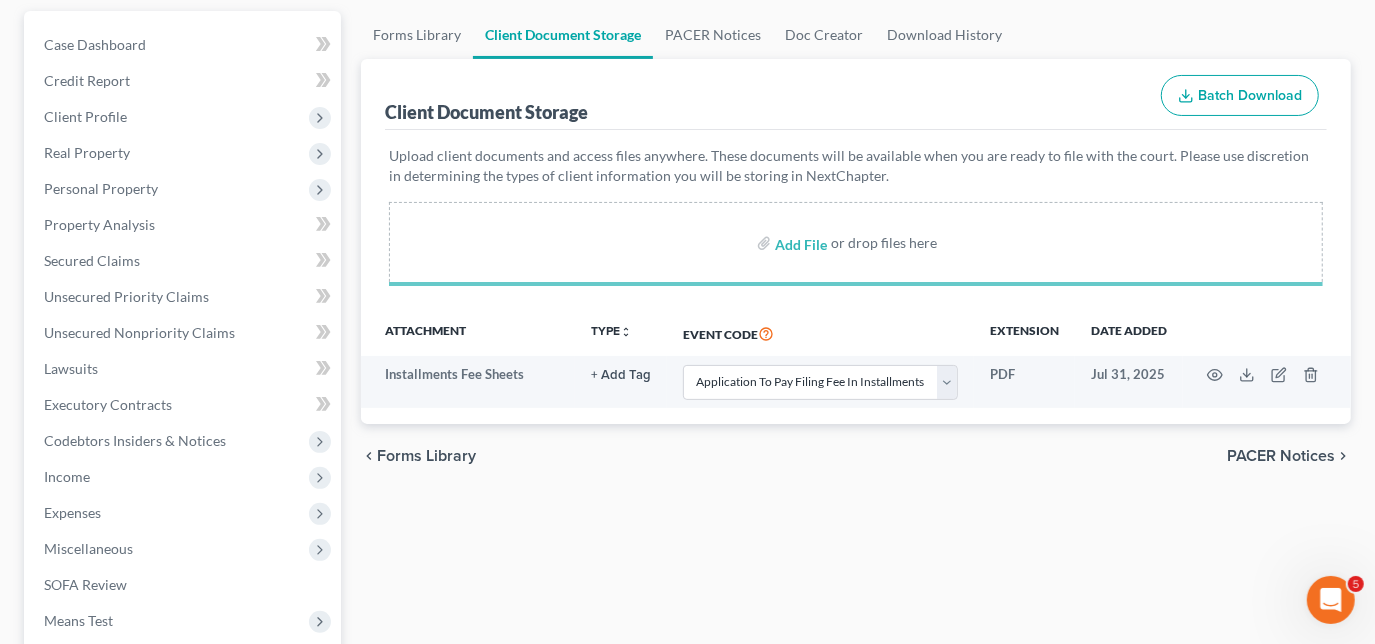 select on "6" 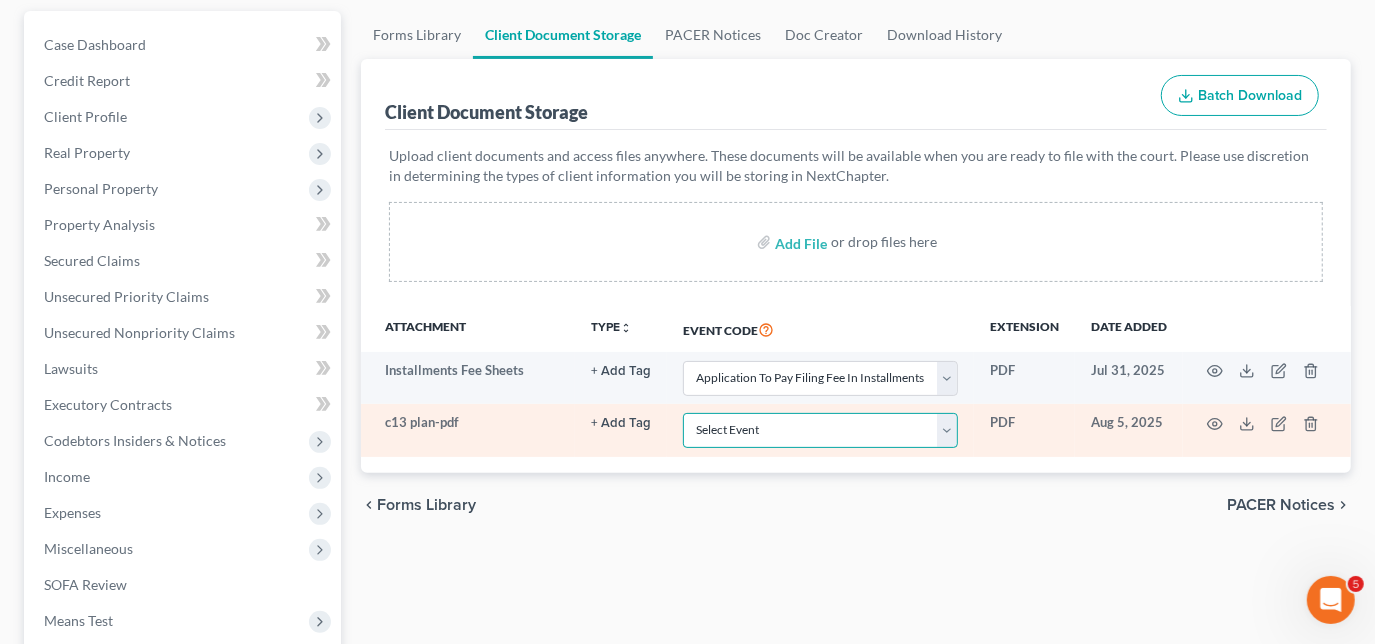 click on "Select Event 20 Largest Unsecured Creditors Amended Creditor Matrix (Fee) Amended Schedules D-H (Two Or More Amended--One Fee Charged) Amended/Amendment/Corrected Amended/Corrected Voluntary Petition Amendment To Add Creditors Application To Pay Filing Fee In Installments Attachment to Voluntary Petition for Non-Individuals Ch 11 Business Income and Expenses Certificate Of Credit Counseling Ch 7 - Form 122A-1 Statement Of Your Monthly Income Ch 7 - Form 122A-1Supp Statement of Exemption from Presumption of Abuse Ch 7 - Form 122A-2 Means Test Calculation Chapter 11 - Form 122B Statement Of Your Current Monthly Income Chapter 11 Final Report And Account Chapter 11 Post-Confirmation Report Chapter 13 - Form 122C-1 Statement Of Your Monthly Income Chapter 13 - Form 122C-2 Calculation Of Disposable Income Chapter 13 Plan Debtor Cert RE Domestic Support Obligations FORM 2830 (Ch 13) Debtor Request for Electronic Noticing (DeBN) Debtor's Election Of Small Business Designation Debtor's Statement Of Intent Matrix" at bounding box center [820, 430] 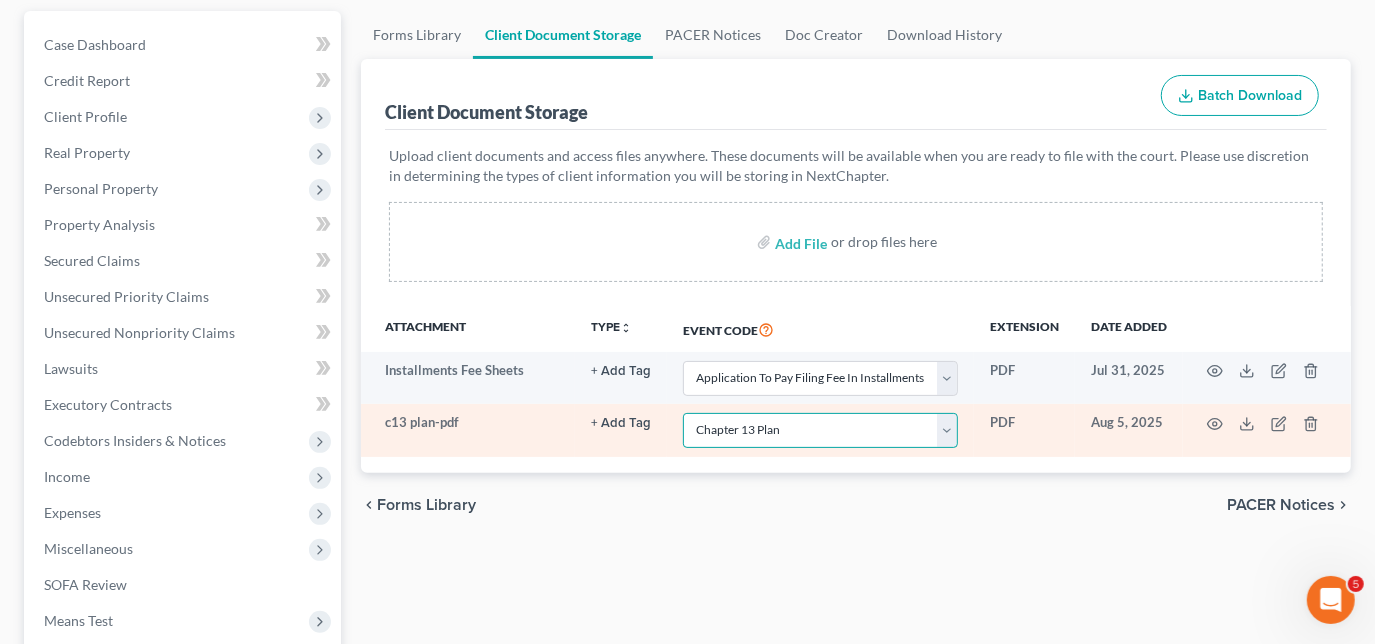 click on "Select Event 20 Largest Unsecured Creditors Amended Creditor Matrix (Fee) Amended Schedules D-H (Two Or More Amended--One Fee Charged) Amended/Amendment/Corrected Amended/Corrected Voluntary Petition Amendment To Add Creditors Application To Pay Filing Fee In Installments Attachment to Voluntary Petition for Non-Individuals Ch 11 Business Income and Expenses Certificate Of Credit Counseling Ch 7 - Form 122A-1 Statement Of Your Monthly Income Ch 7 - Form 122A-1Supp Statement of Exemption from Presumption of Abuse Ch 7 - Form 122A-2 Means Test Calculation Chapter 11 - Form 122B Statement Of Your Current Monthly Income Chapter 11 Final Report And Account Chapter 11 Post-Confirmation Report Chapter 13 - Form 122C-1 Statement Of Your Monthly Income Chapter 13 - Form 122C-2 Calculation Of Disposable Income Chapter 13 Plan Debtor Cert RE Domestic Support Obligations FORM 2830 (Ch 13) Debtor Request for Electronic Noticing (DeBN) Debtor's Election Of Small Business Designation Debtor's Statement Of Intent Matrix" at bounding box center [820, 430] 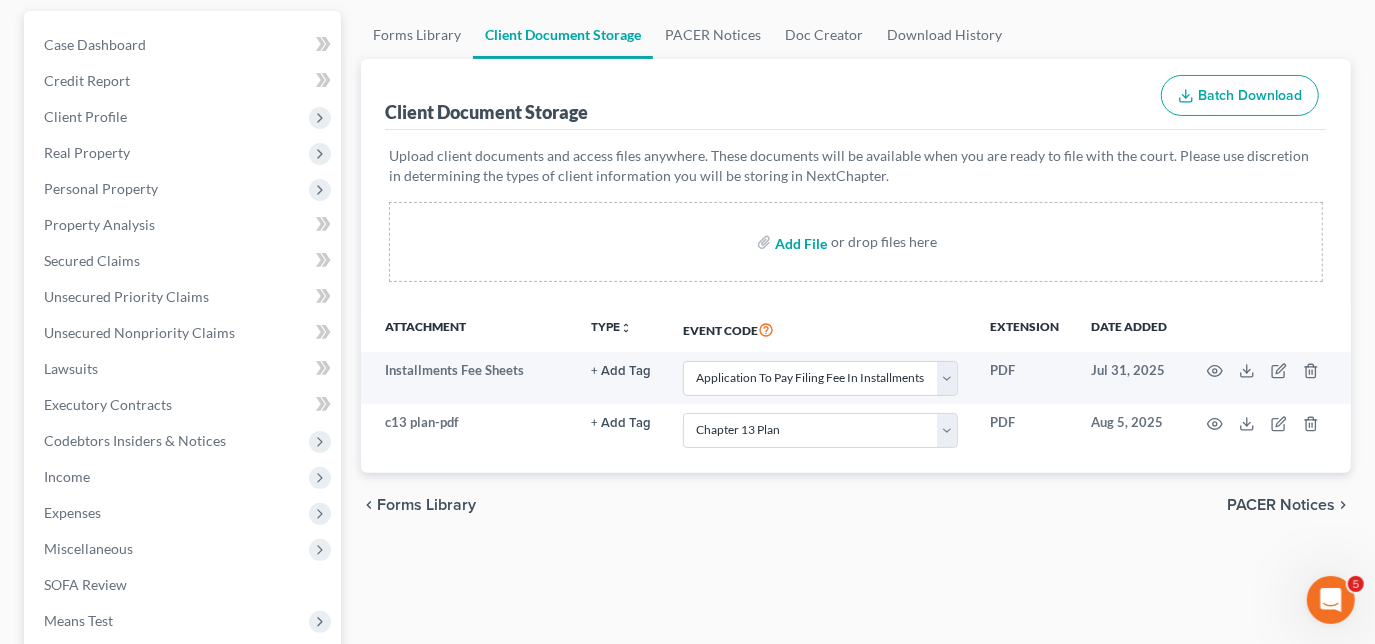 click at bounding box center [799, 242] 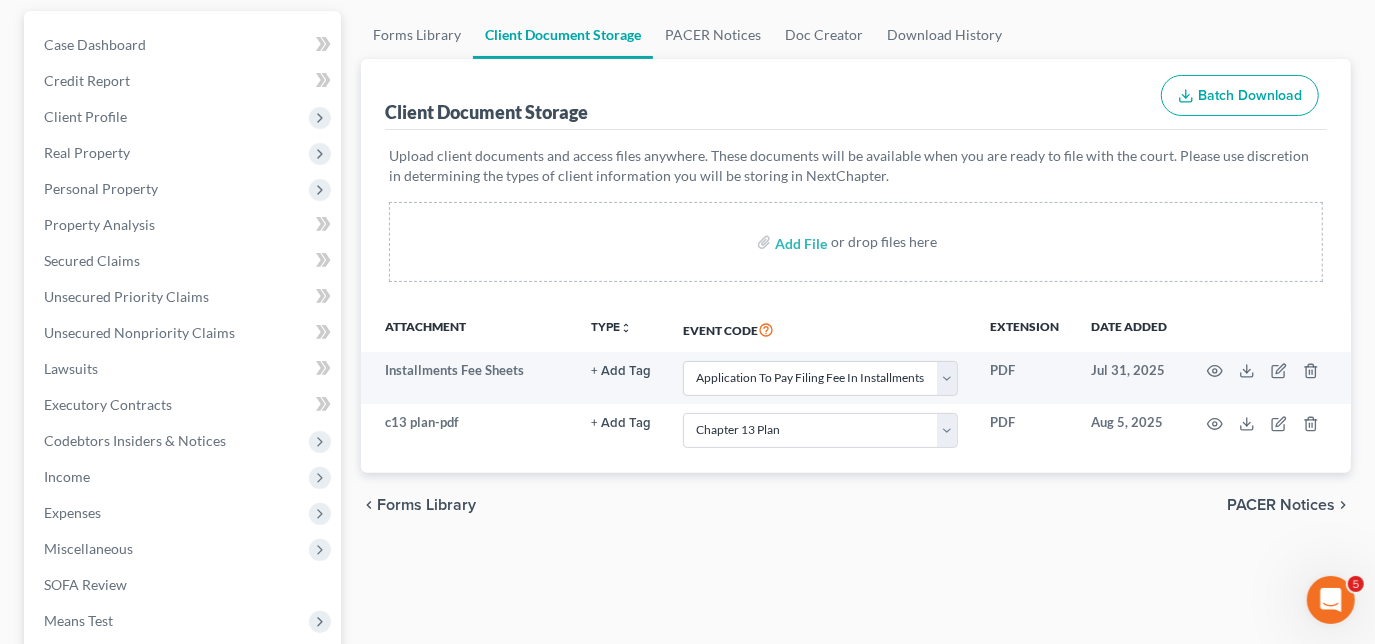 select on "6" 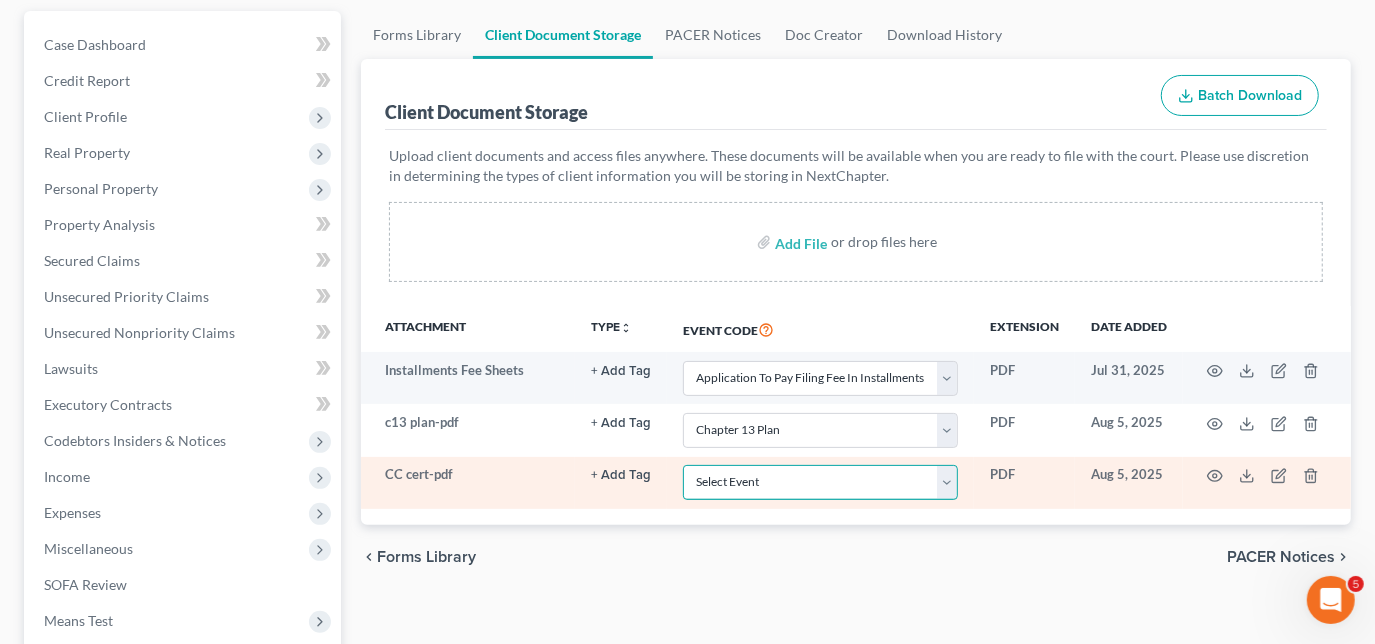 click on "Select Event 20 Largest Unsecured Creditors Amended Creditor Matrix (Fee) Amended Schedules D-H (Two Or More Amended--One Fee Charged) Amended/Amendment/Corrected Amended/Corrected Voluntary Petition Amendment To Add Creditors Application To Pay Filing Fee In Installments Attachment to Voluntary Petition for Non-Individuals Ch 11 Business Income and Expenses Certificate Of Credit Counseling Ch 7 - Form 122A-1 Statement Of Your Monthly Income Ch 7 - Form 122A-1Supp Statement of Exemption from Presumption of Abuse Ch 7 - Form 122A-2 Means Test Calculation Chapter 11 - Form 122B Statement Of Your Current Monthly Income Chapter 11 Final Report And Account Chapter 11 Post-Confirmation Report Chapter 13 - Form 122C-1 Statement Of Your Monthly Income Chapter 13 - Form 122C-2 Calculation Of Disposable Income Chapter 13 Plan Debtor Cert RE Domestic Support Obligations FORM 2830 (Ch 13) Debtor Request for Electronic Noticing (DeBN) Debtor's Election Of Small Business Designation Debtor's Statement Of Intent Matrix" at bounding box center [820, 482] 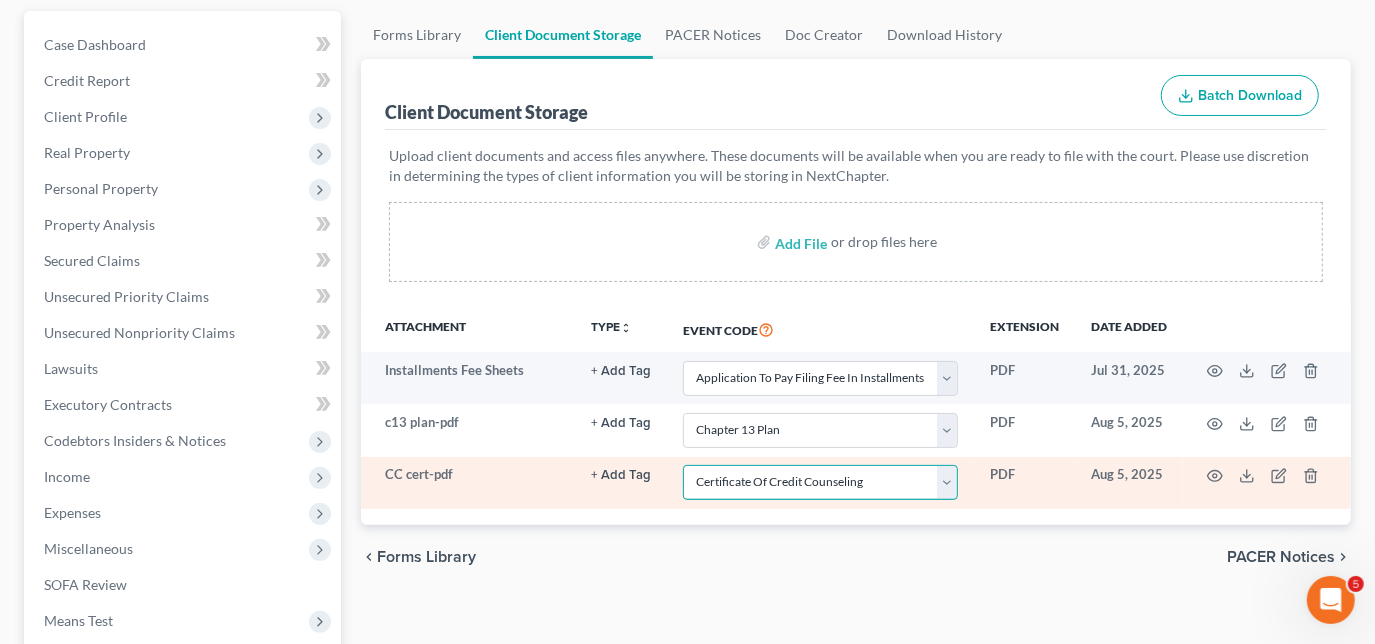 click on "Select Event 20 Largest Unsecured Creditors Amended Creditor Matrix (Fee) Amended Schedules D-H (Two Or More Amended--One Fee Charged) Amended/Amendment/Corrected Amended/Corrected Voluntary Petition Amendment To Add Creditors Application To Pay Filing Fee In Installments Attachment to Voluntary Petition for Non-Individuals Ch 11 Business Income and Expenses Certificate Of Credit Counseling Ch 7 - Form 122A-1 Statement Of Your Monthly Income Ch 7 - Form 122A-1Supp Statement of Exemption from Presumption of Abuse Ch 7 - Form 122A-2 Means Test Calculation Chapter 11 - Form 122B Statement Of Your Current Monthly Income Chapter 11 Final Report And Account Chapter 11 Post-Confirmation Report Chapter 13 - Form 122C-1 Statement Of Your Monthly Income Chapter 13 - Form 122C-2 Calculation Of Disposable Income Chapter 13 Plan Debtor Cert RE Domestic Support Obligations FORM 2830 (Ch 13) Debtor Request for Electronic Noticing (DeBN) Debtor's Election Of Small Business Designation Debtor's Statement Of Intent Matrix" at bounding box center (820, 482) 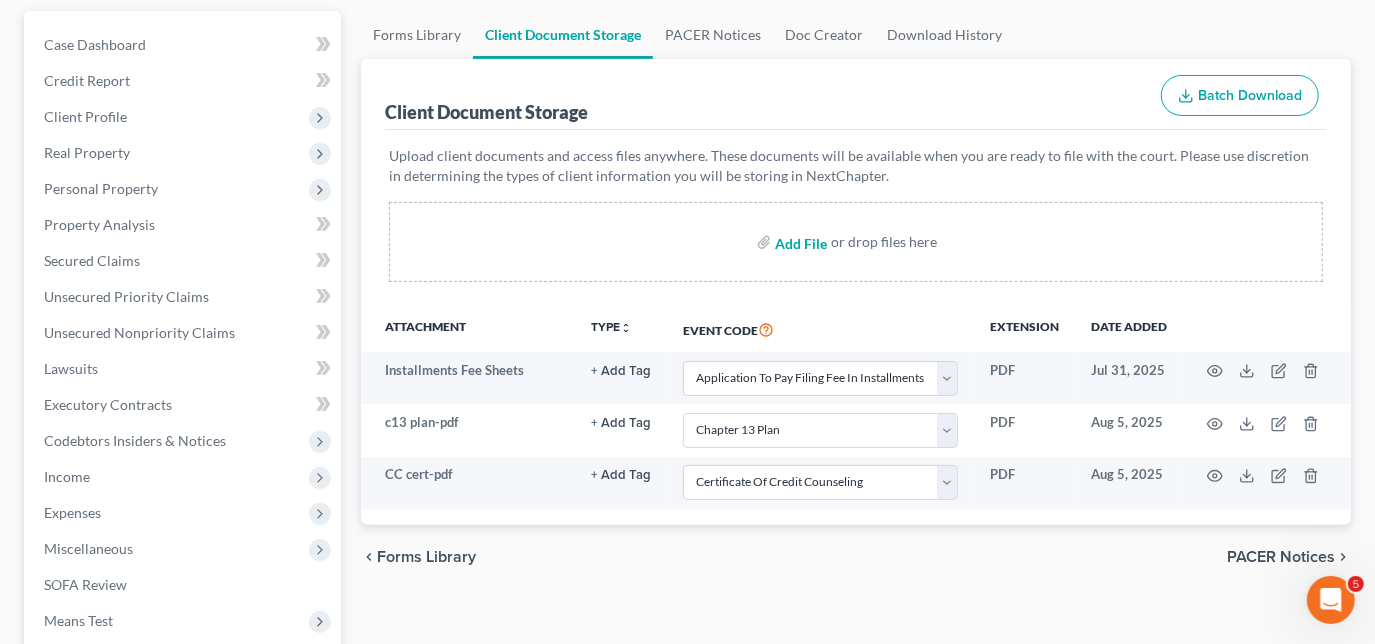 click at bounding box center (799, 242) 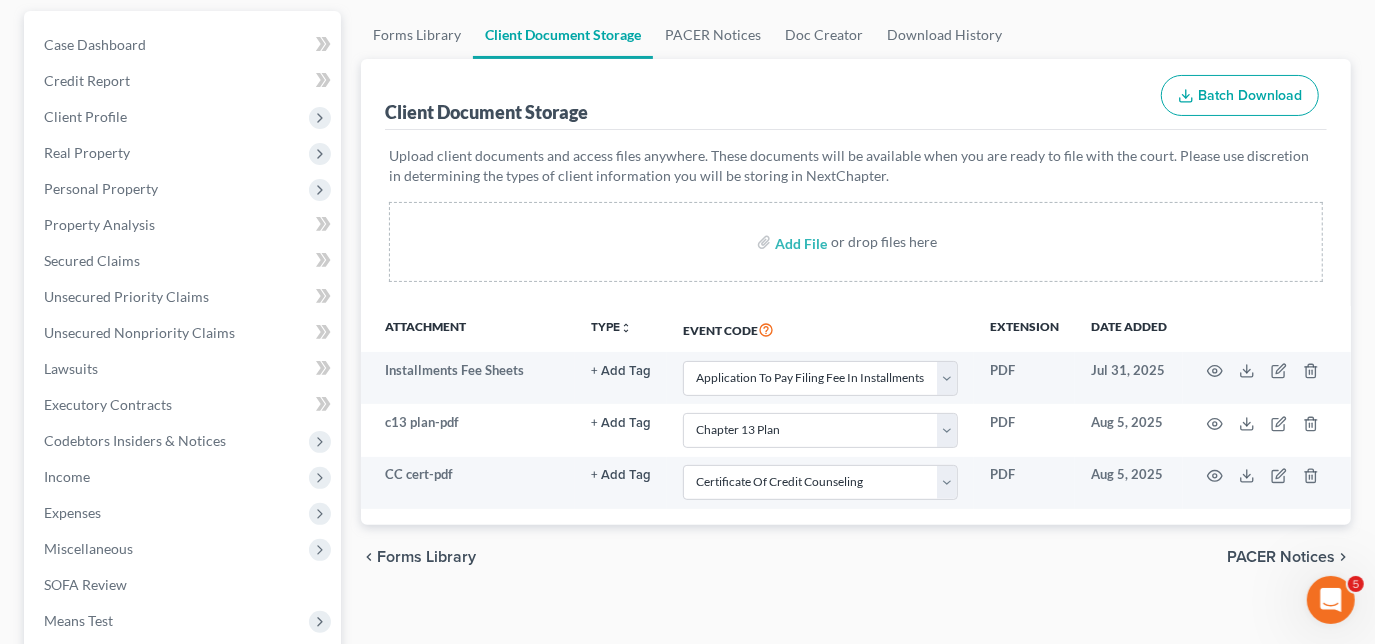select on "6" 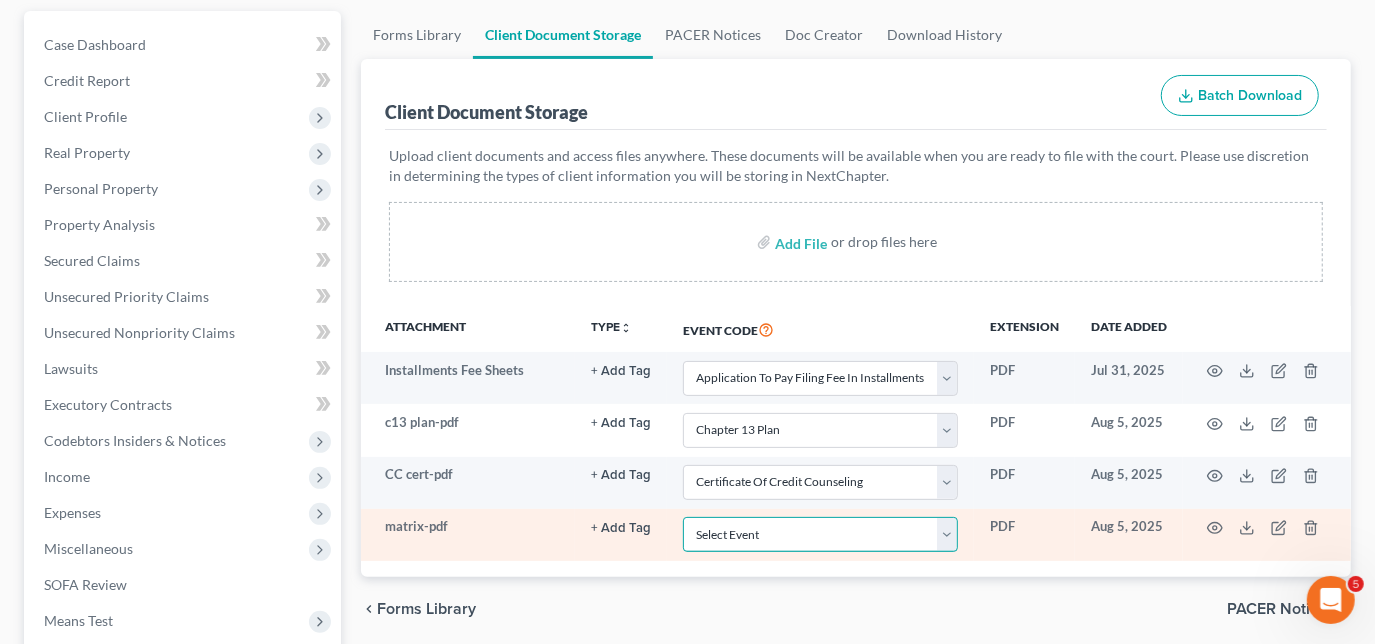 click on "Select Event 20 Largest Unsecured Creditors Amended Creditor Matrix (Fee) Amended Schedules D-H (Two Or More Amended--One Fee Charged) Amended/Amendment/Corrected Amended/Corrected Voluntary Petition Amendment To Add Creditors Application To Pay Filing Fee In Installments Attachment to Voluntary Petition for Non-Individuals Ch 11 Business Income and Expenses Certificate Of Credit Counseling Ch 7 - Form 122A-1 Statement Of Your Monthly Income Ch 7 - Form 122A-1Supp Statement of Exemption from Presumption of Abuse Ch 7 - Form 122A-2 Means Test Calculation Chapter 11 - Form 122B Statement Of Your Current Monthly Income Chapter 11 Final Report And Account Chapter 11 Post-Confirmation Report Chapter 13 - Form 122C-1 Statement Of Your Monthly Income Chapter 13 - Form 122C-2 Calculation Of Disposable Income Chapter 13 Plan Debtor Cert RE Domestic Support Obligations FORM 2830 (Ch 13) Debtor Request for Electronic Noticing (DeBN) Debtor's Election Of Small Business Designation Debtor's Statement Of Intent Matrix" at bounding box center [820, 534] 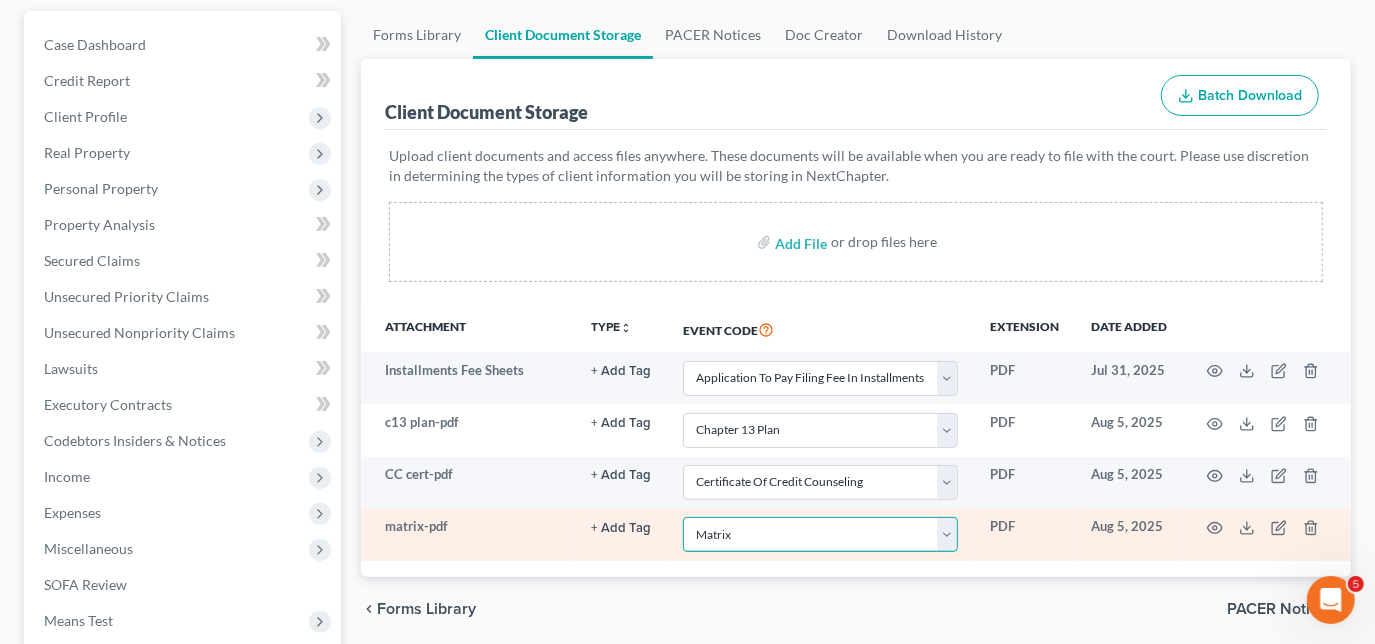 click on "Select Event 20 Largest Unsecured Creditors Amended Creditor Matrix (Fee) Amended Schedules D-H (Two Or More Amended--One Fee Charged) Amended/Amendment/Corrected Amended/Corrected Voluntary Petition Amendment To Add Creditors Application To Pay Filing Fee In Installments Attachment to Voluntary Petition for Non-Individuals Ch 11 Business Income and Expenses Certificate Of Credit Counseling Ch 7 - Form 122A-1 Statement Of Your Monthly Income Ch 7 - Form 122A-1Supp Statement of Exemption from Presumption of Abuse Ch 7 - Form 122A-2 Means Test Calculation Chapter 11 - Form 122B Statement Of Your Current Monthly Income Chapter 11 Final Report And Account Chapter 11 Post-Confirmation Report Chapter 13 - Form 122C-1 Statement Of Your Monthly Income Chapter 13 - Form 122C-2 Calculation Of Disposable Income Chapter 13 Plan Debtor Cert RE Domestic Support Obligations FORM 2830 (Ch 13) Debtor Request for Electronic Noticing (DeBN) Debtor's Election Of Small Business Designation Debtor's Statement Of Intent Matrix" at bounding box center [820, 534] 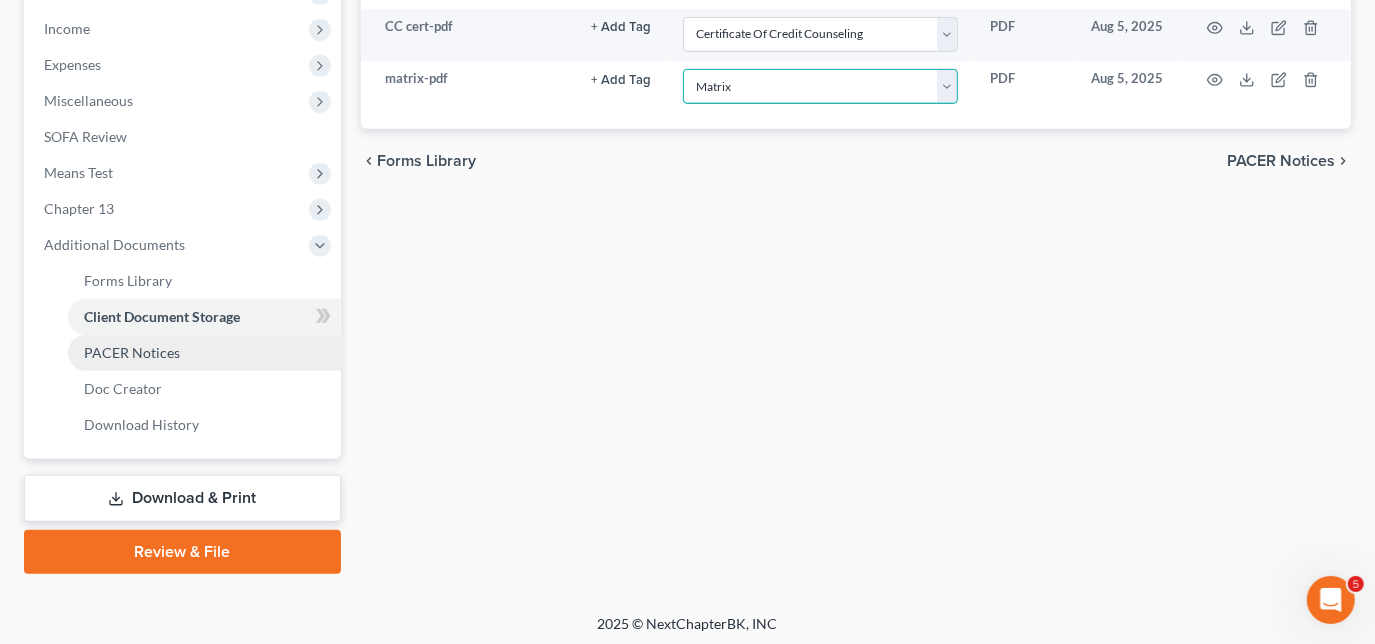 scroll, scrollTop: 634, scrollLeft: 0, axis: vertical 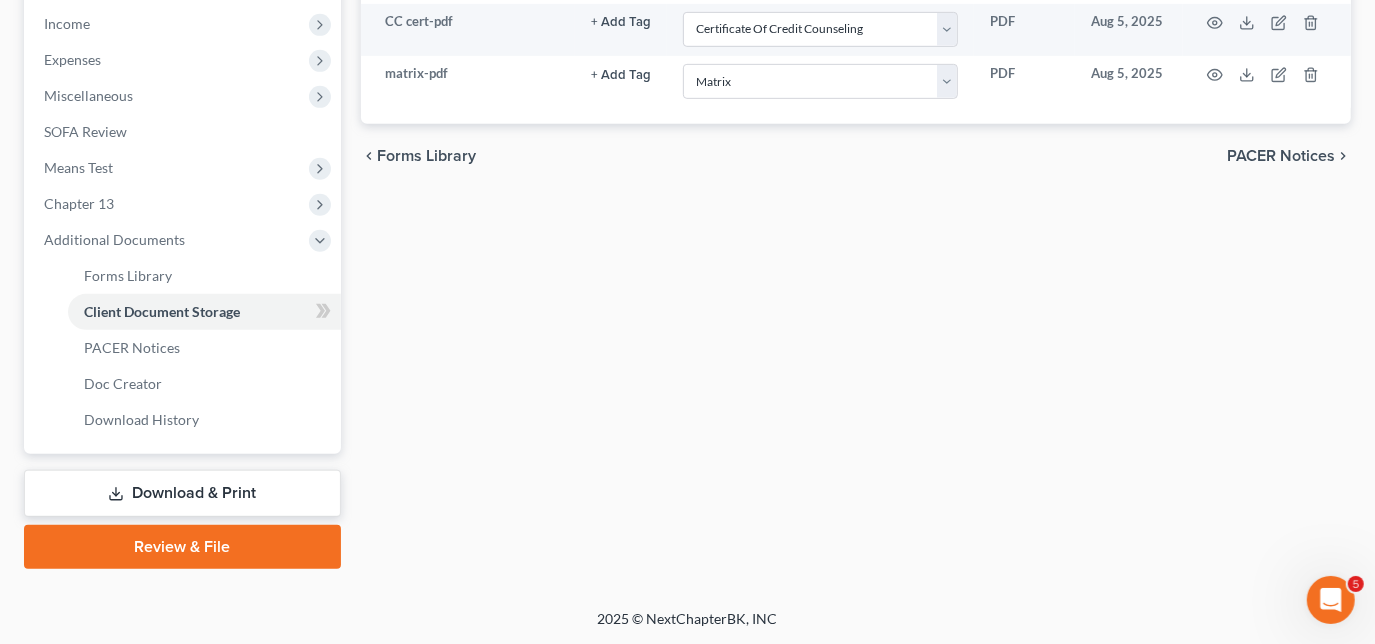 click on "Review & File" at bounding box center (182, 547) 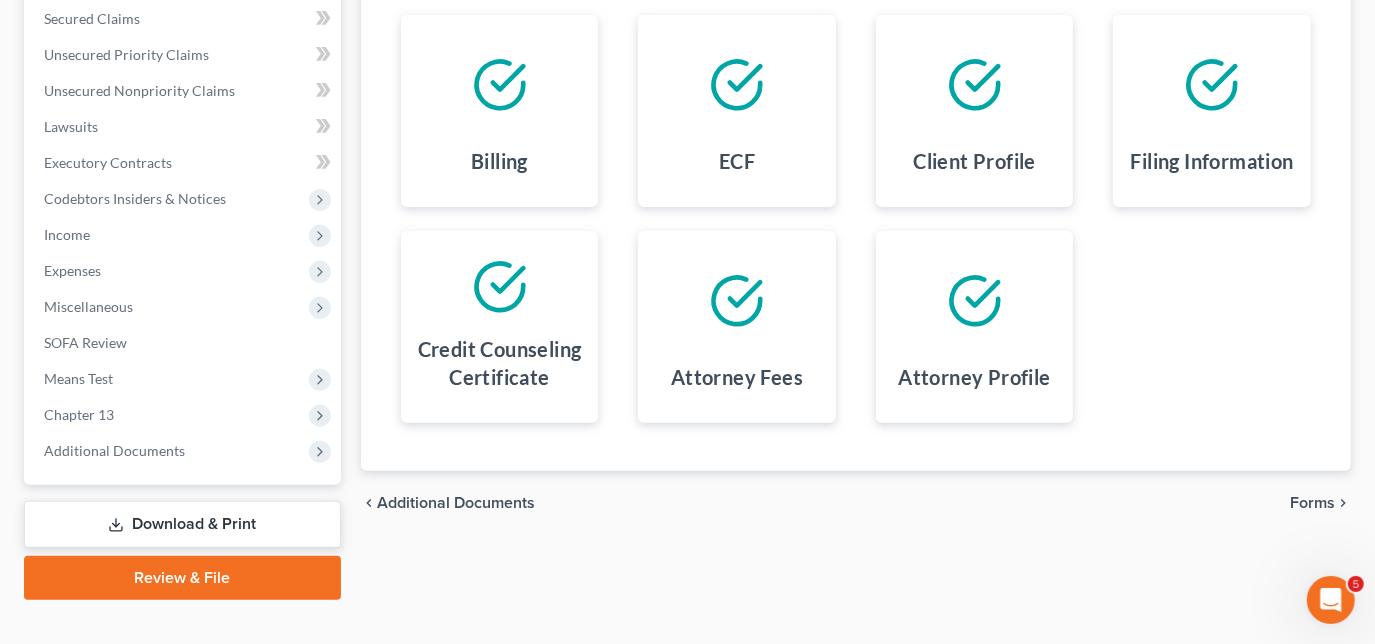 scroll, scrollTop: 453, scrollLeft: 0, axis: vertical 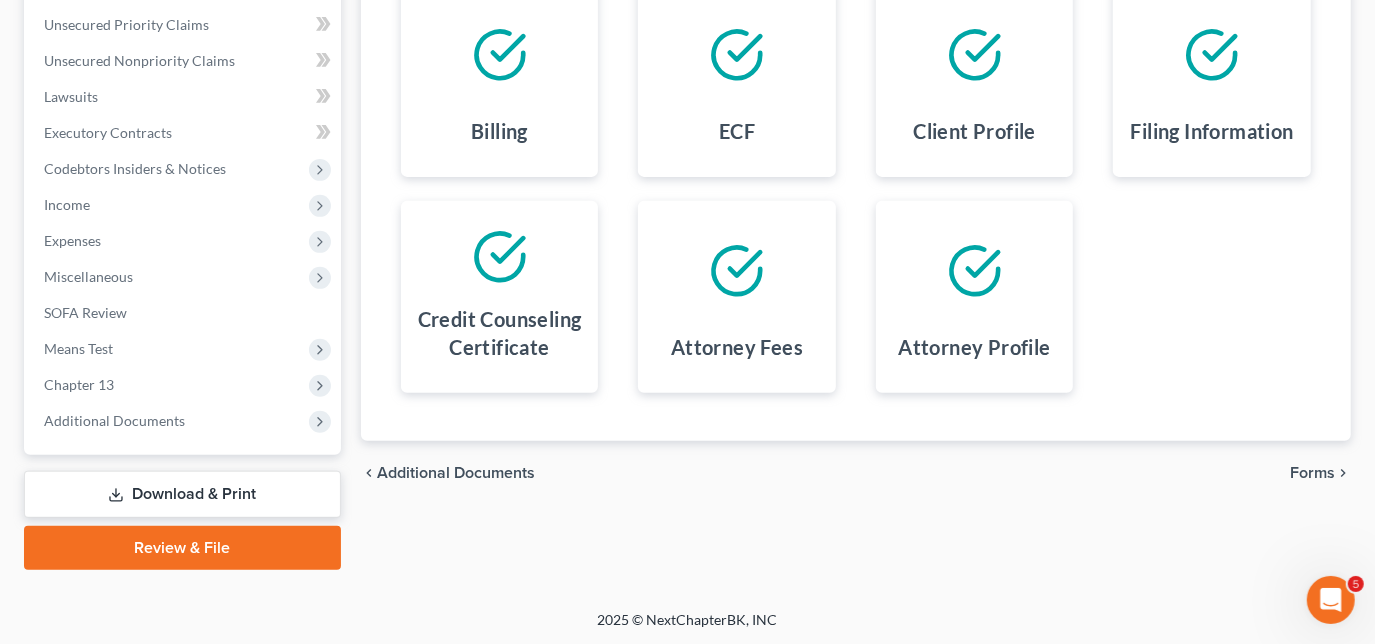 click on "Forms" at bounding box center [1312, 473] 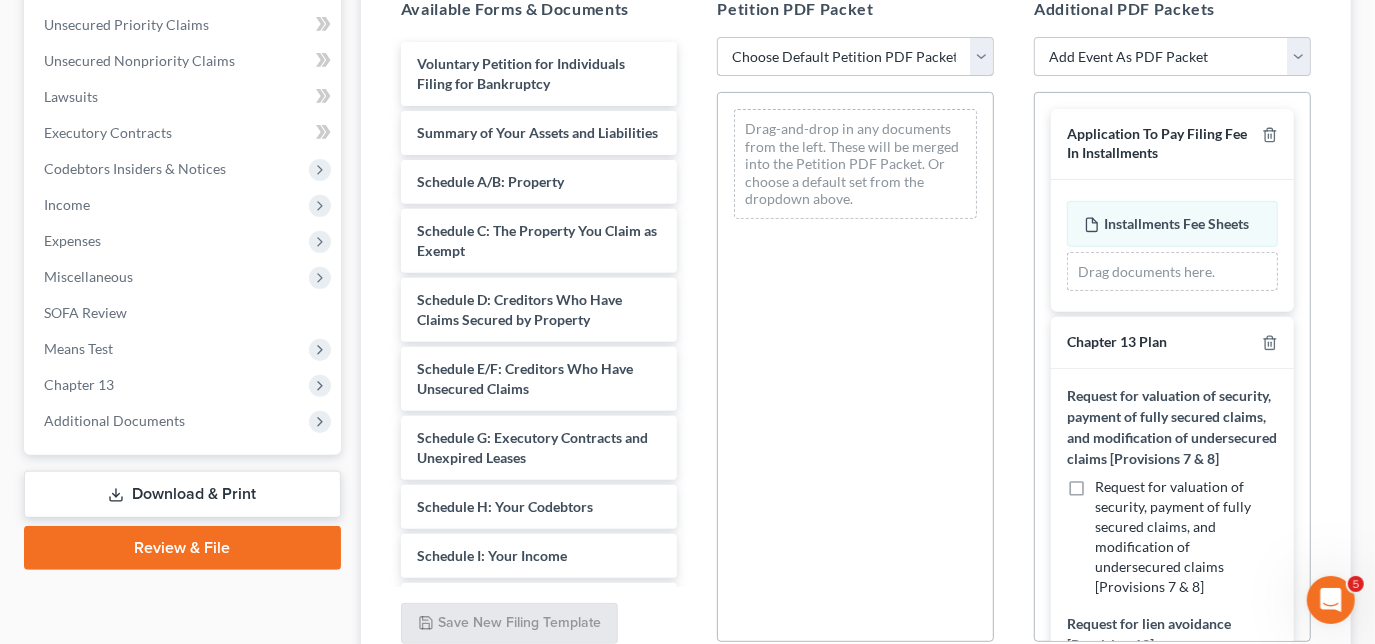 click on "Choose Default Petition PDF Packet Emergency Filing (Voluntary Petition and Creditor List Only) Chapter 13 Template" at bounding box center (855, 57) 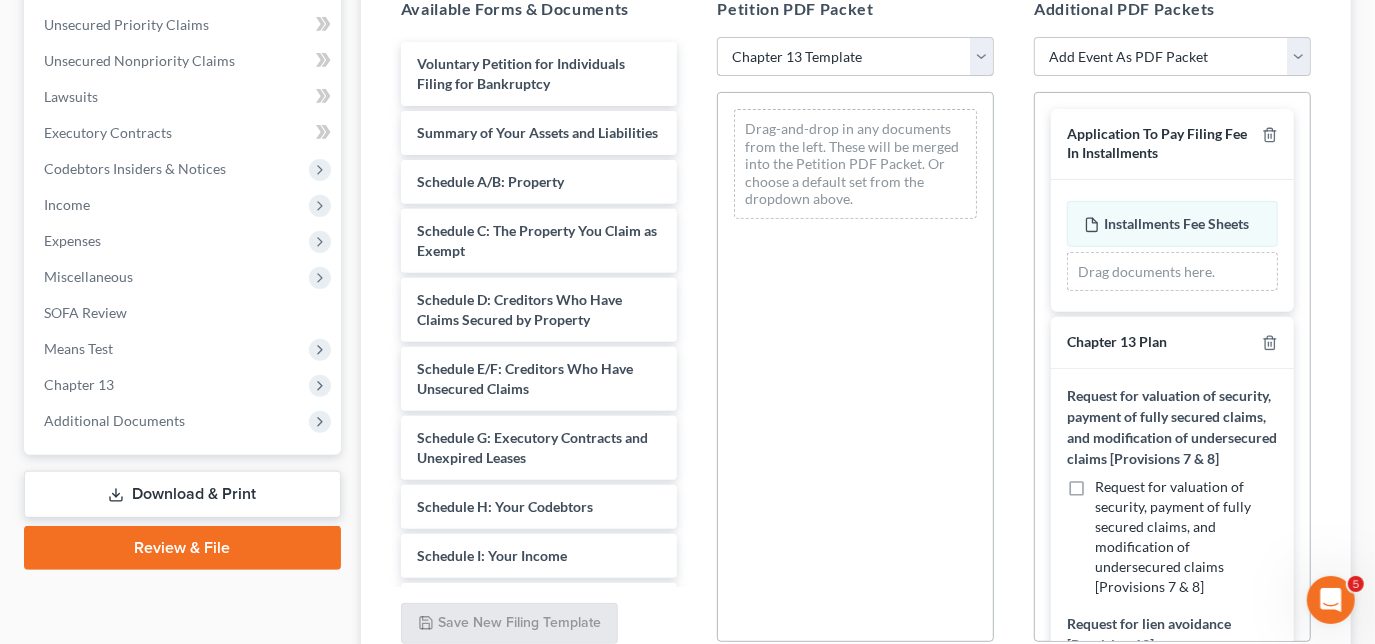 click on "Choose Default Petition PDF Packet Emergency Filing (Voluntary Petition and Creditor List Only) Chapter 13 Template" at bounding box center [855, 57] 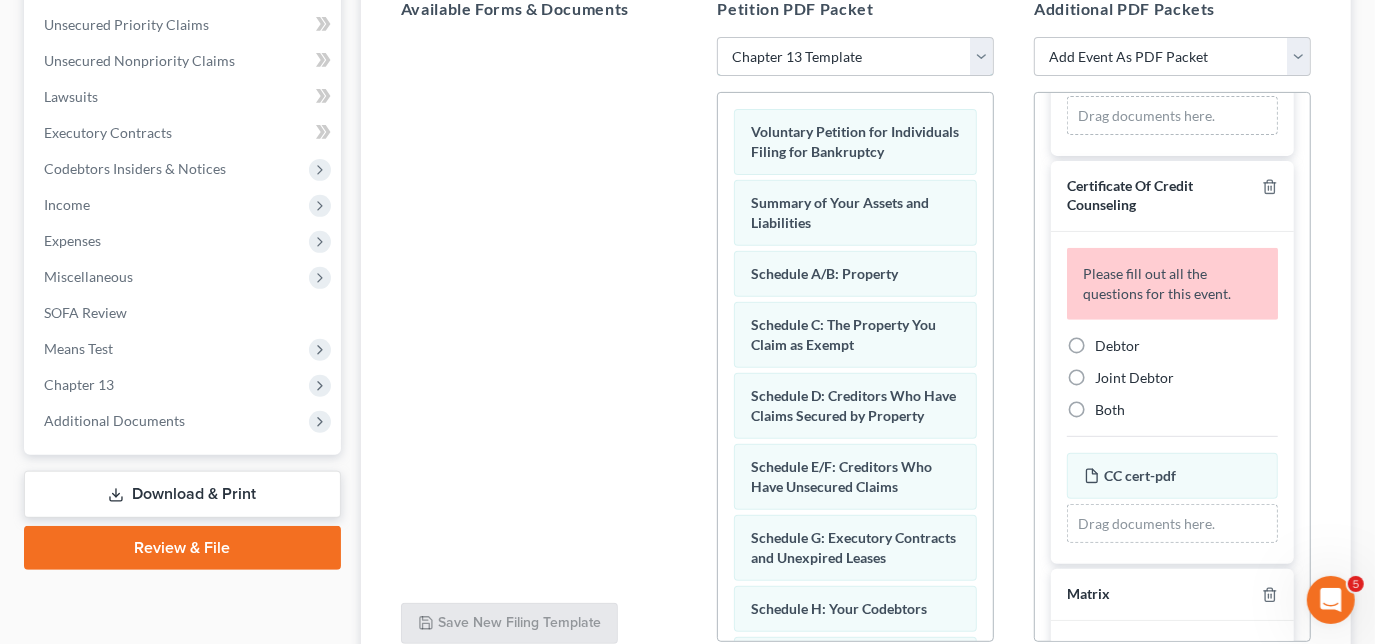 scroll, scrollTop: 1090, scrollLeft: 0, axis: vertical 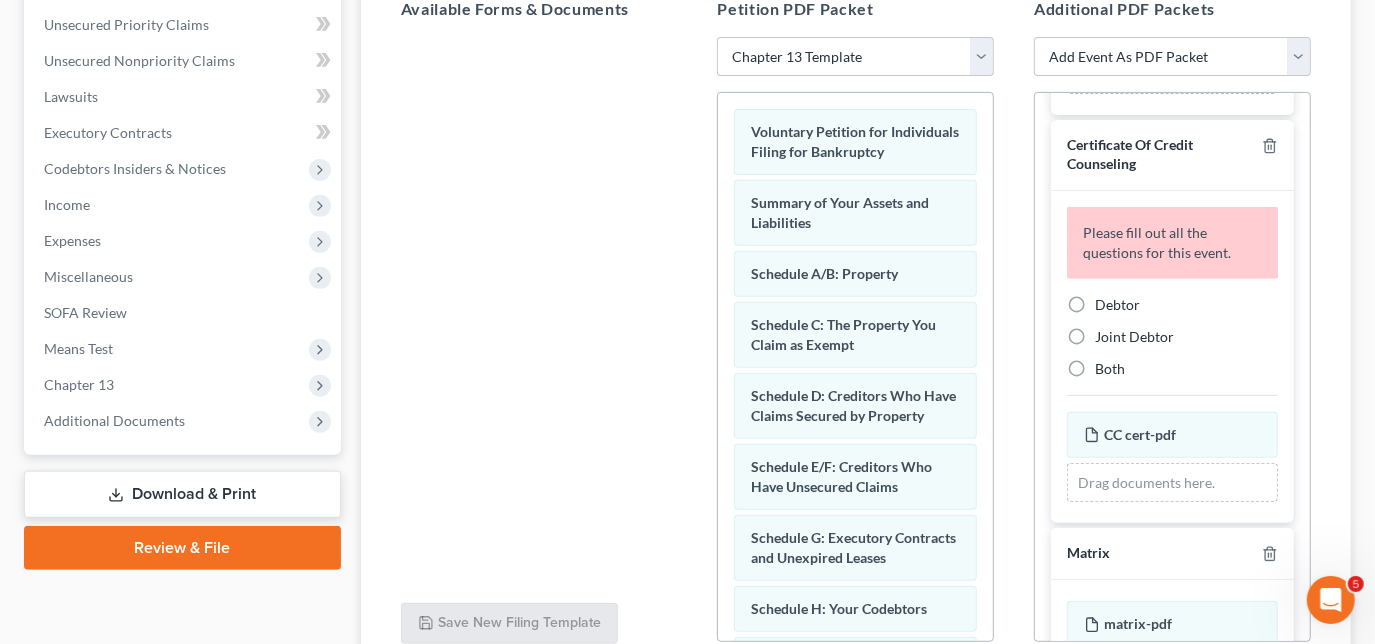 click on "Debtor" at bounding box center [1117, 305] 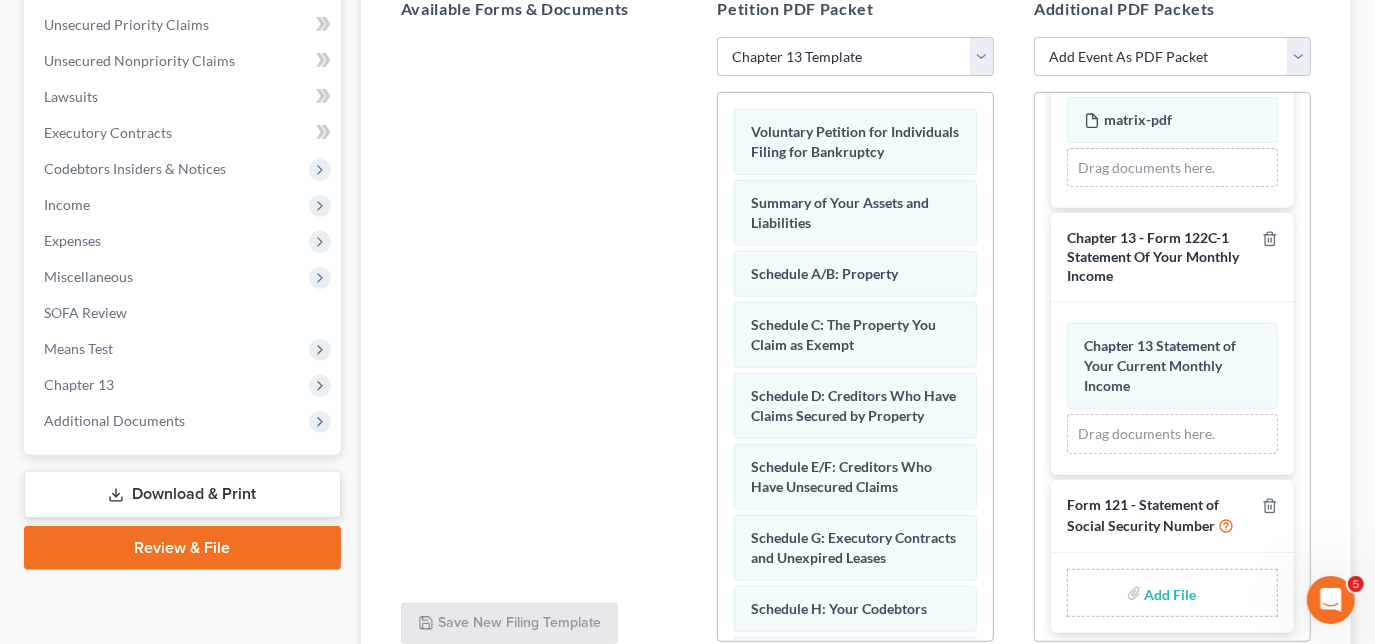 scroll, scrollTop: 1588, scrollLeft: 0, axis: vertical 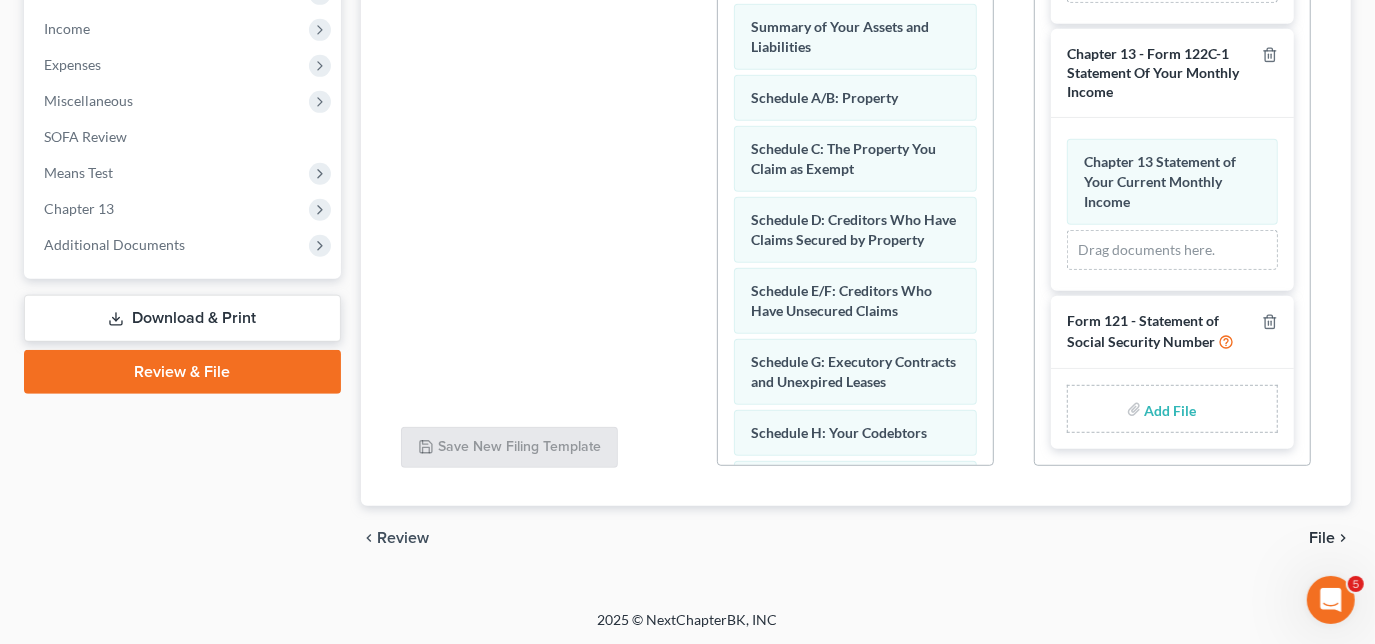 click on "File" at bounding box center [1322, 538] 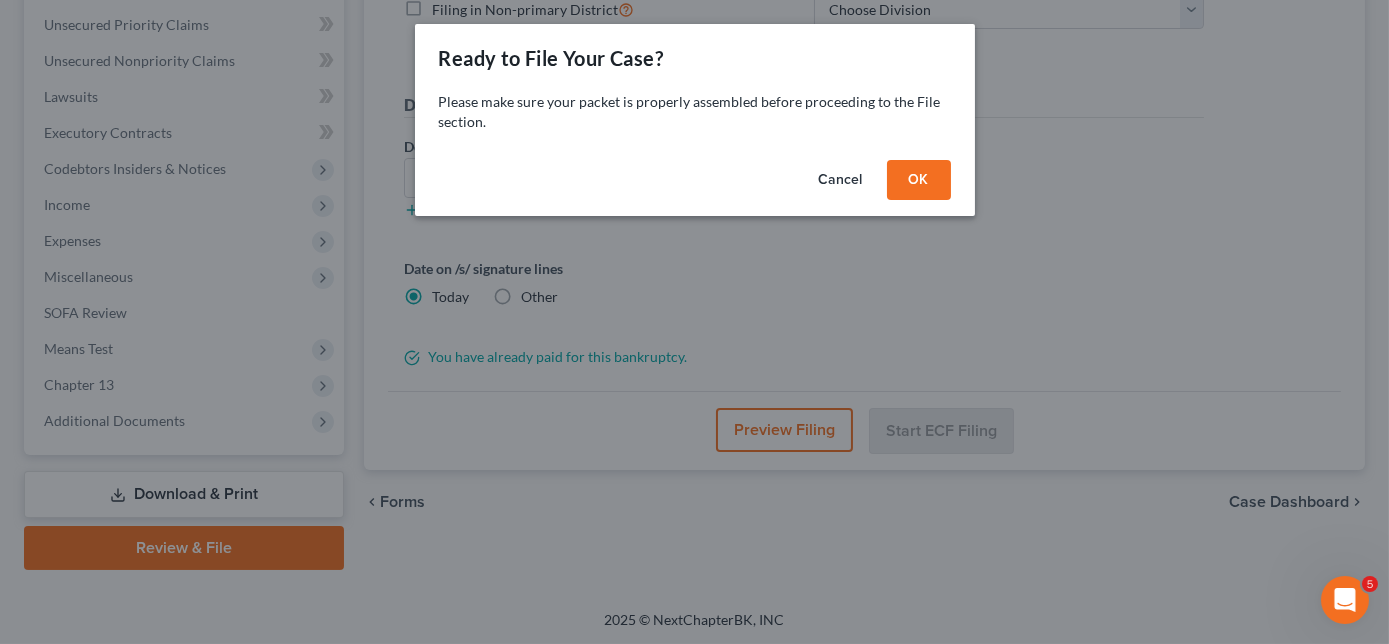 click on "OK" at bounding box center [919, 180] 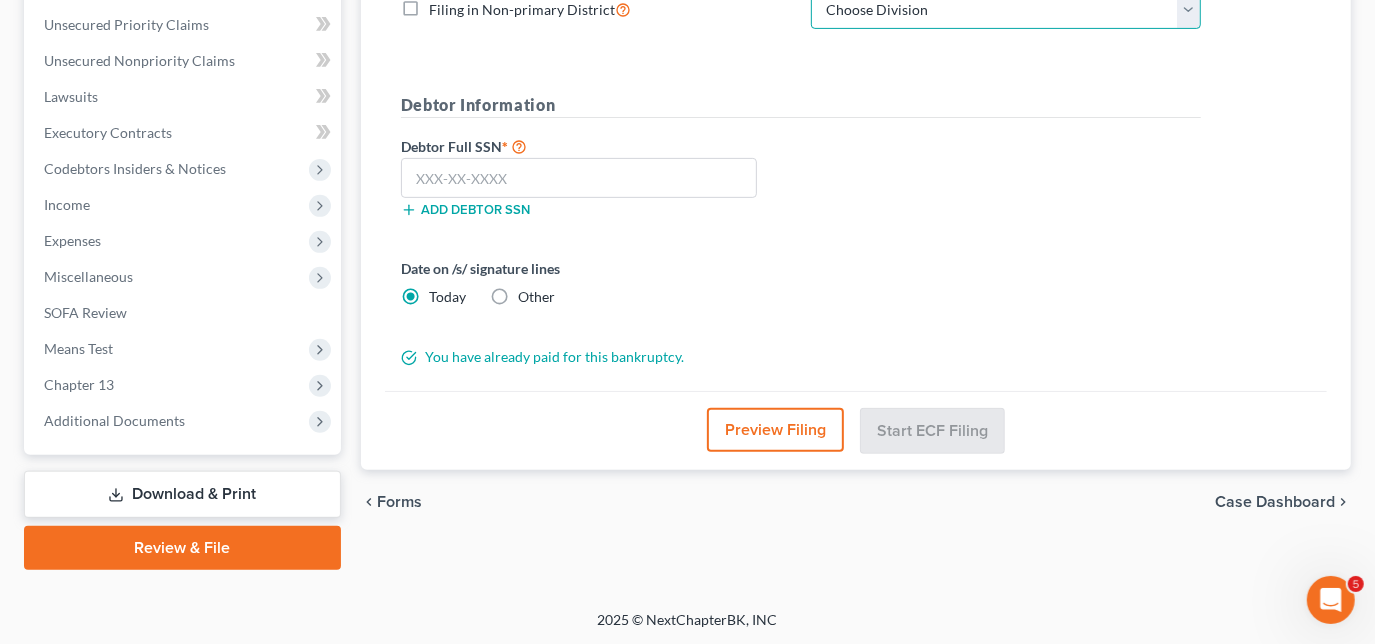 click on "Choose Division Jackson Memphis" at bounding box center [1006, 10] 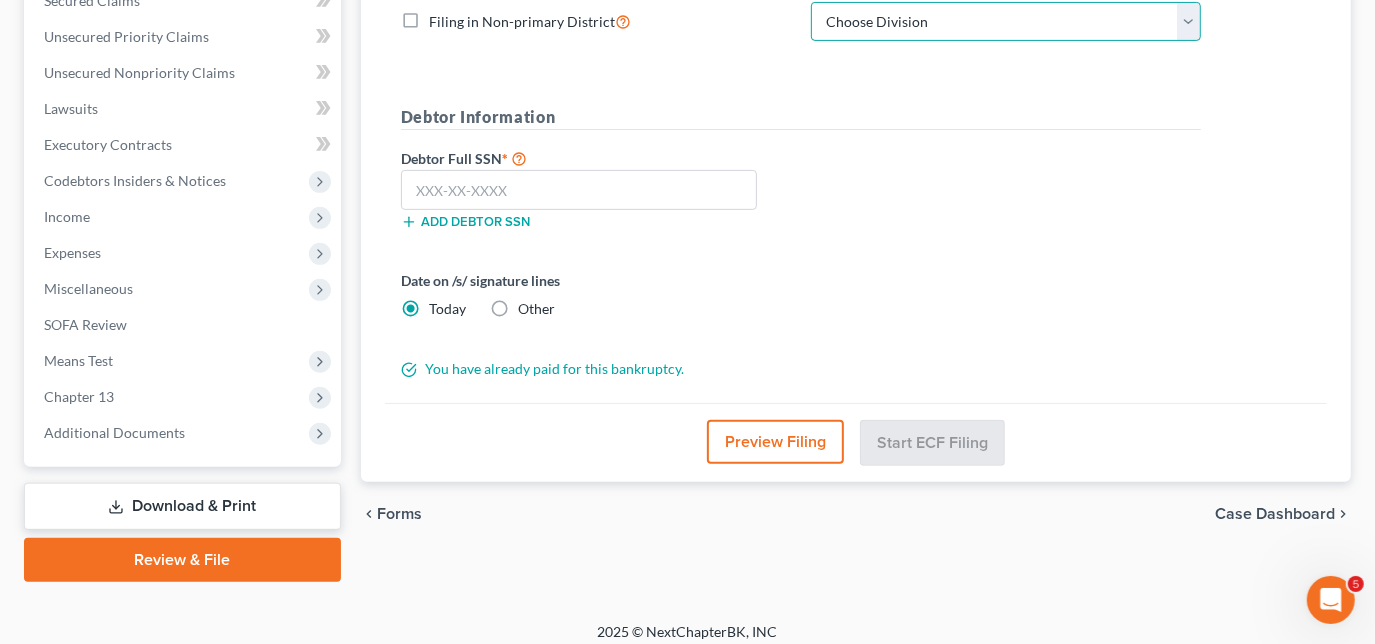 select on "0" 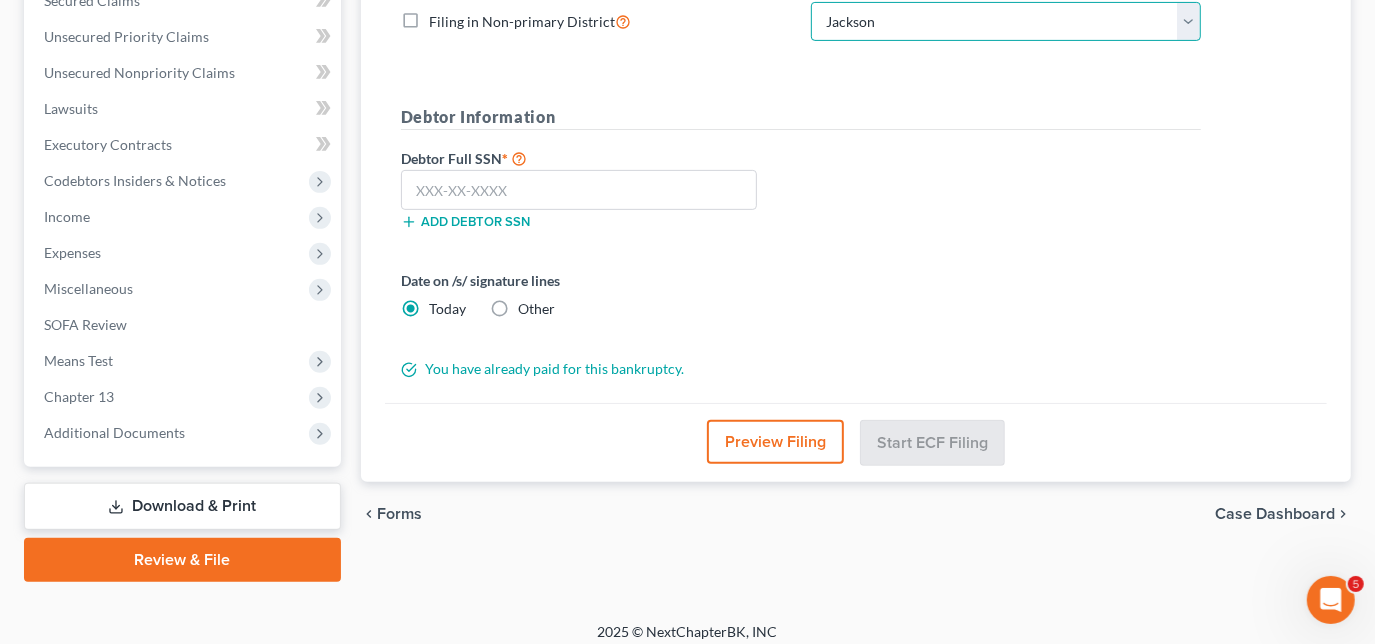 click on "Choose Division Jackson Memphis" at bounding box center [1006, 22] 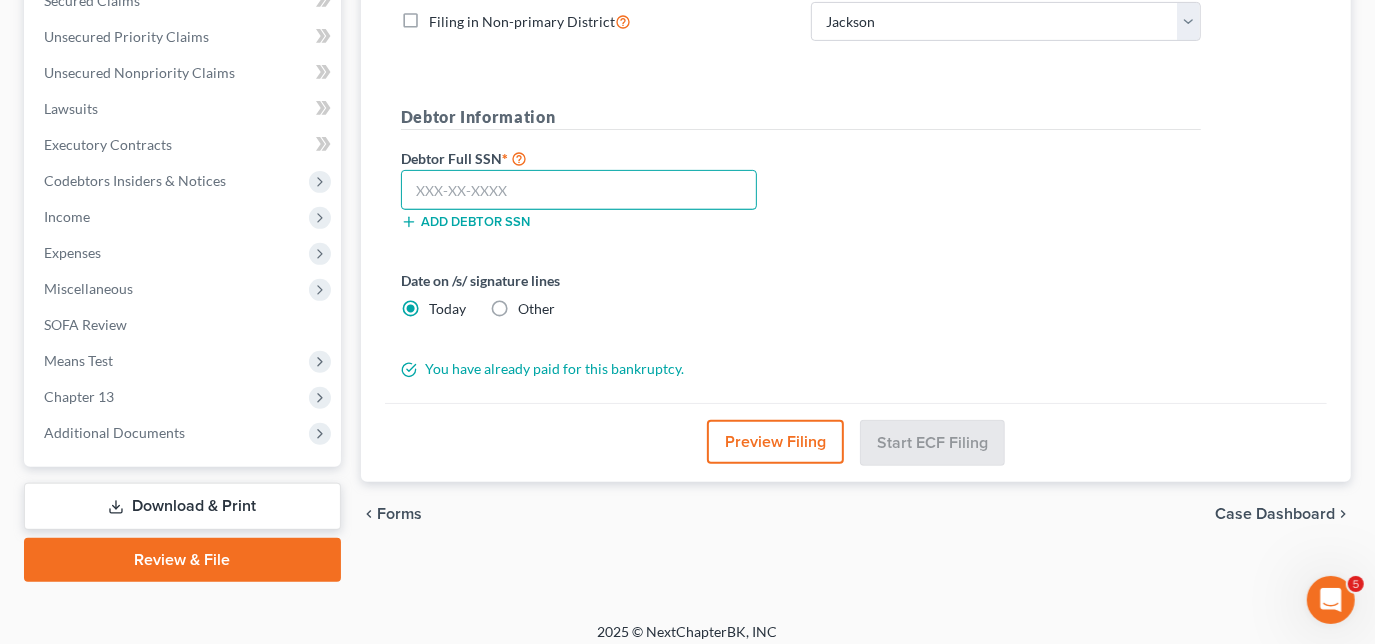 click at bounding box center [579, 190] 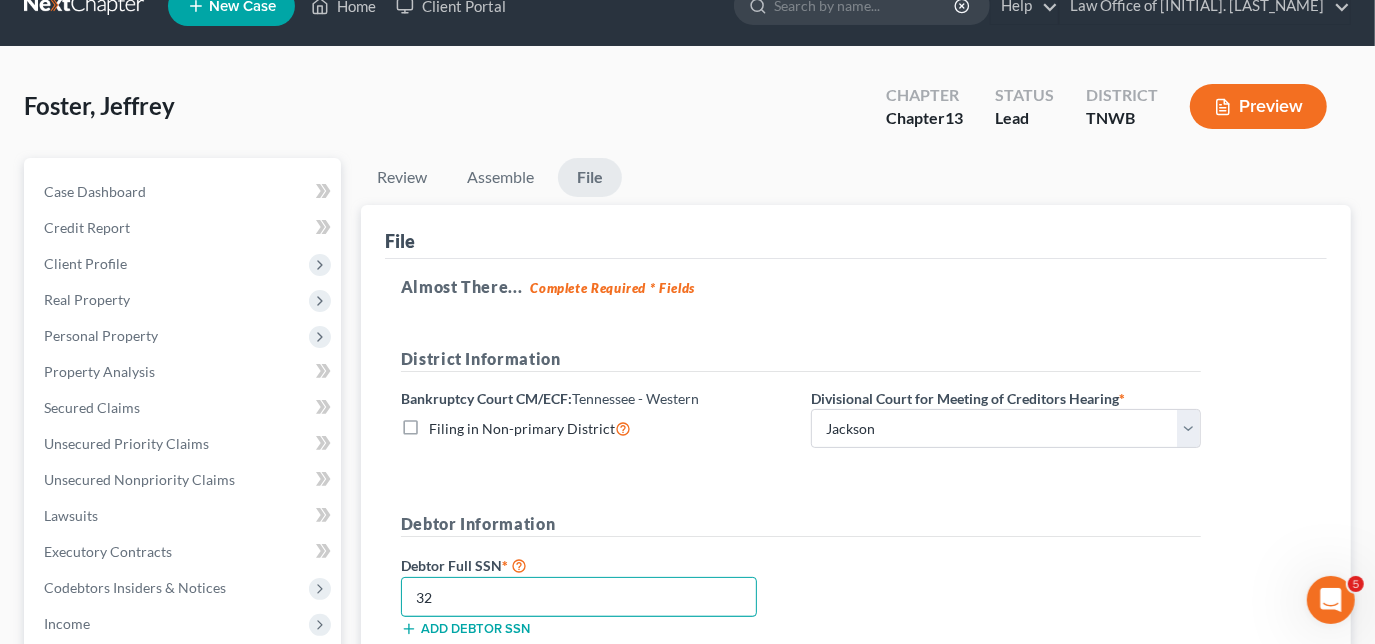 scroll, scrollTop: 0, scrollLeft: 0, axis: both 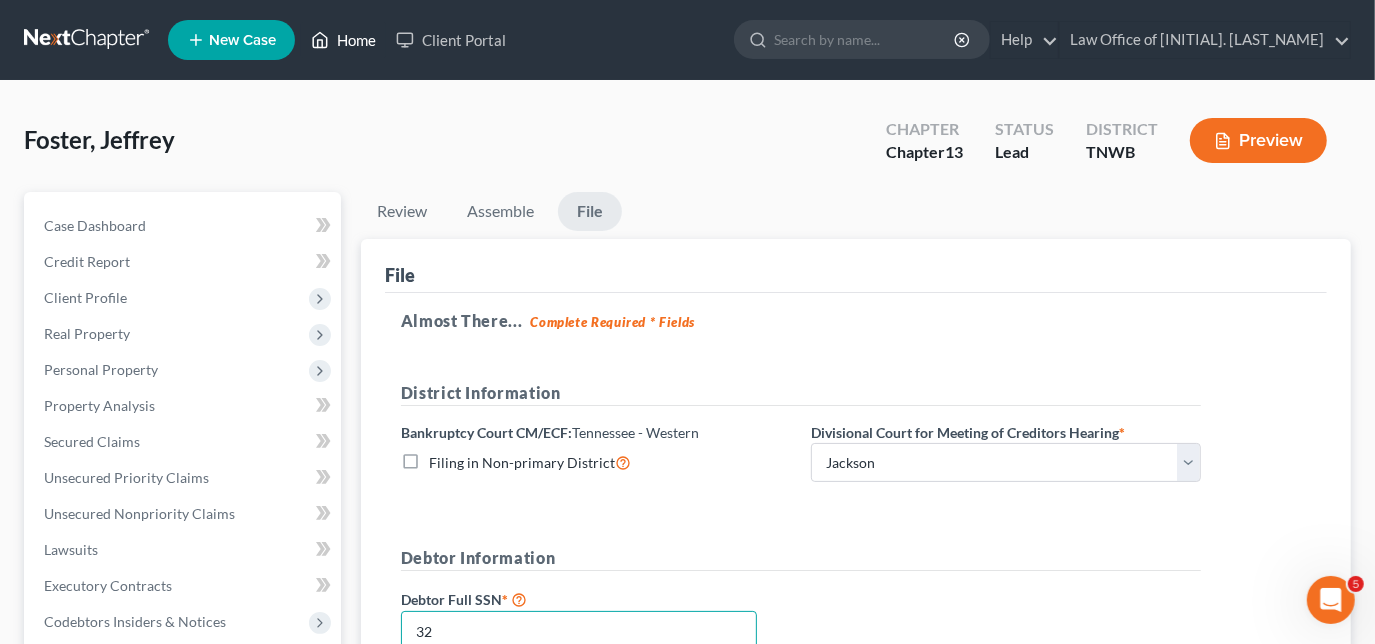 type on "32" 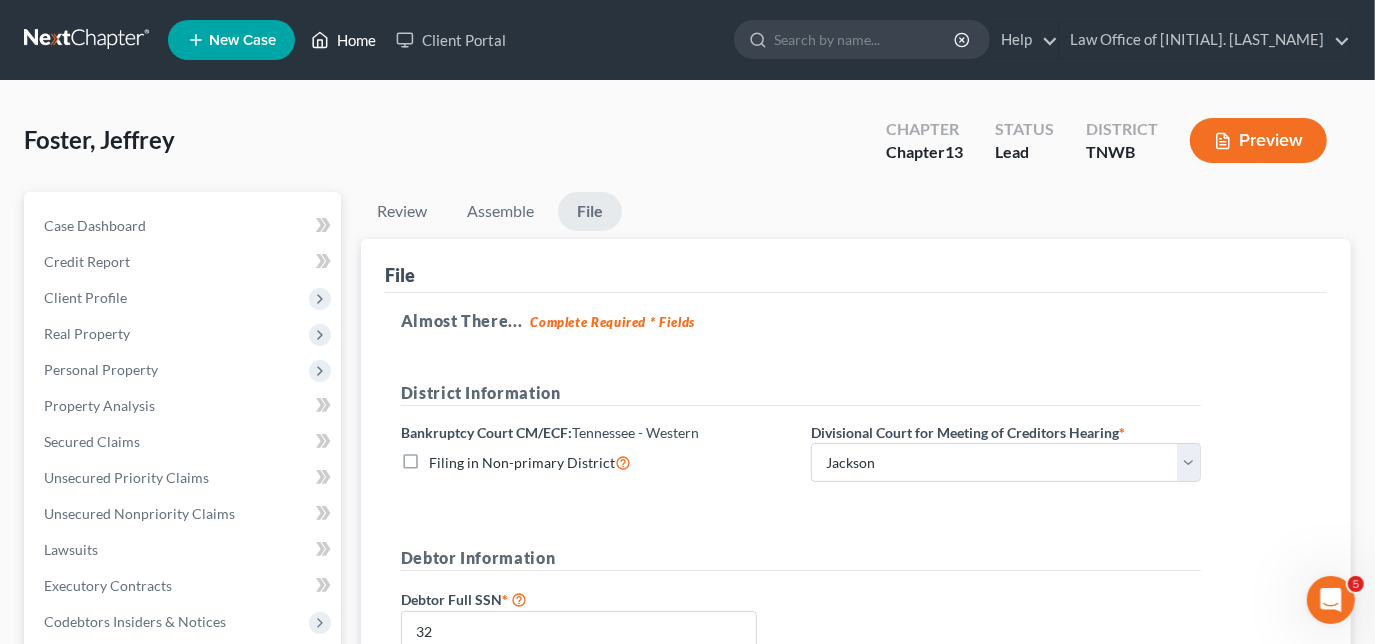 click on "Home" at bounding box center [343, 40] 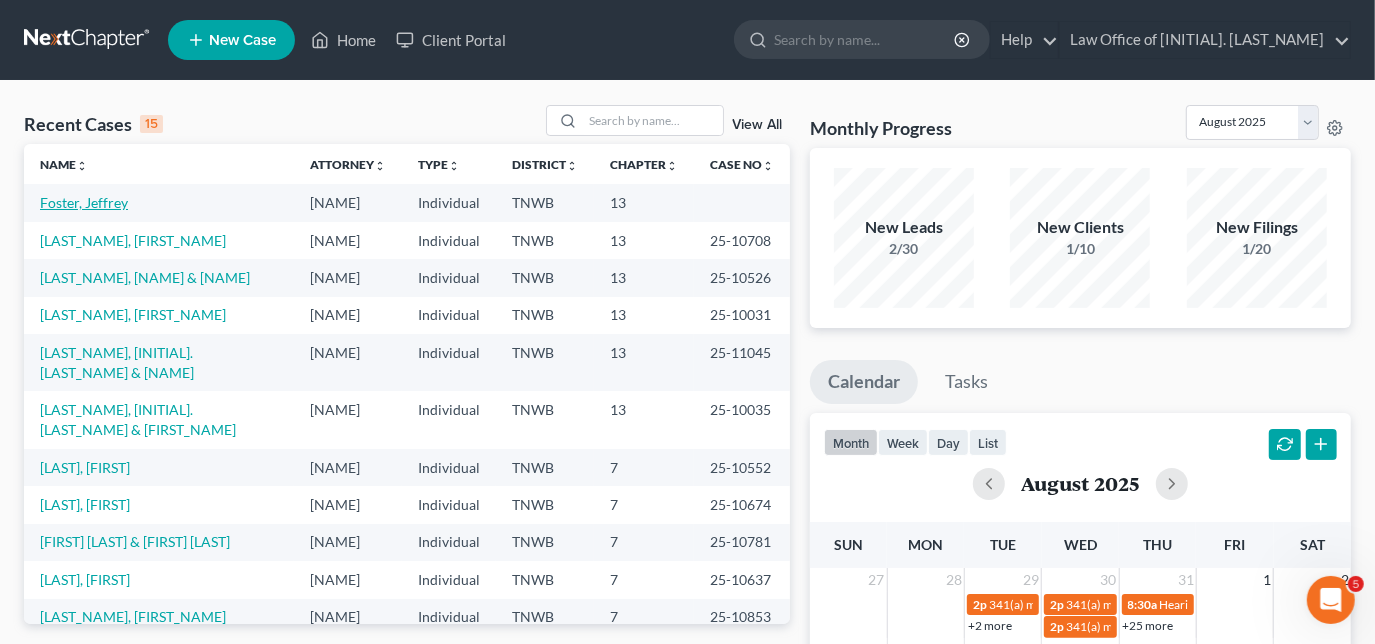 click on "Foster, Jeffrey" at bounding box center (84, 202) 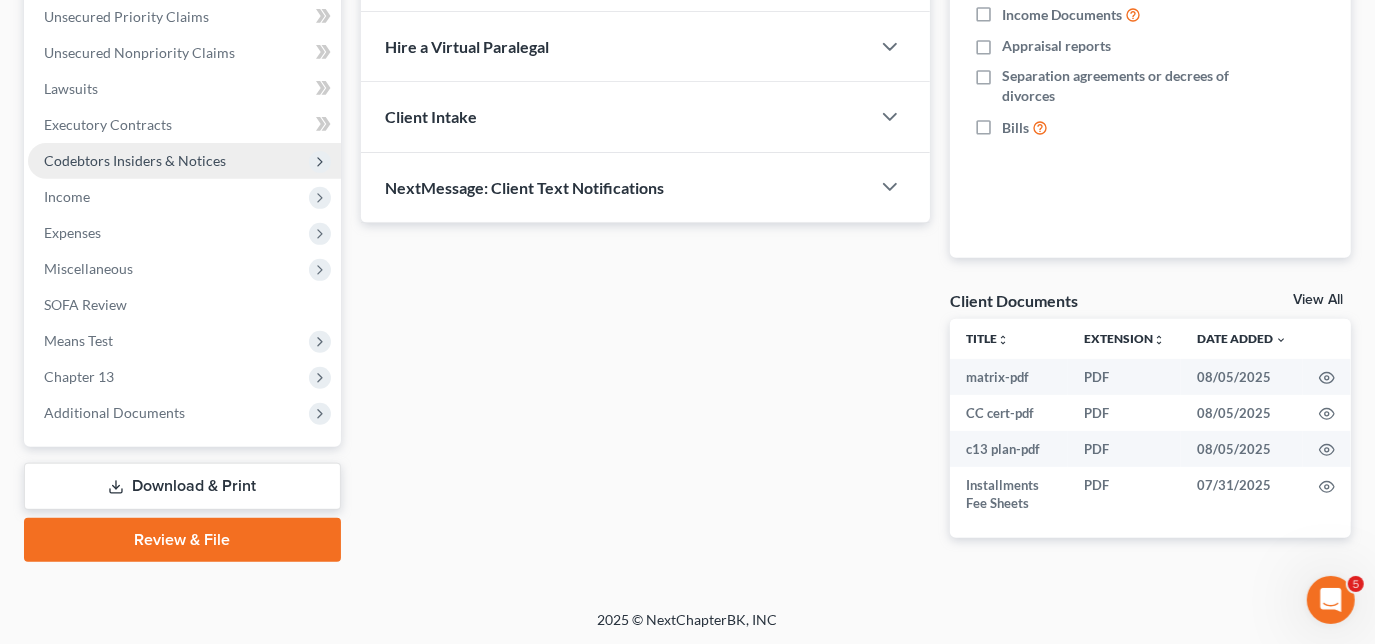 scroll, scrollTop: 461, scrollLeft: 0, axis: vertical 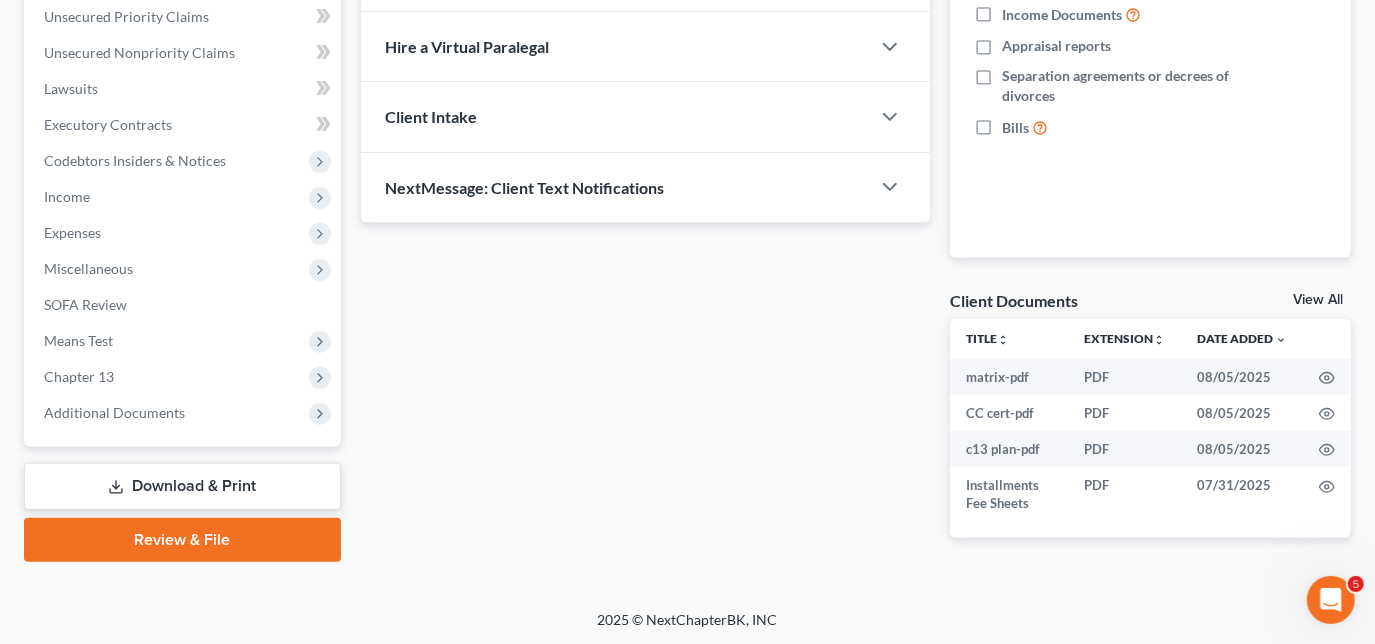 click on "Review & File" at bounding box center (182, 540) 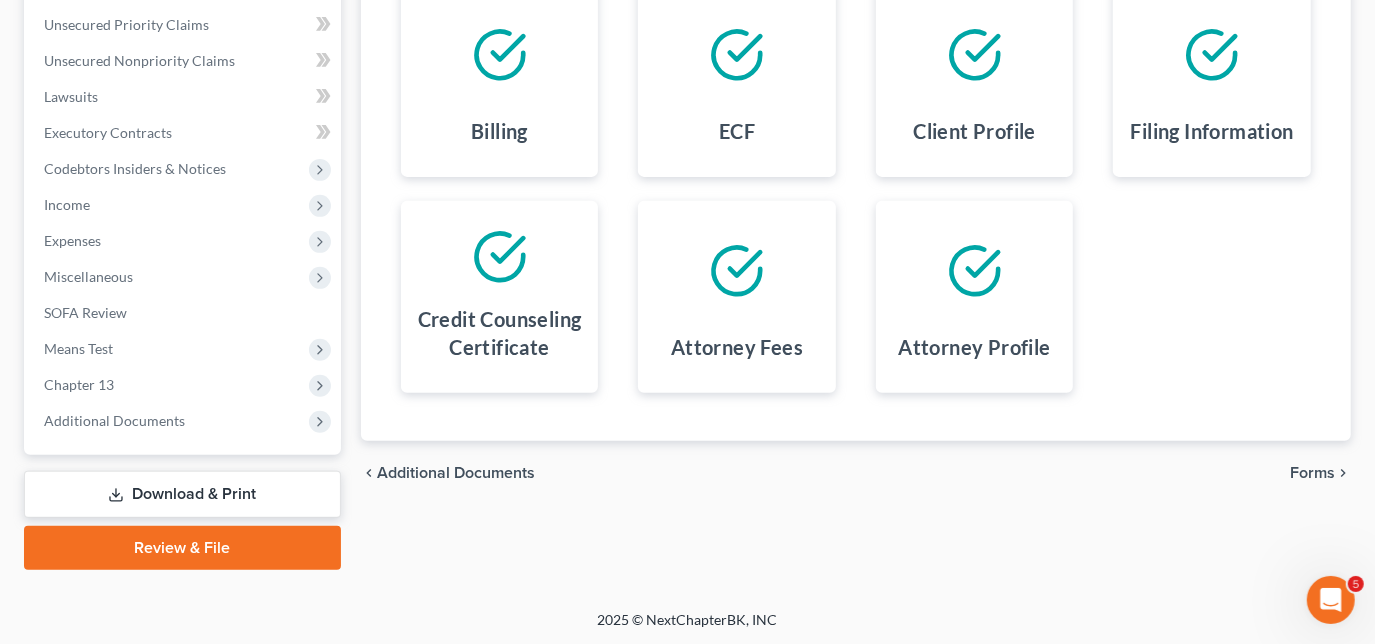 scroll, scrollTop: 453, scrollLeft: 0, axis: vertical 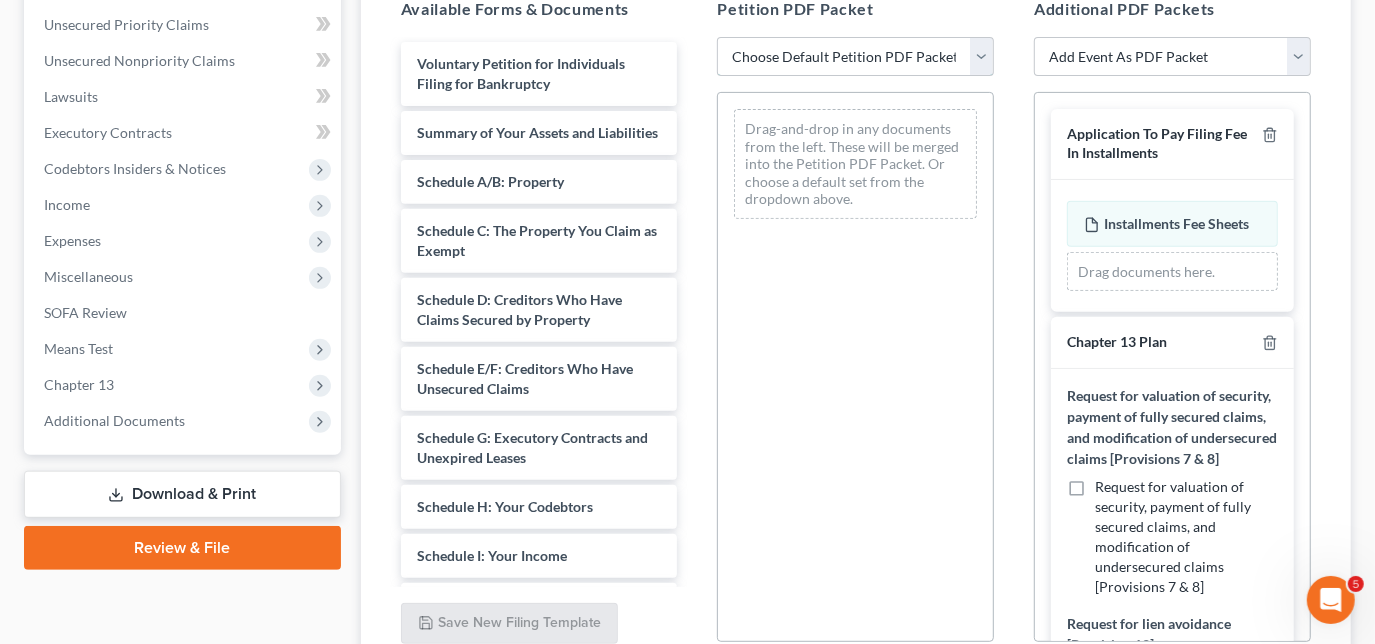 click on "Choose Default Petition PDF Packet Emergency Filing (Voluntary Petition and Creditor List Only) Chapter 13 Template" at bounding box center (855, 57) 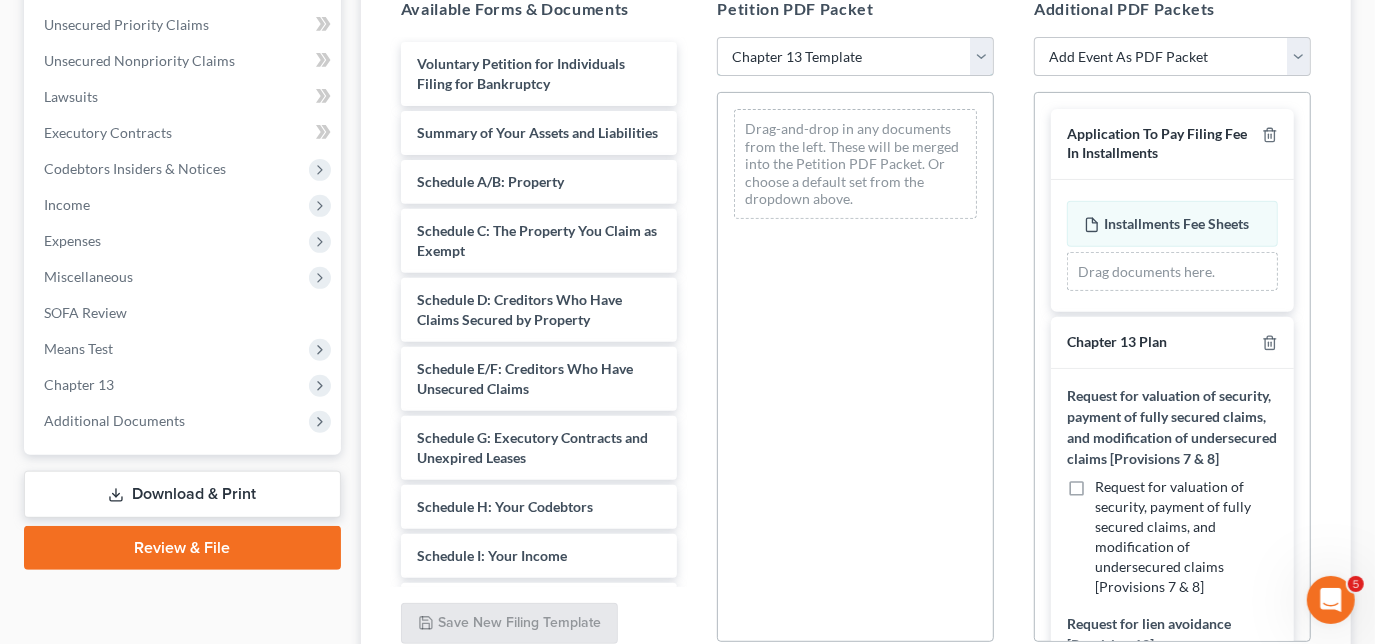 click on "Choose Default Petition PDF Packet Emergency Filing (Voluntary Petition and Creditor List Only) Chapter 13 Template" at bounding box center [855, 57] 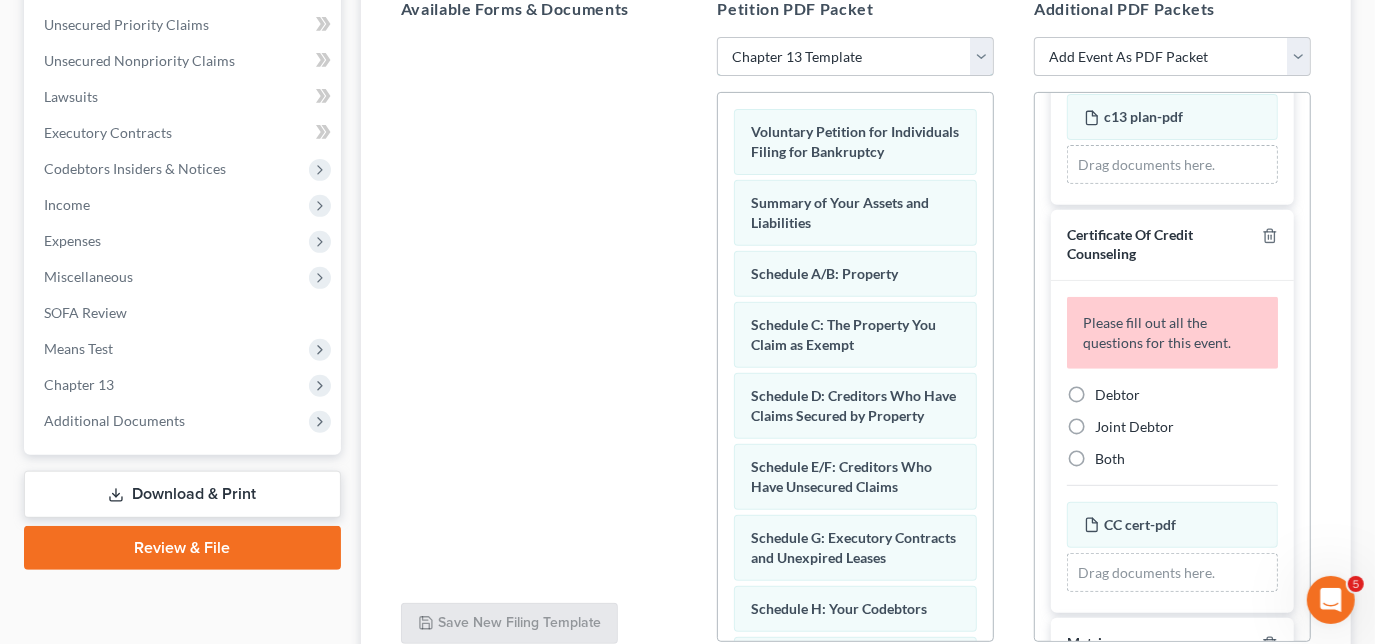 scroll, scrollTop: 1090, scrollLeft: 0, axis: vertical 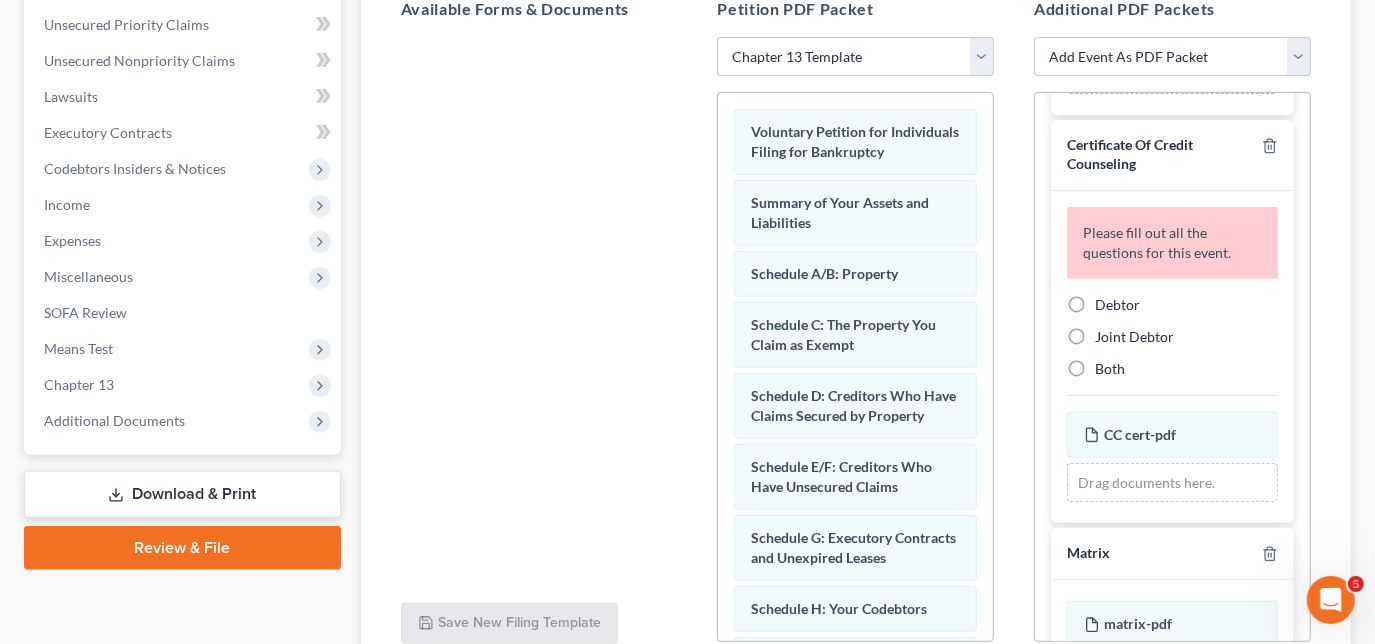 click on "Debtor" at bounding box center [1117, 305] 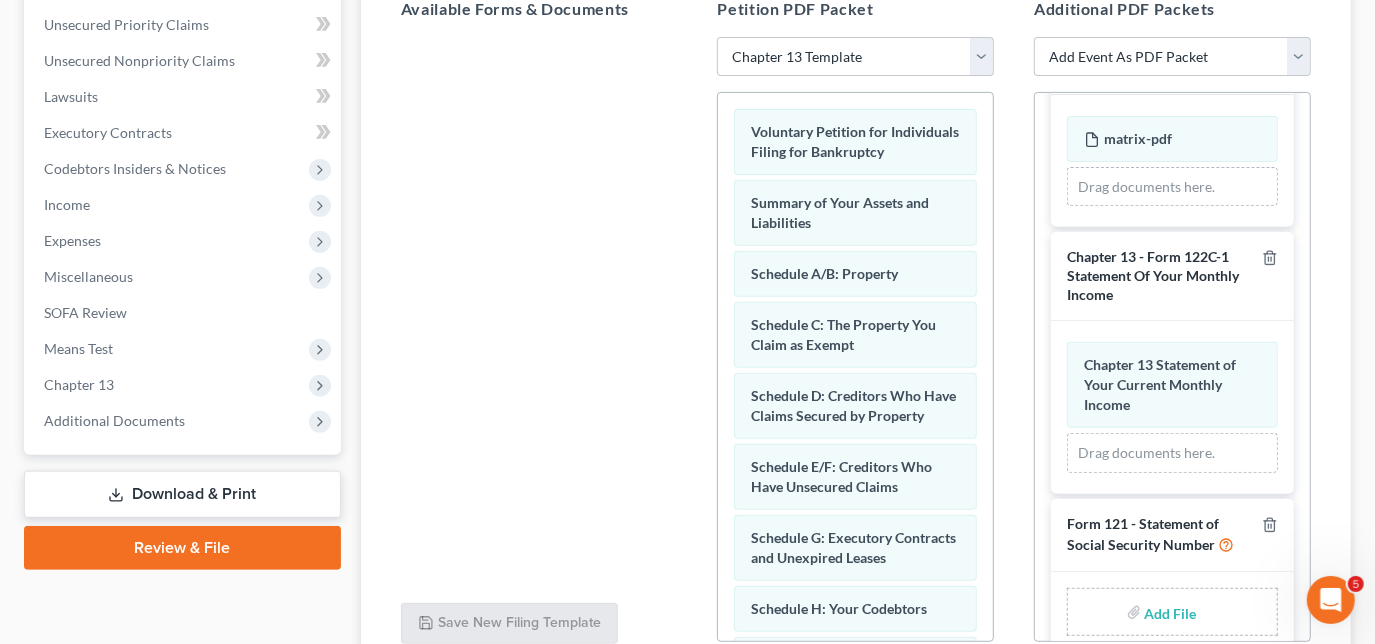 scroll, scrollTop: 1588, scrollLeft: 0, axis: vertical 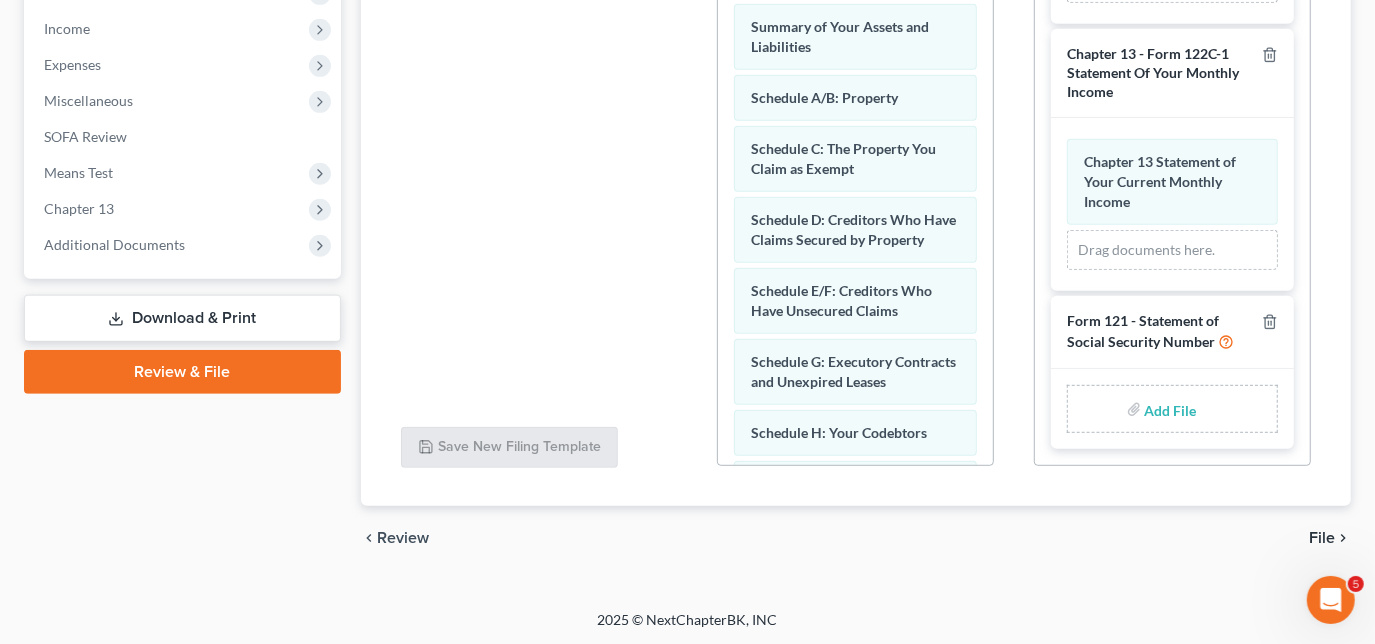 click on "File" at bounding box center [1322, 538] 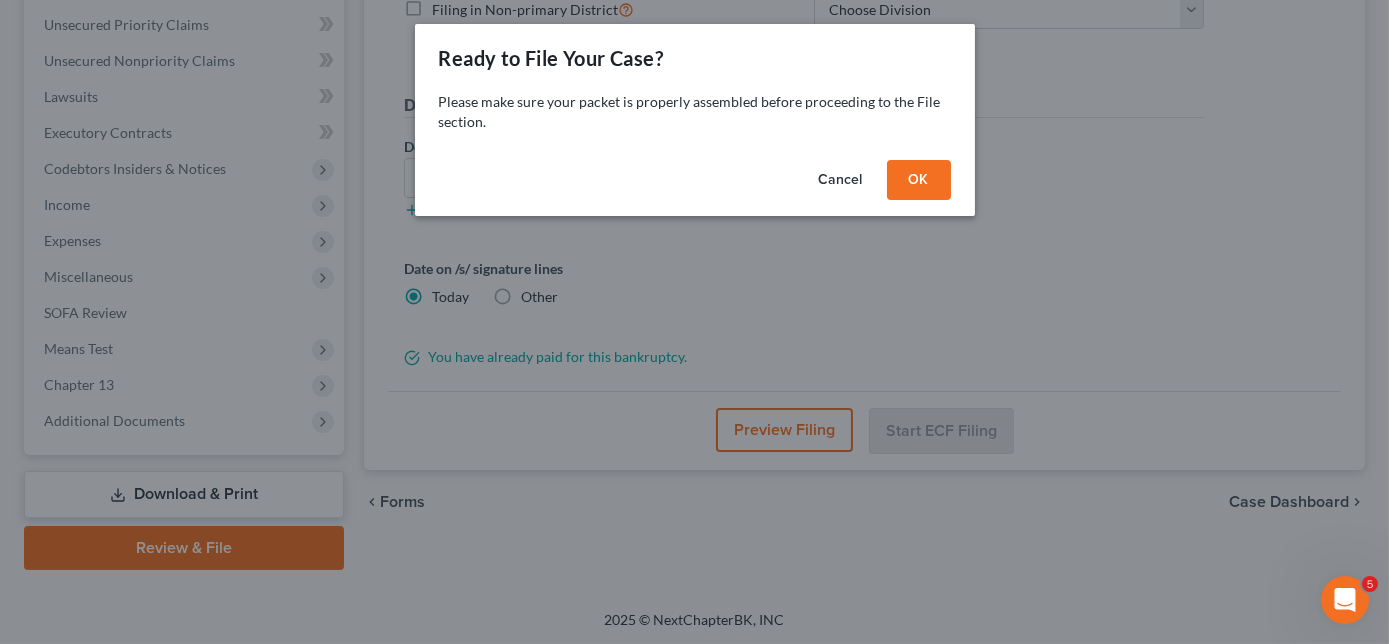 click on "OK" at bounding box center (919, 180) 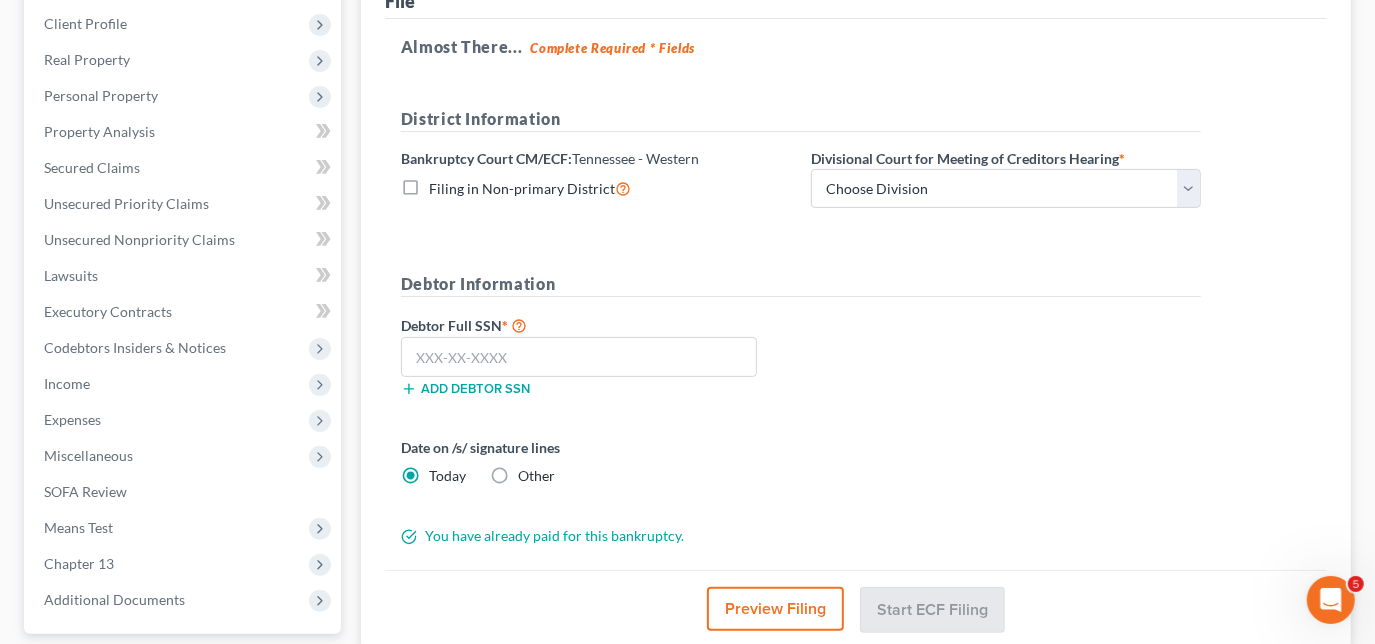 scroll, scrollTop: 272, scrollLeft: 0, axis: vertical 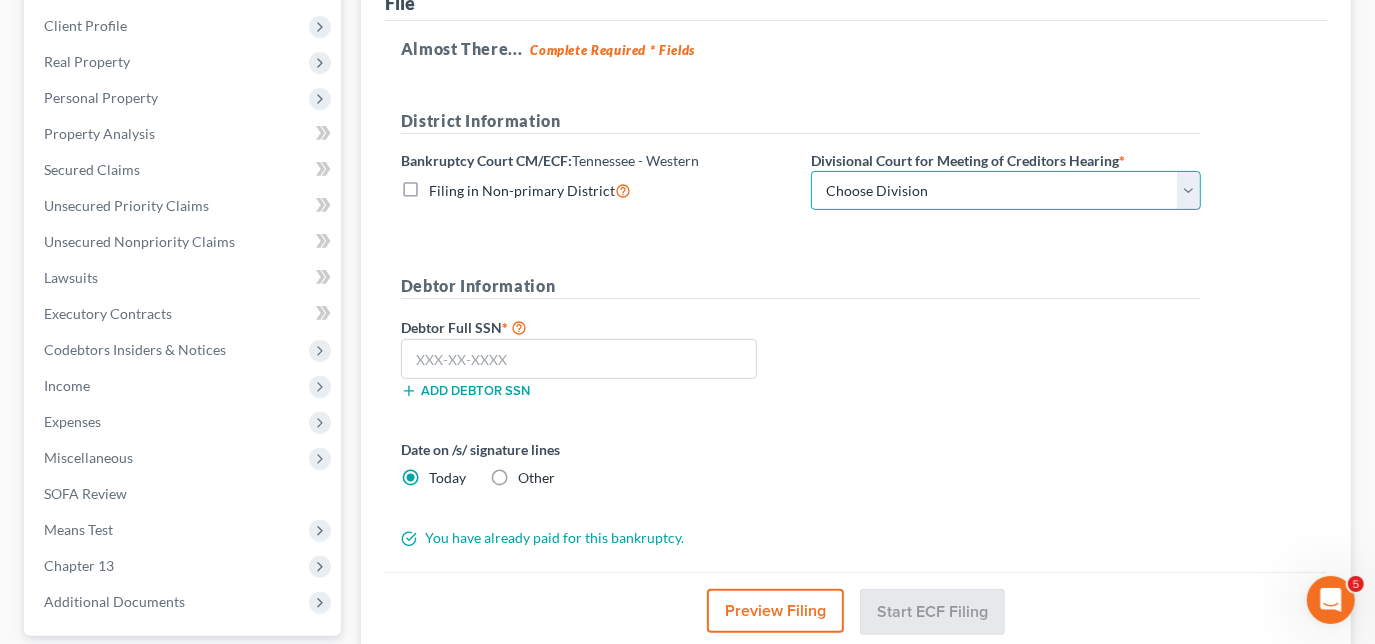 click on "Choose Division Jackson Memphis" at bounding box center [1006, 191] 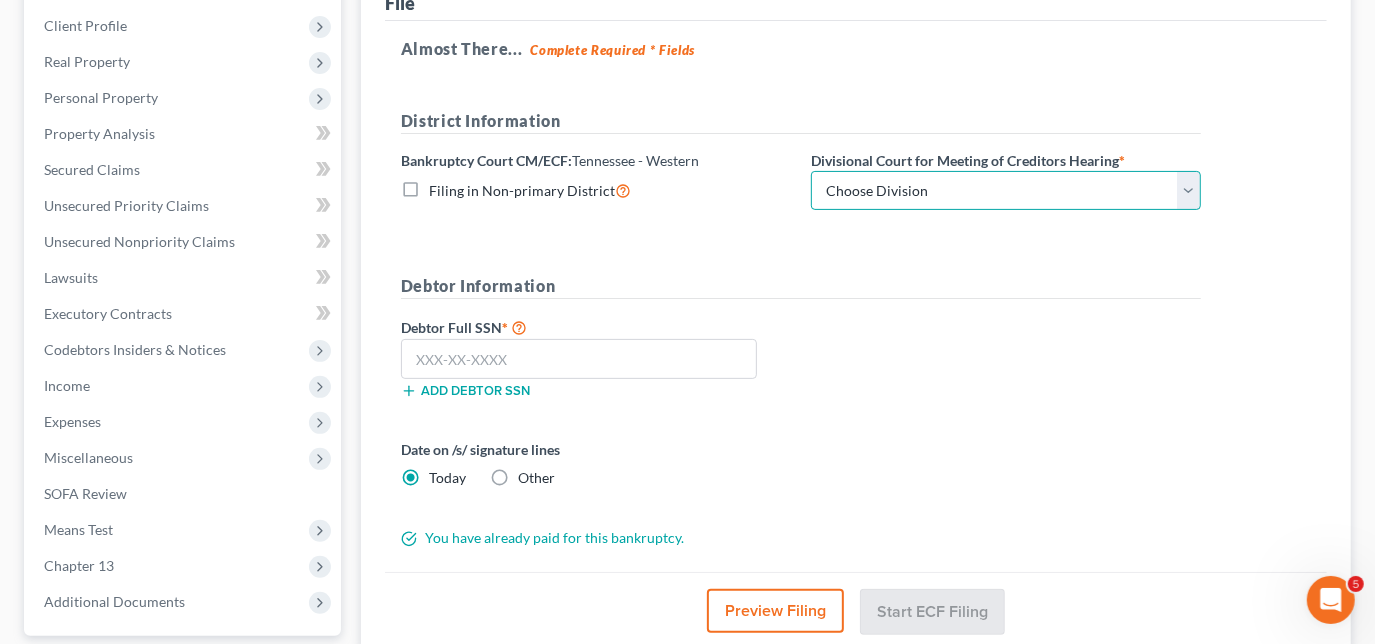 select on "0" 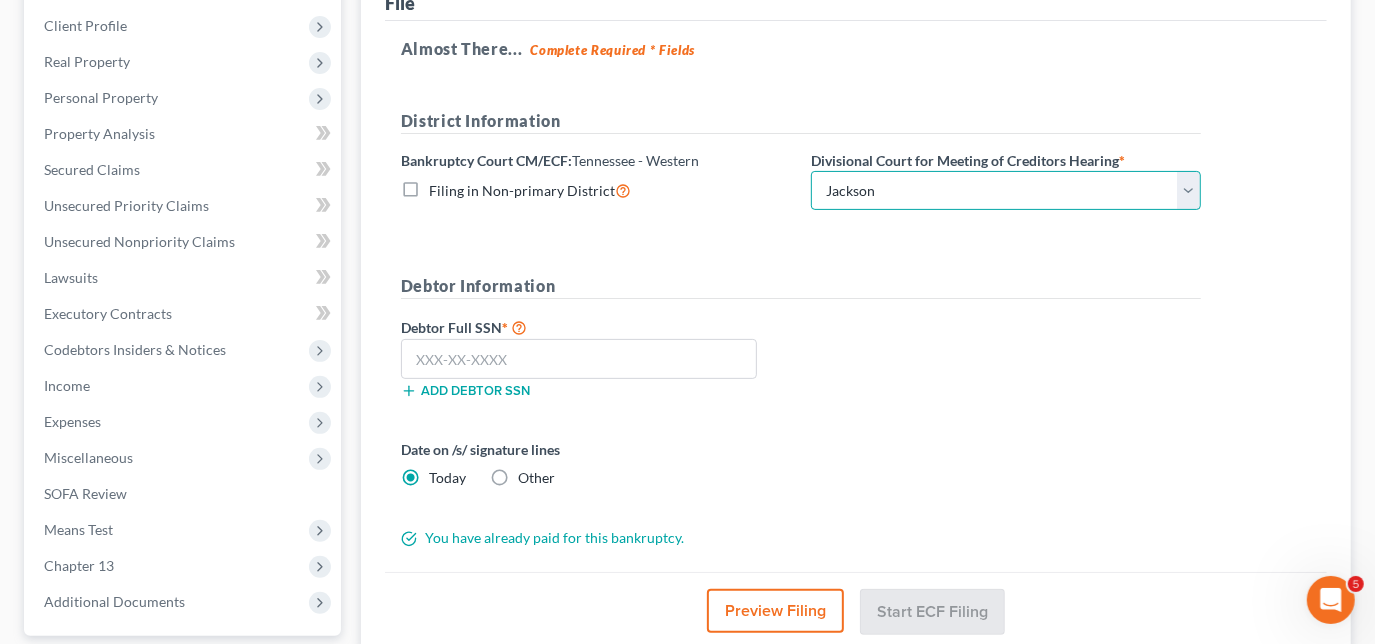 click on "Choose Division Jackson Memphis" at bounding box center (1006, 191) 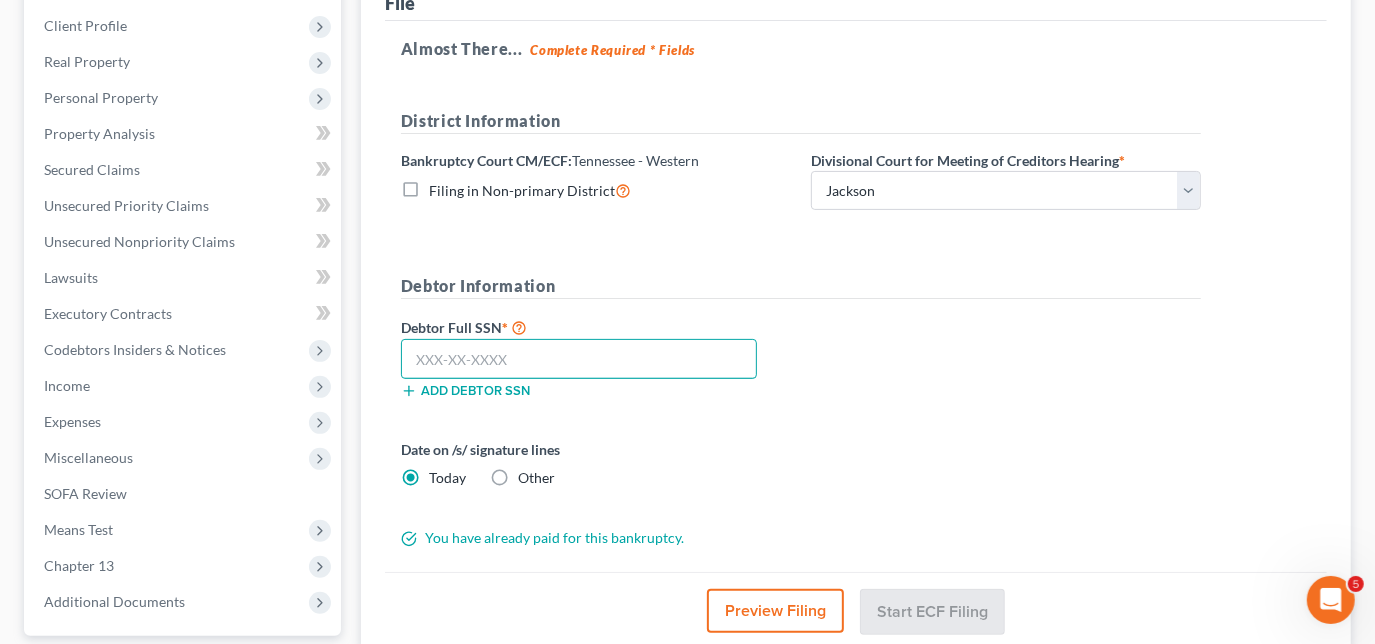 click at bounding box center [579, 359] 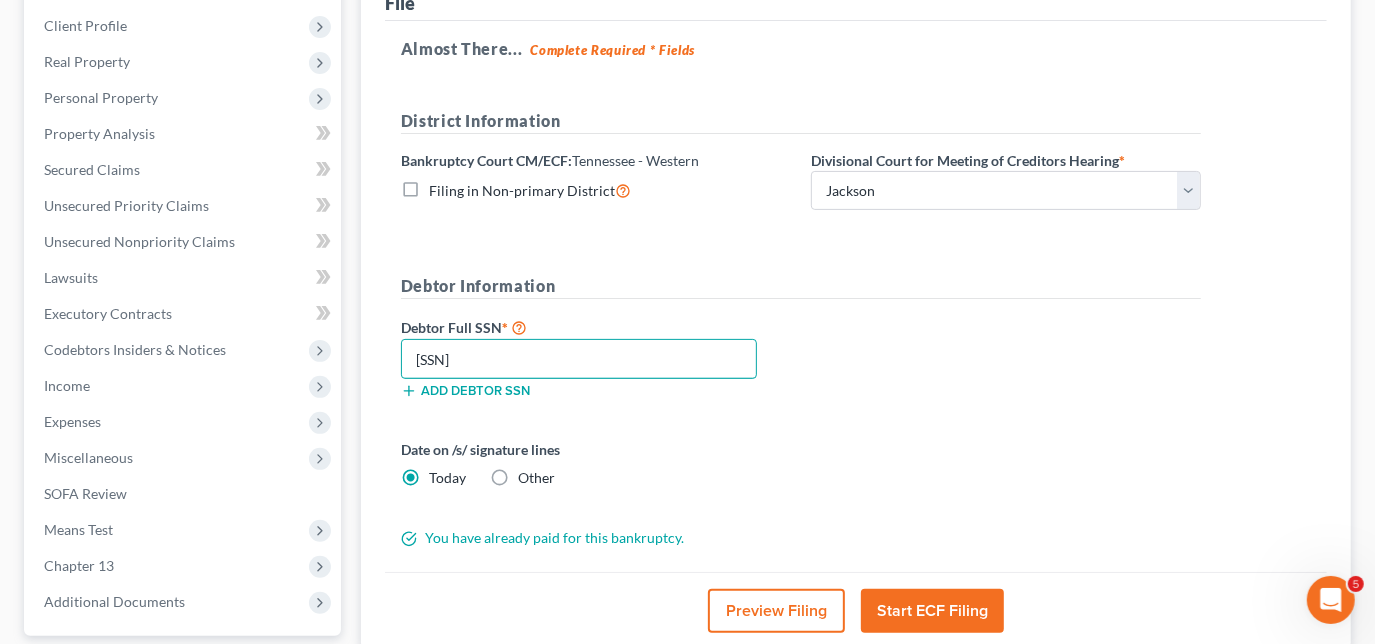 type on "[SSN]" 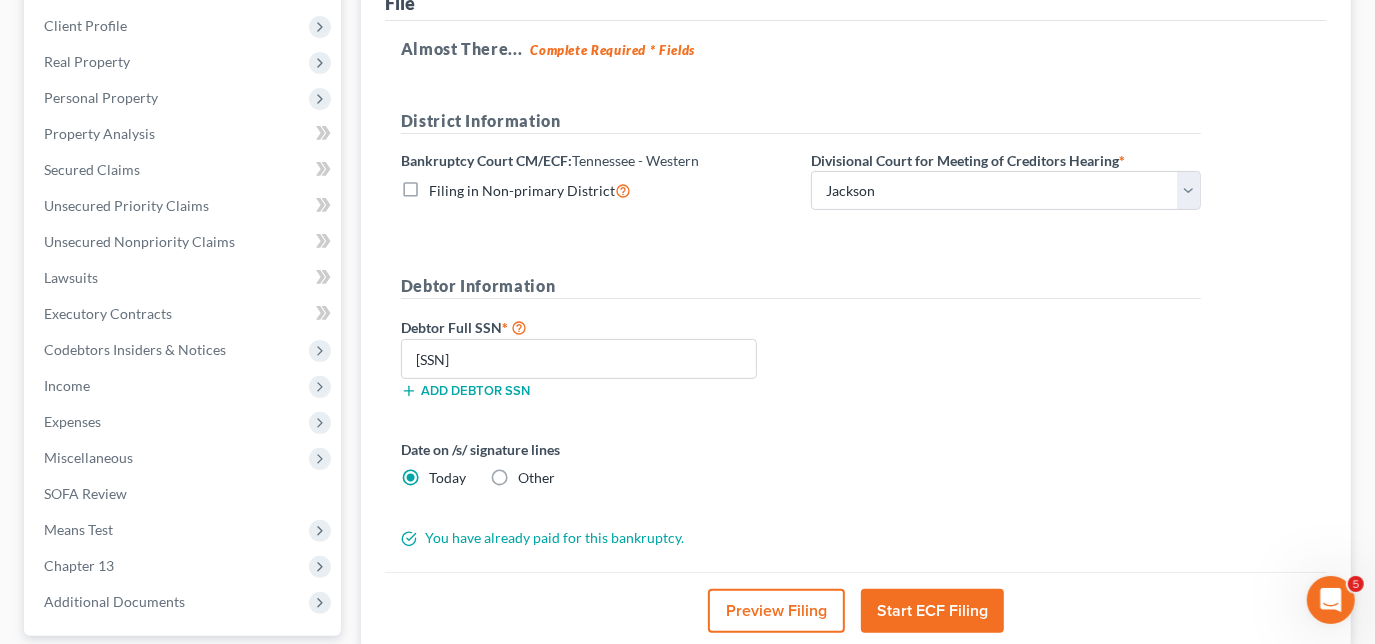 click on "Start ECF Filing" at bounding box center [932, 611] 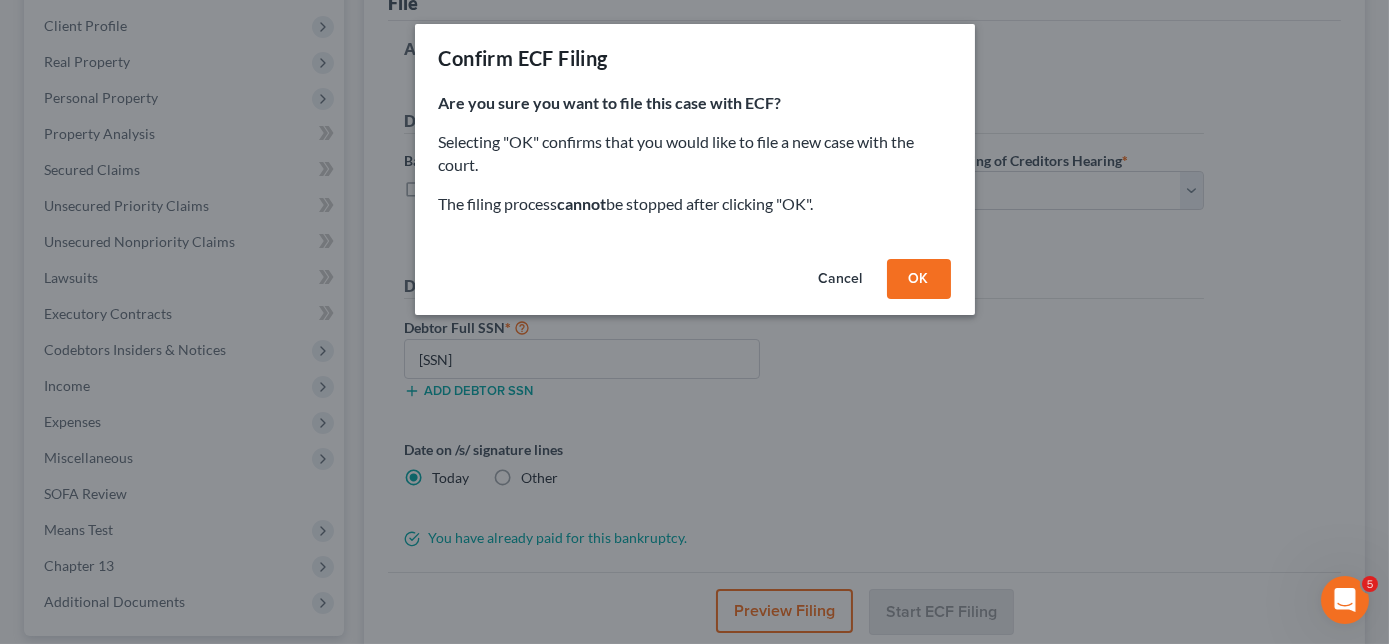 click on "OK" at bounding box center [919, 279] 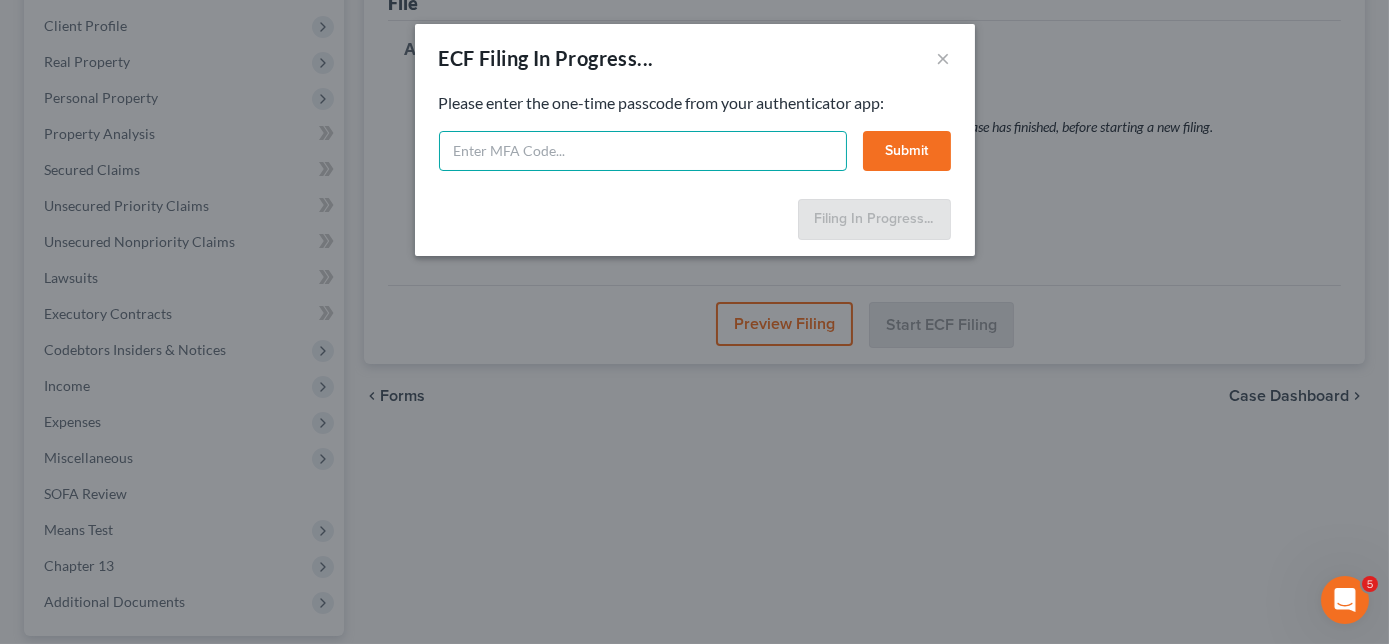 click at bounding box center (643, 151) 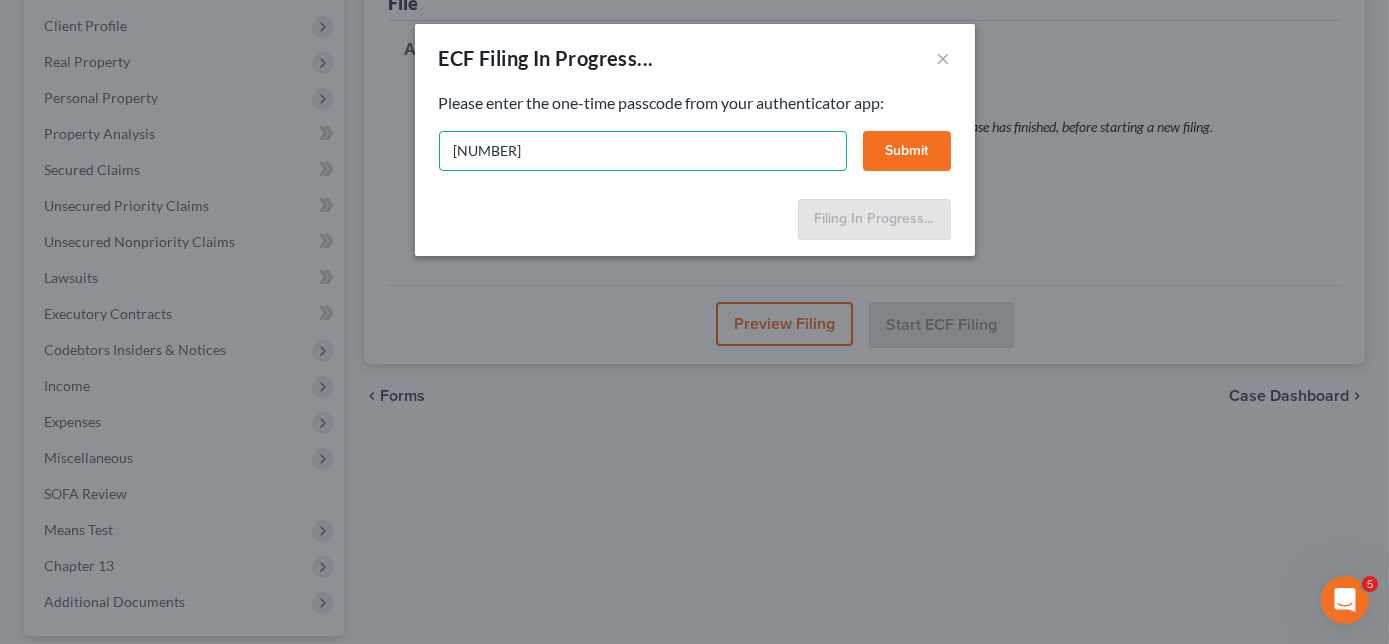 type on "[NUMBER]" 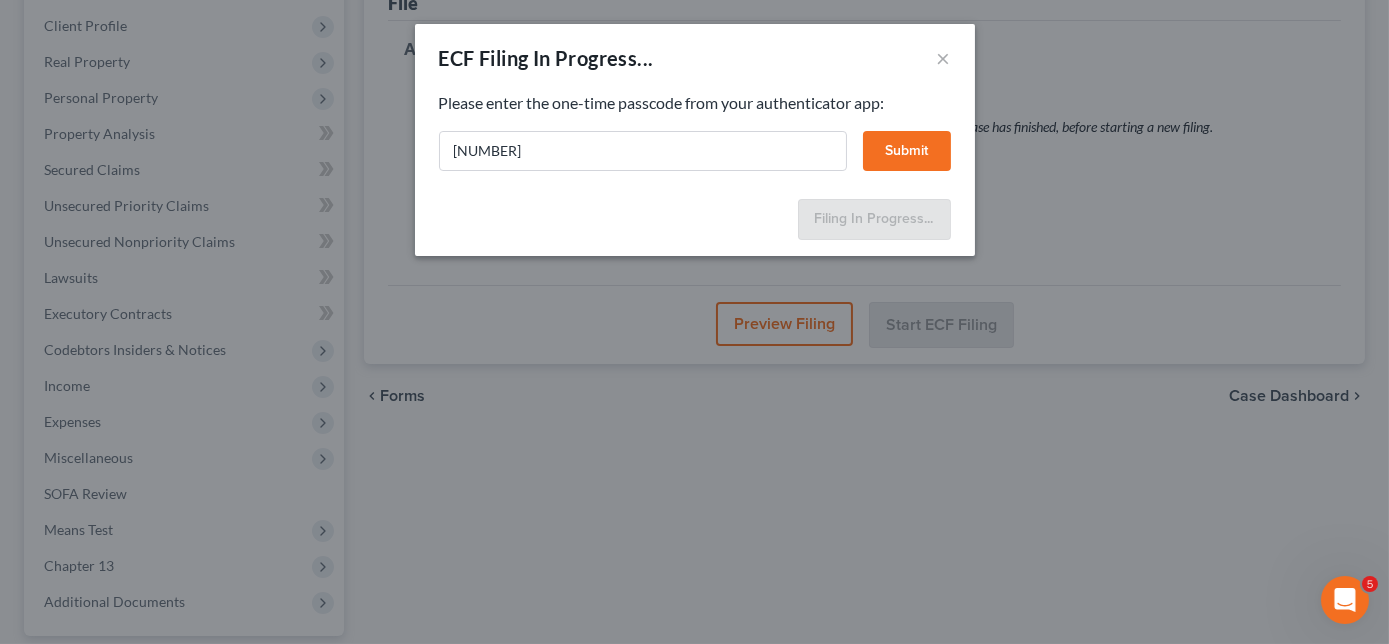 click on "Submit" at bounding box center (907, 151) 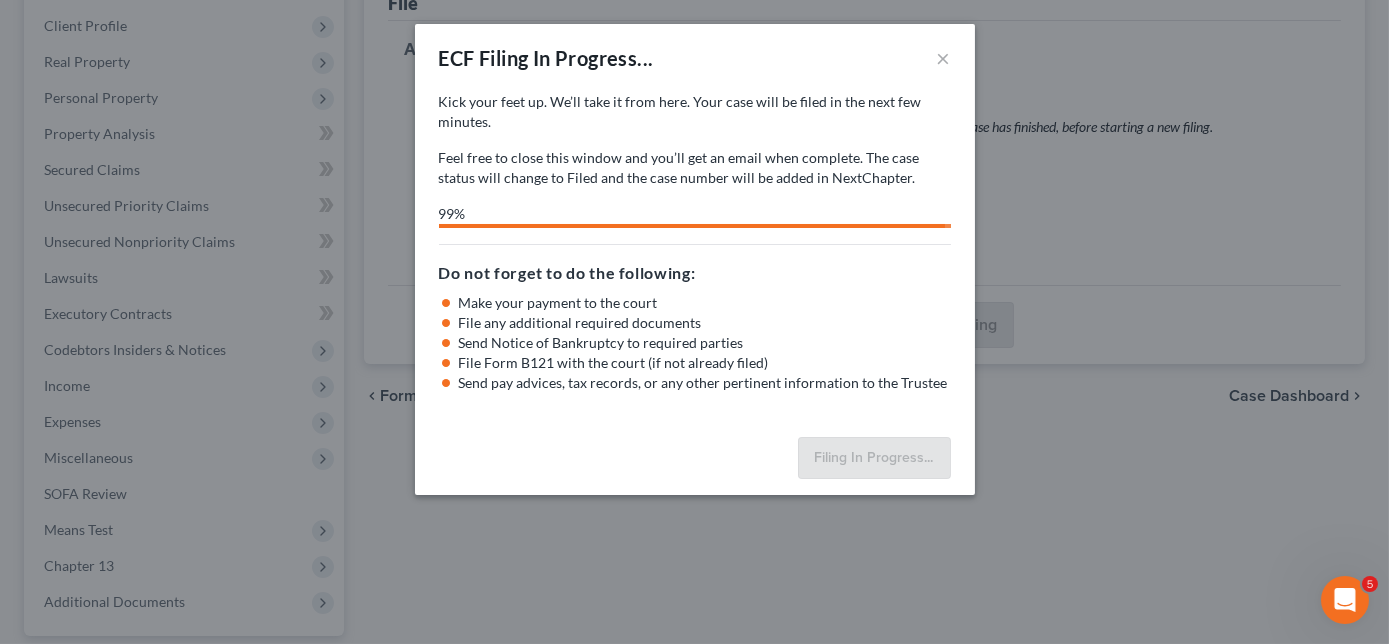 select on "0" 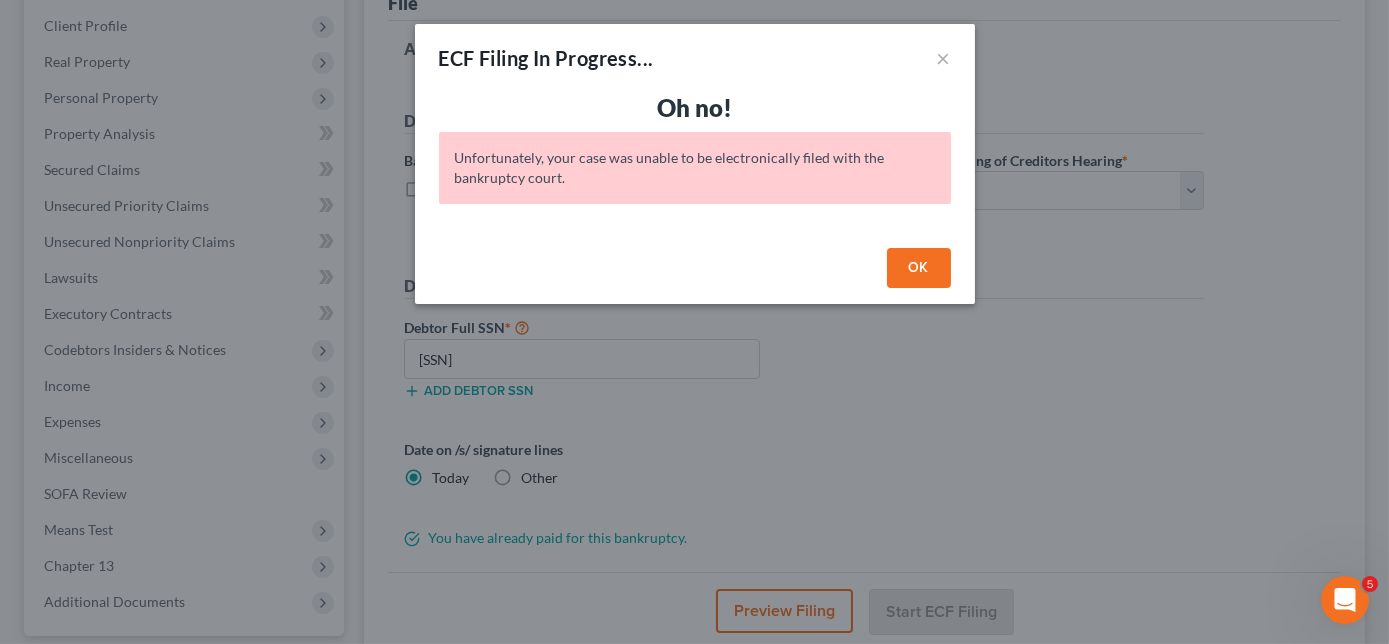 click on "OK" at bounding box center (919, 268) 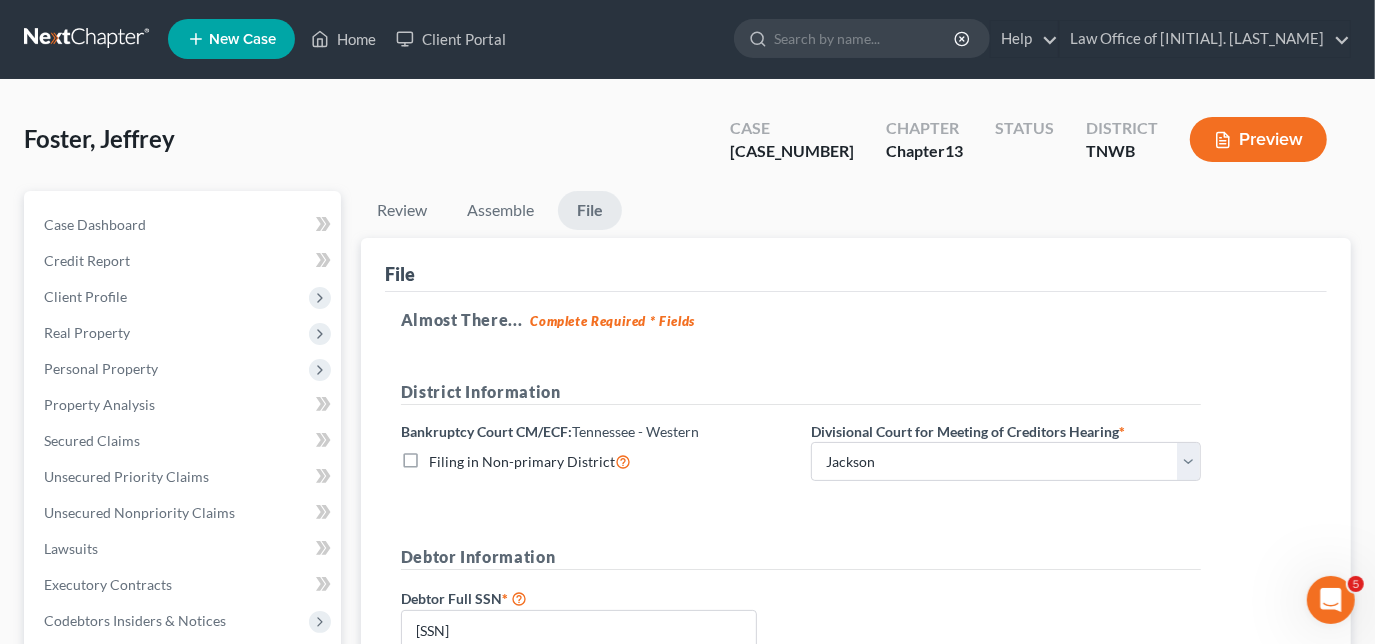 scroll, scrollTop: 0, scrollLeft: 0, axis: both 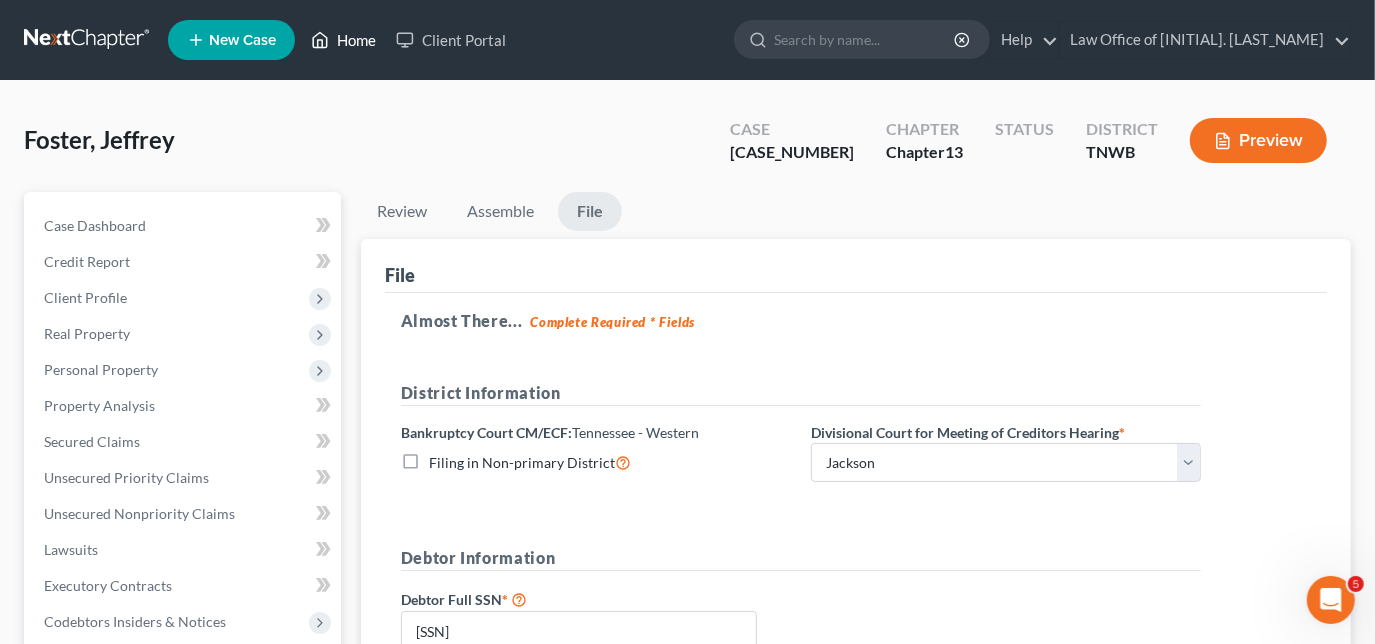 click on "Home" at bounding box center [343, 40] 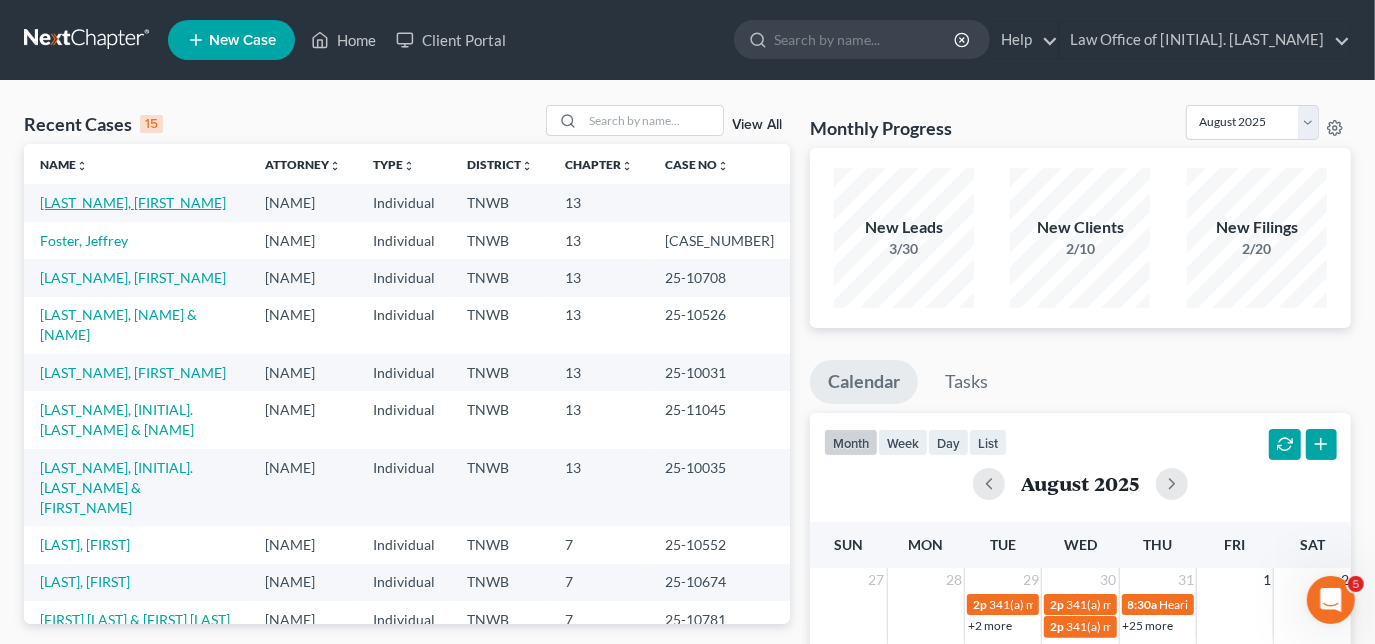 click on "[LAST_NAME], [FIRST_NAME]" at bounding box center (133, 202) 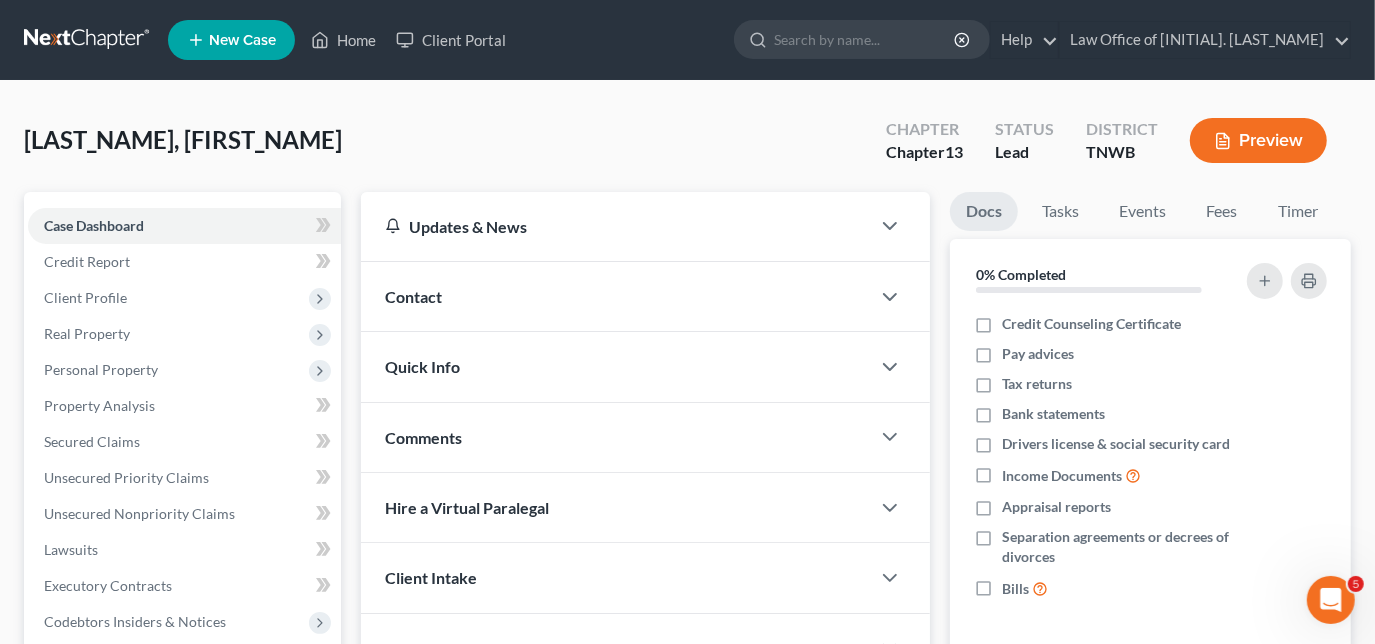scroll, scrollTop: 453, scrollLeft: 0, axis: vertical 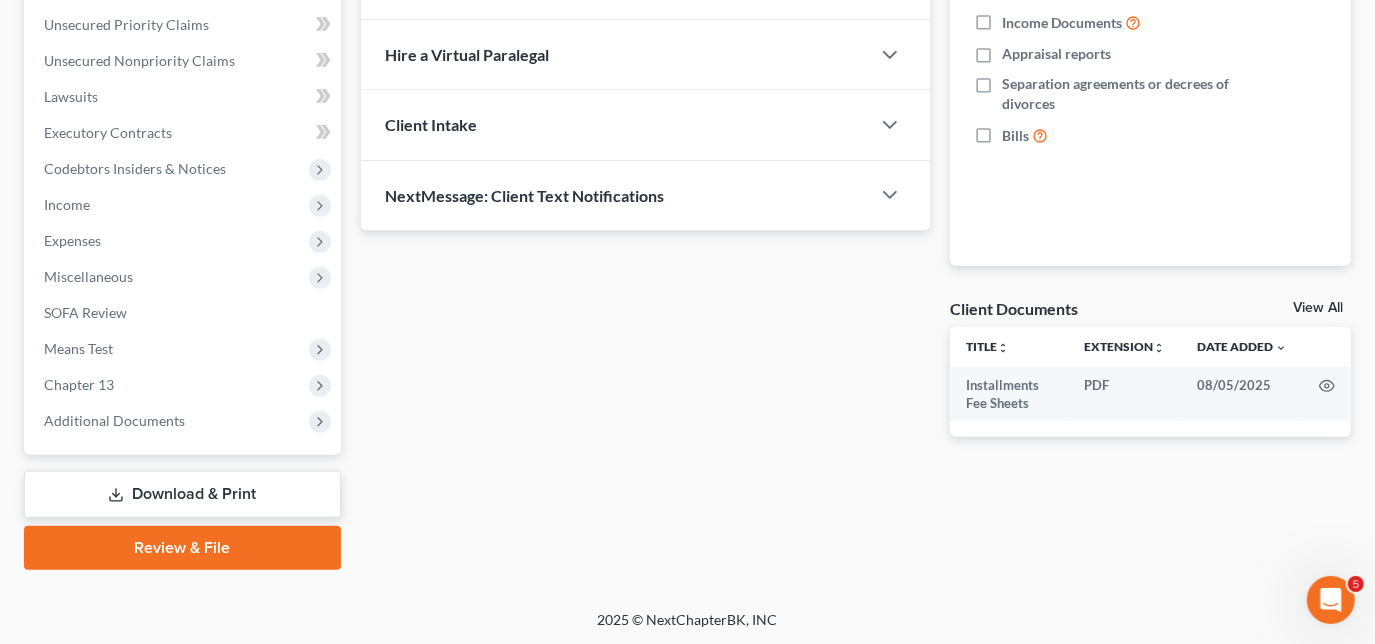 click on "Download & Print" at bounding box center (182, 494) 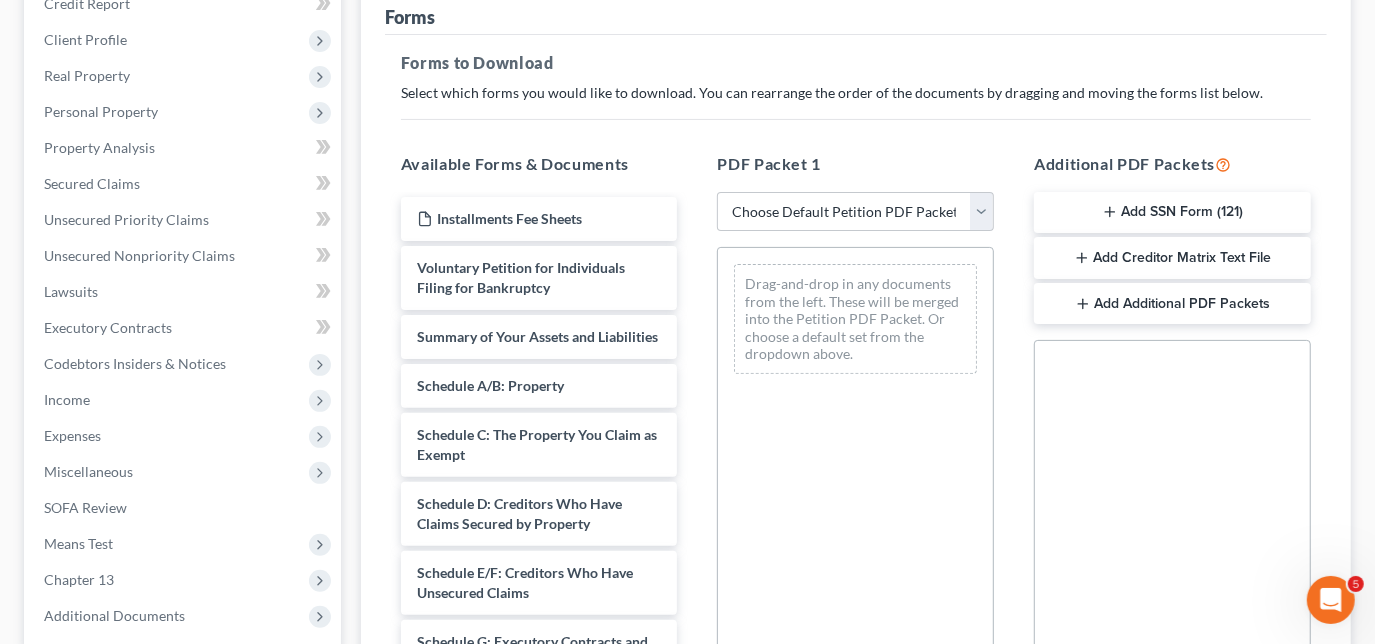 scroll, scrollTop: 272, scrollLeft: 0, axis: vertical 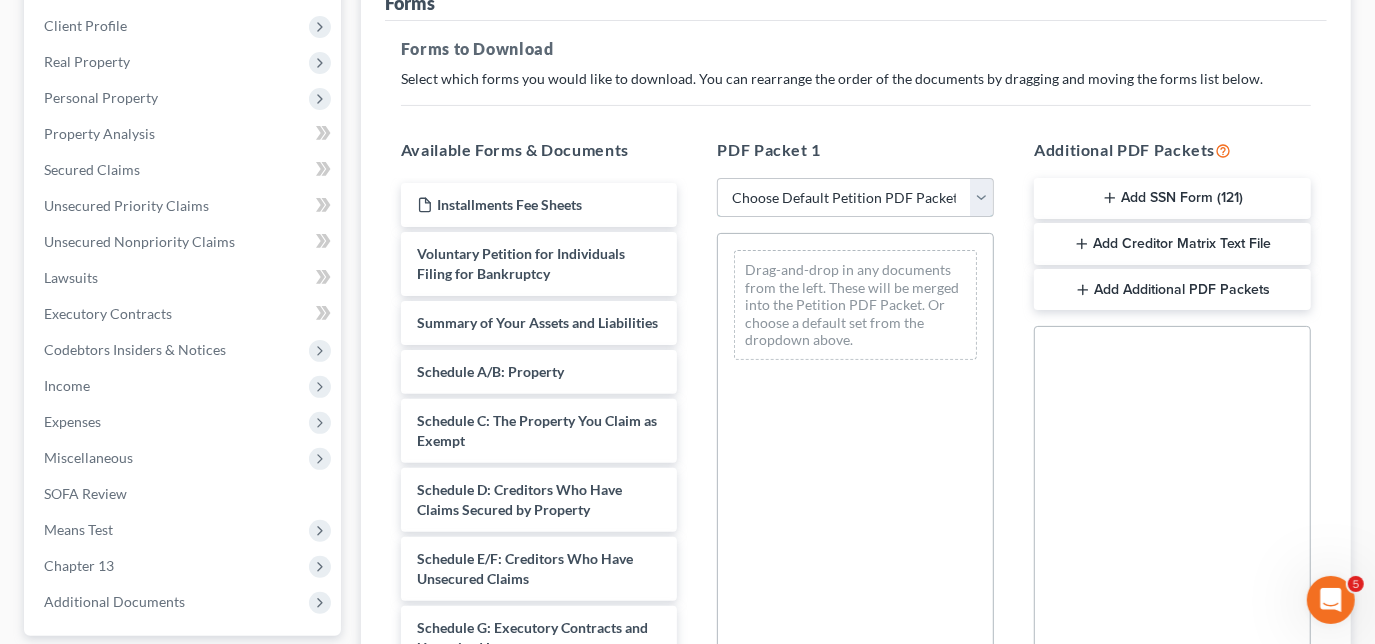 click on "Choose Default Petition PDF Packet Complete Bankruptcy Petition (all forms and schedules) Emergency Filing Forms (Petition and Creditor List Only) Amended Forms Signature Pages Only Supplemental Post Petition (Sch. I & J) Supplemental Post Petition (Sch. I) Supplemental Post Petition (Sch. J)" at bounding box center [855, 198] 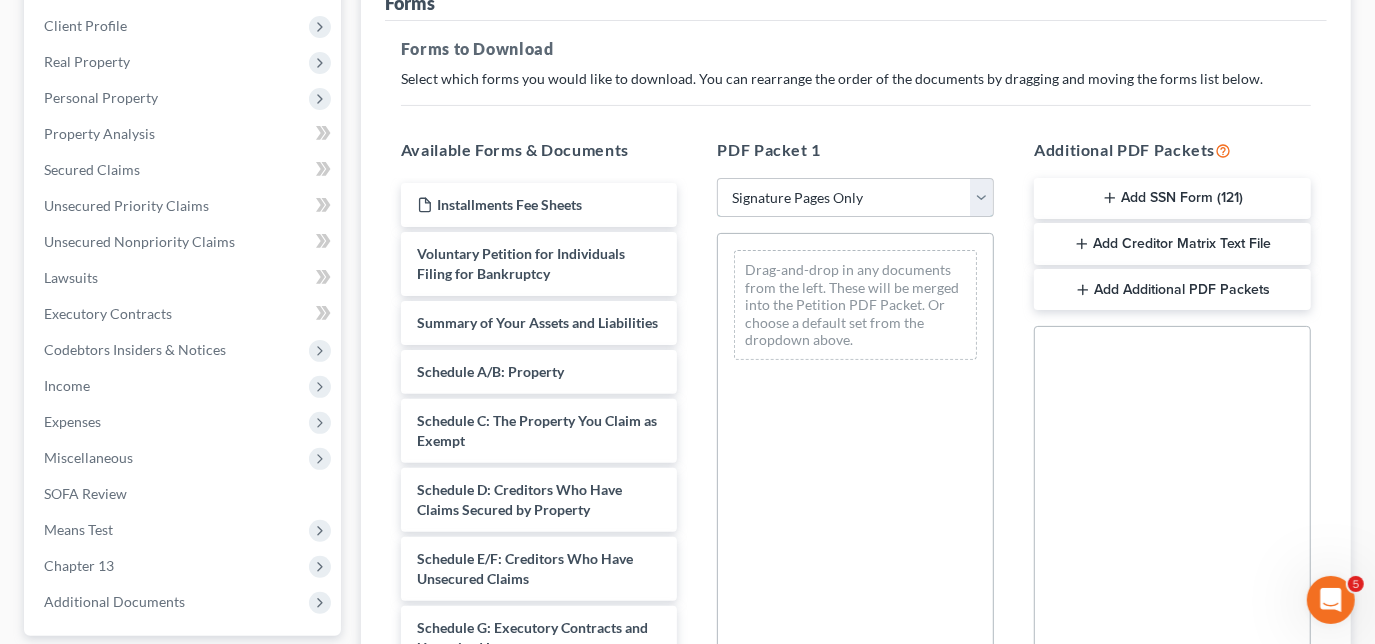 click on "Choose Default Petition PDF Packet Complete Bankruptcy Petition (all forms and schedules) Emergency Filing Forms (Petition and Creditor List Only) Amended Forms Signature Pages Only Supplemental Post Petition (Sch. I & J) Supplemental Post Petition (Sch. I) Supplemental Post Petition (Sch. J)" at bounding box center (855, 198) 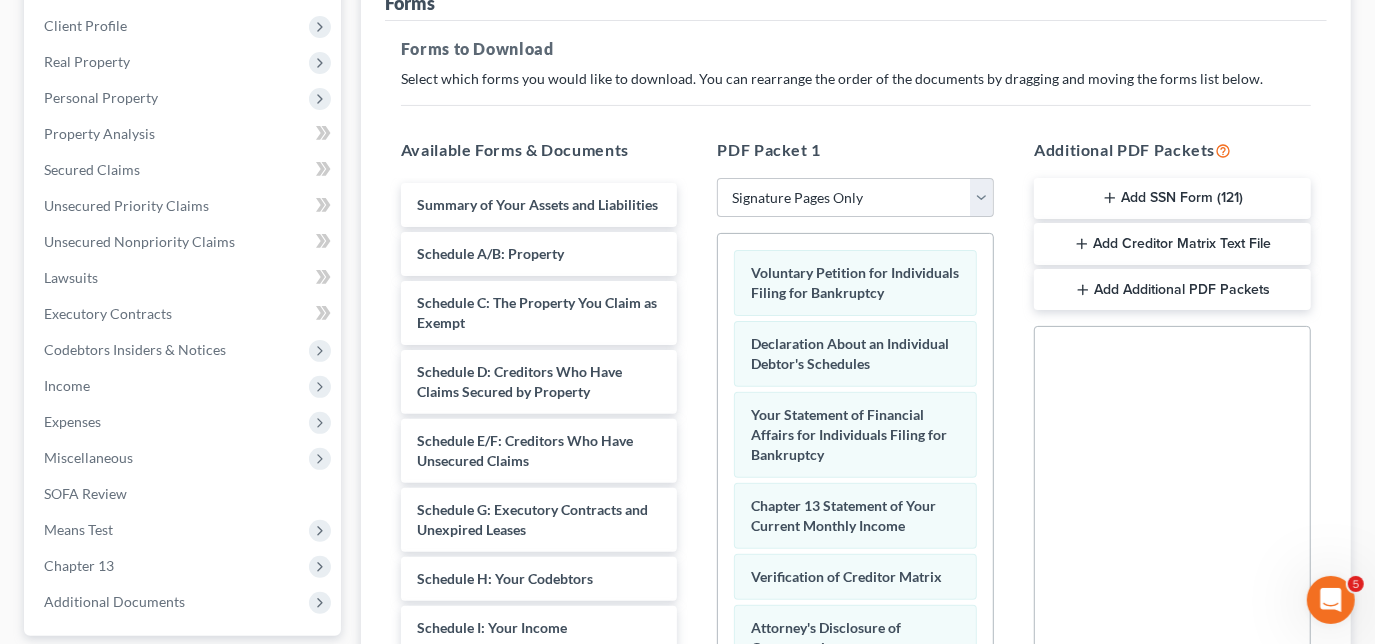 click on "Add SSN Form (121)" at bounding box center [1172, 199] 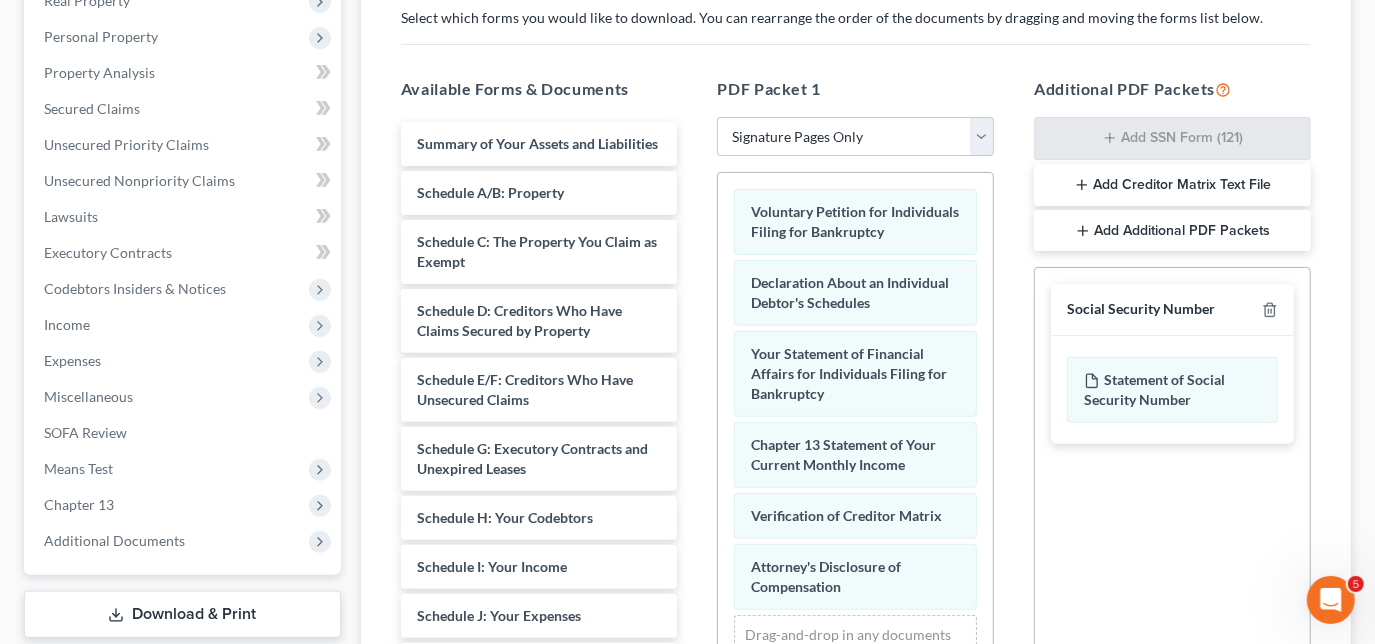 scroll, scrollTop: 589, scrollLeft: 0, axis: vertical 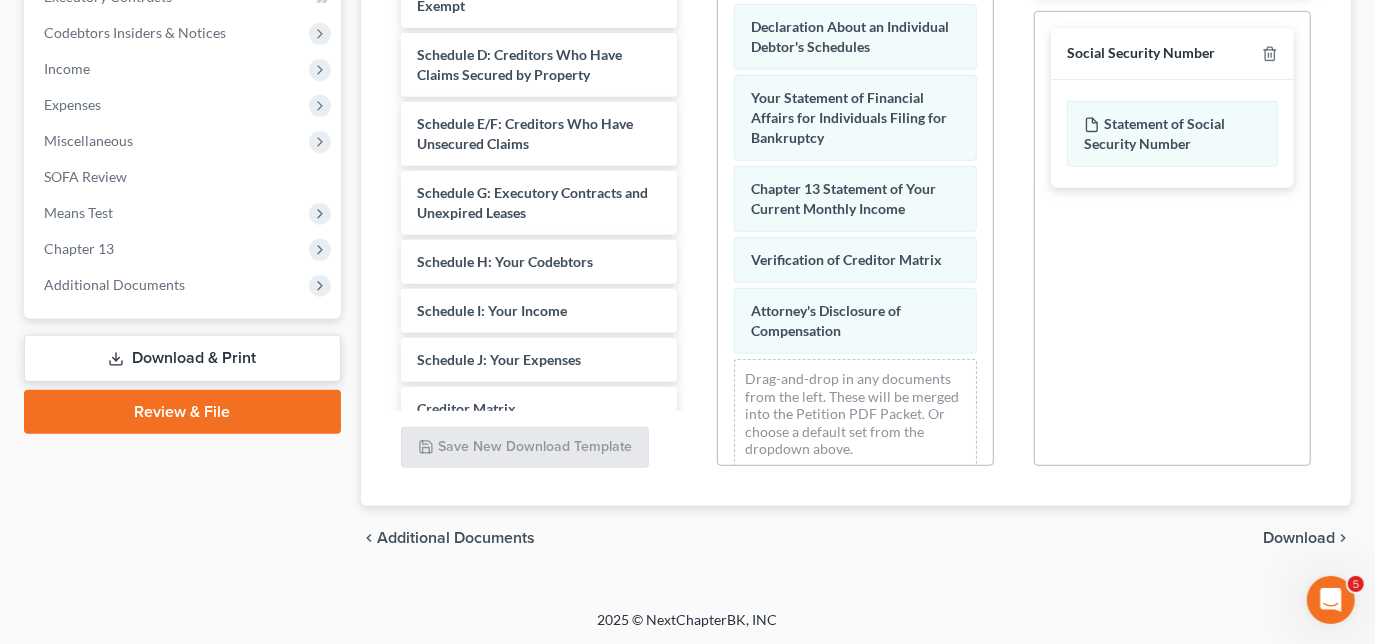 click on "chevron_left   Additional Documents Download   chevron_right" at bounding box center [856, 538] 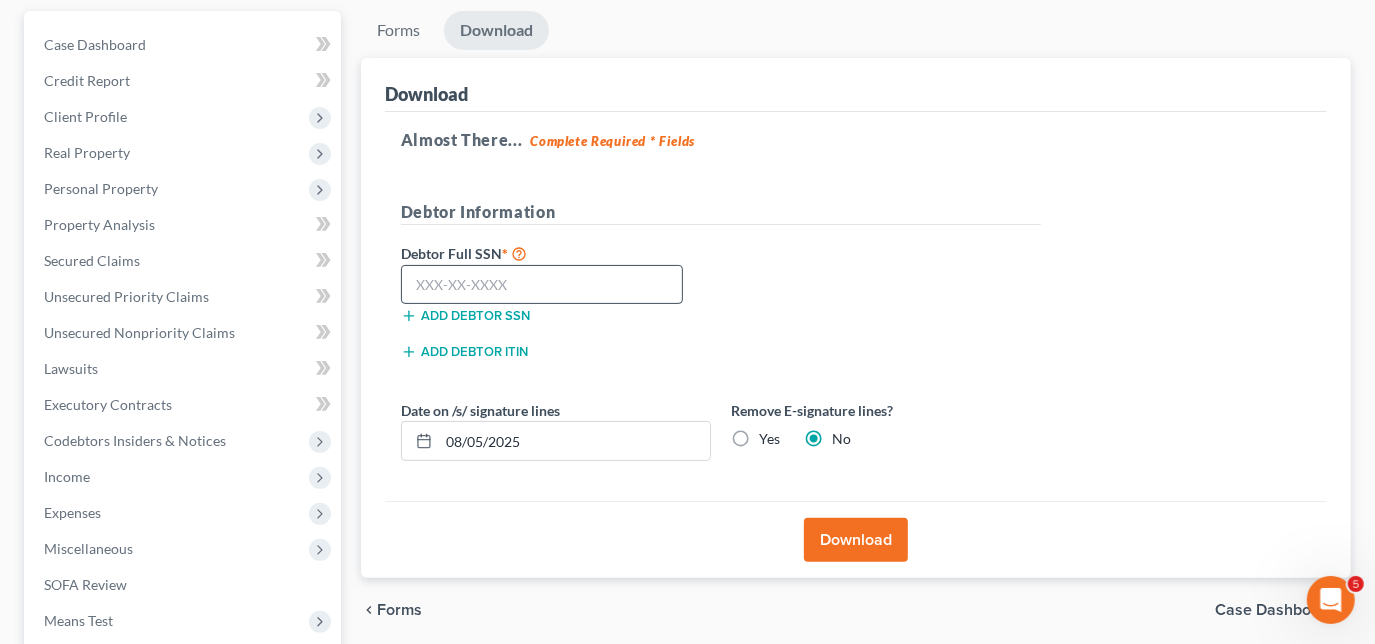 scroll, scrollTop: 181, scrollLeft: 0, axis: vertical 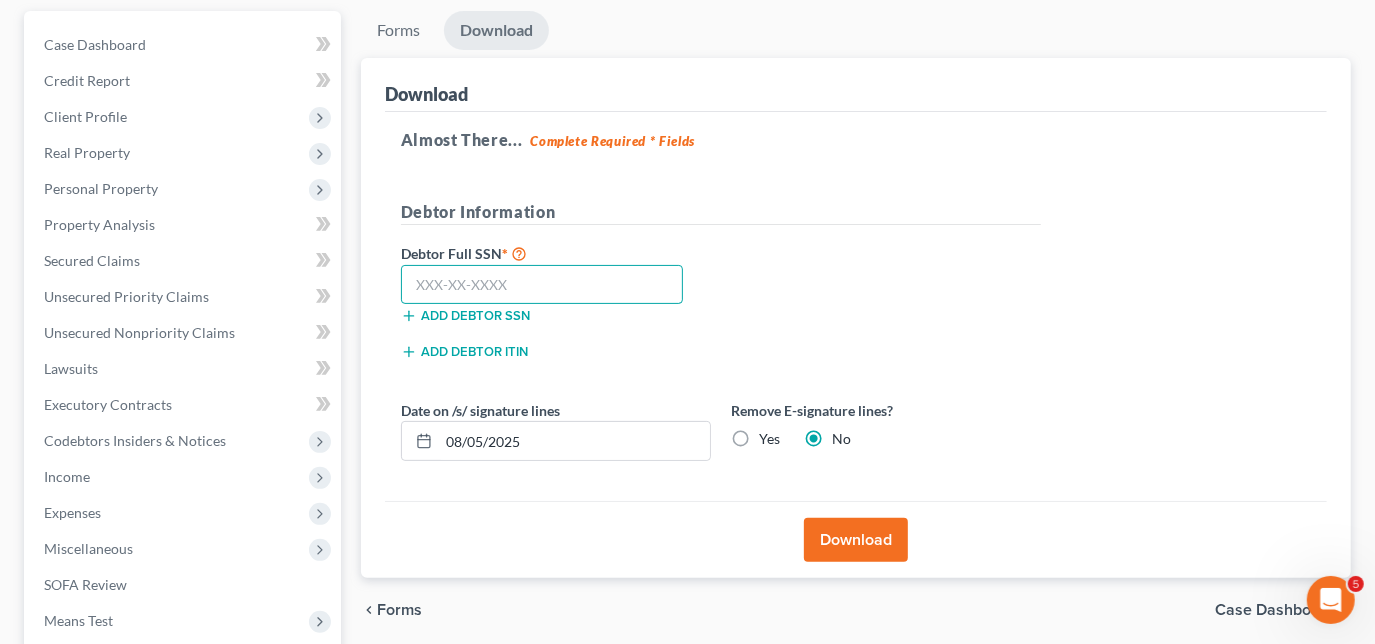 click at bounding box center (542, 285) 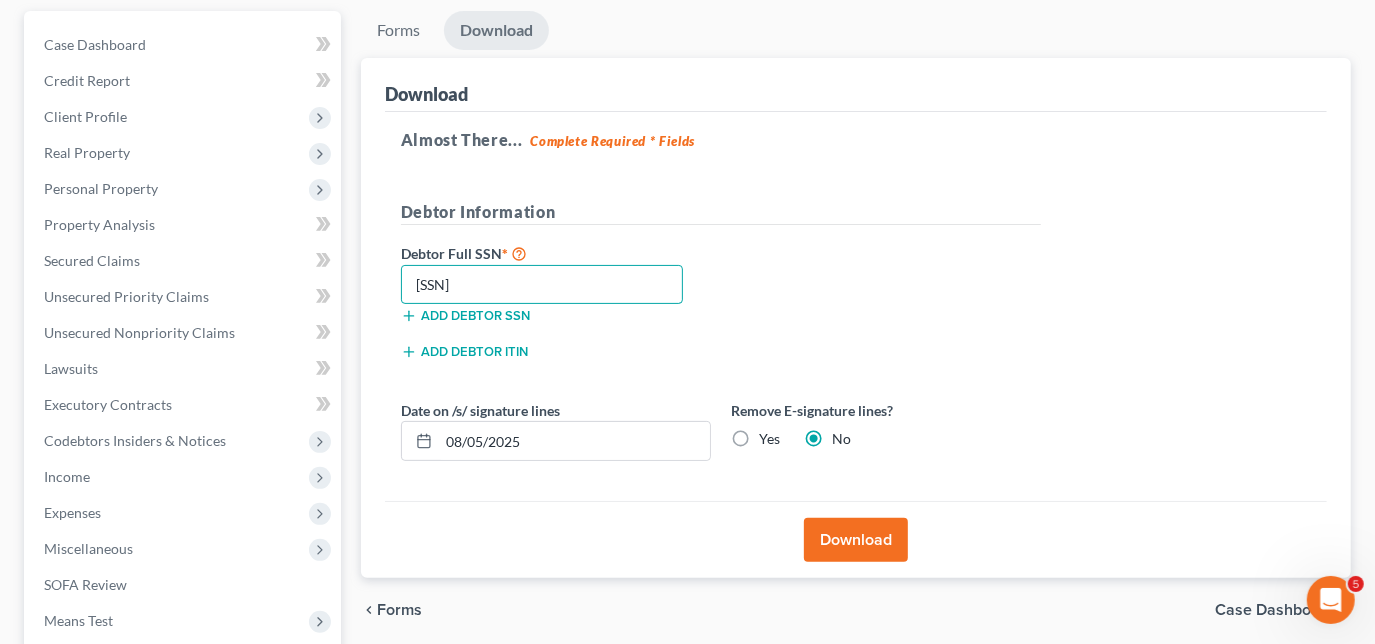 type on "[SSN]" 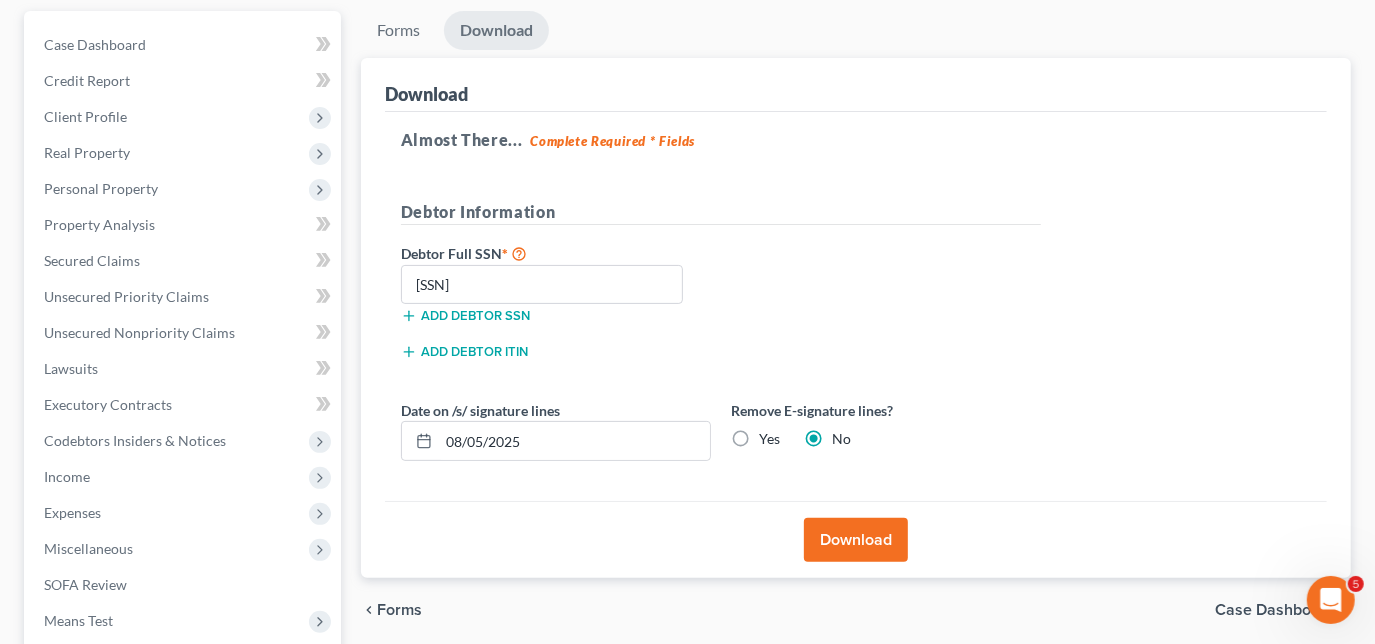 click on "Download" at bounding box center (856, 540) 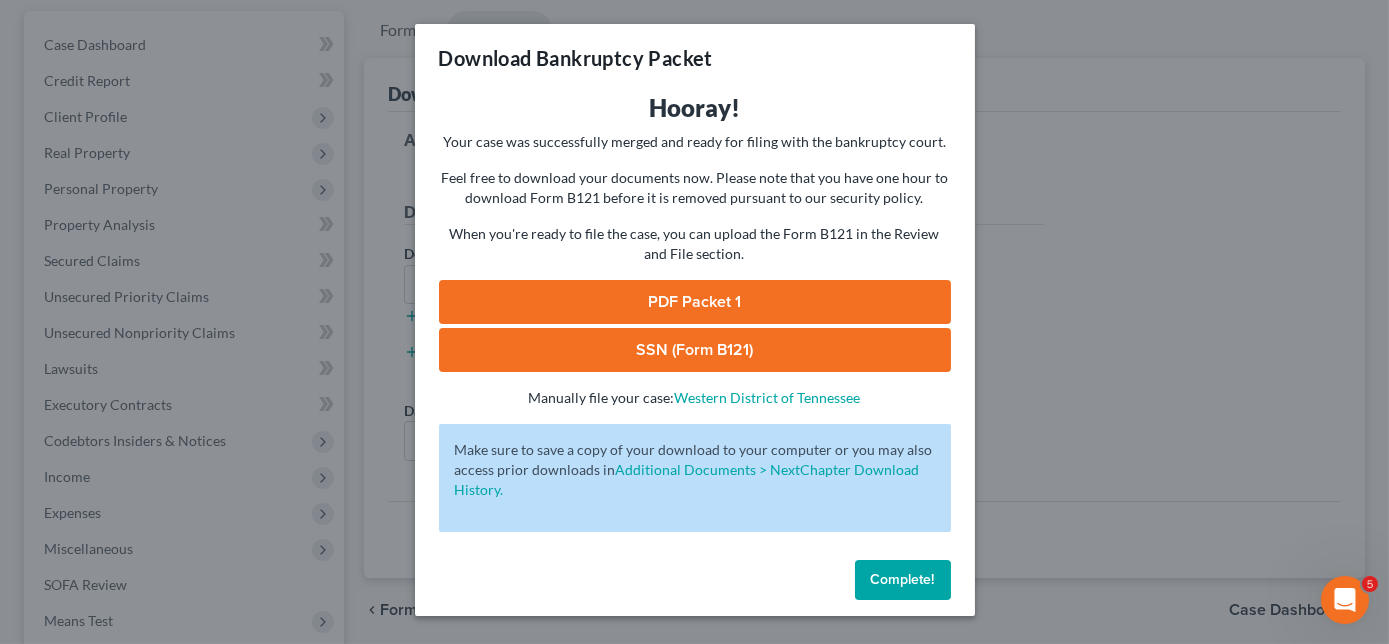 click on "PDF Packet 1" at bounding box center [695, 302] 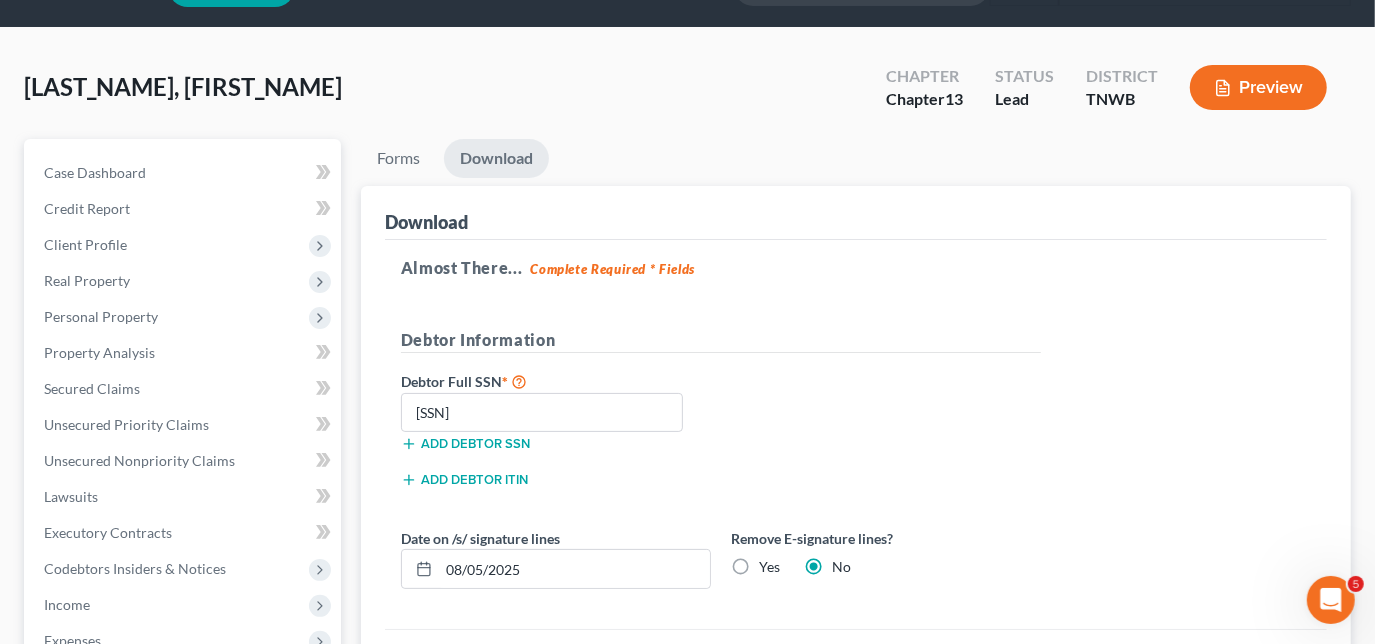 scroll, scrollTop: 0, scrollLeft: 0, axis: both 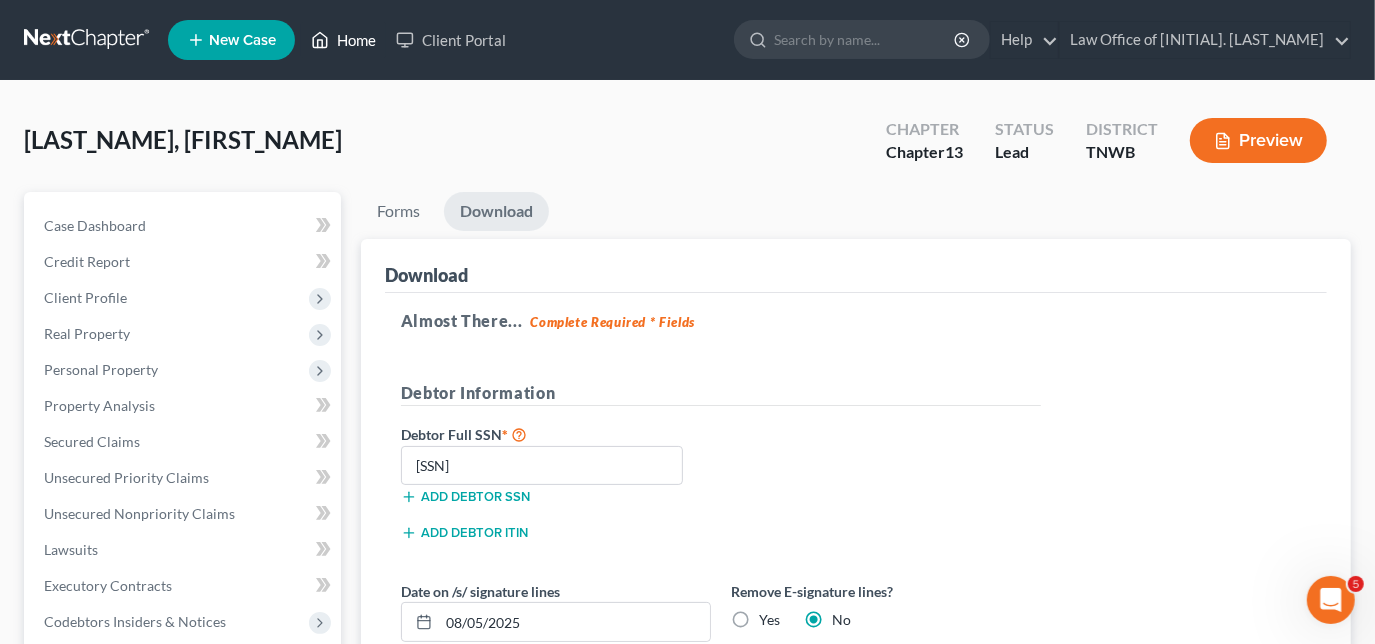 click on "Home" at bounding box center (343, 40) 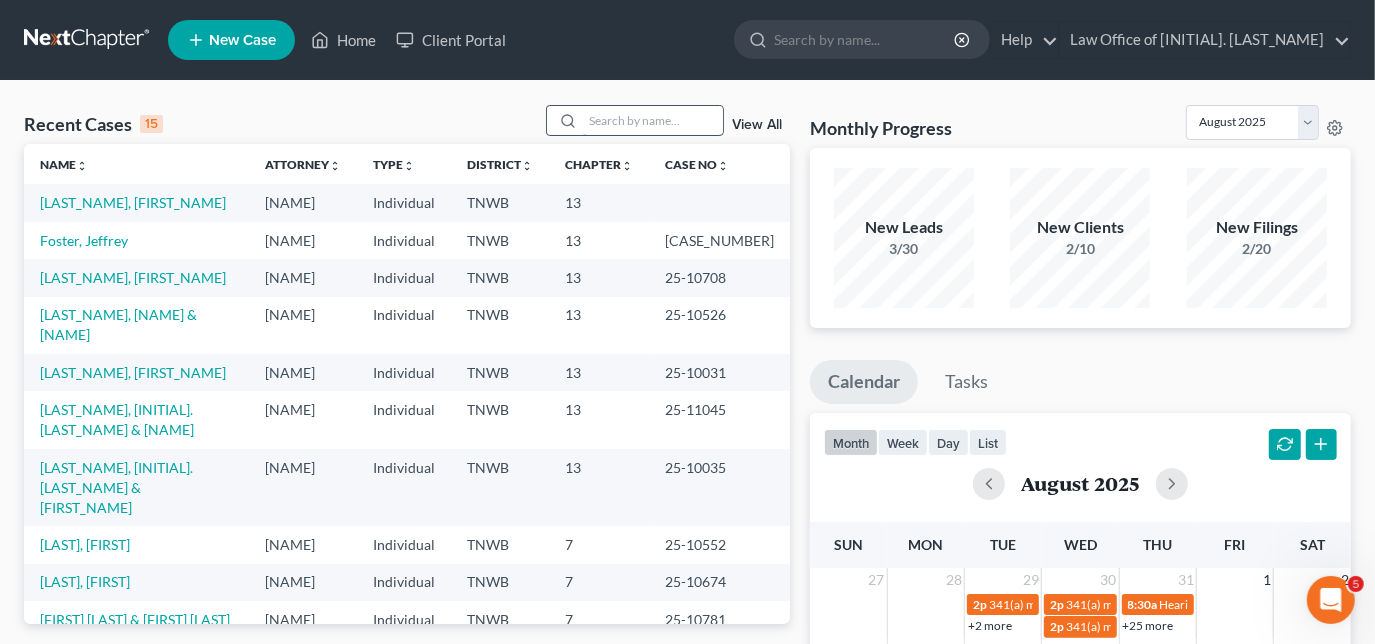 click at bounding box center [653, 120] 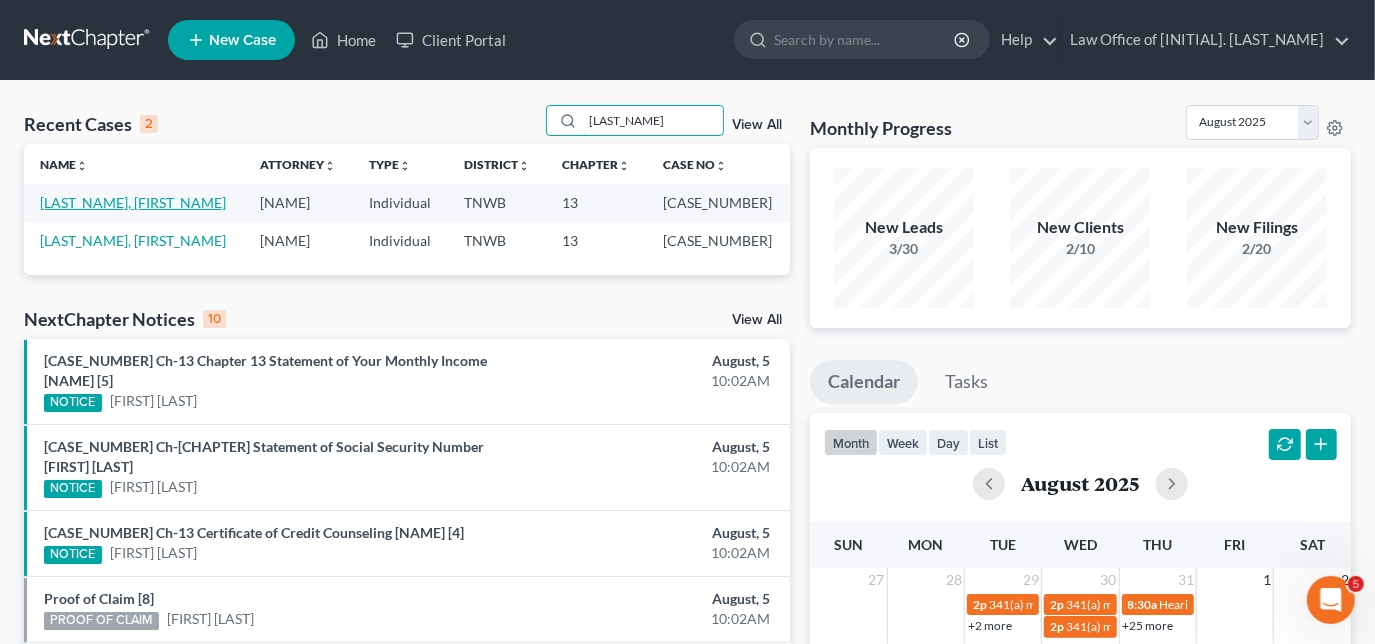 type on "[LAST_NAME]" 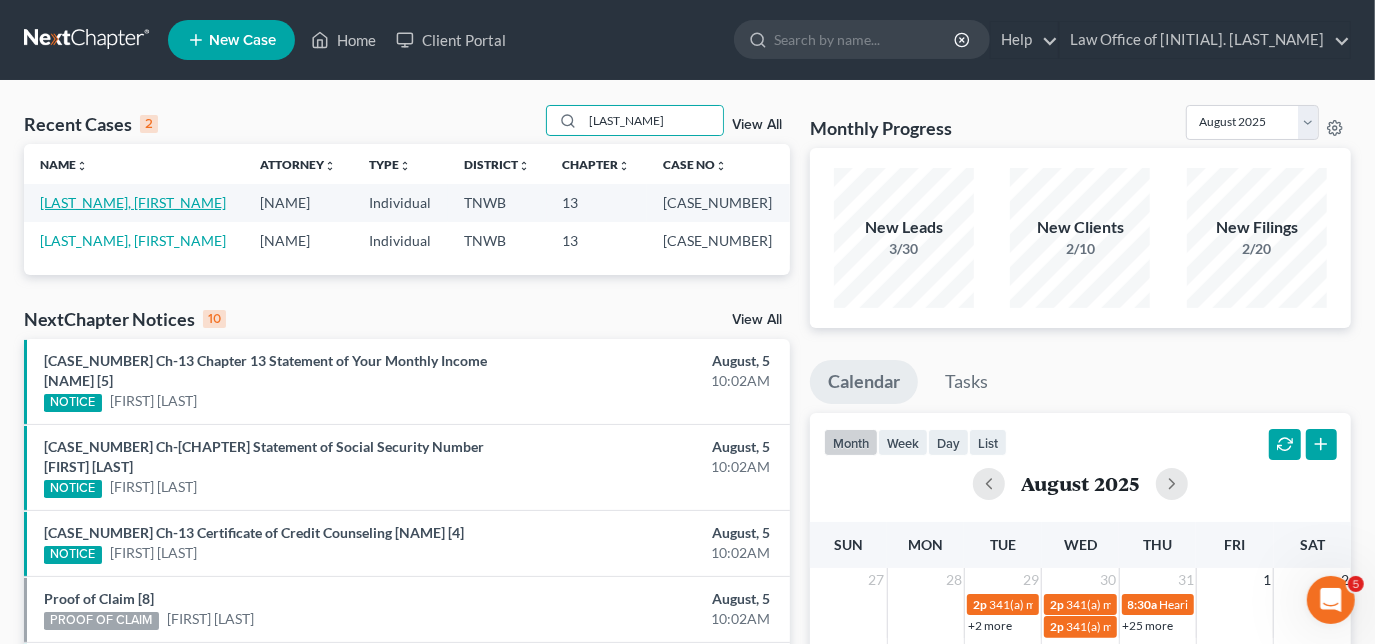 click on "[LAST_NAME], [FIRST_NAME]" at bounding box center (133, 202) 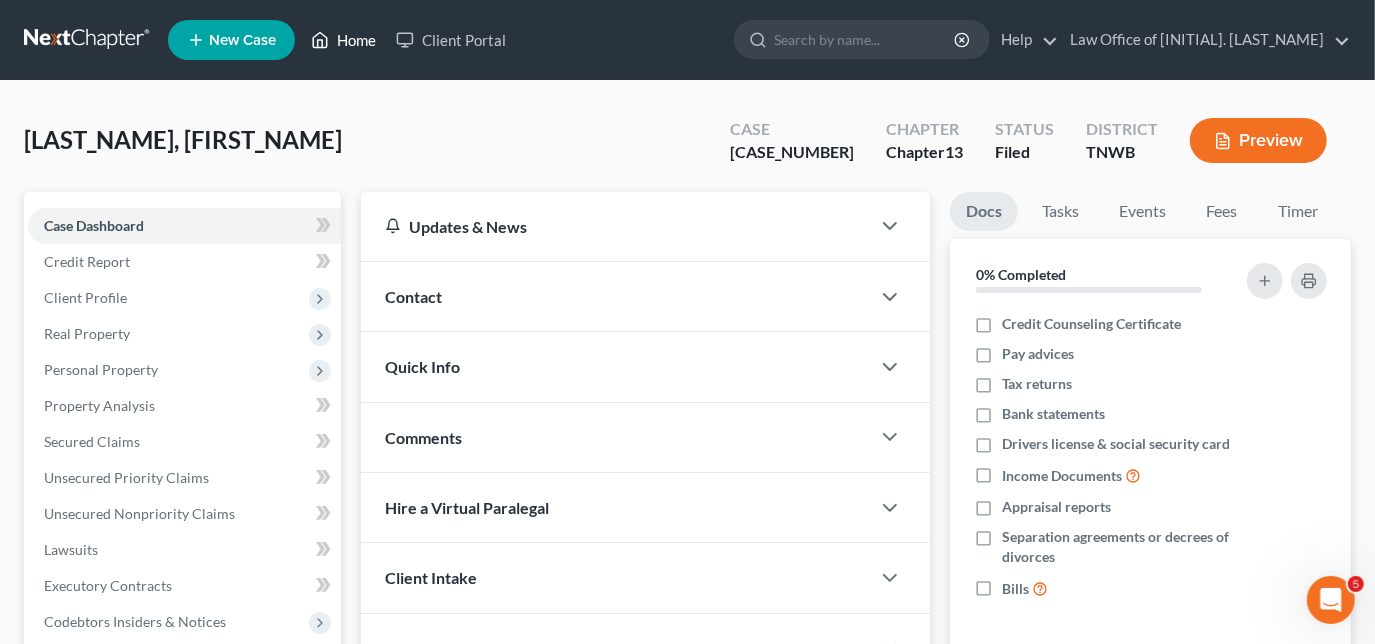 click on "Home" at bounding box center [343, 40] 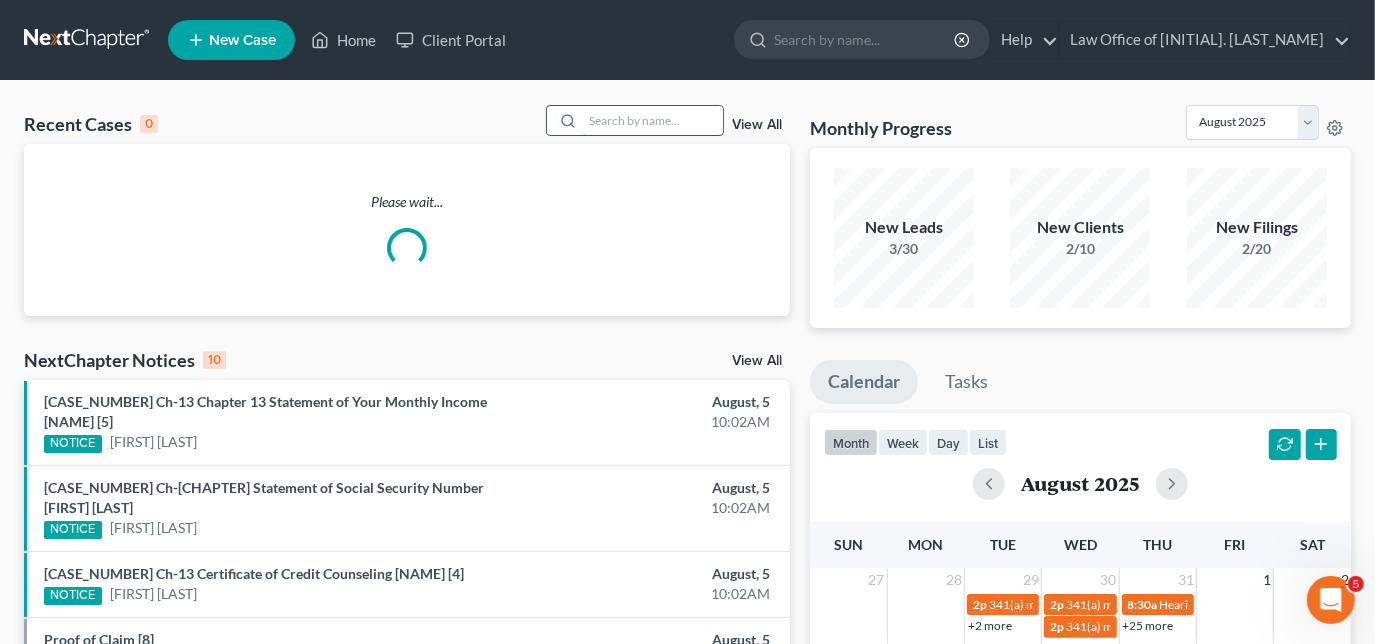 click at bounding box center (653, 120) 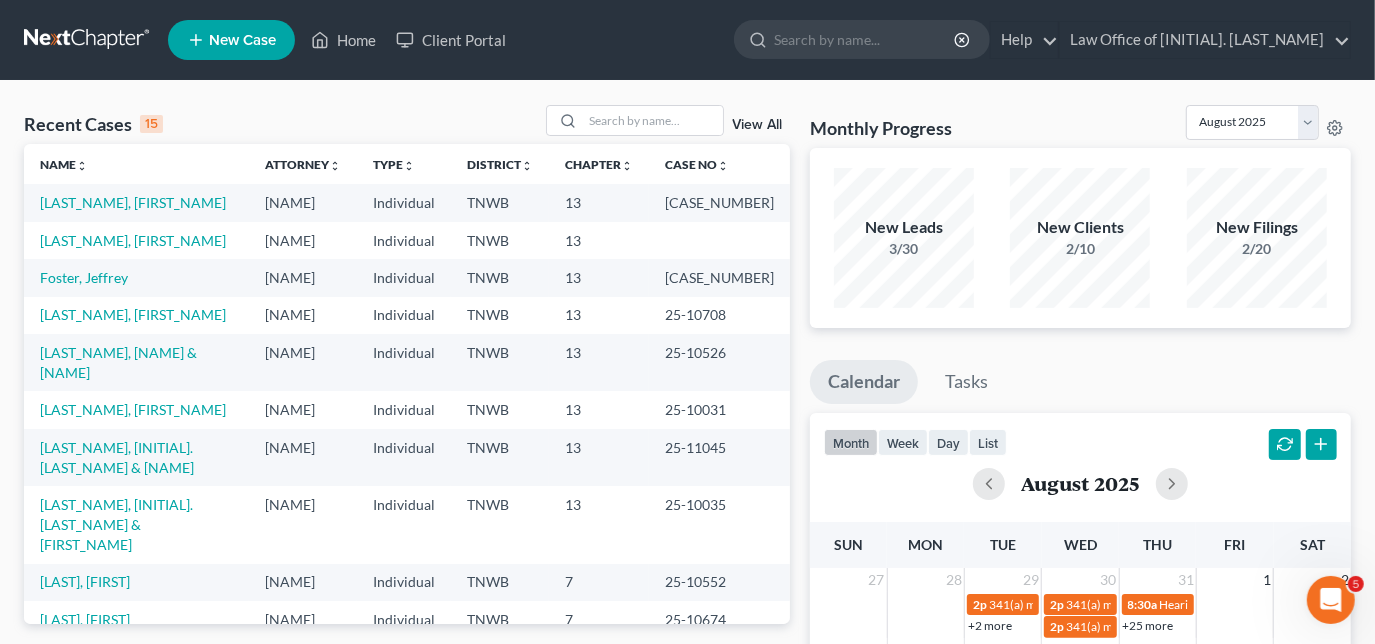click on "New Case" at bounding box center (242, 40) 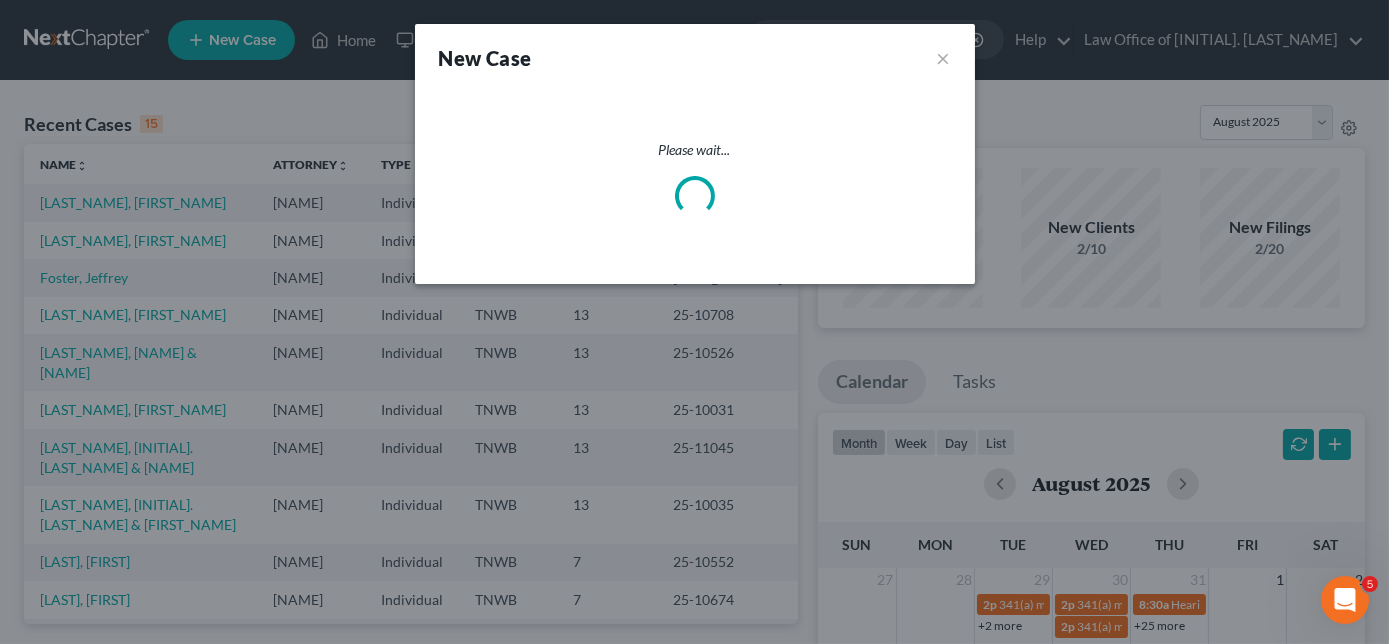 select on "76" 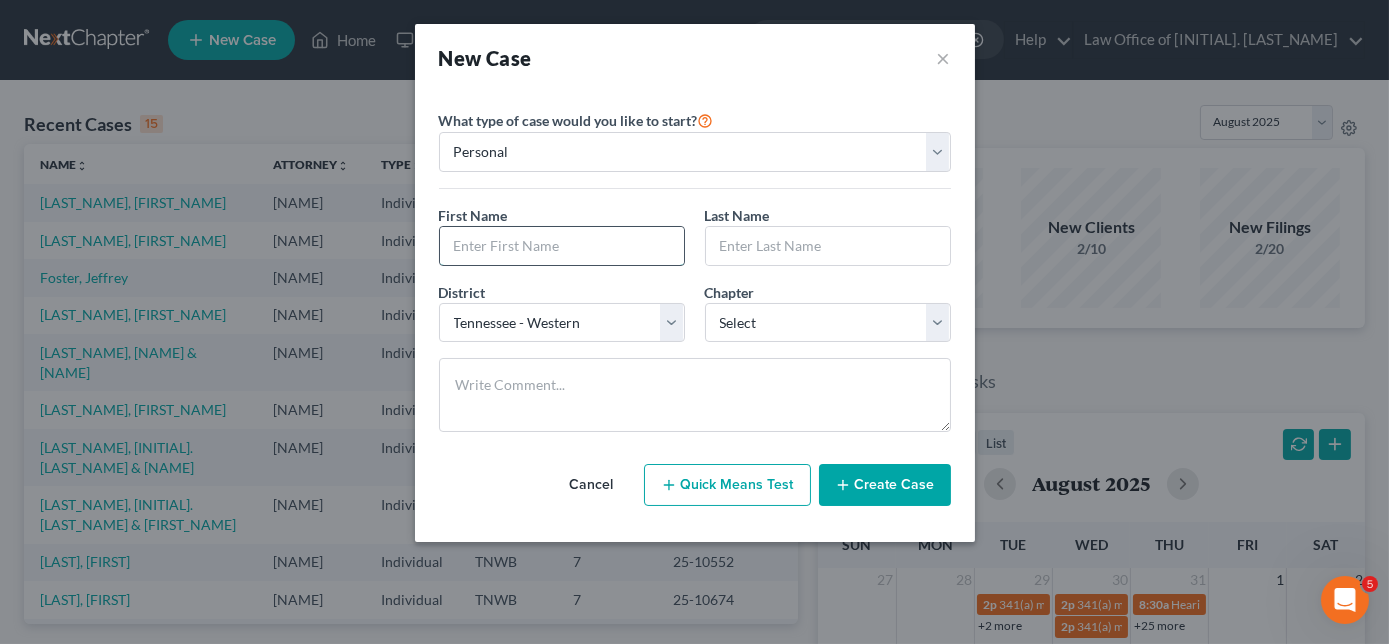 drag, startPoint x: 584, startPoint y: 243, endPoint x: 581, endPoint y: 230, distance: 13.341664 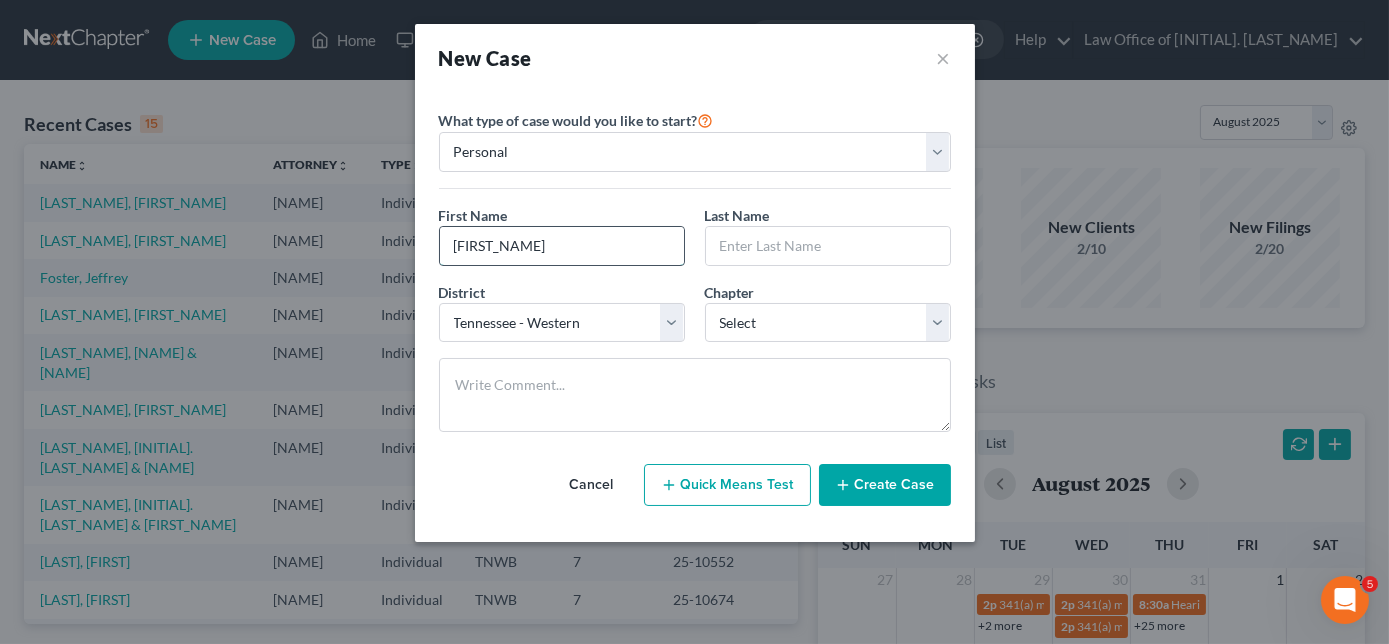 type on "[FIRST_NAME]" 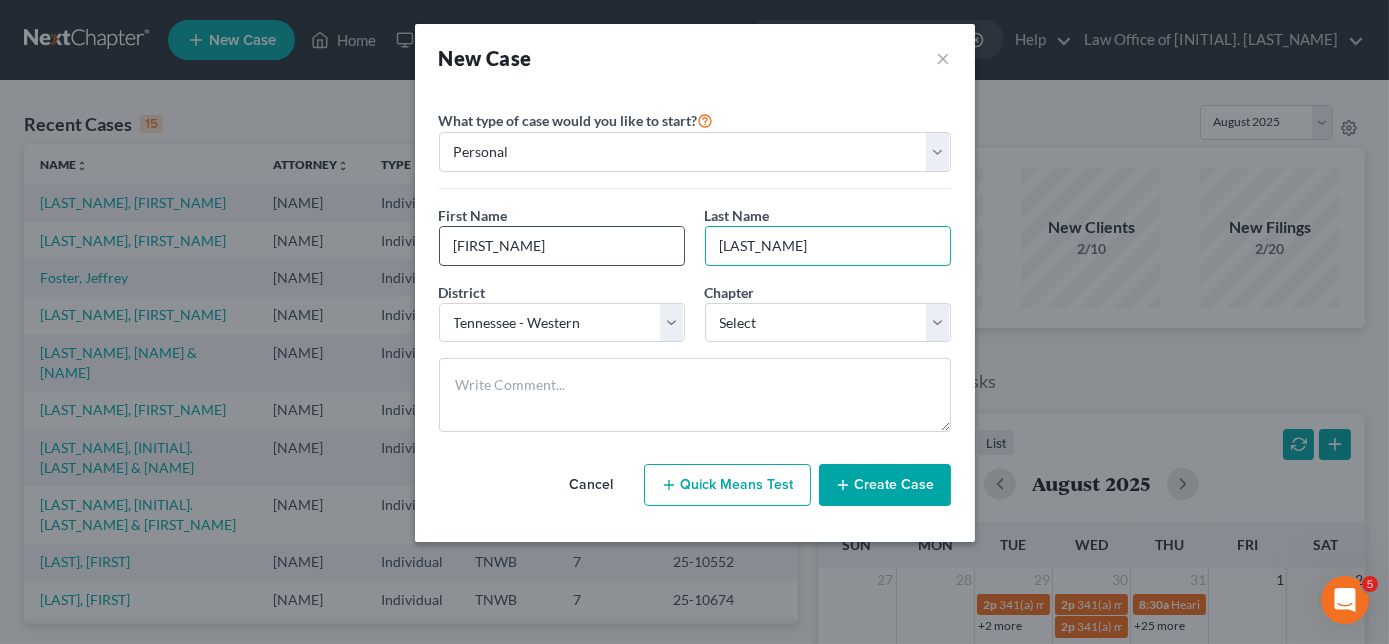 type on "[LAST_NAME]" 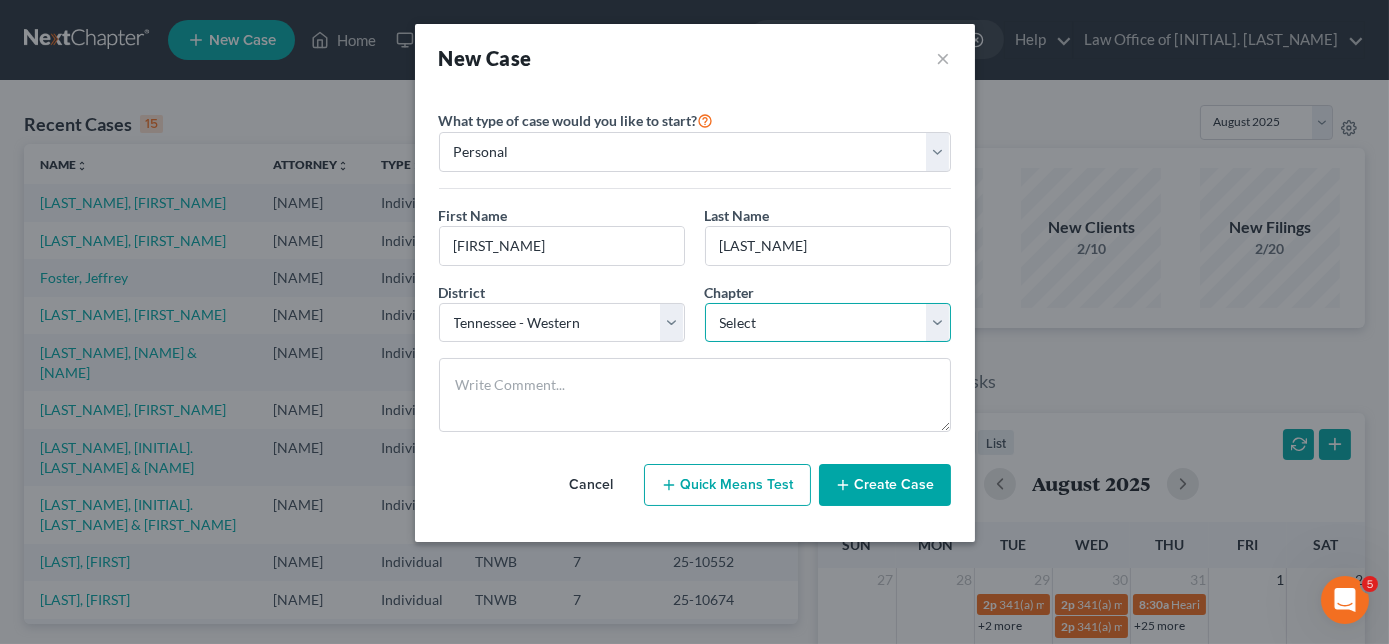click on "Select 7 11 12 13" at bounding box center [828, 323] 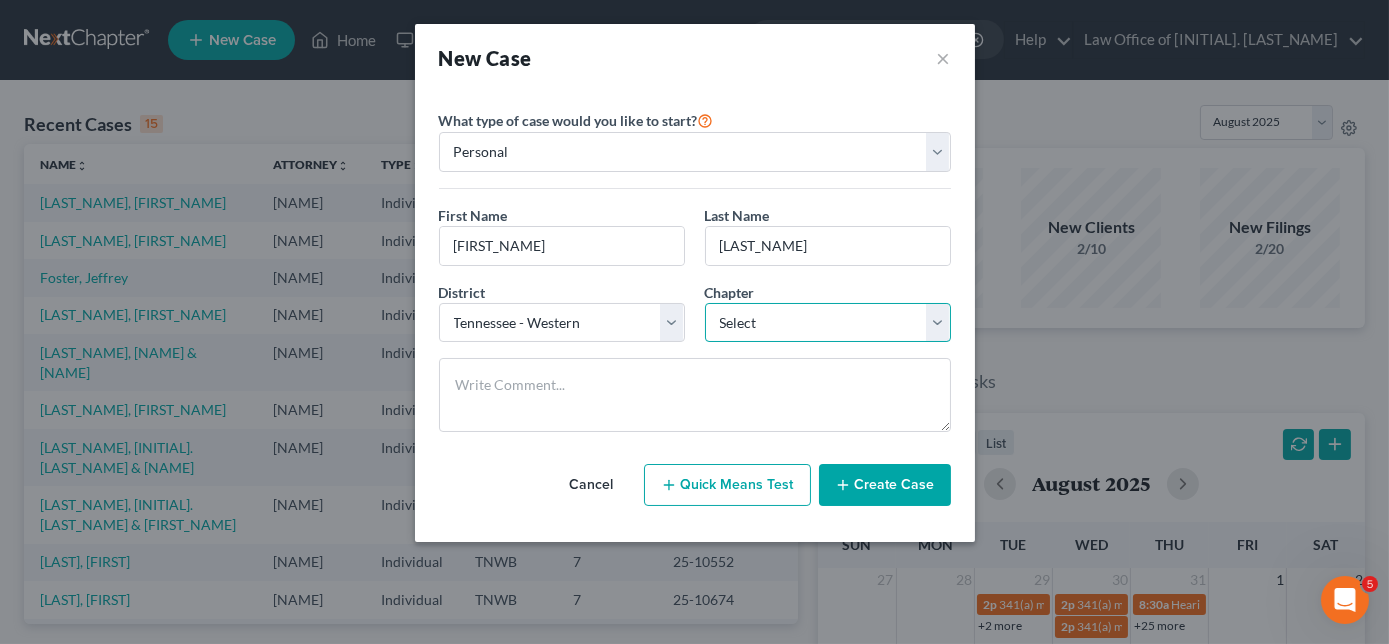 select on "3" 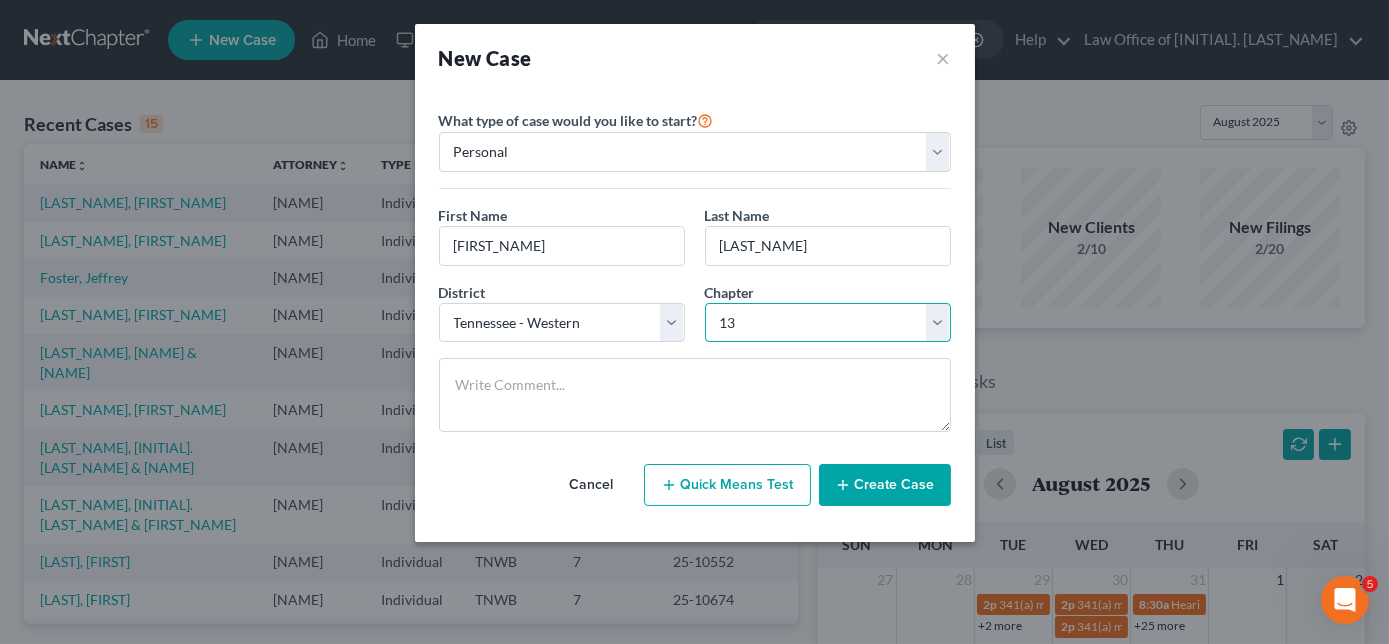 click on "Select 7 11 12 13" at bounding box center (828, 323) 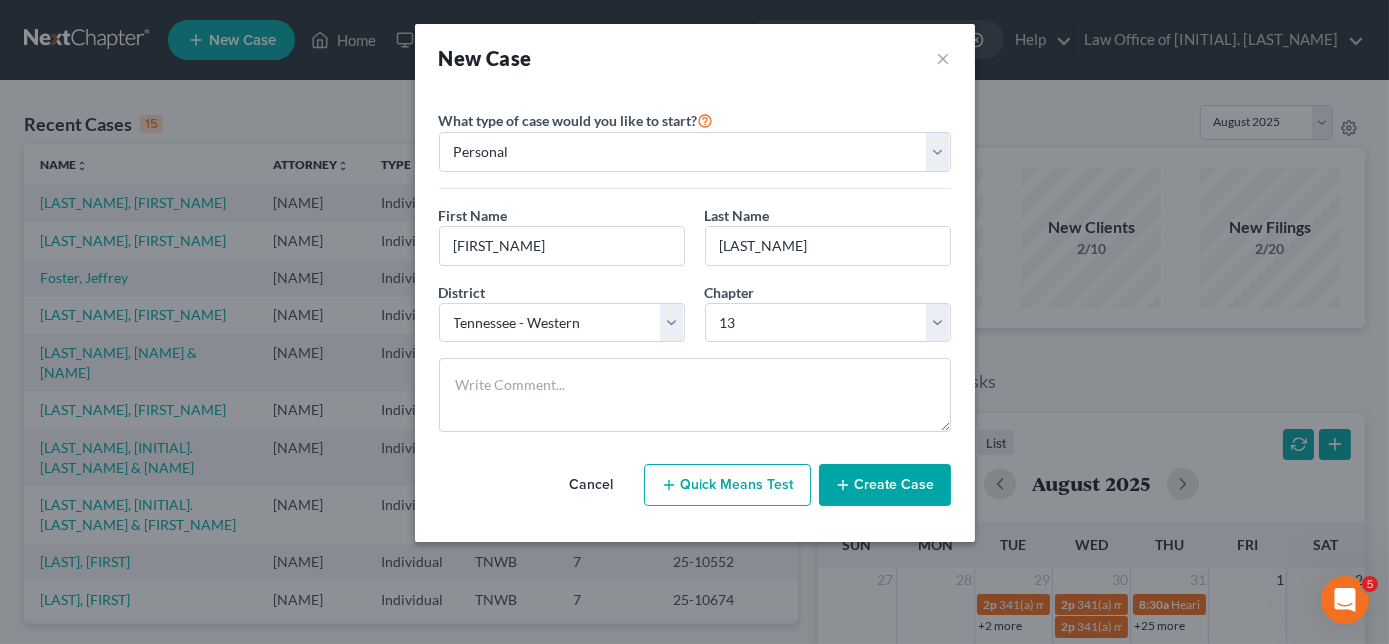click on "Create Case" at bounding box center (885, 485) 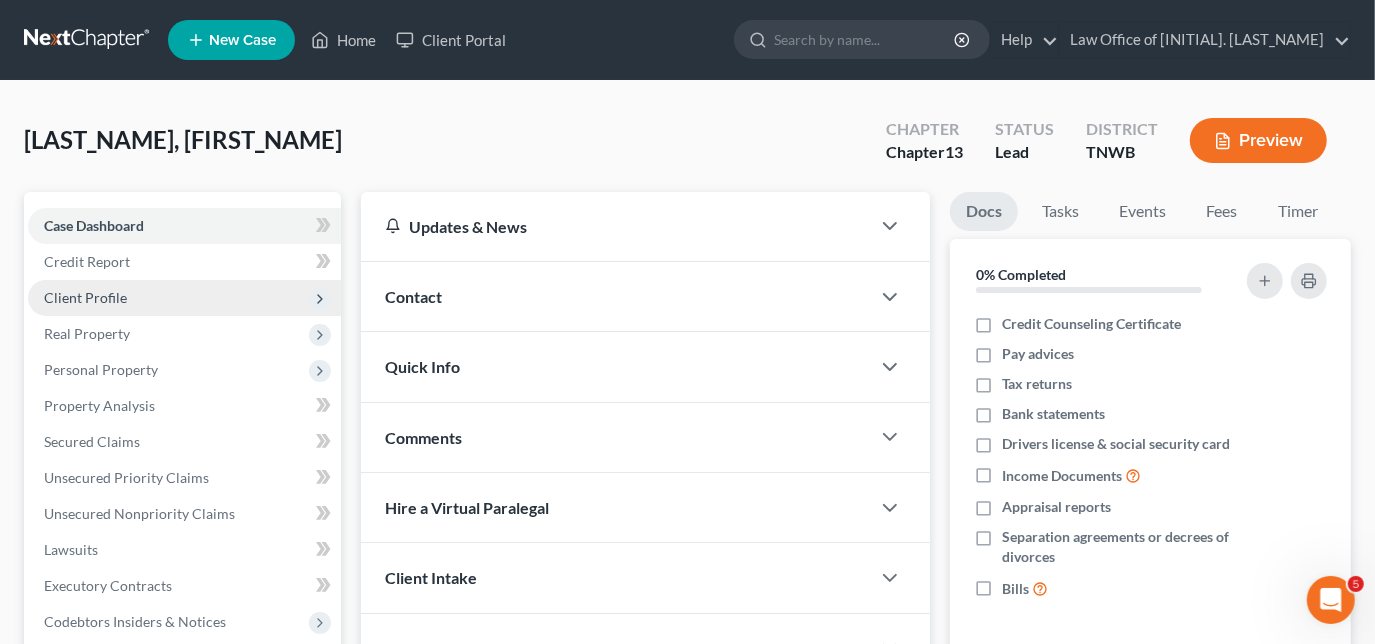 click on "Client Profile" at bounding box center [184, 298] 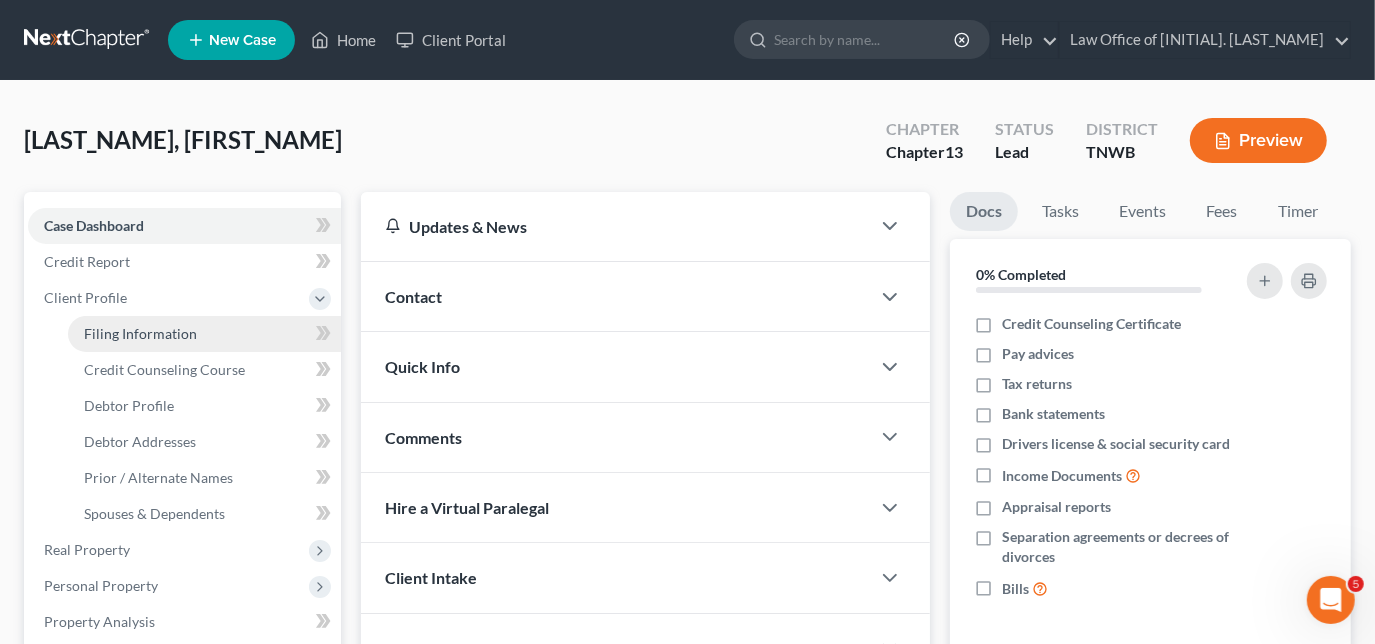 click on "Filing Information" at bounding box center (204, 334) 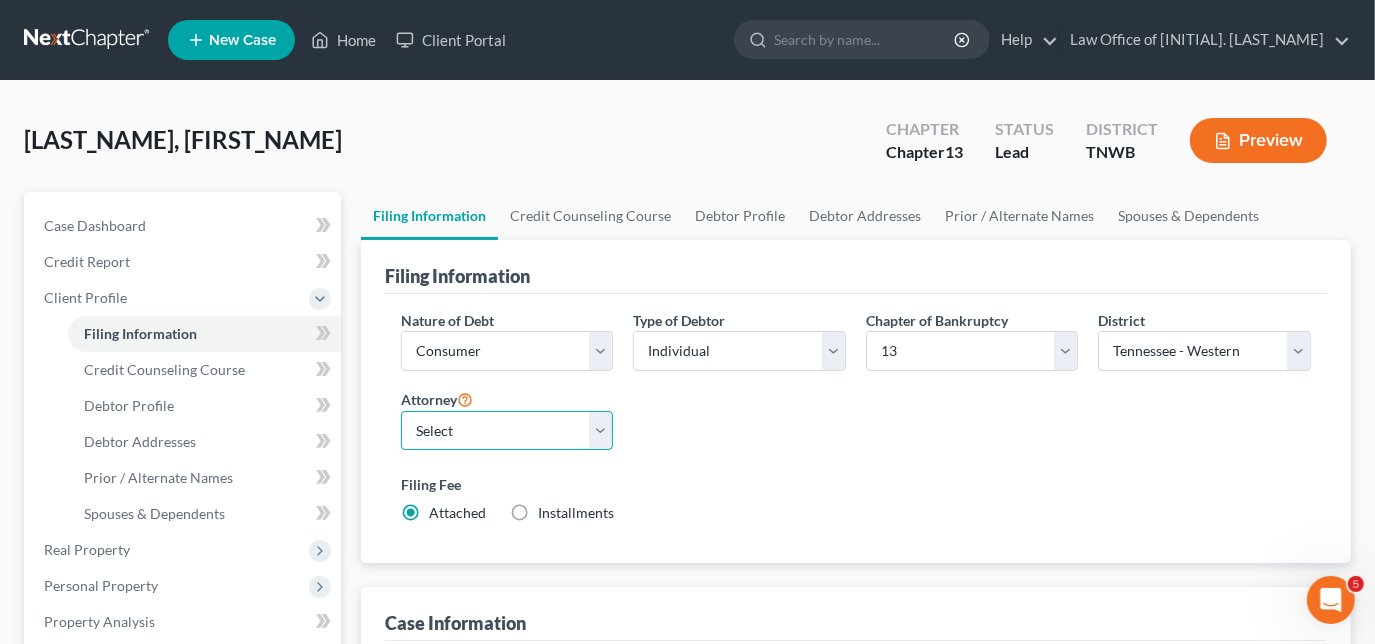click on "Select [NAME] - [BRAND_NAME] [NAME] - [BRAND_NAME]" at bounding box center (507, 431) 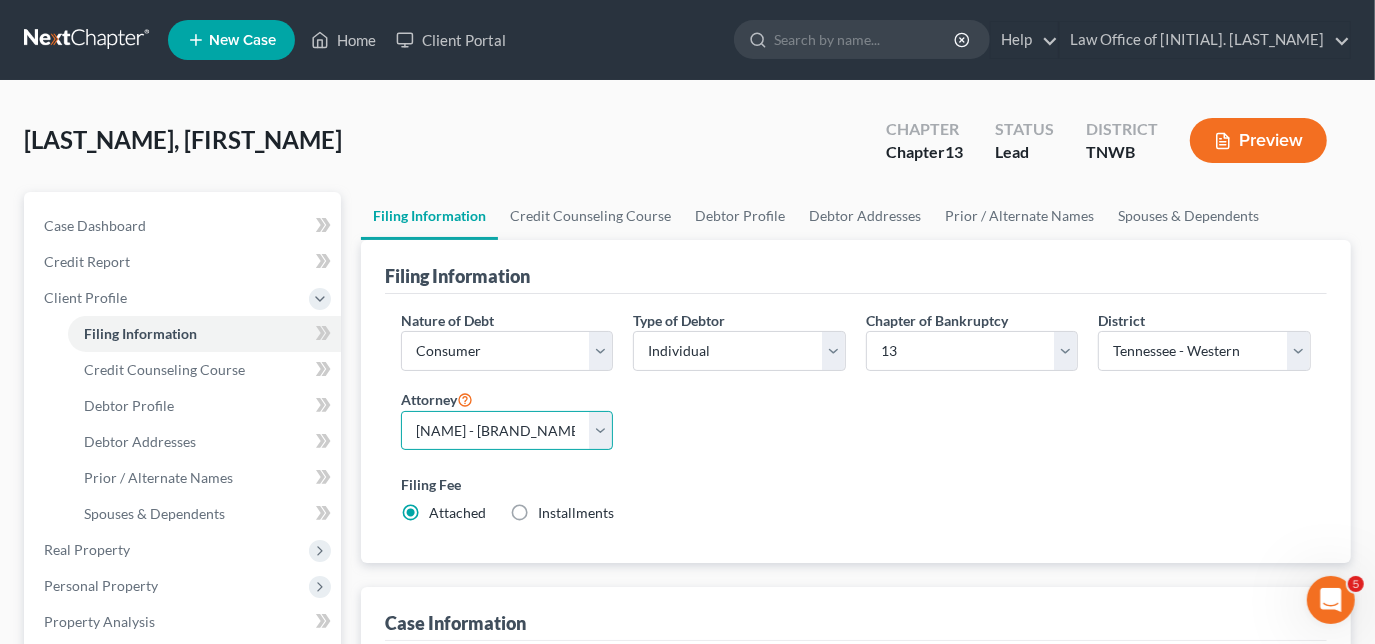 click on "Select [NAME] - [BRAND_NAME] [NAME] - [BRAND_NAME]" at bounding box center (507, 431) 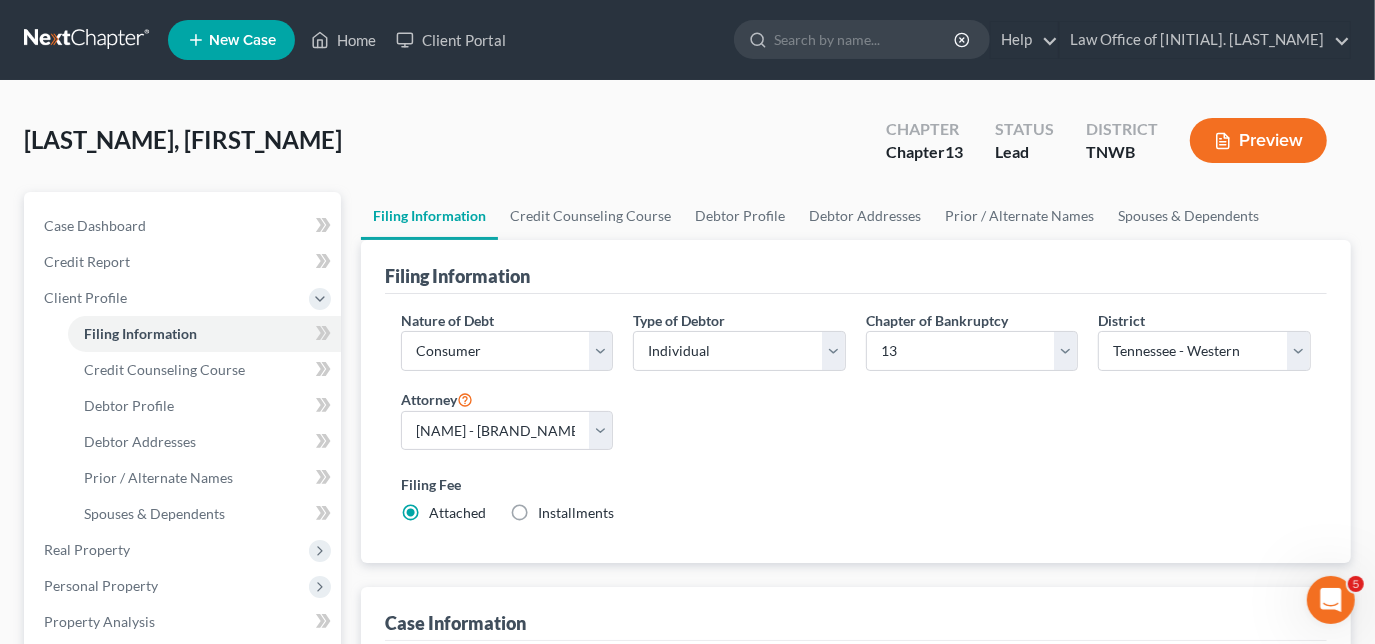 click on "Installments Installments" at bounding box center (576, 513) 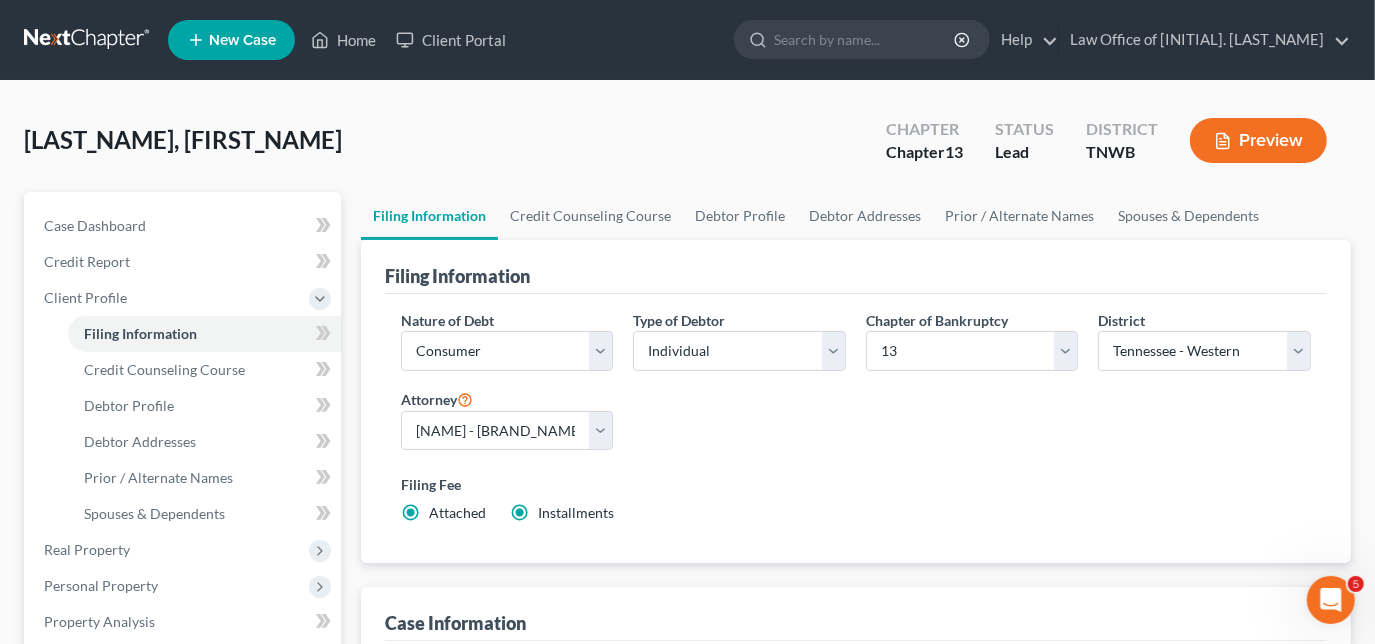 radio on "false" 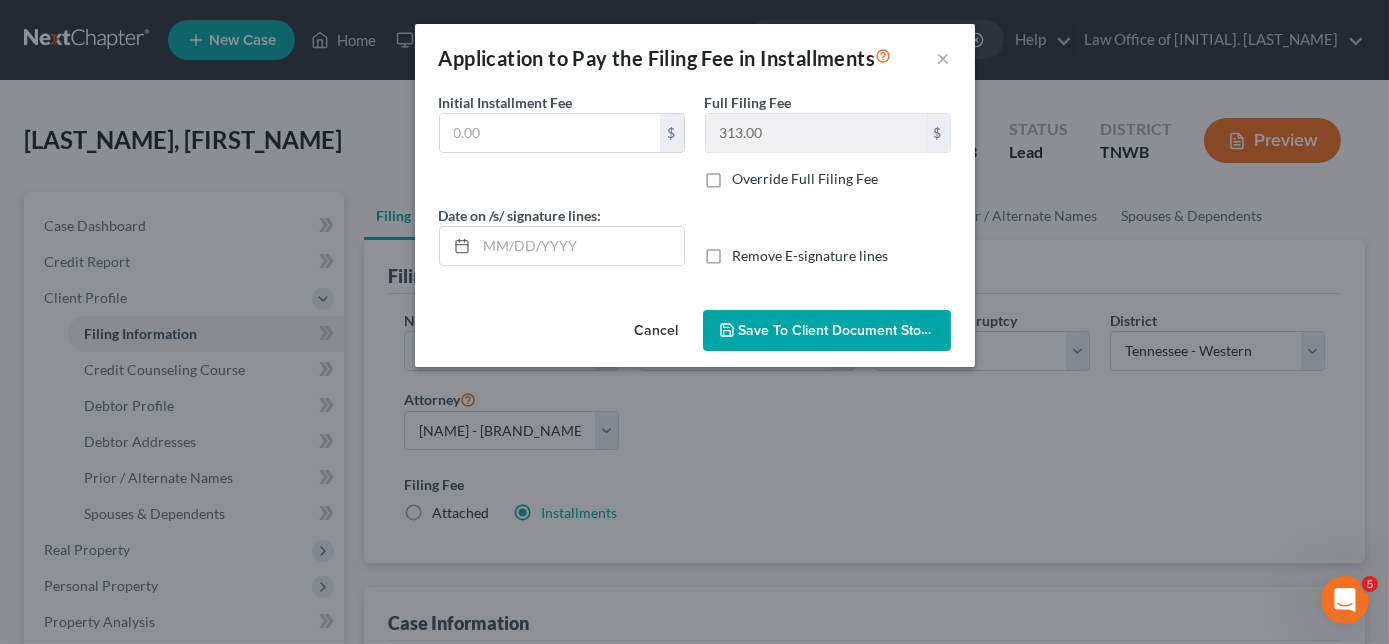 type on "0.00" 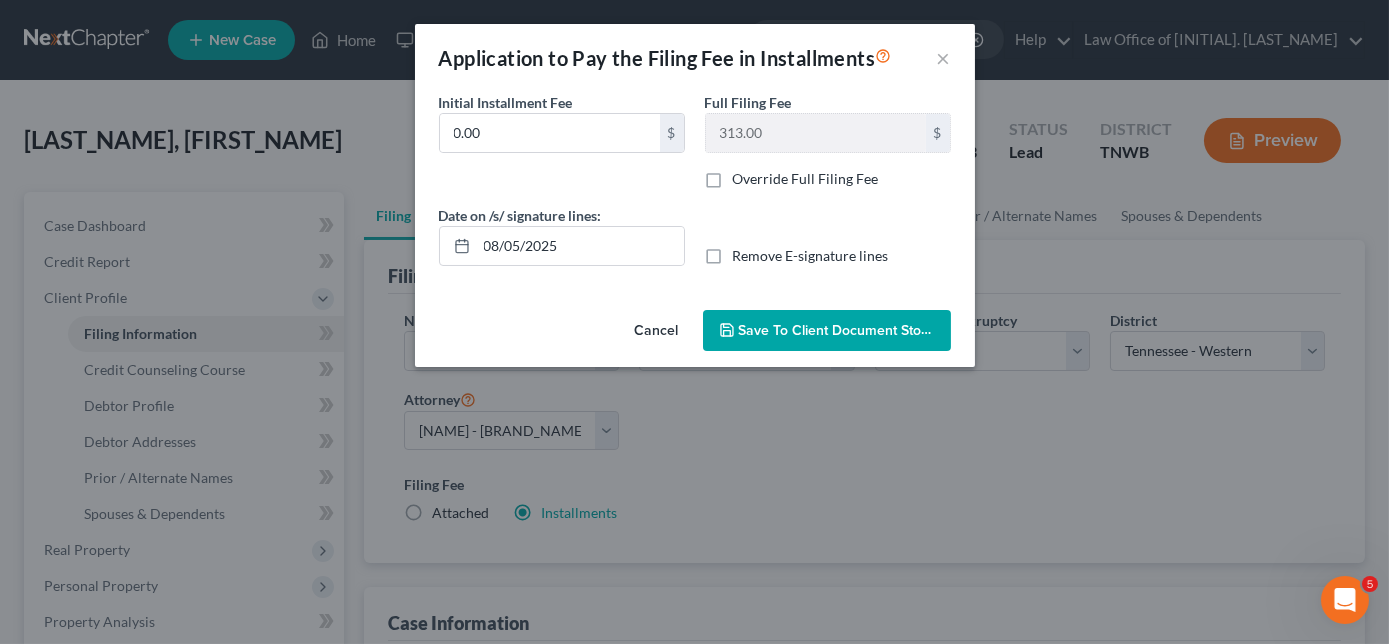 click on "Save to Client Document Storage" at bounding box center [827, 331] 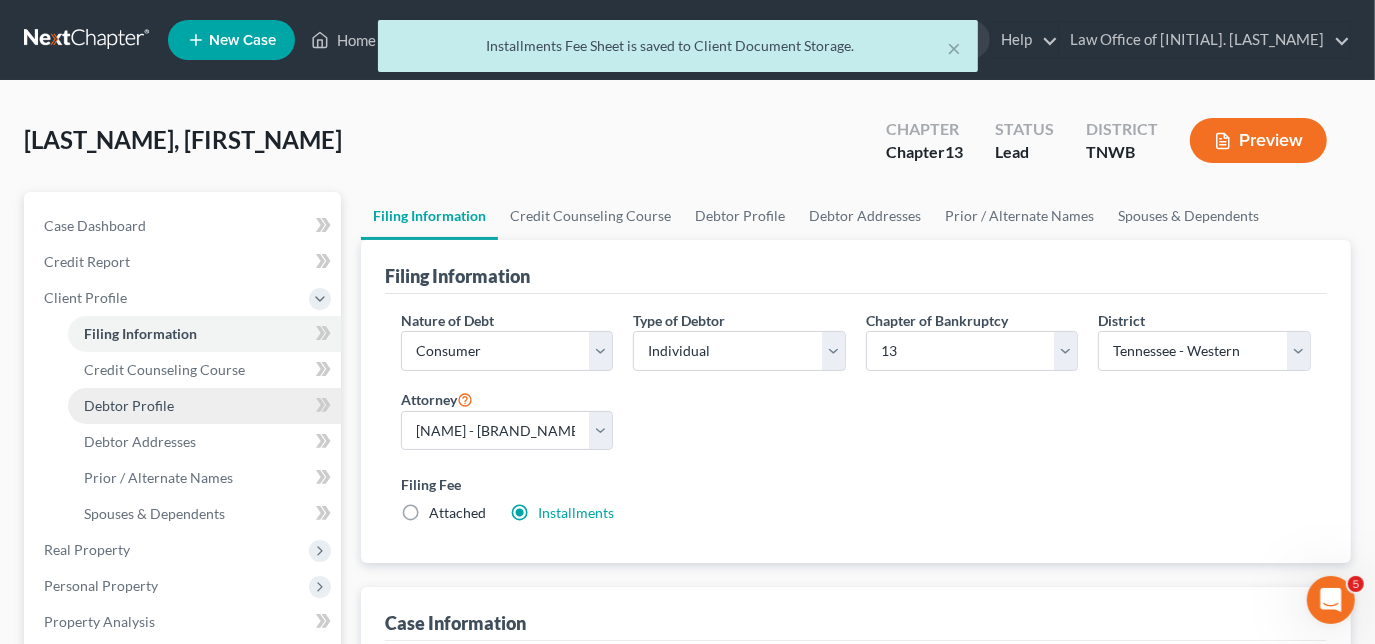 click on "Debtor Profile" at bounding box center [204, 406] 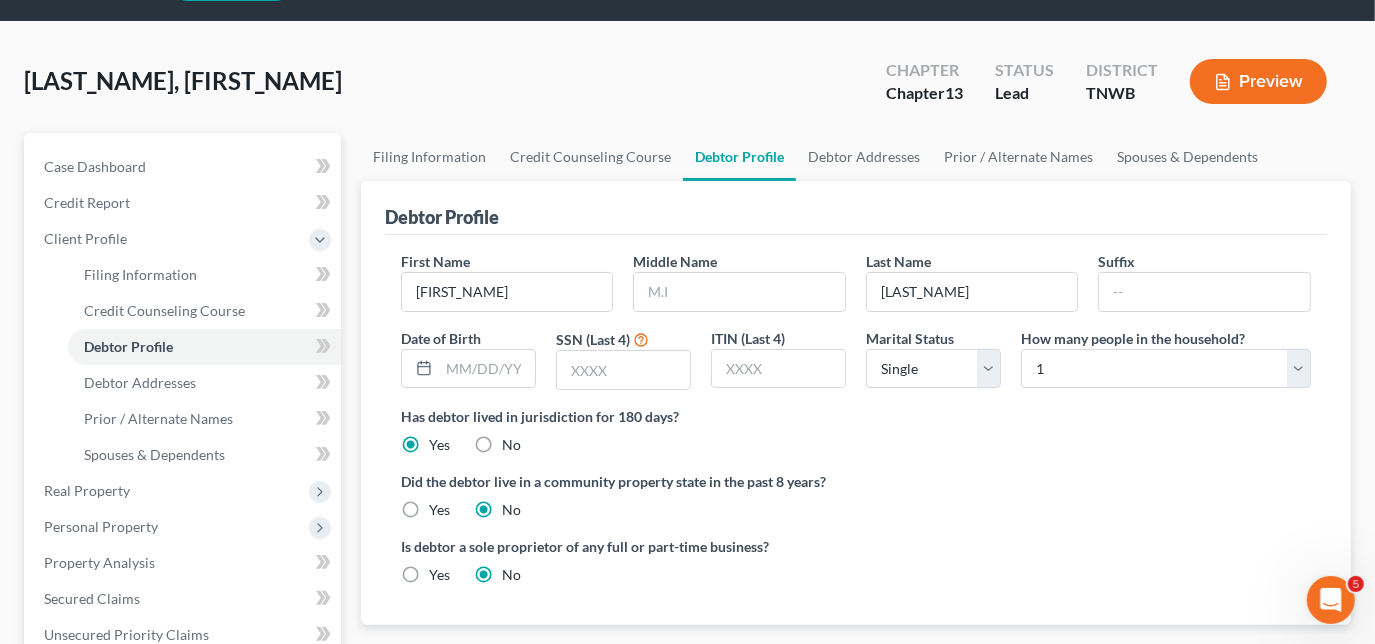 scroll, scrollTop: 90, scrollLeft: 0, axis: vertical 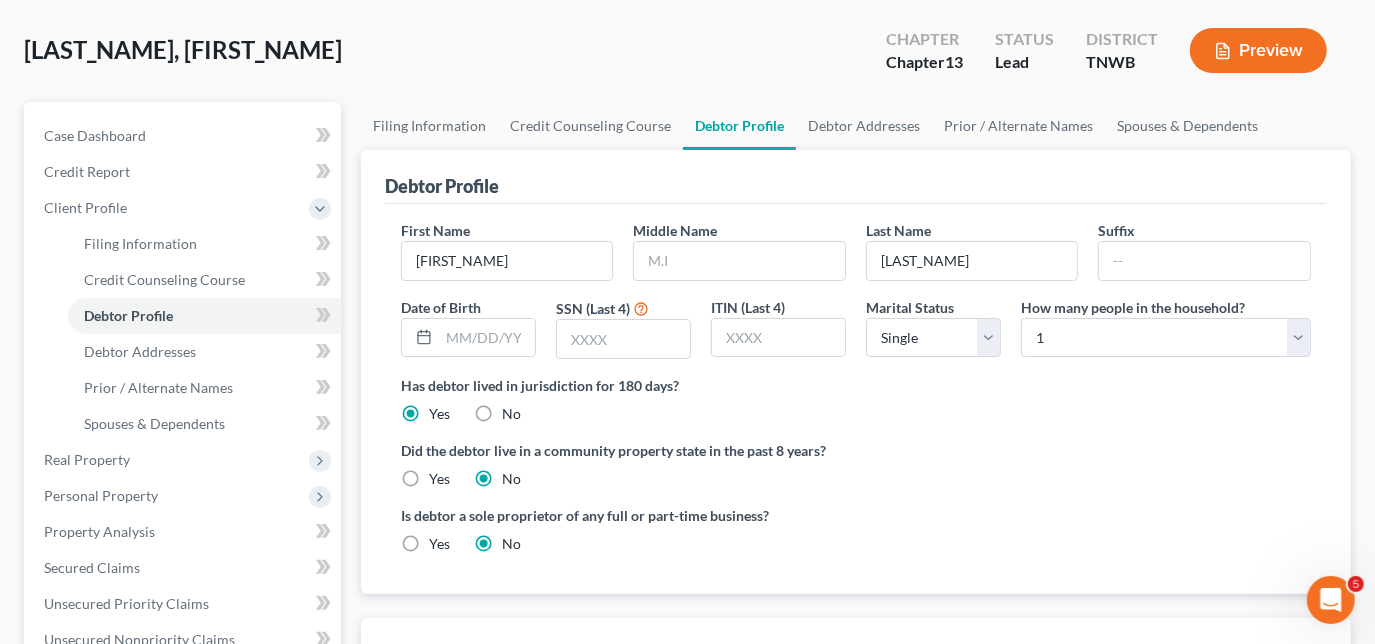 click on "First Name [FIRST_NAME] Middle Name Last Name [LAST_NAME] Suffix Date of Birth SSN (Last 4) ITIN (Last 4) Marital Status Select Single Married Separated Divorced Widowed How many people in the household? Select 1 2 3 4 5 6 7 8 9 10 11 12 13 14 15 16 17 18 19 20" at bounding box center (856, 297) 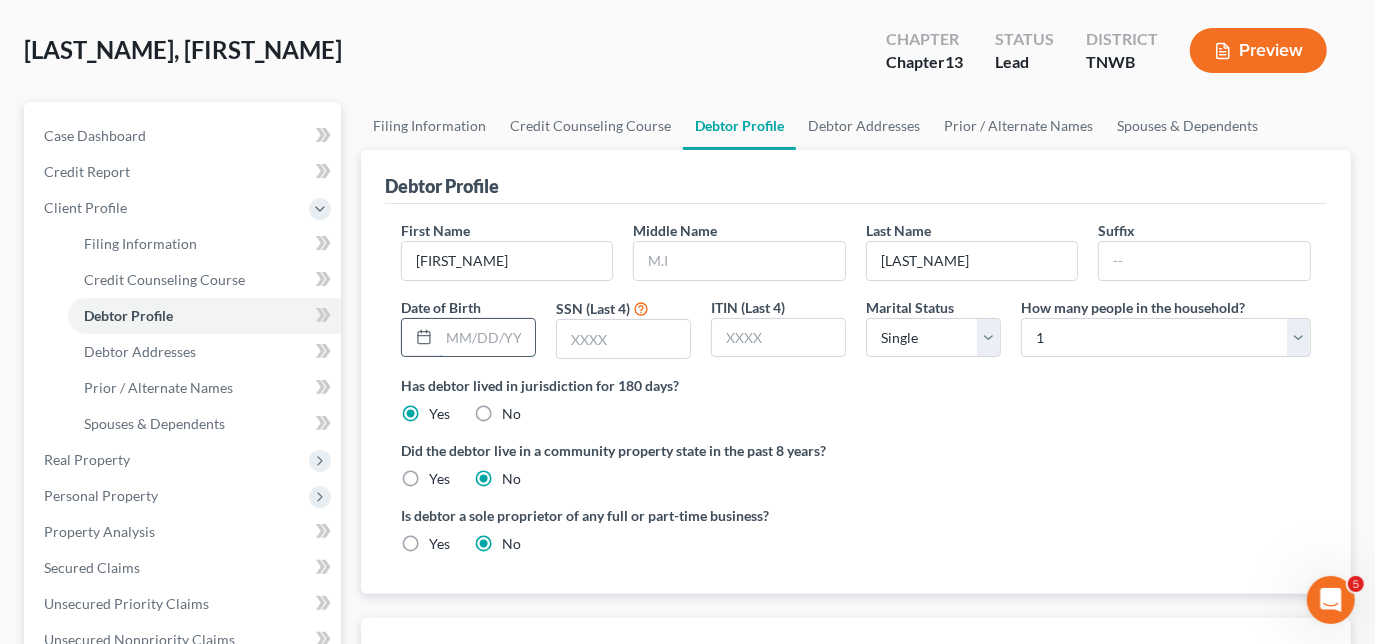 click at bounding box center [487, 338] 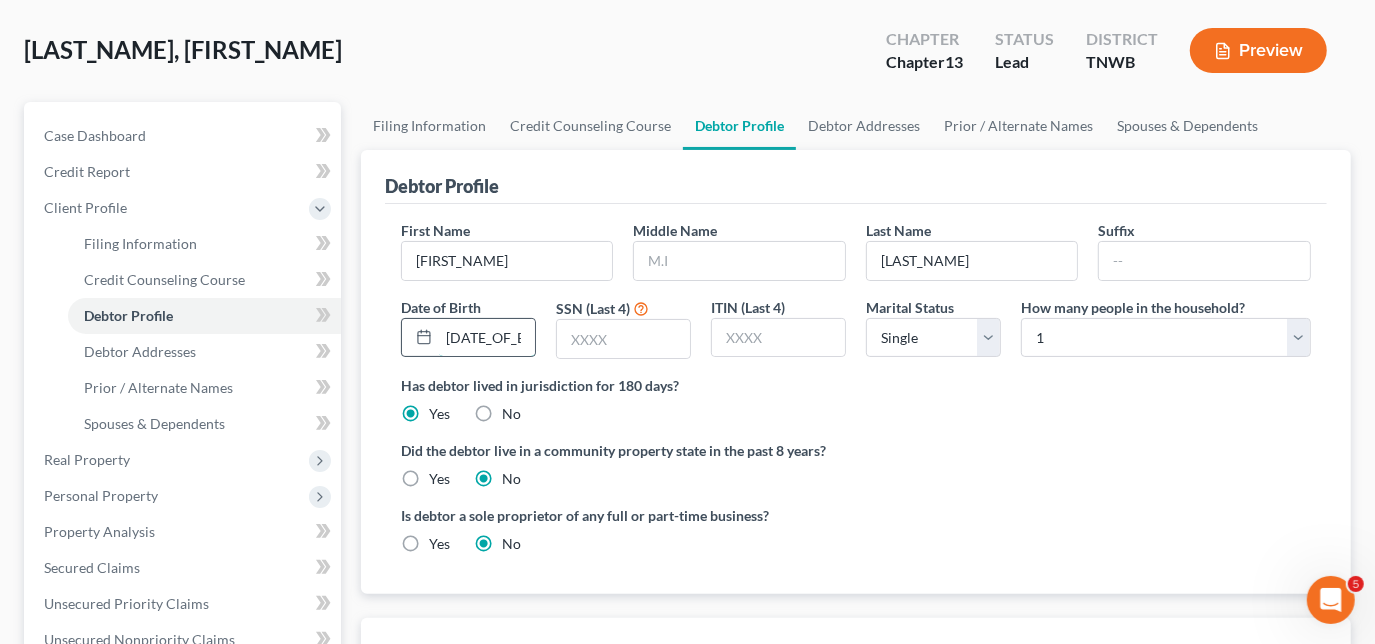 type on "[DATE_OF_BIRTH]" 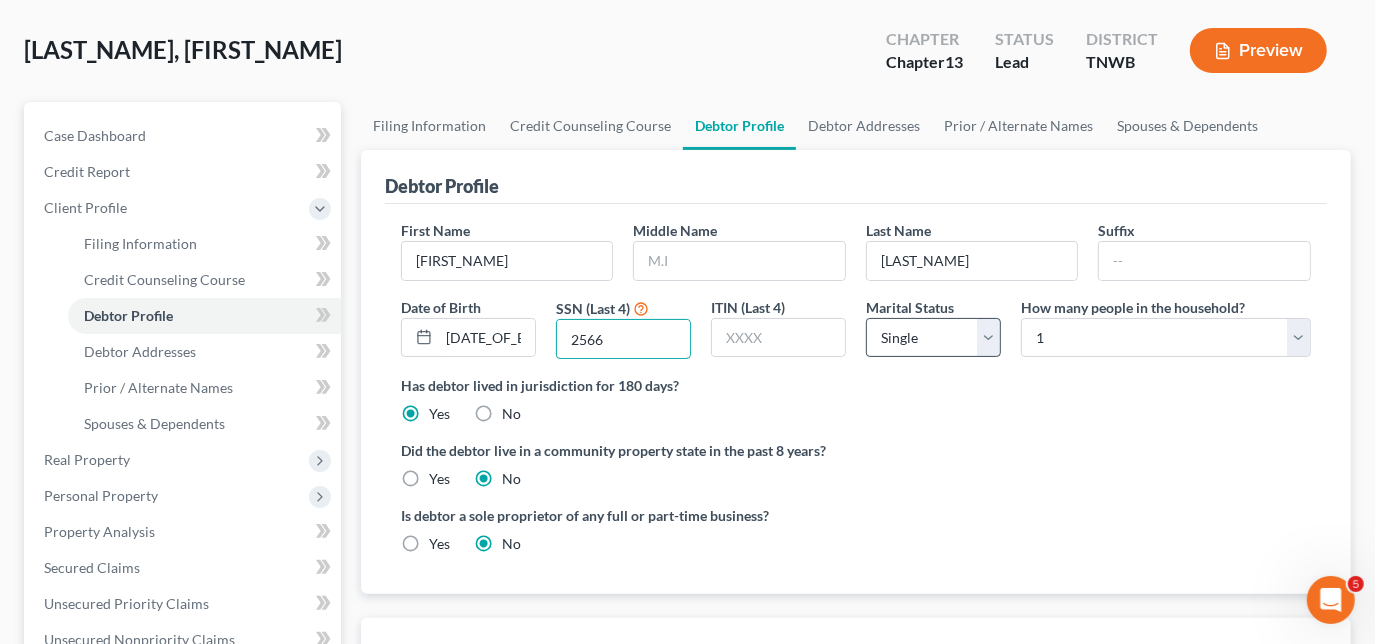 type on "2566" 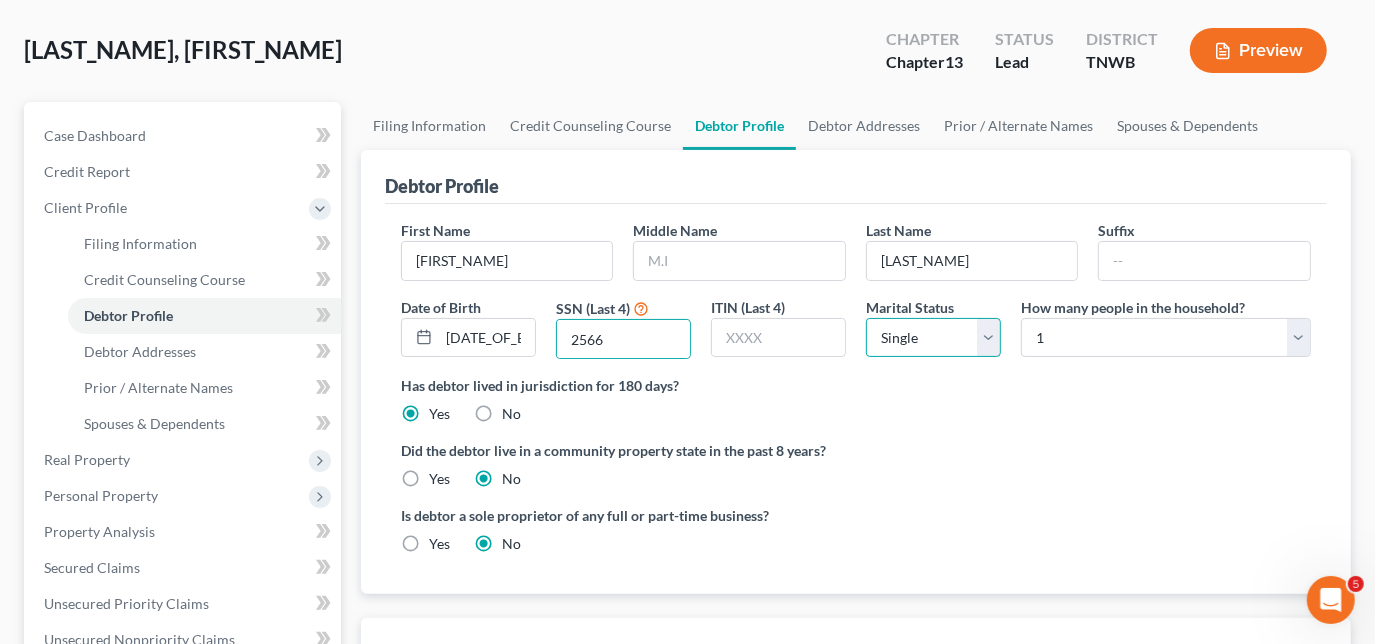 click on "Select Single Married Separated Divorced Widowed" at bounding box center (933, 338) 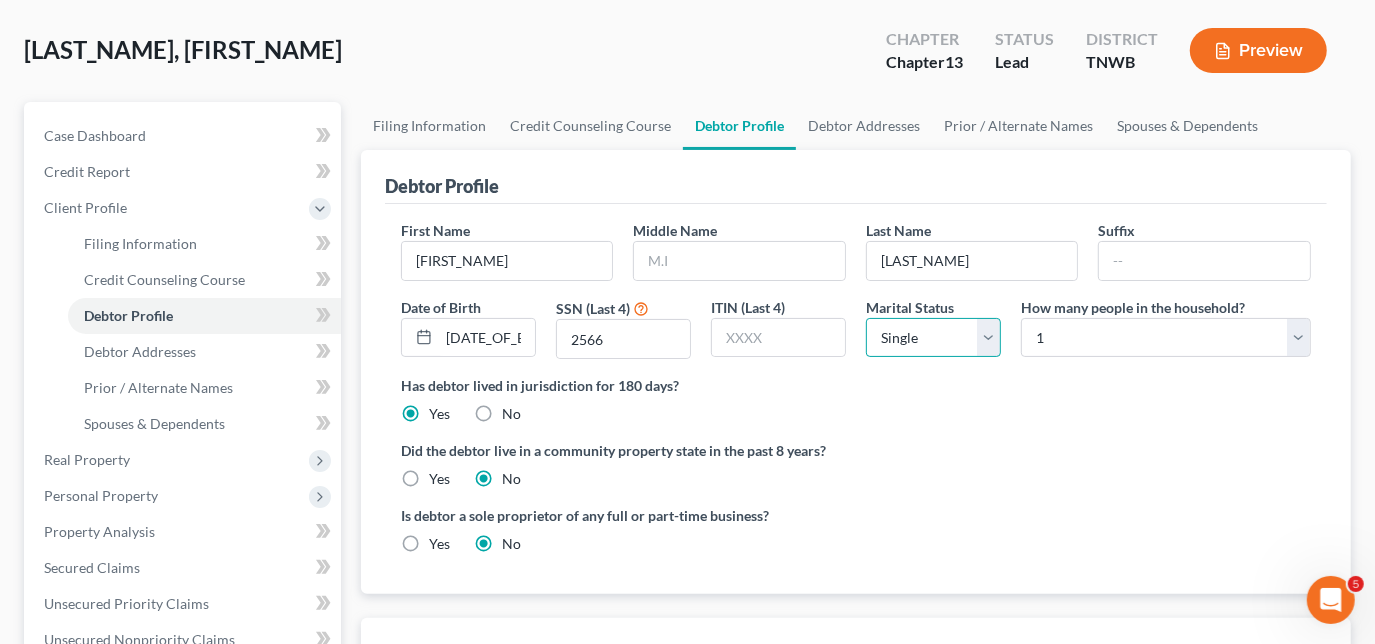 select on "1" 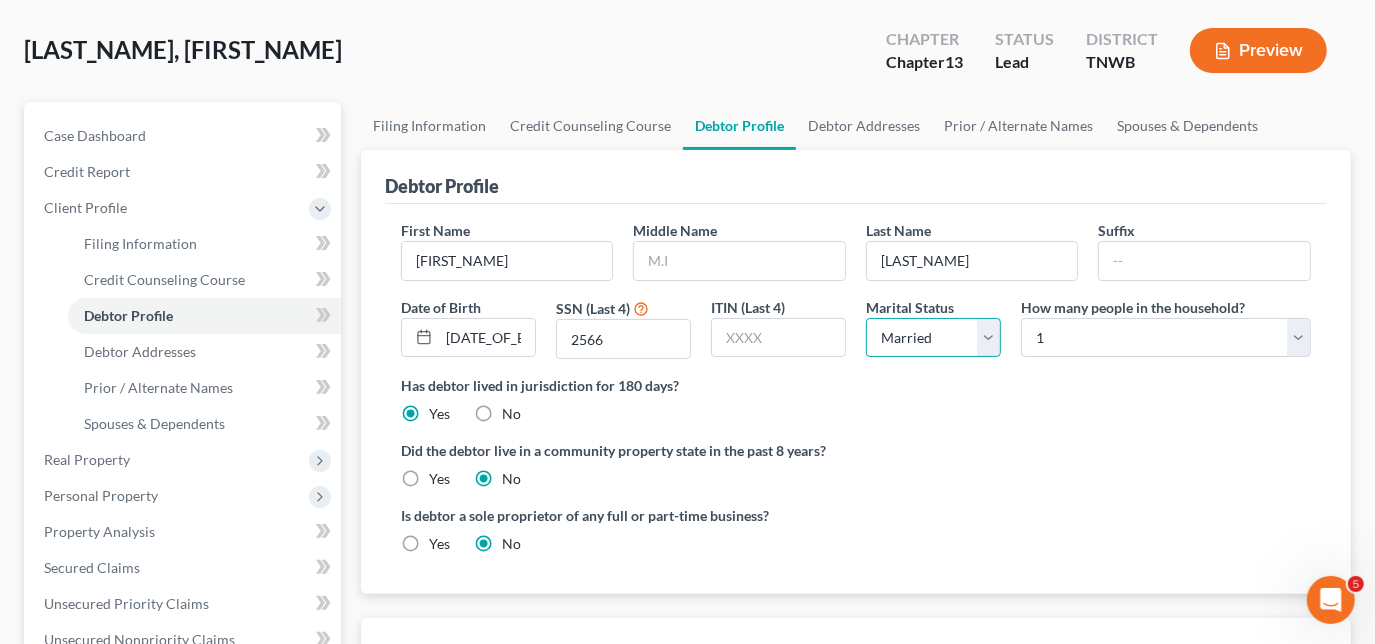 click on "Select Single Married Separated Divorced Widowed" at bounding box center (933, 338) 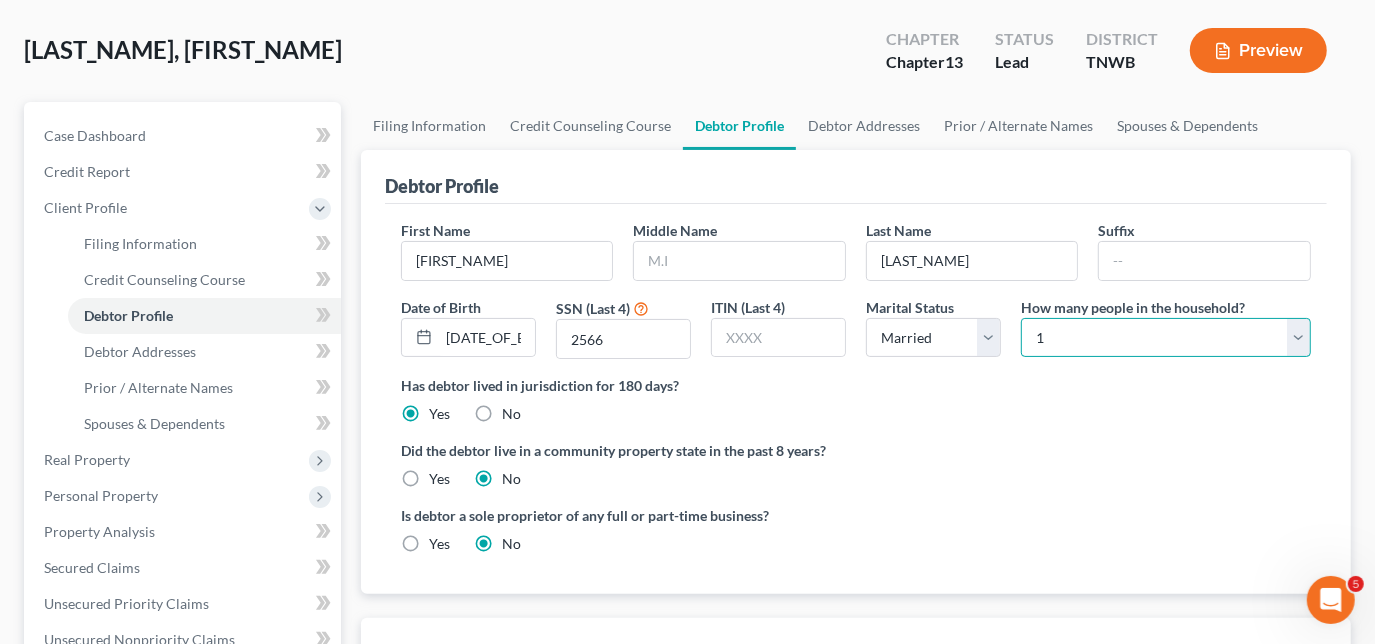 drag, startPoint x: 1197, startPoint y: 332, endPoint x: 1162, endPoint y: 345, distance: 37.336308 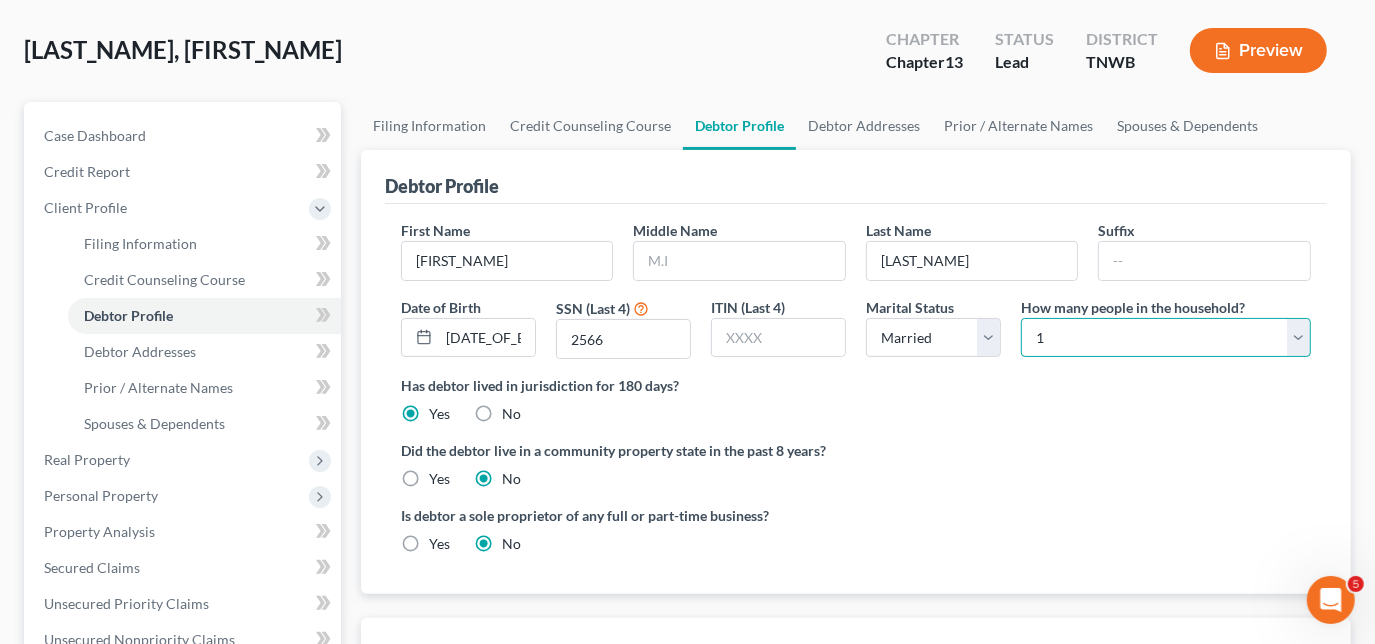 select on "1" 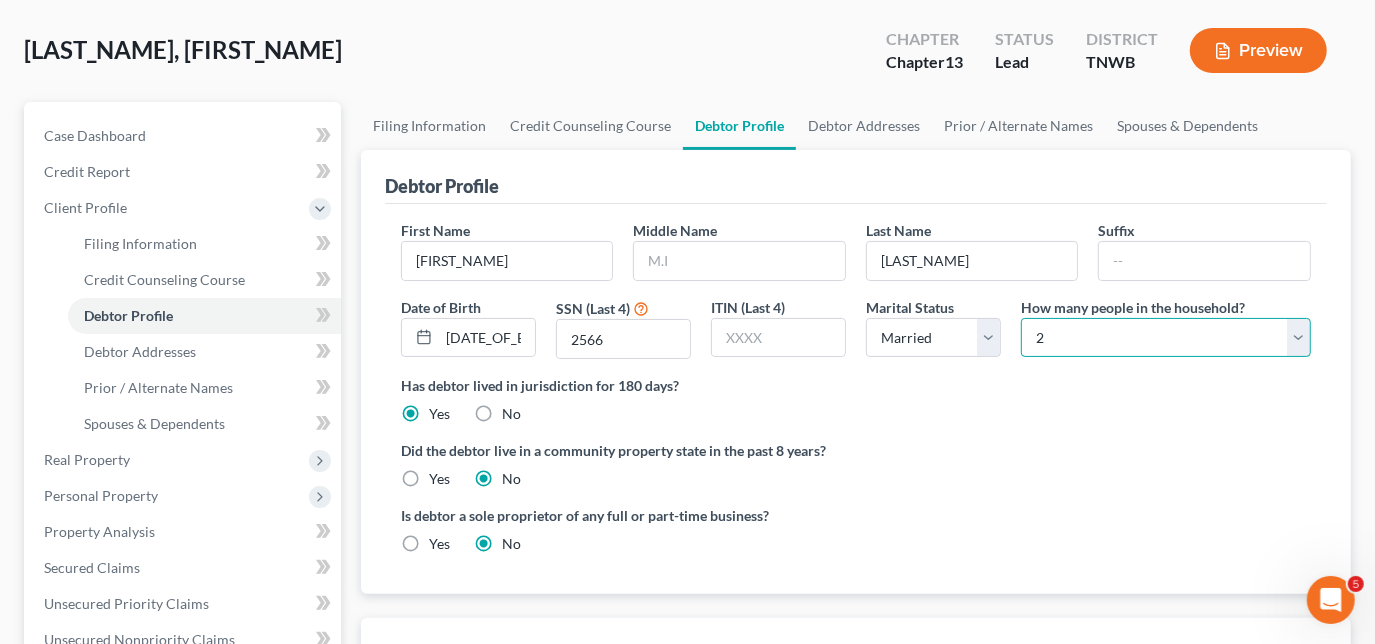 click on "Select 1 2 3 4 5 6 7 8 9 10 11 12 13 14 15 16 17 18 19 20" at bounding box center (1166, 338) 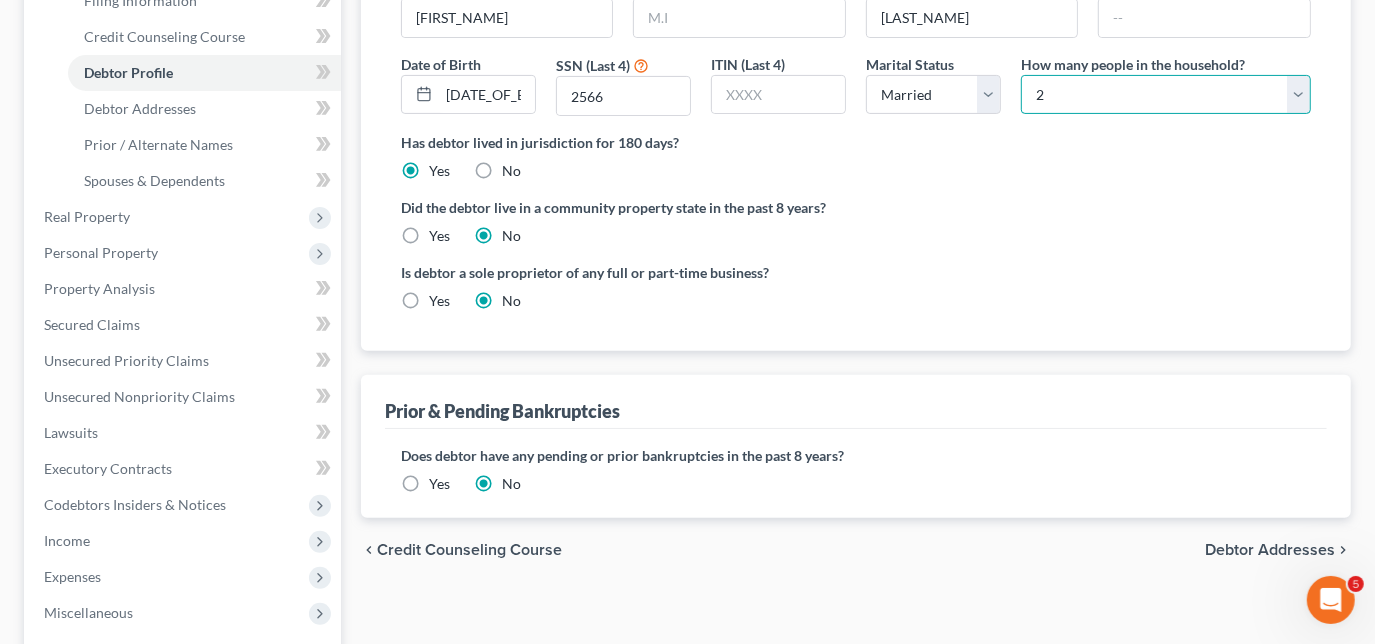 scroll, scrollTop: 363, scrollLeft: 0, axis: vertical 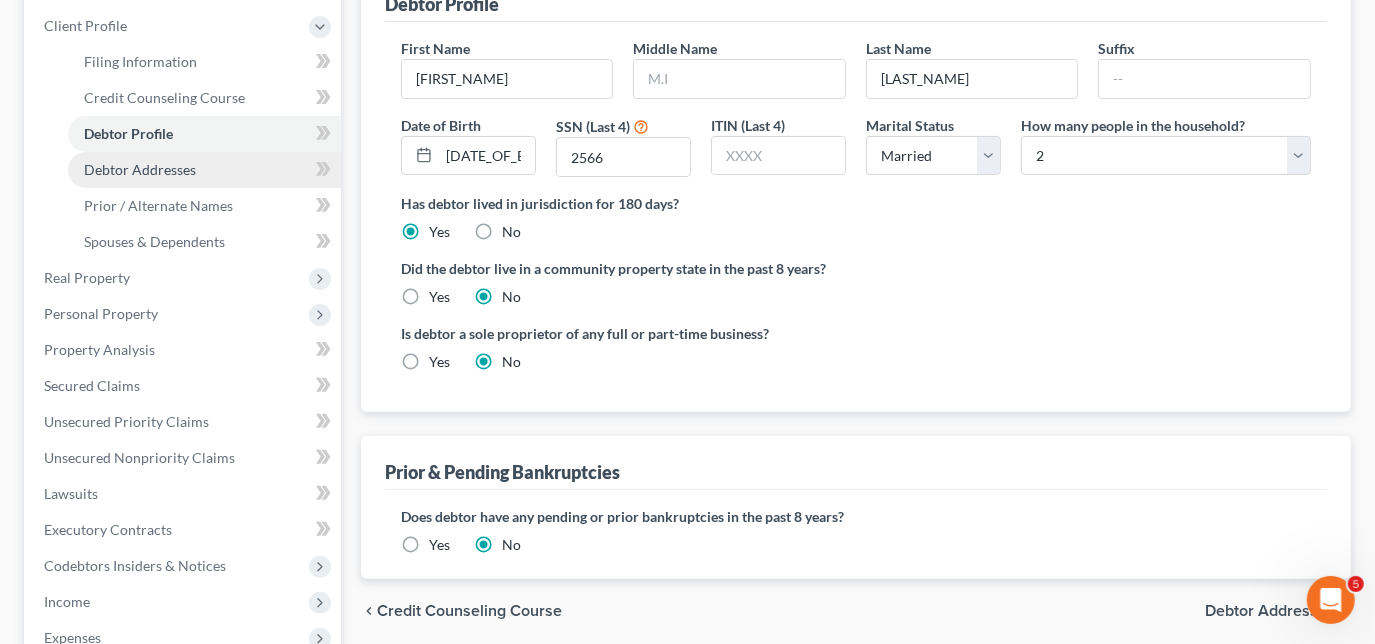 click on "Debtor Addresses" at bounding box center [140, 169] 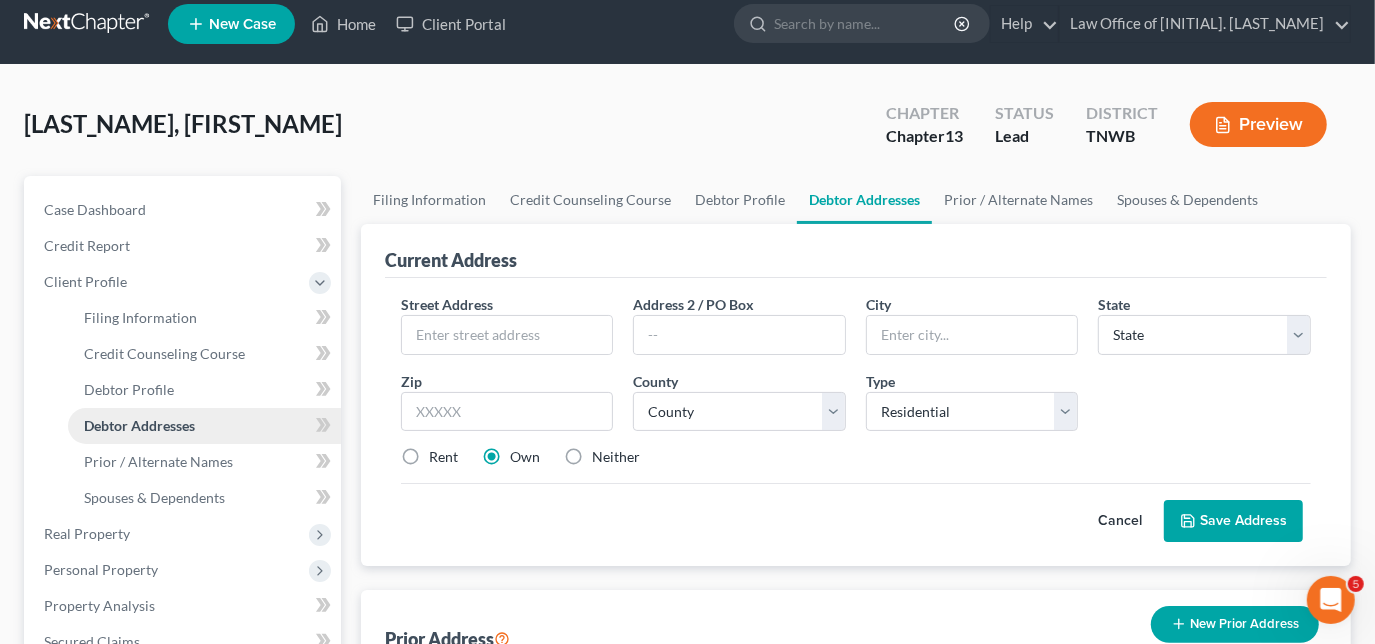 scroll, scrollTop: 0, scrollLeft: 0, axis: both 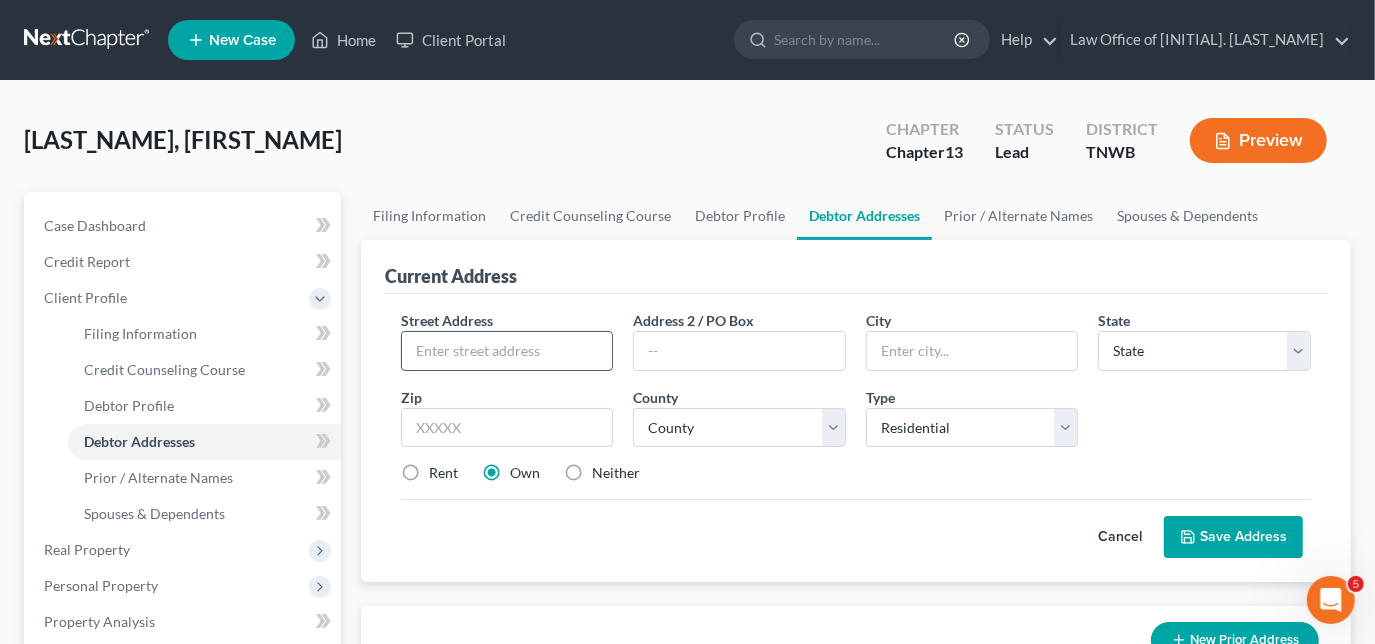 click at bounding box center (507, 351) 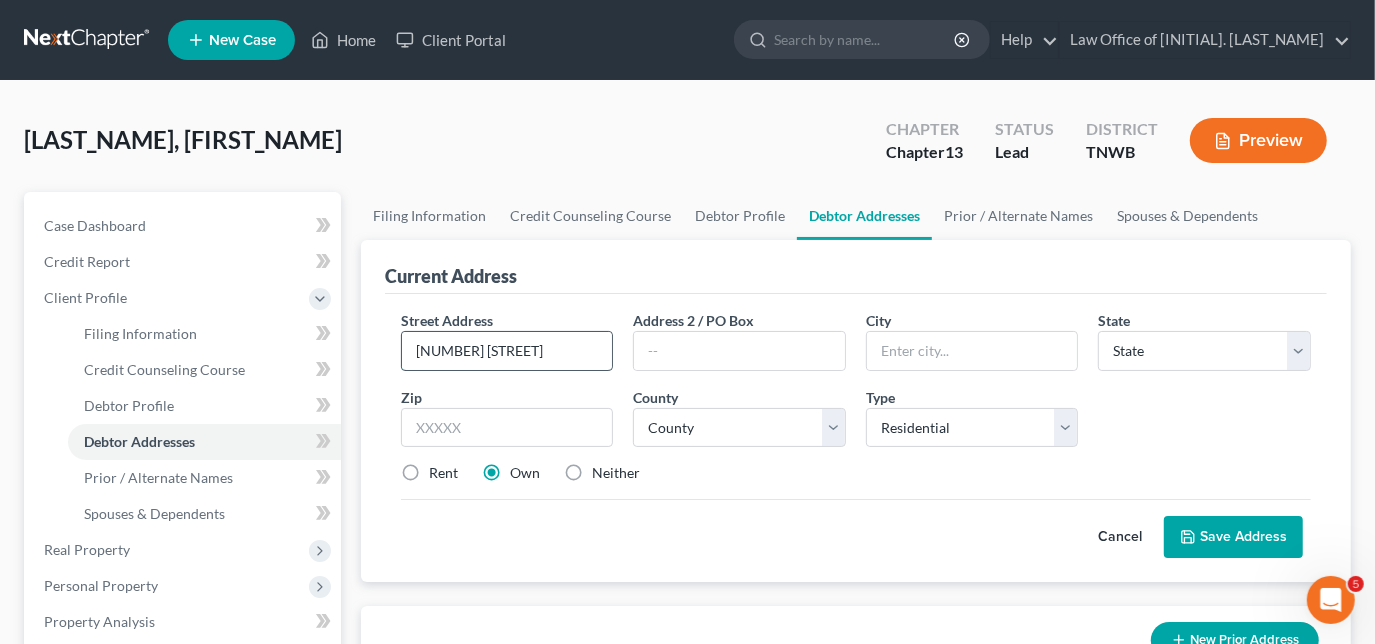 type on "[NUMBER] [STREET]" 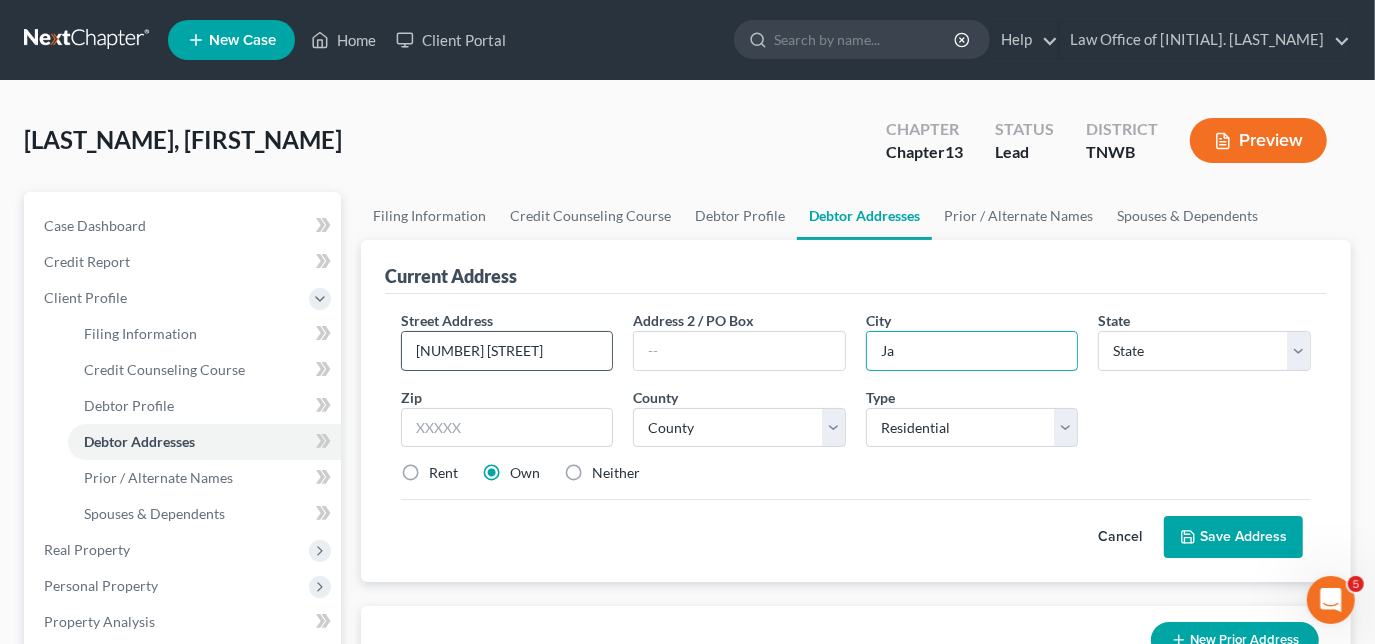 type on "Jackson" 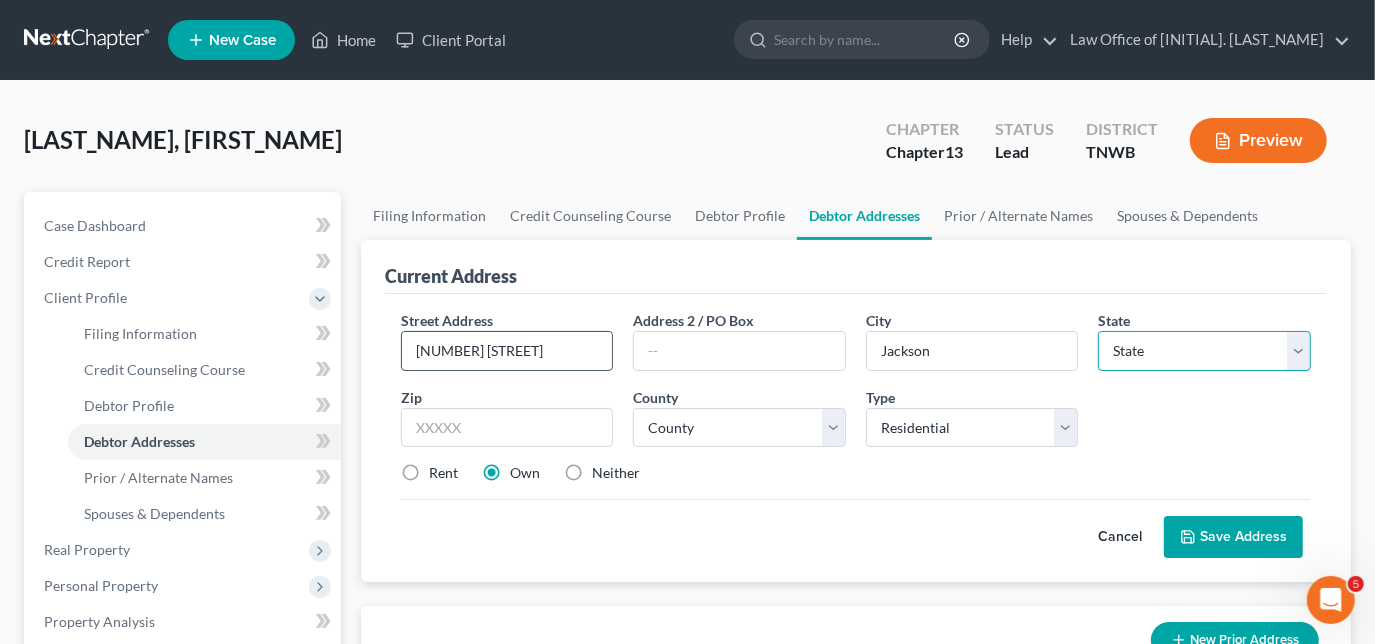 select on "44" 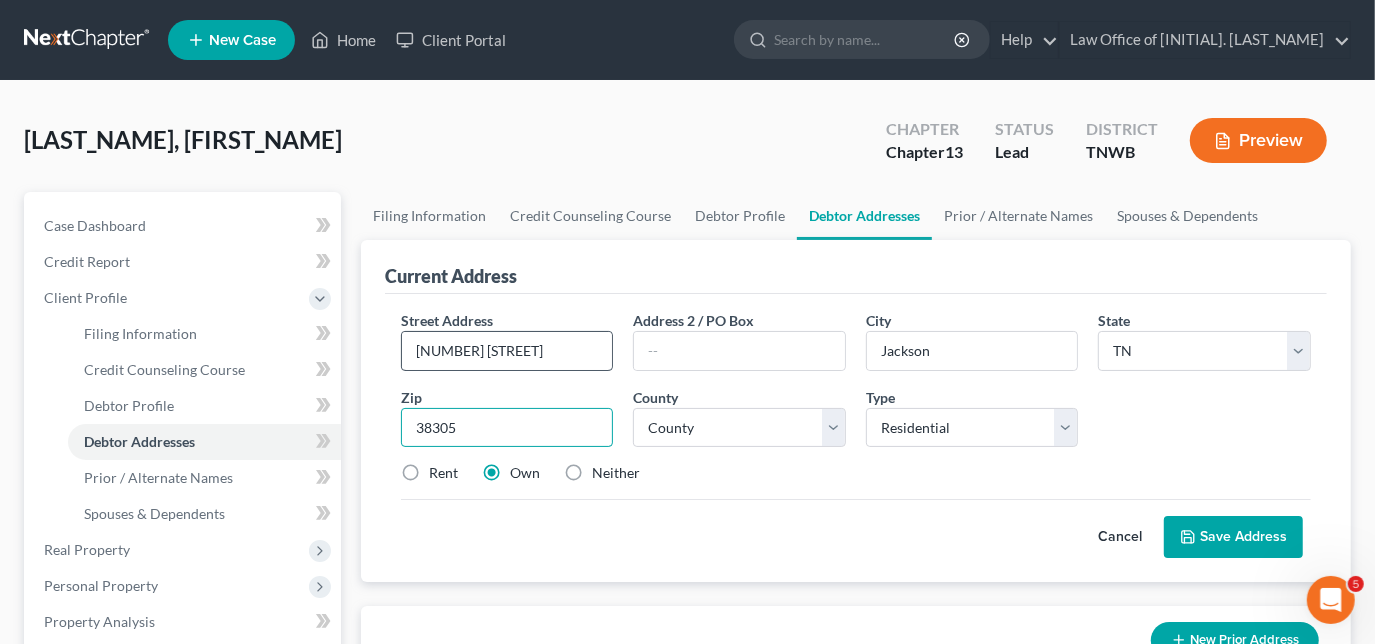 type on "38305" 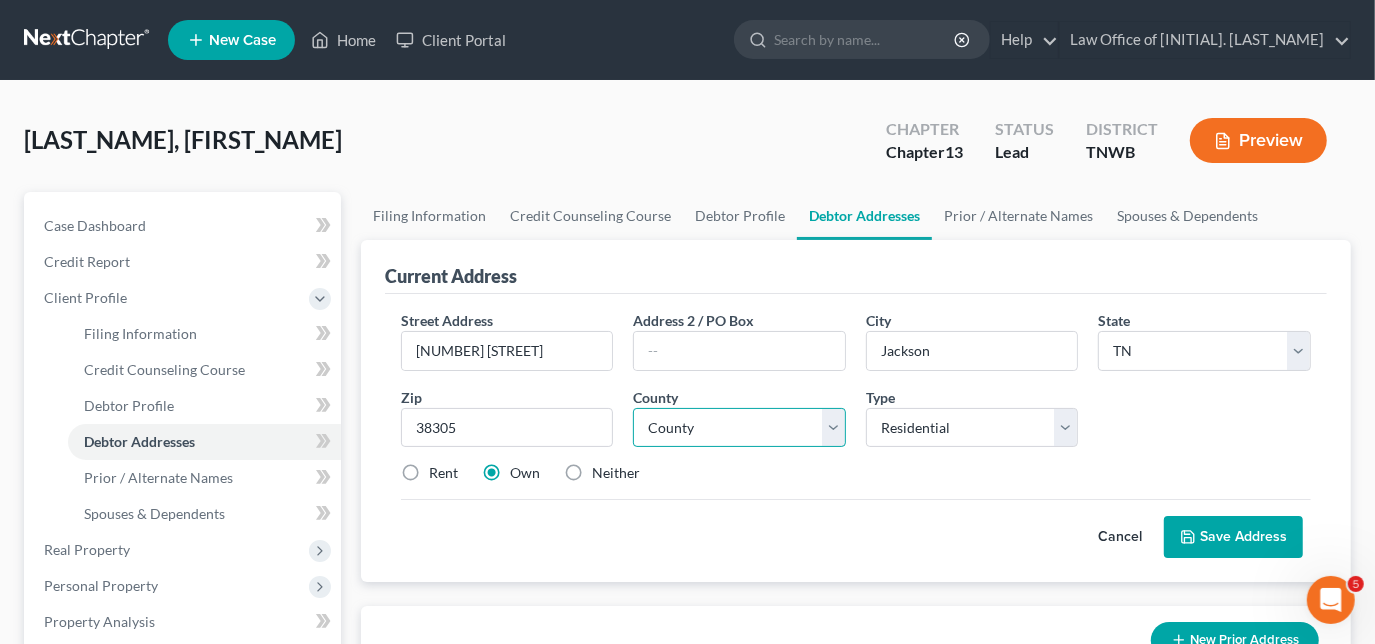 click on "County Anderson County Bedford County Benton County Bledsoe County Blount County Bradley County Campbell County Cannon County Carroll County Carter County Cheatham County Chester County Claiborne County Clay County Cocke County Coffee County Crockett County Cumberland County Davidson County DeKalb County Decatur County Dickson County Dyer County Fayette County Fentress County Franklin County Gibson County Giles County Grainger County Greene County Grundy County Hamblen County Hamilton County Hancock County Hardeman County Hardin County Hawkins County Haywood County Henderson County Henry County Hickman County Houston County Humphreys County Jackson County Jefferson County Johnson County Knox County Lake County Lauderdale County Lawrence County Lewis County Lincoln County Loudon County Macon County Madison County Marion County Marshall County Maury County McMinn County McNairy County Meigs County Monroe County Montgomery County Moore County Morgan County Obion County Overton County Perry County Pickett County" at bounding box center (739, 428) 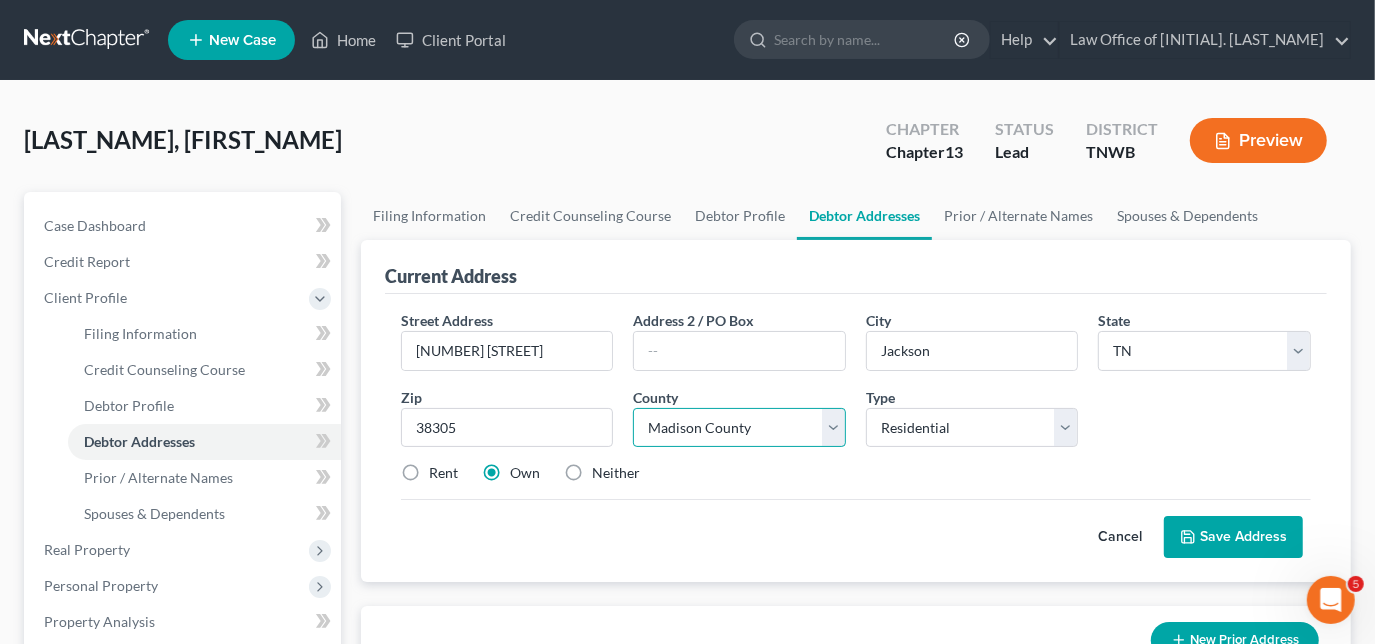click on "County Anderson County Bedford County Benton County Bledsoe County Blount County Bradley County Campbell County Cannon County Carroll County Carter County Cheatham County Chester County Claiborne County Clay County Cocke County Coffee County Crockett County Cumberland County Davidson County DeKalb County Decatur County Dickson County Dyer County Fayette County Fentress County Franklin County Gibson County Giles County Grainger County Greene County Grundy County Hamblen County Hamilton County Hancock County Hardeman County Hardin County Hawkins County Haywood County Henderson County Henry County Hickman County Houston County Humphreys County Jackson County Jefferson County Johnson County Knox County Lake County Lauderdale County Lawrence County Lewis County Lincoln County Loudon County Macon County Madison County Marion County Marshall County Maury County McMinn County McNairy County Meigs County Monroe County Montgomery County Moore County Morgan County Obion County Overton County Perry County Pickett County" at bounding box center (739, 428) 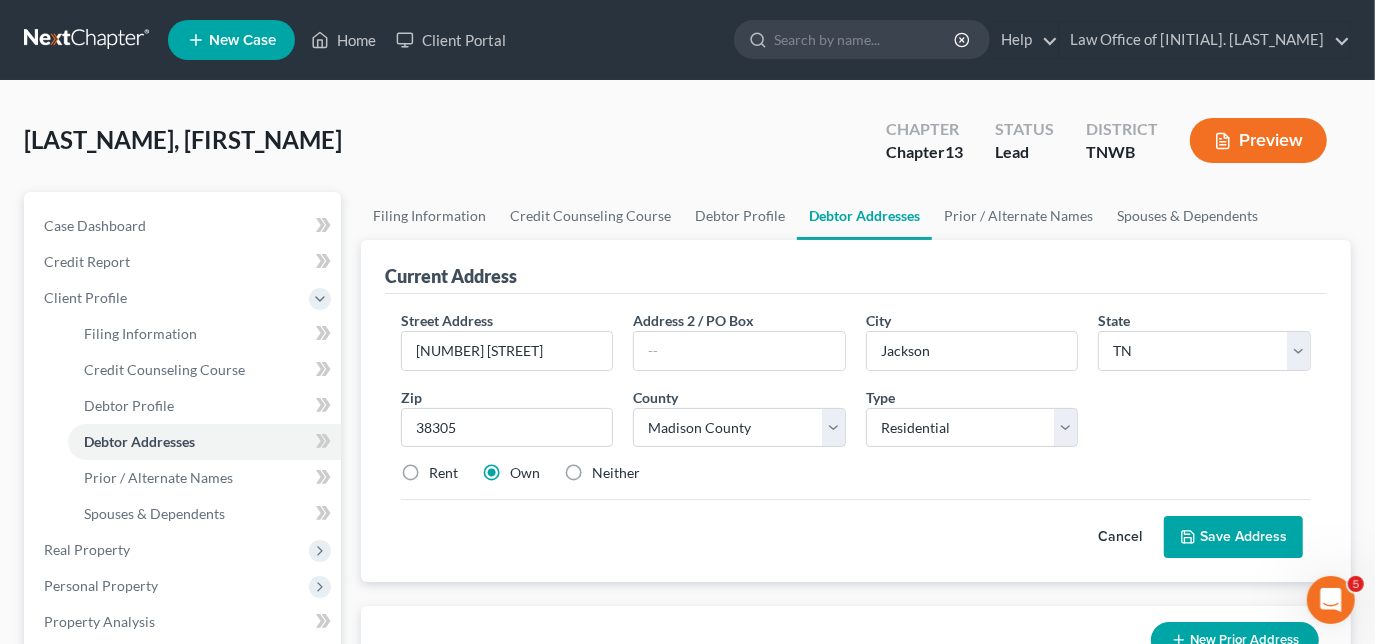 click on "Rent" at bounding box center [443, 473] 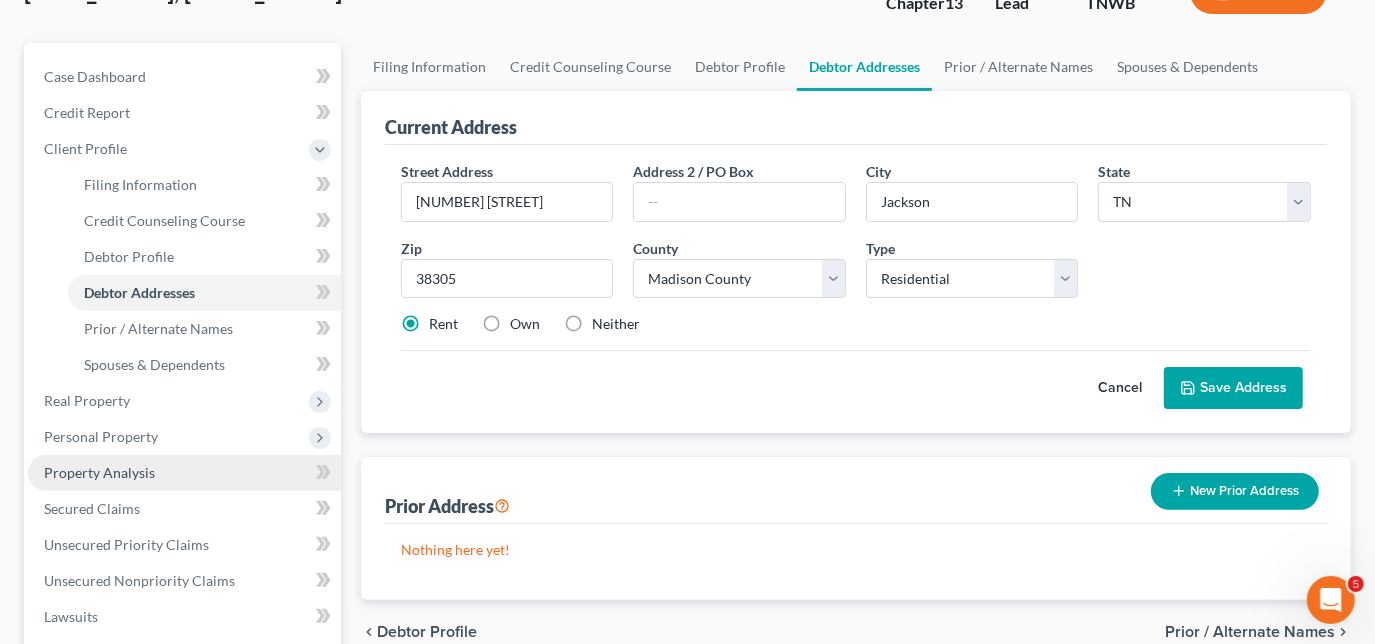 scroll, scrollTop: 181, scrollLeft: 0, axis: vertical 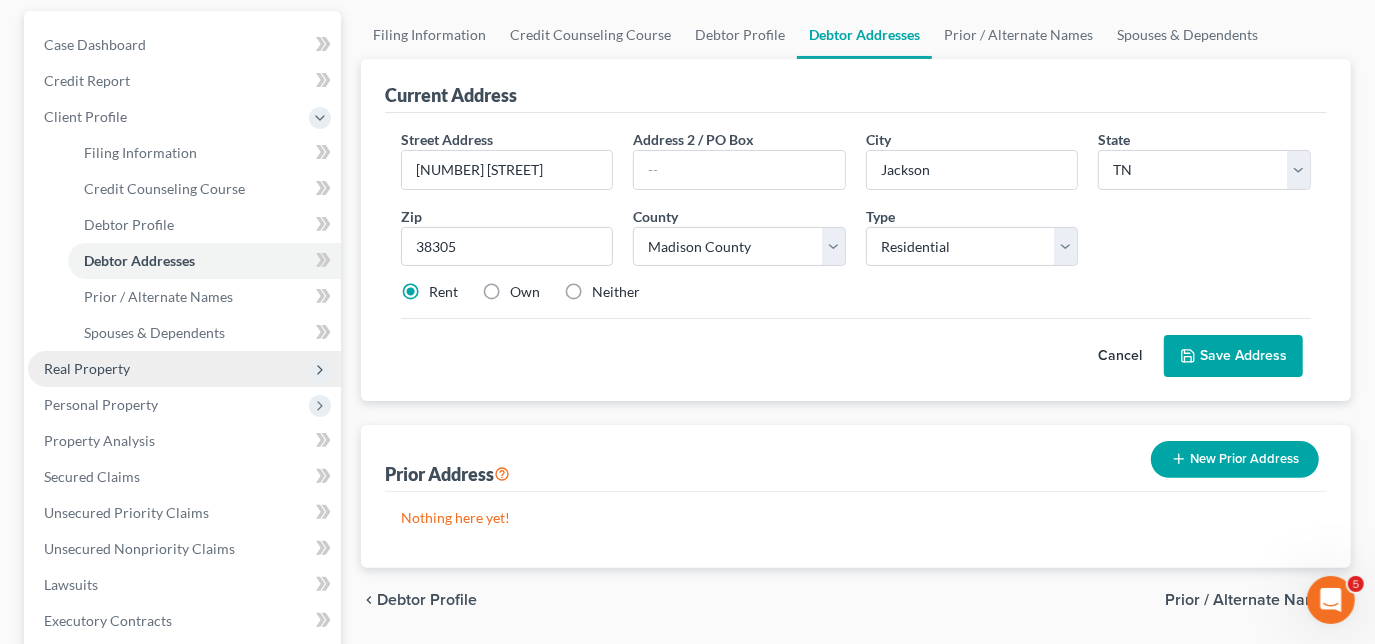 click on "Real Property" at bounding box center [184, 369] 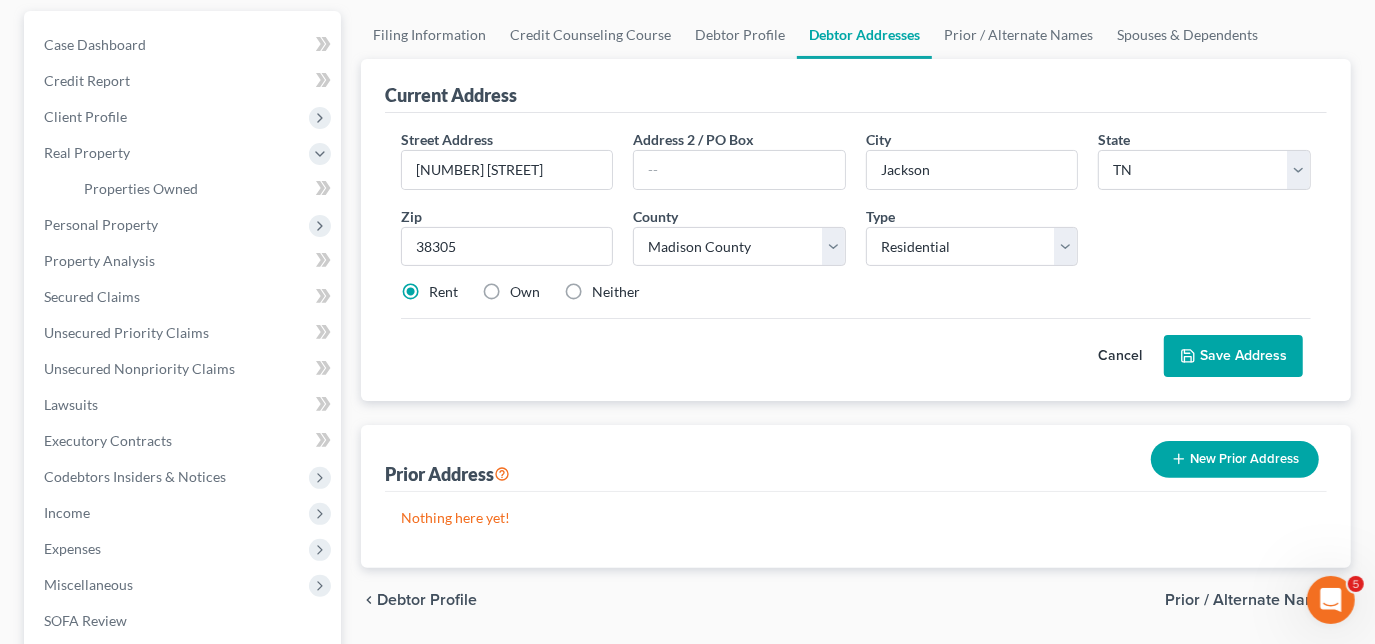 click on "Save Address" at bounding box center [1233, 356] 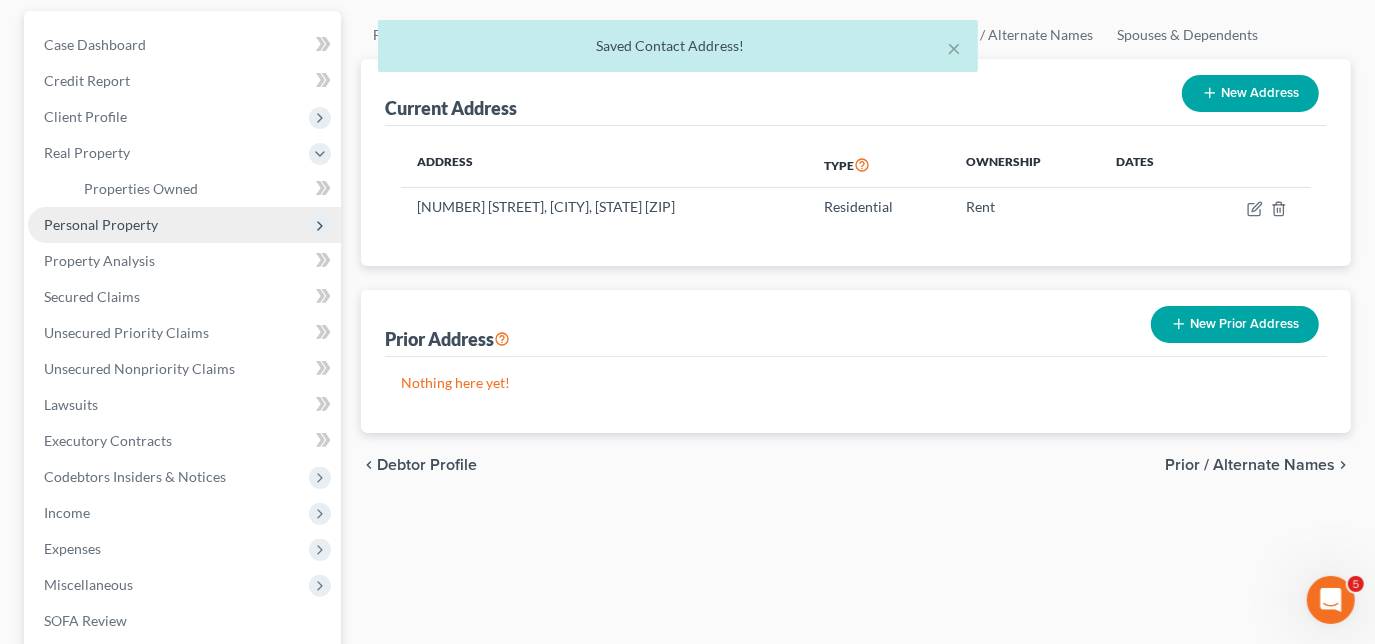 click on "Personal Property" at bounding box center [101, 224] 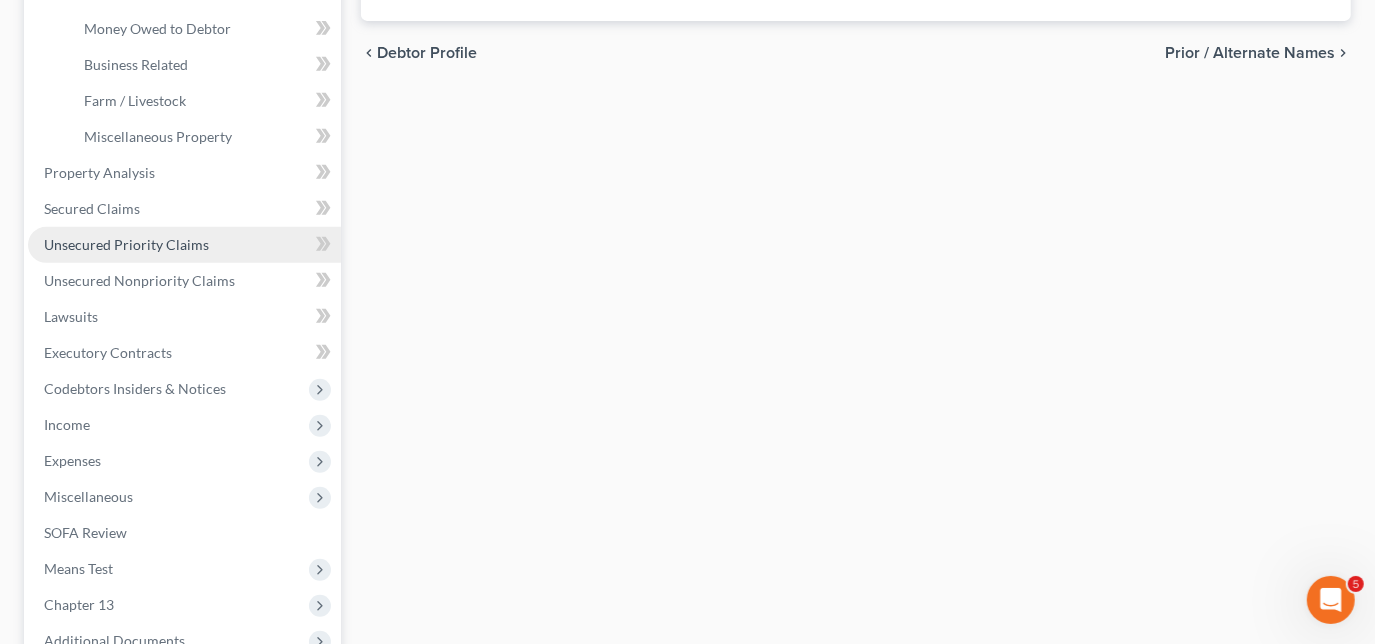 scroll, scrollTop: 636, scrollLeft: 0, axis: vertical 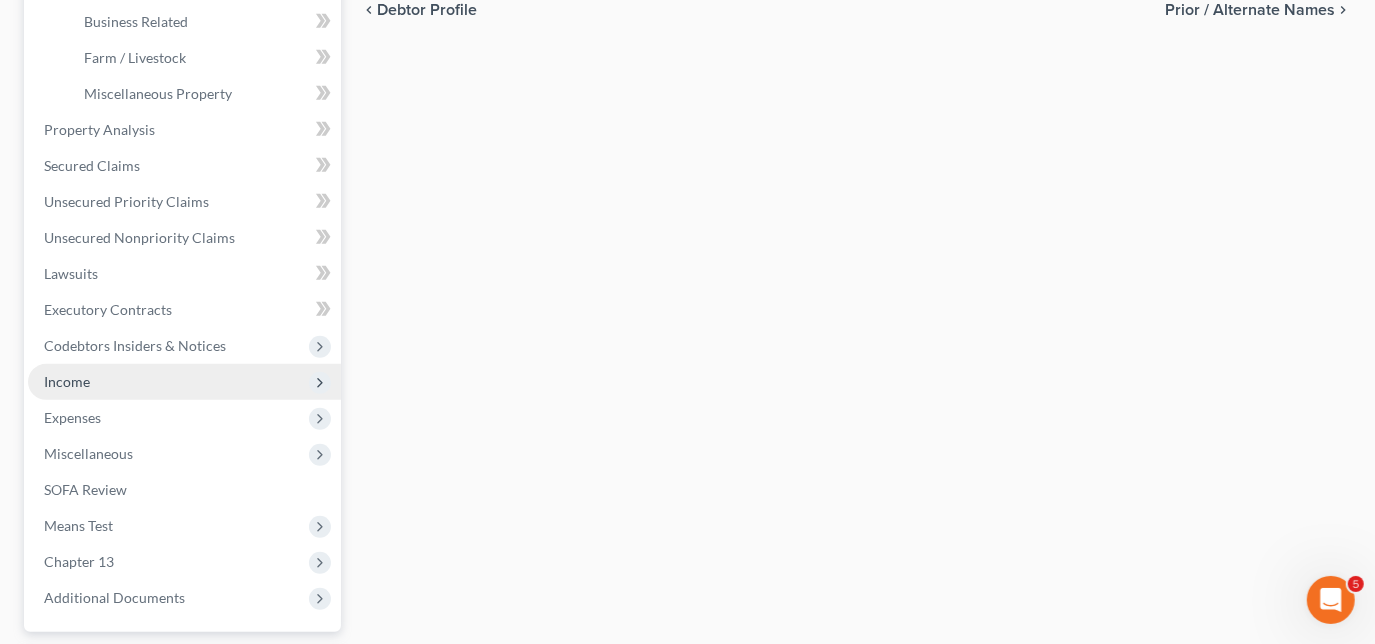 click on "Income" at bounding box center [184, 382] 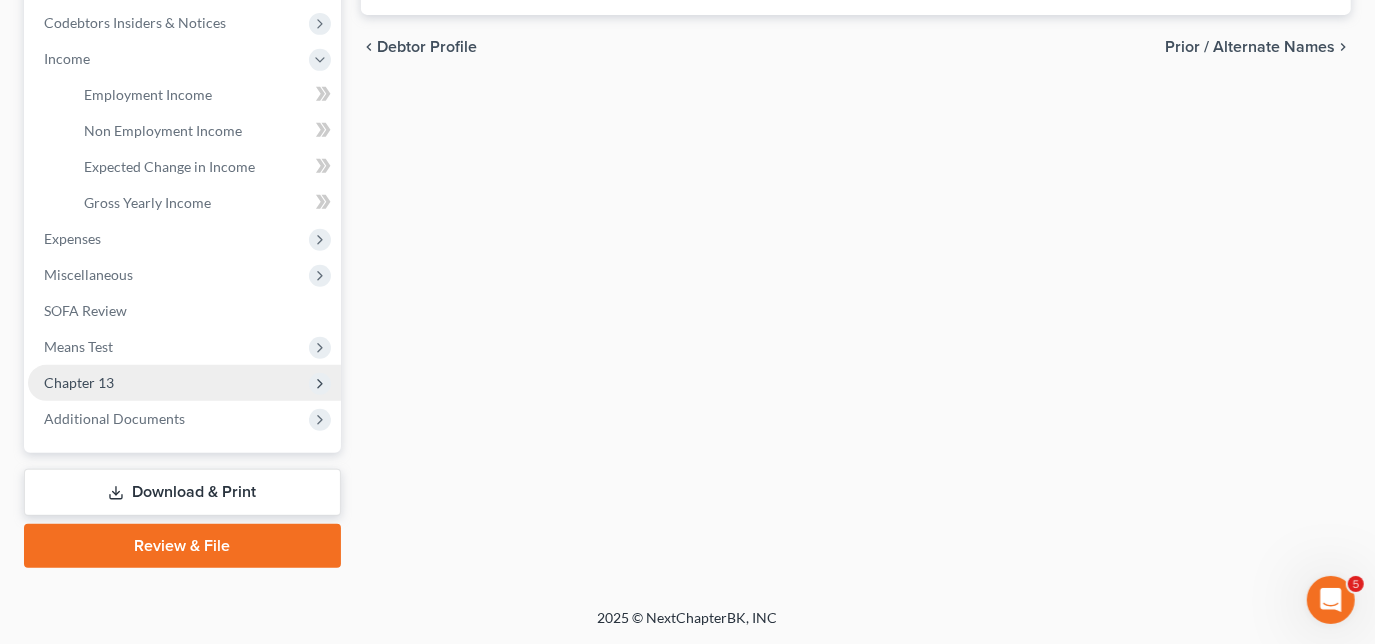 scroll, scrollTop: 597, scrollLeft: 0, axis: vertical 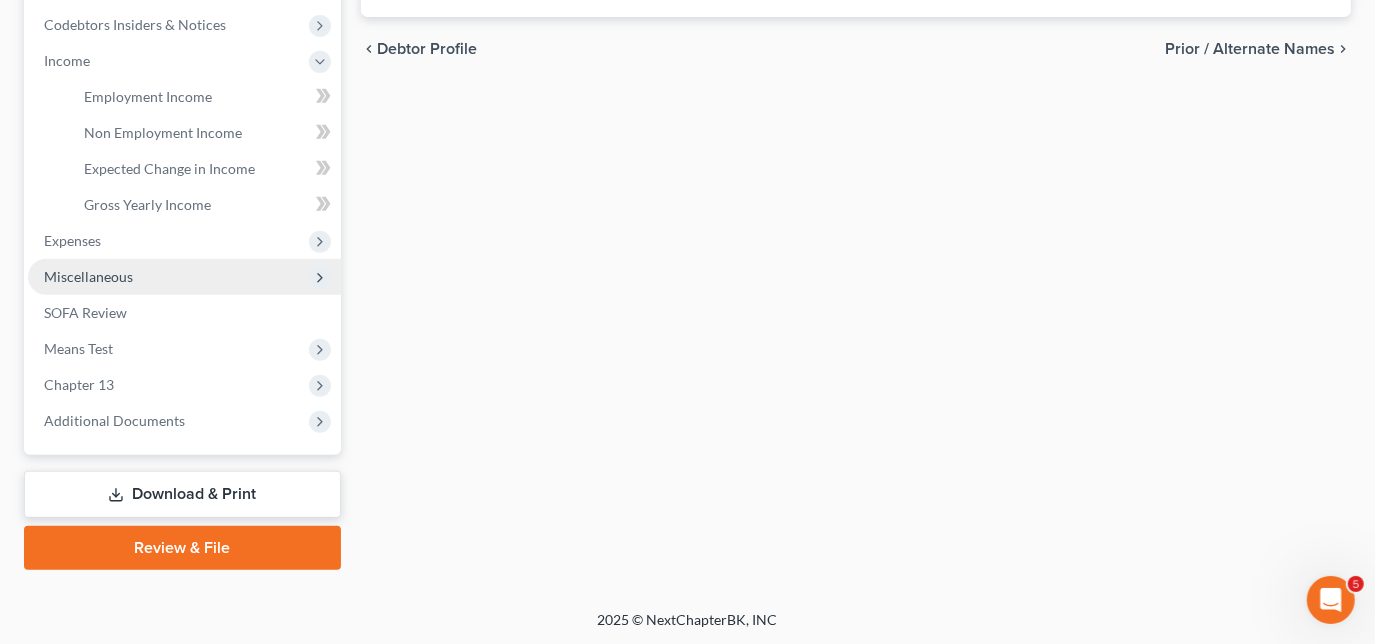 click on "Miscellaneous" at bounding box center (184, 277) 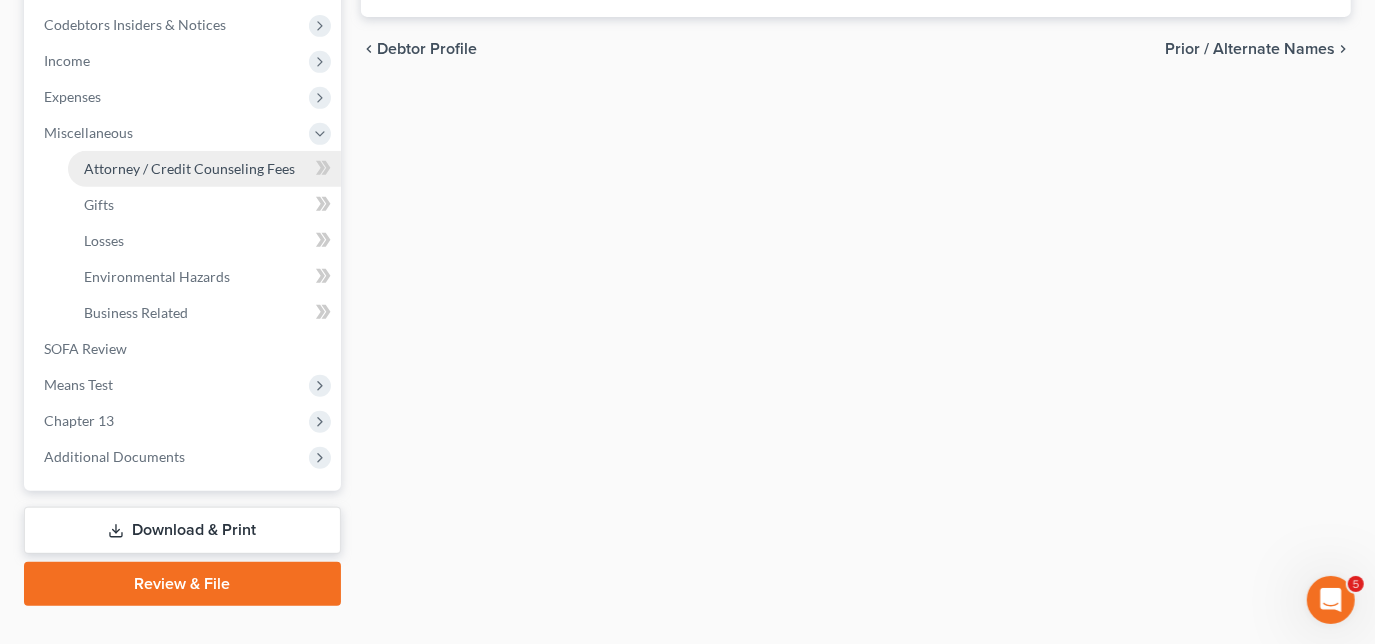 click on "Attorney / Credit Counseling Fees" at bounding box center (189, 168) 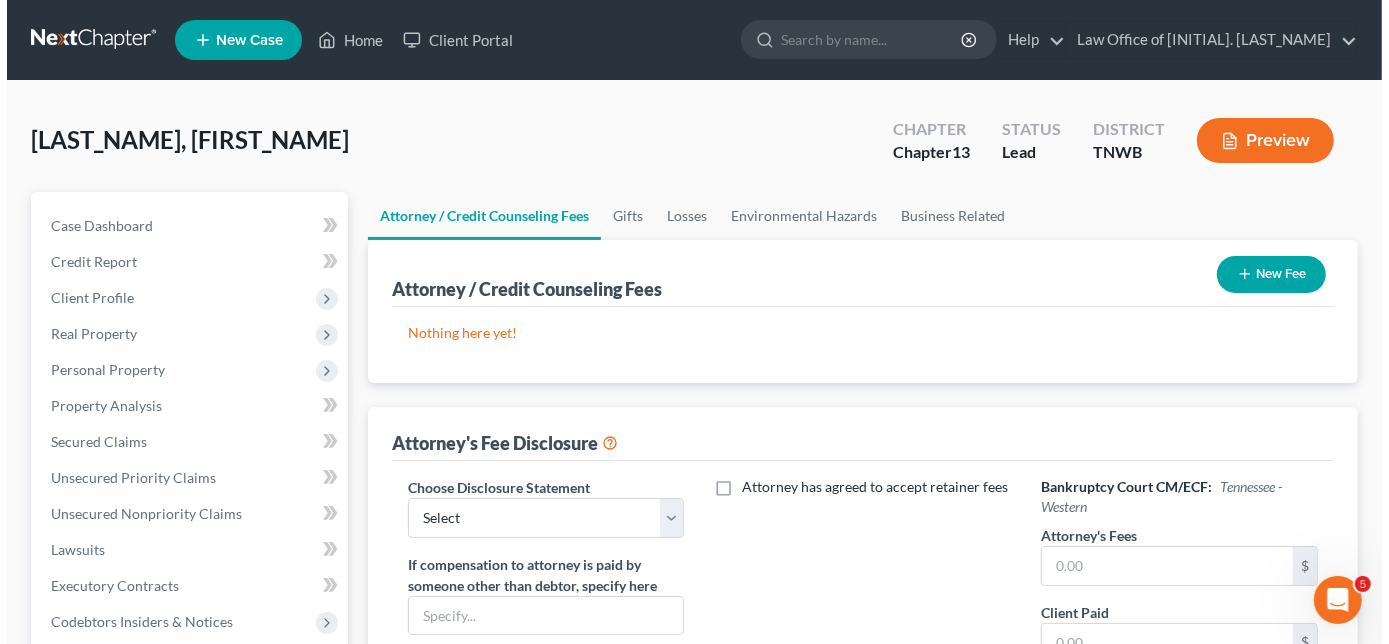 scroll, scrollTop: 0, scrollLeft: 0, axis: both 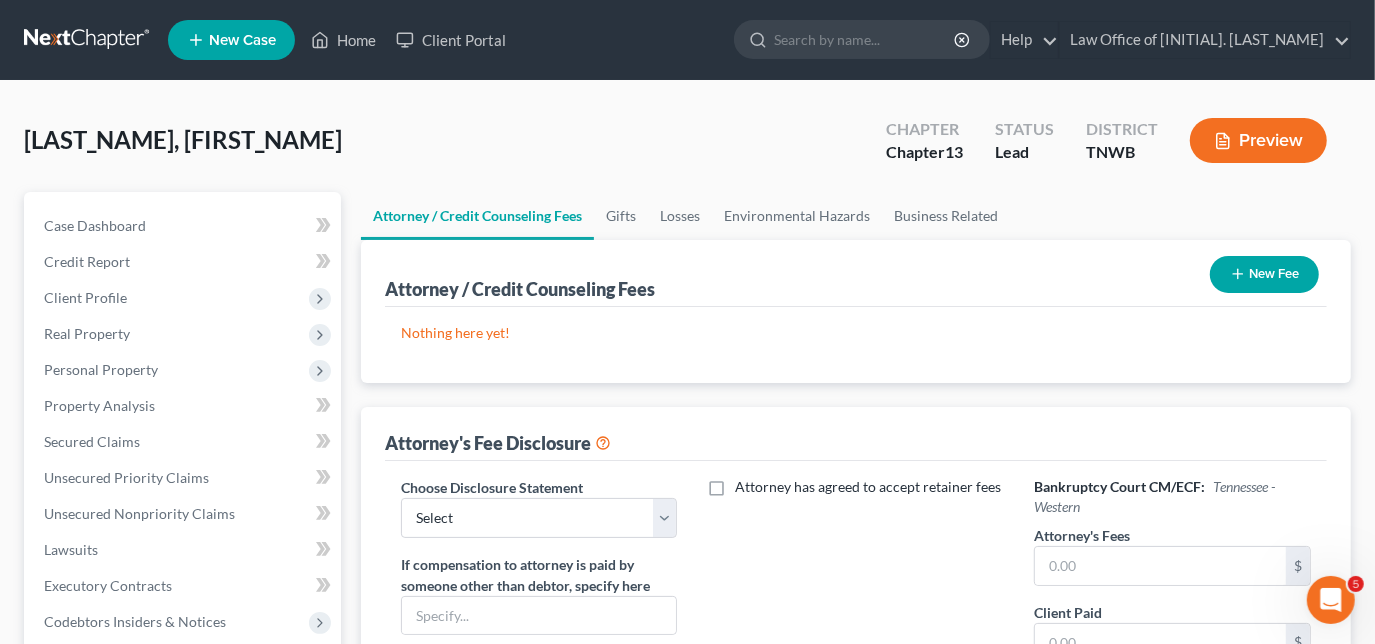 click on "New Fee" at bounding box center [1264, 274] 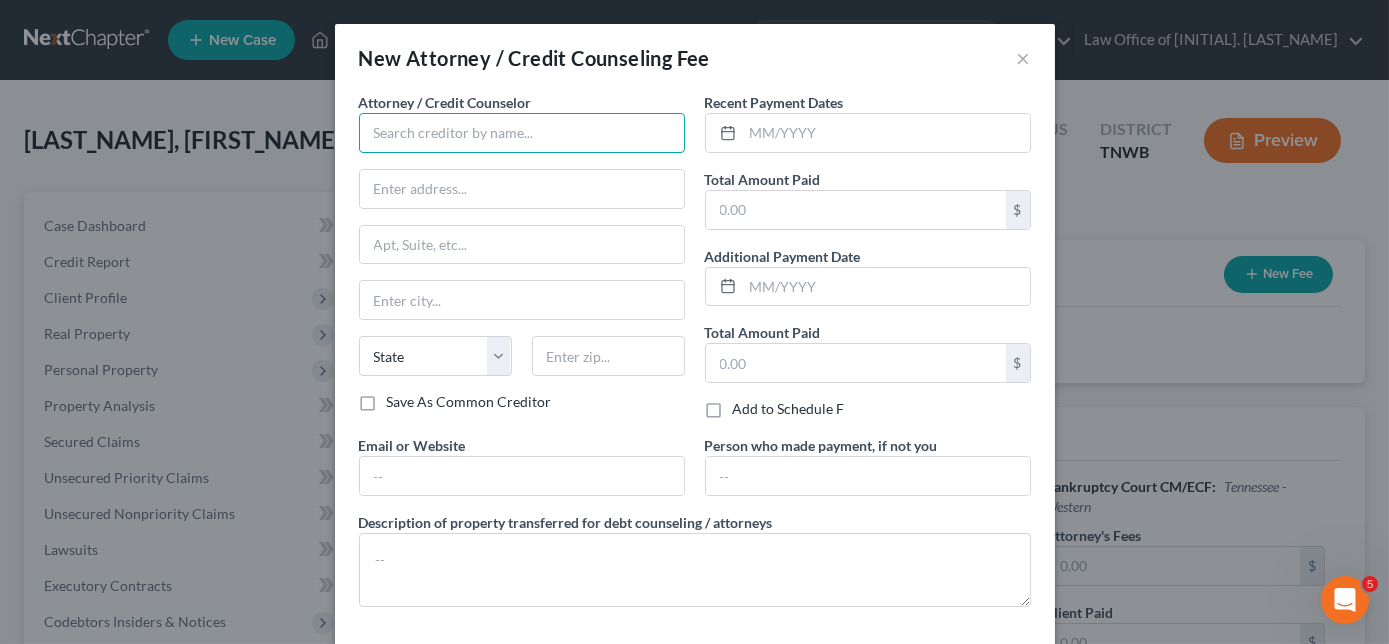 click at bounding box center (522, 133) 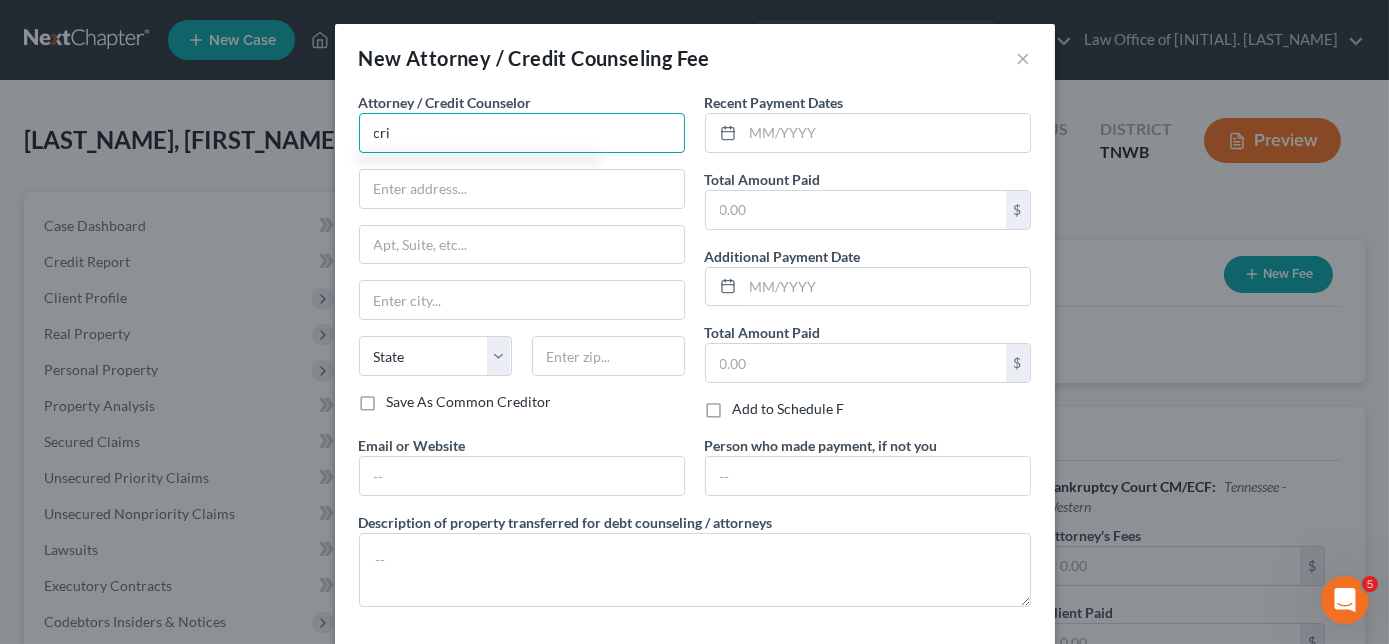 type on "Cricket" 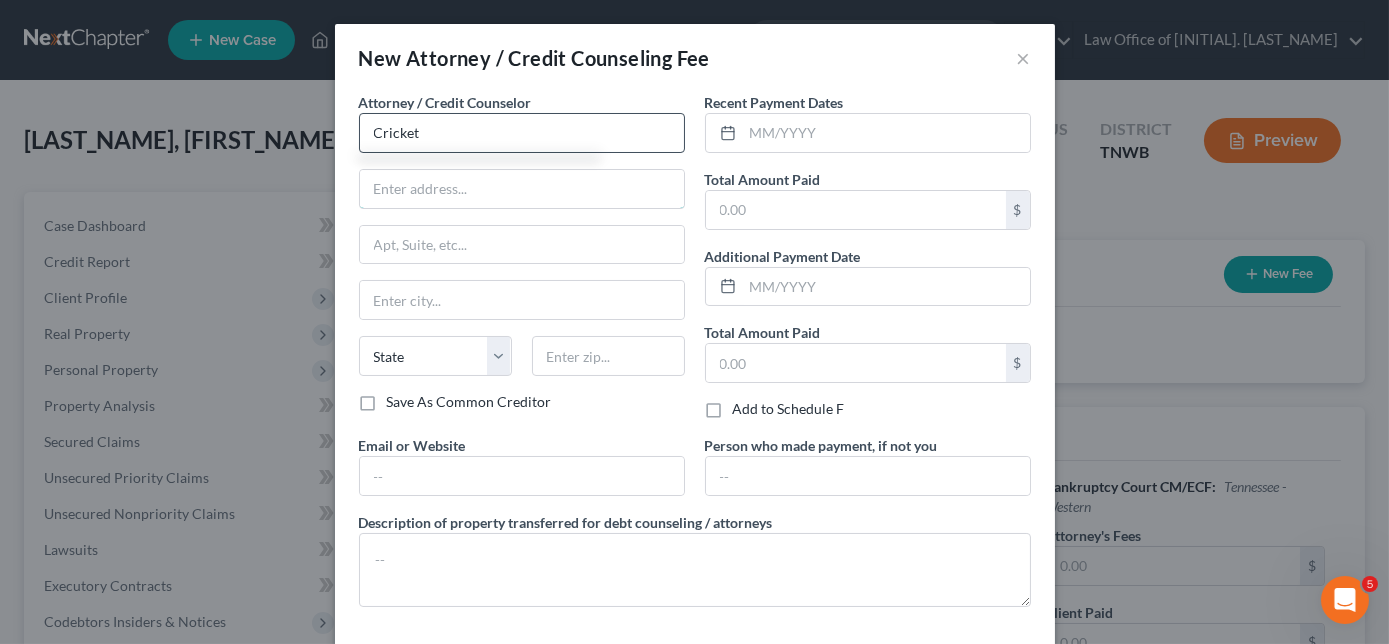 type on "[NUMBER] [STREET]" 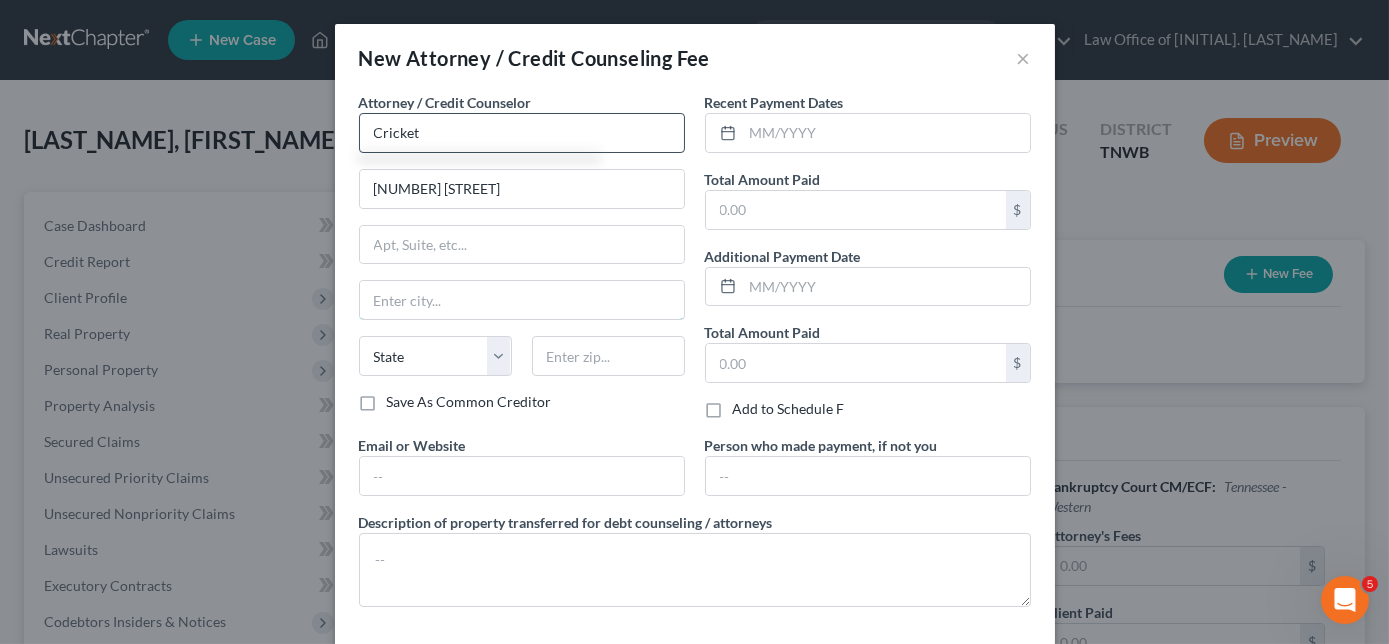type on "Stockton" 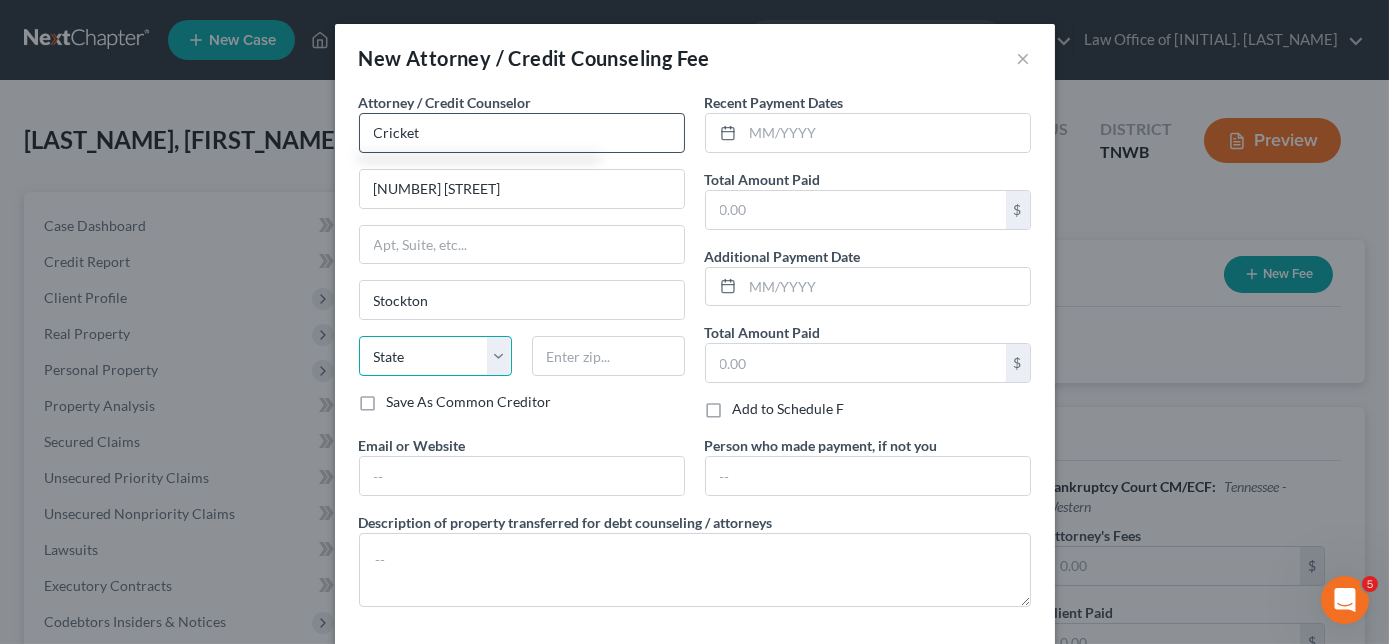 select on "4" 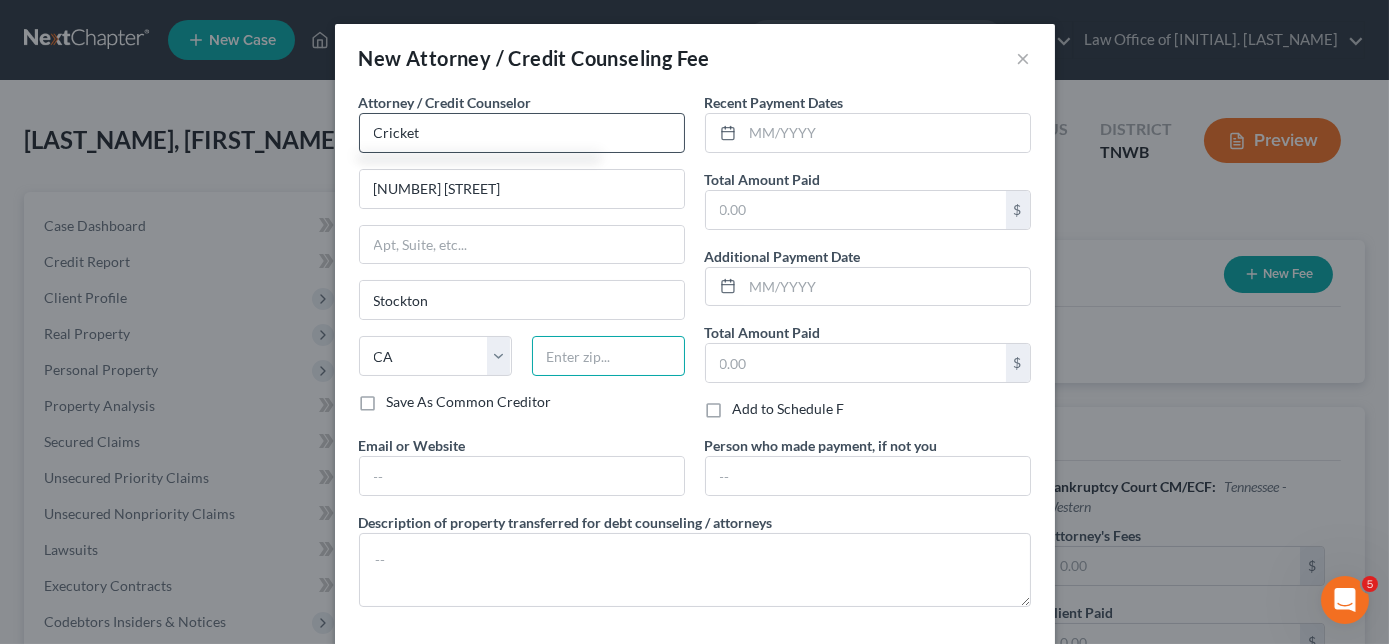 type on "[ZIP_CODE]" 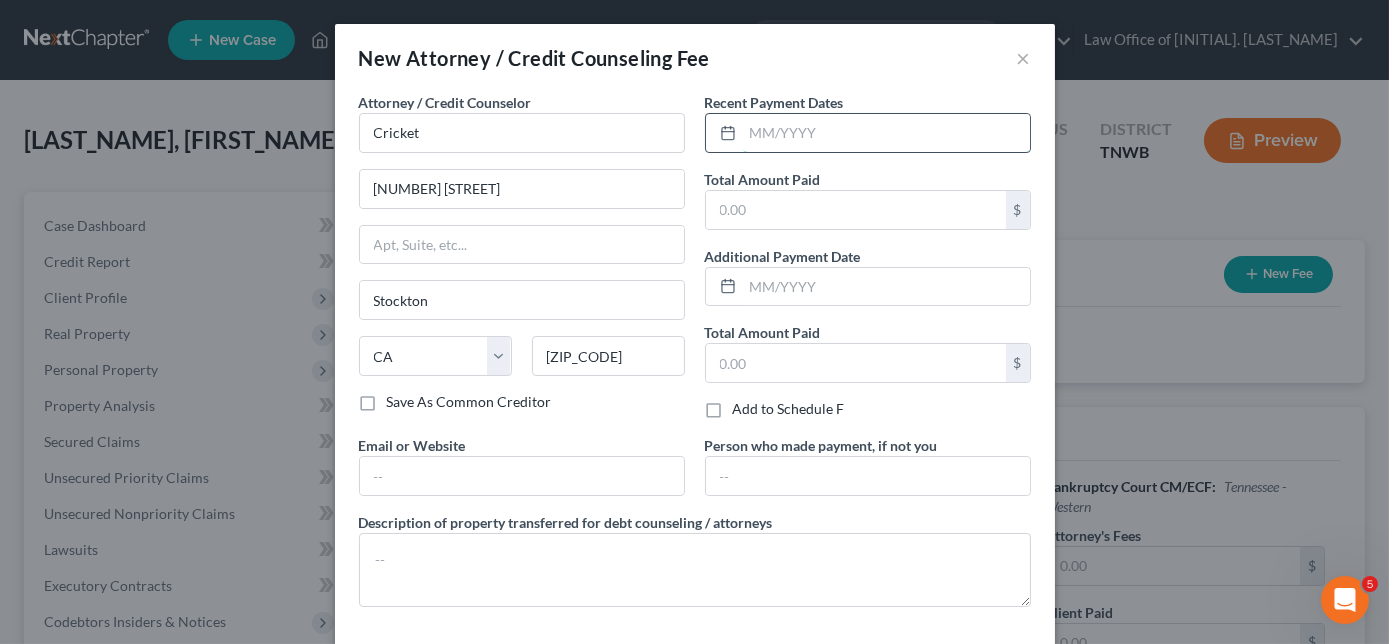 click at bounding box center [886, 133] 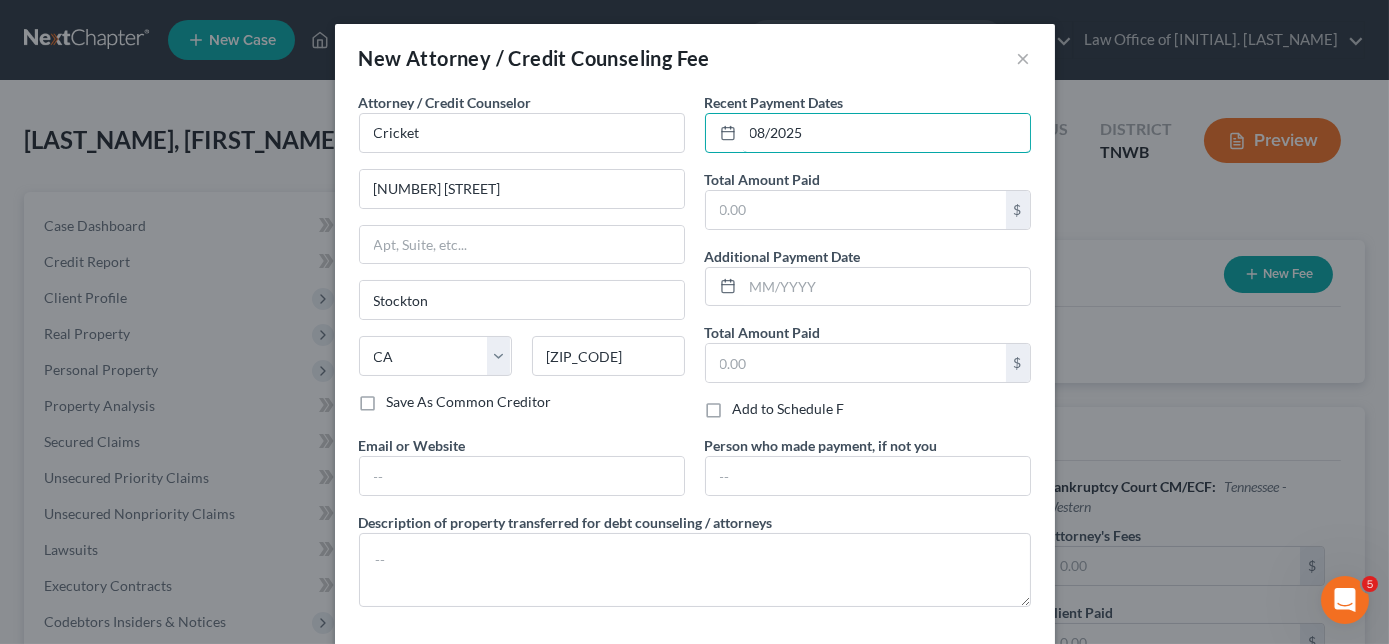 type on "08/2025" 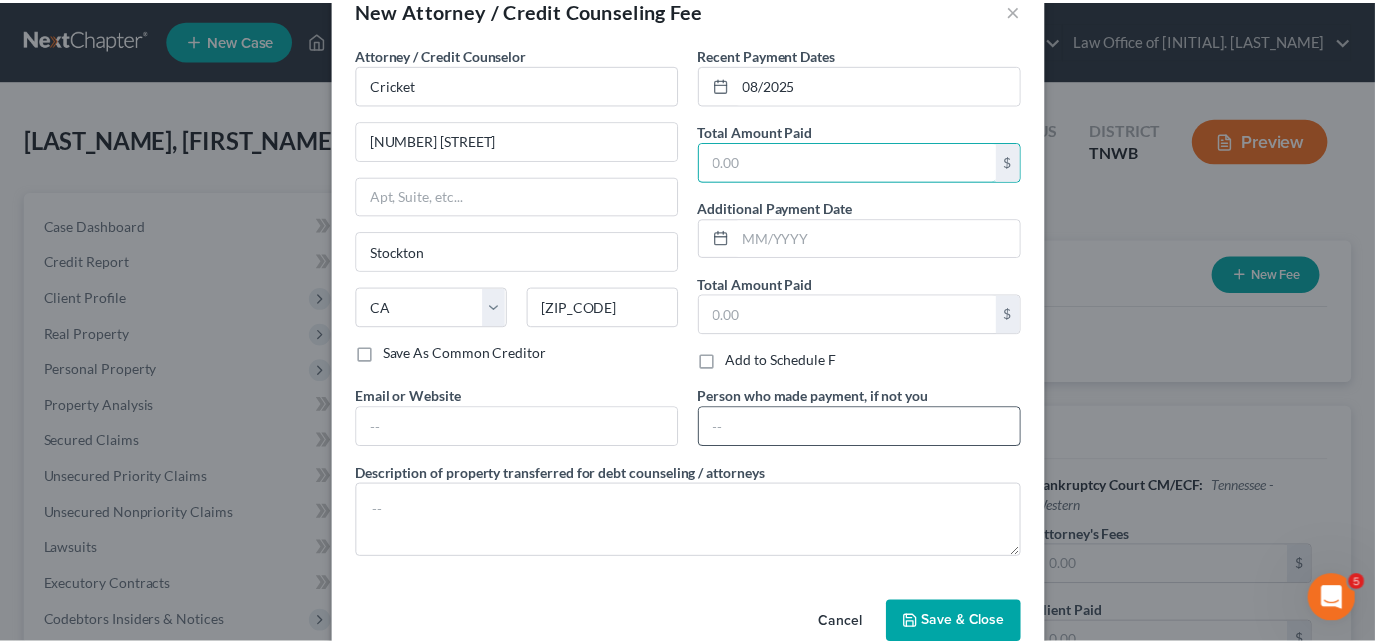 scroll, scrollTop: 85, scrollLeft: 0, axis: vertical 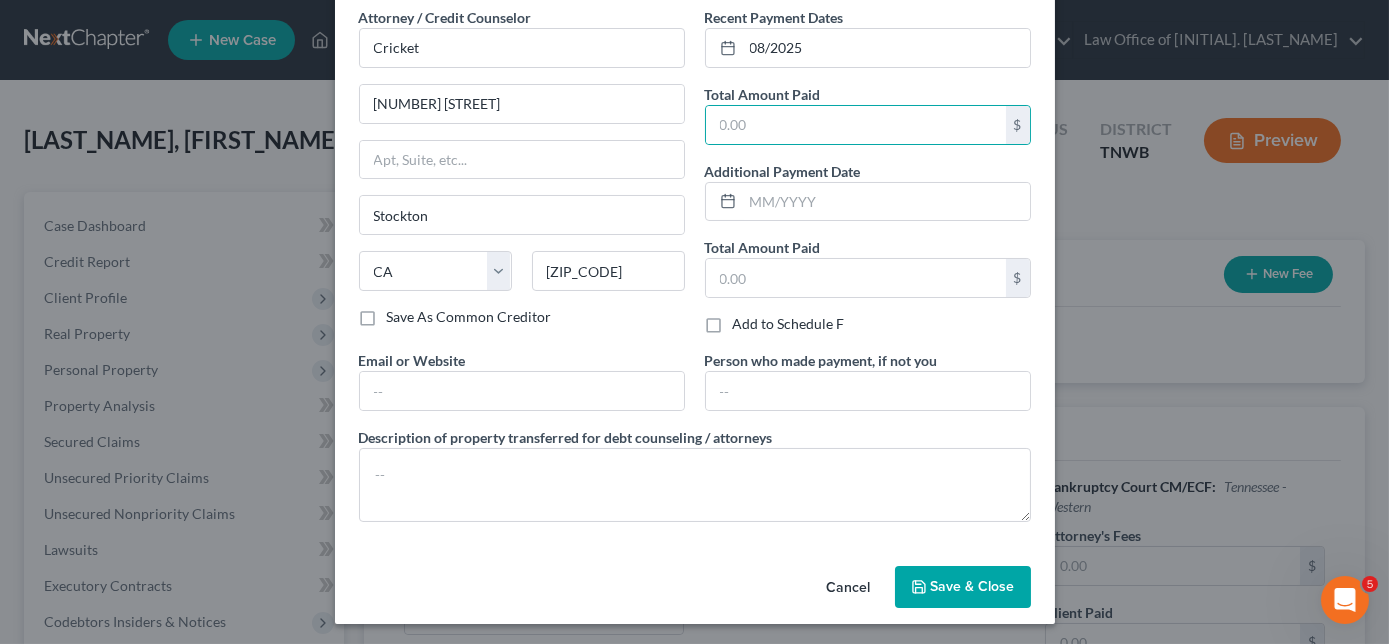 click on "Save & Close" at bounding box center (973, 586) 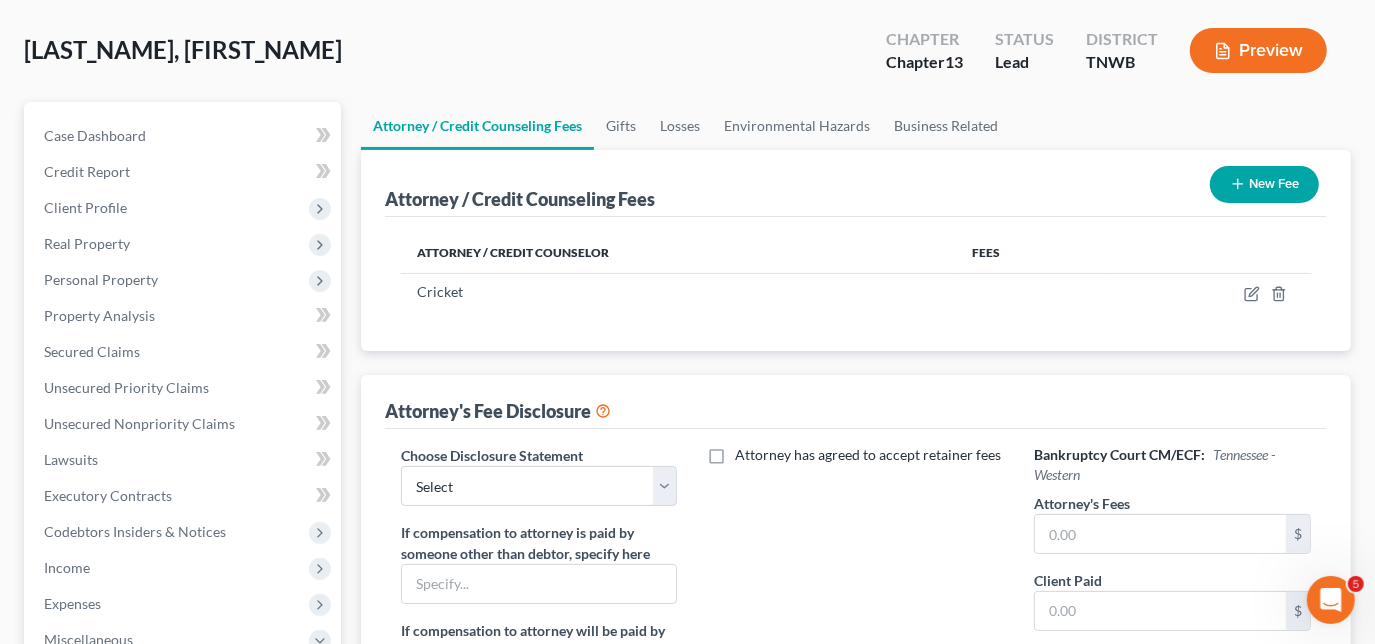 scroll, scrollTop: 272, scrollLeft: 0, axis: vertical 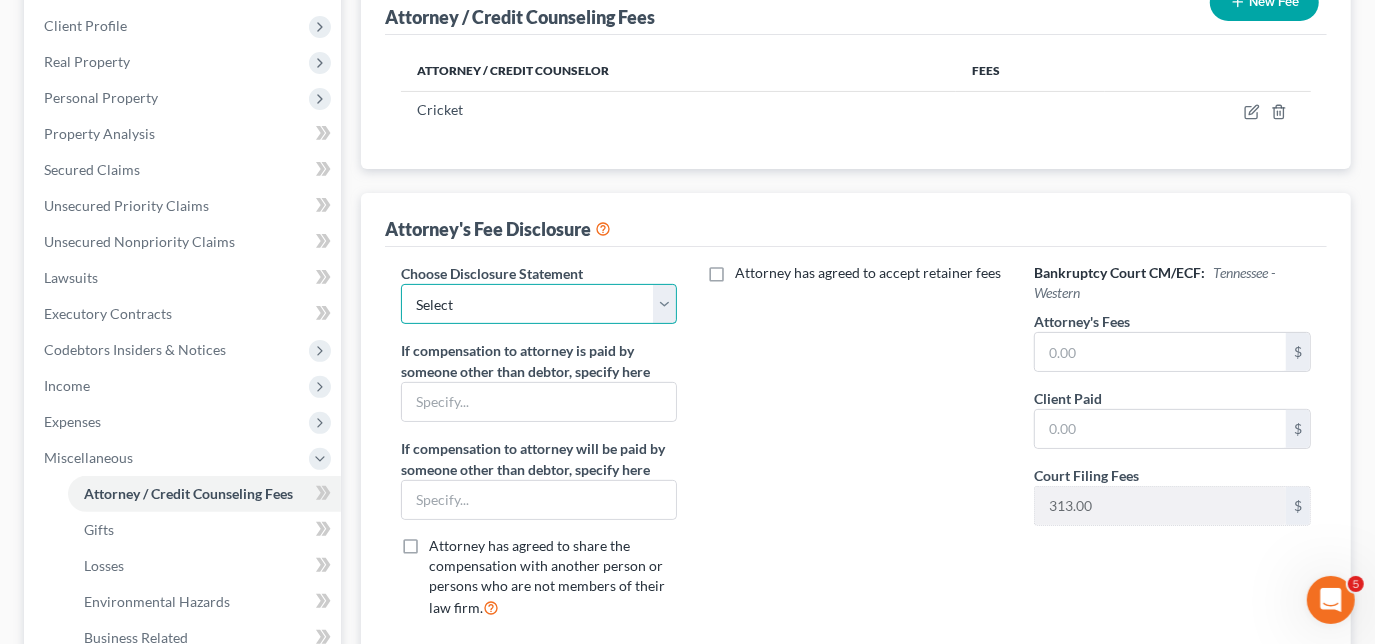 click on "Select Chapter 11 Ch 13 Chapter 7" at bounding box center (539, 304) 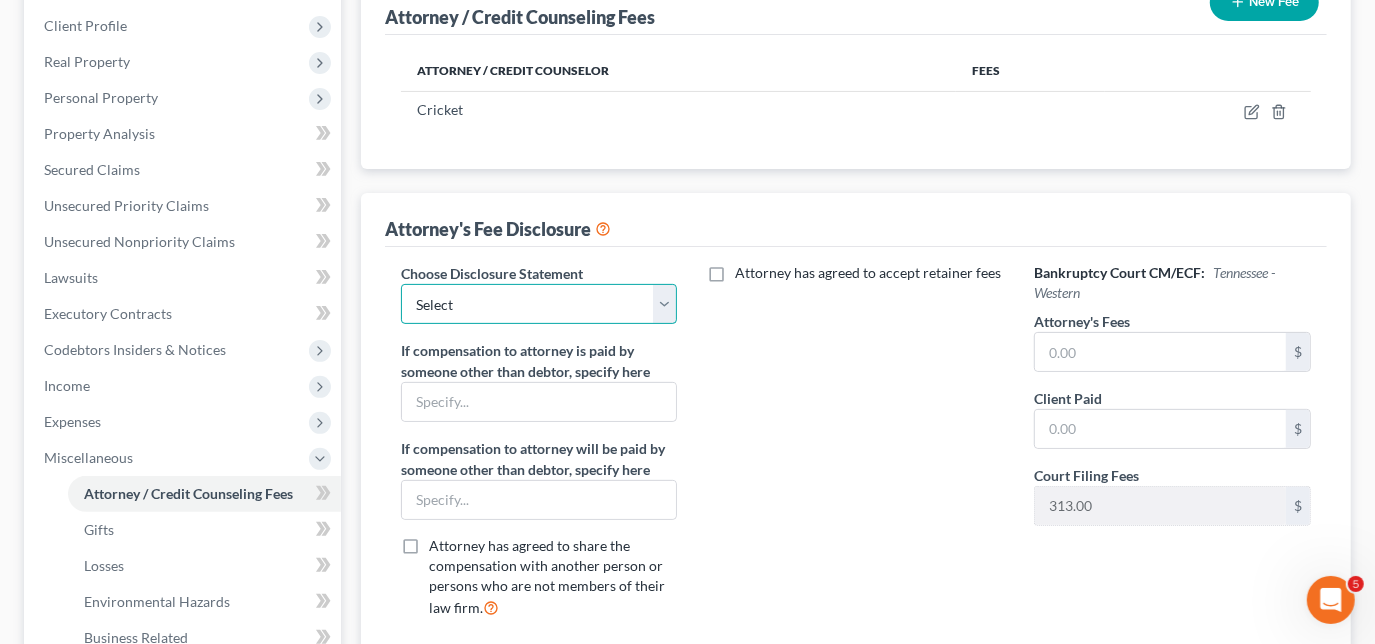 select on "1" 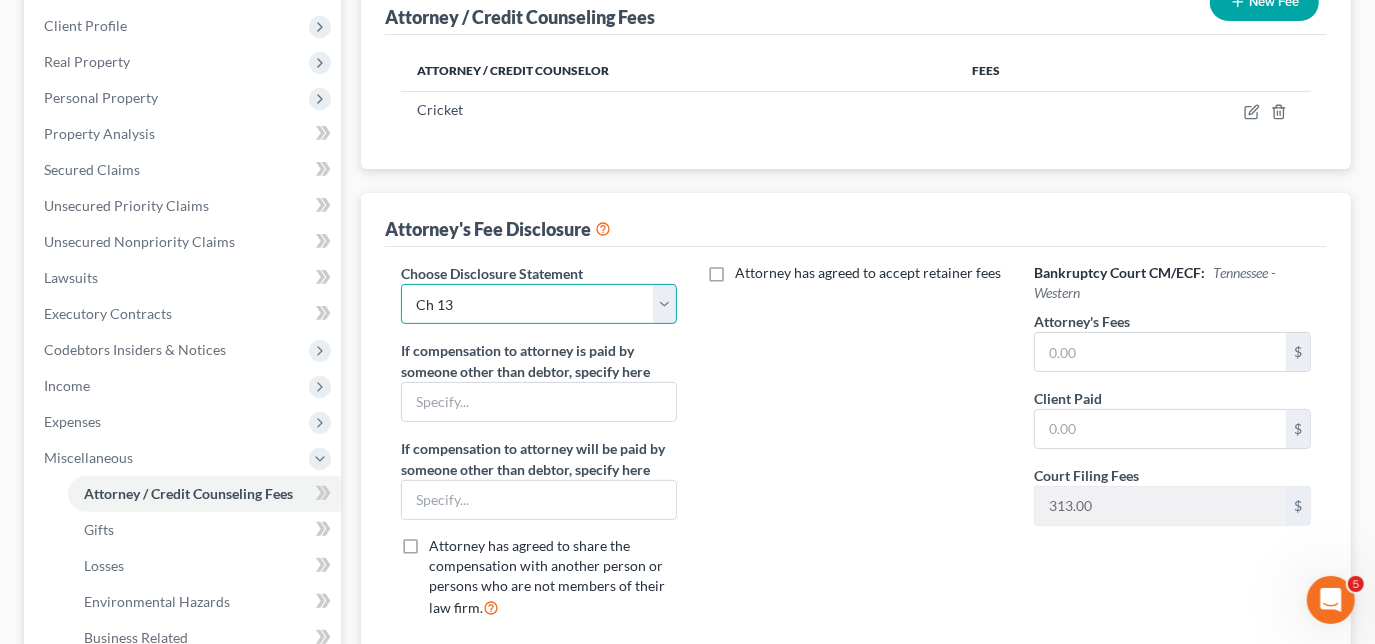 click on "Select Chapter 11 Ch 13 Chapter 7" at bounding box center (539, 304) 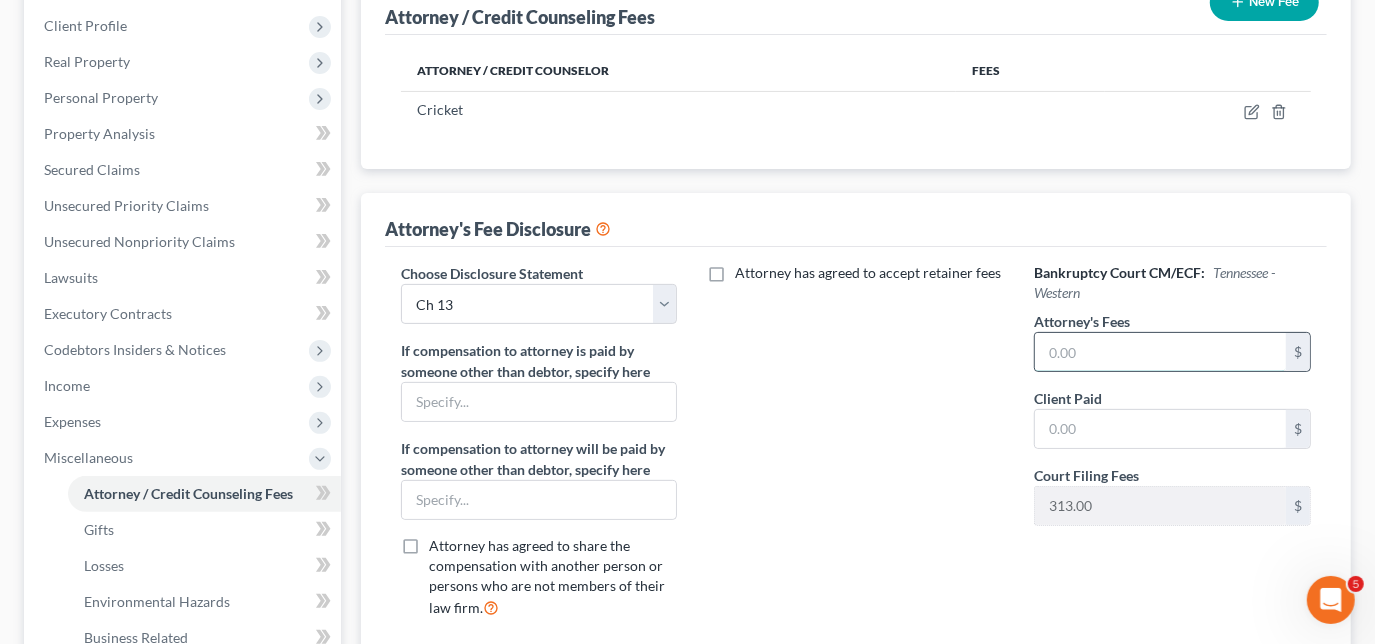 click at bounding box center [1160, 352] 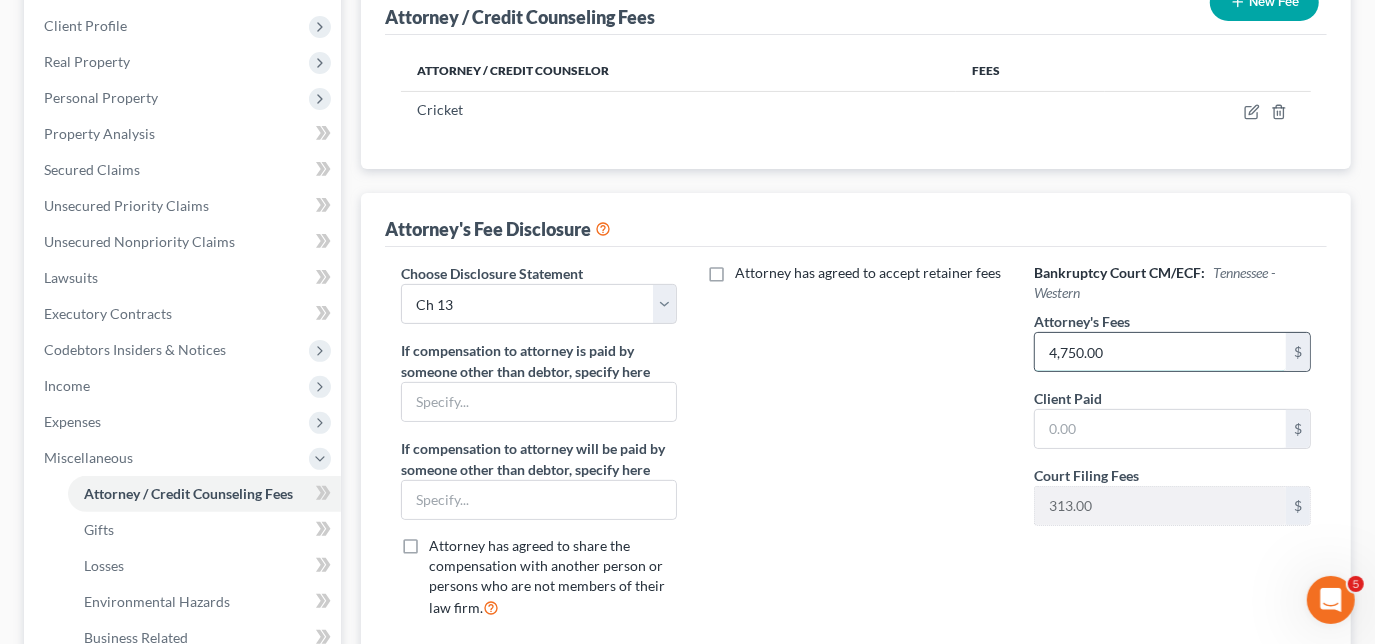 type on "4,750.00" 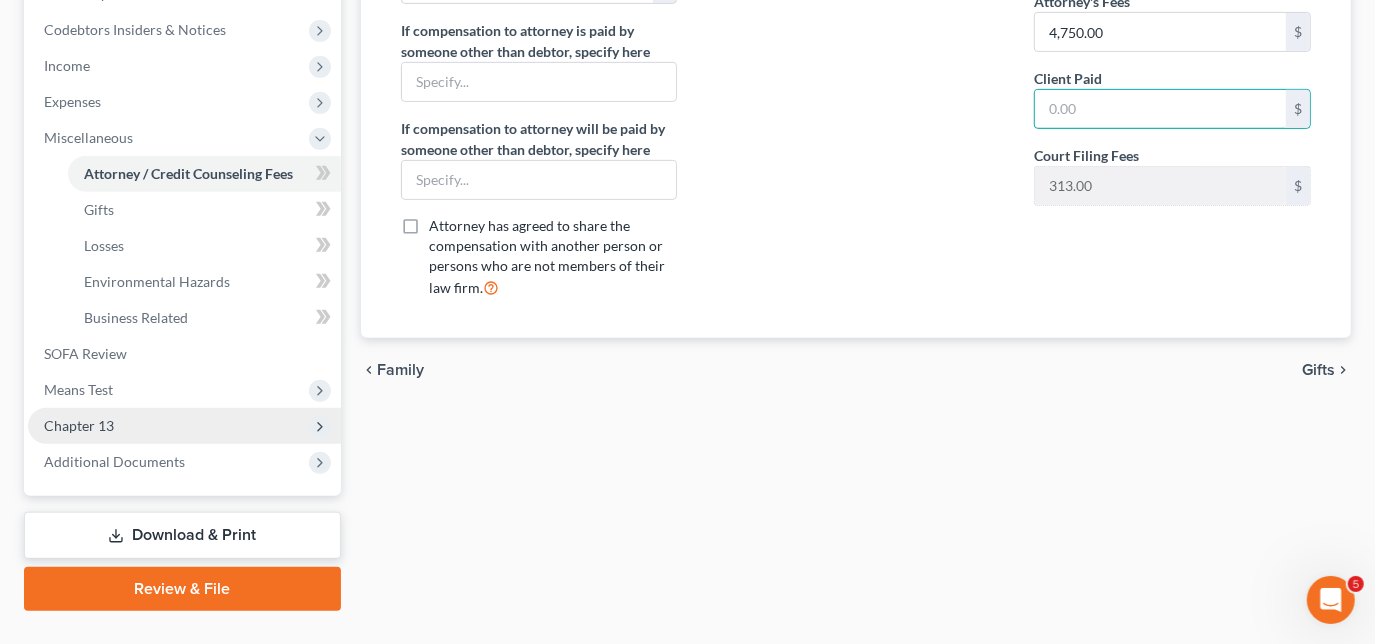 scroll, scrollTop: 634, scrollLeft: 0, axis: vertical 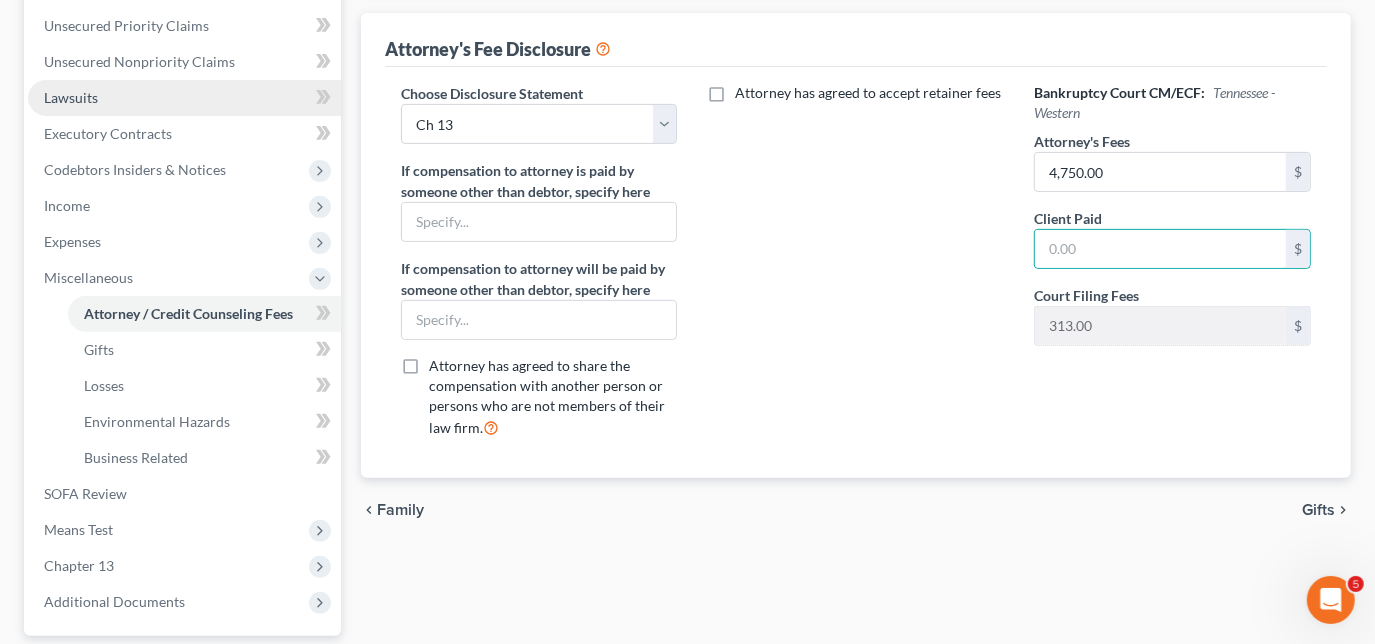 click on "Lawsuits" at bounding box center (71, 97) 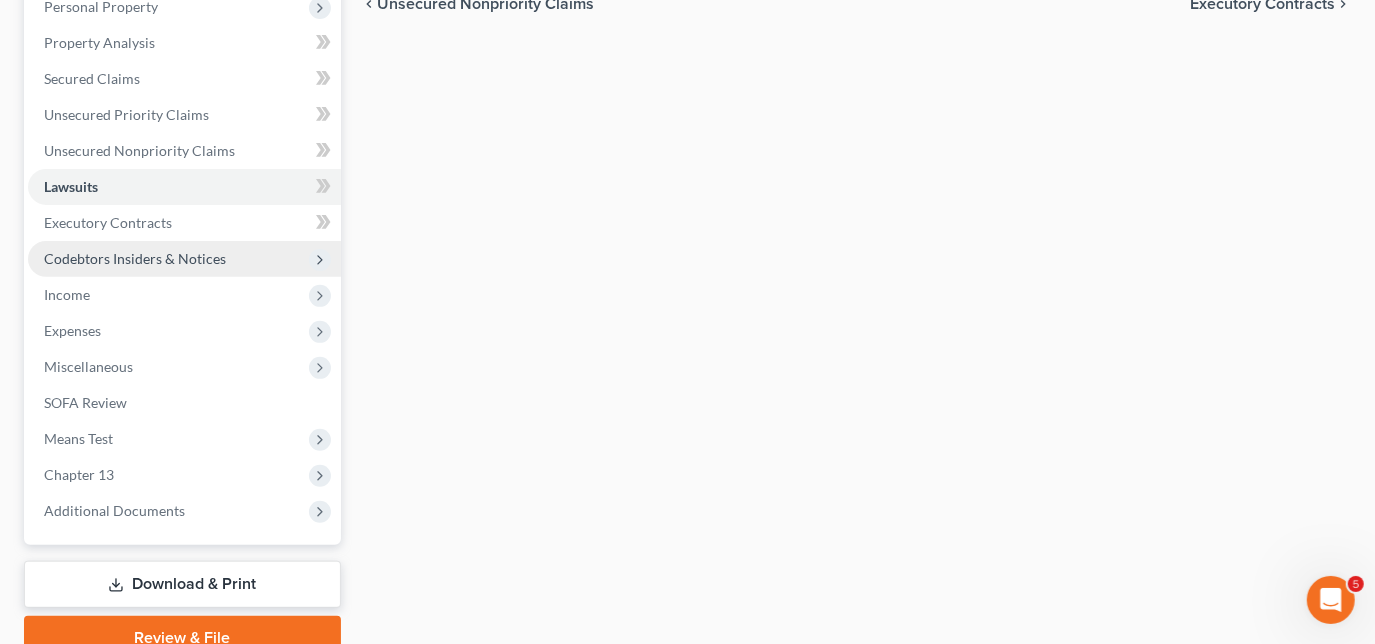 scroll, scrollTop: 305, scrollLeft: 0, axis: vertical 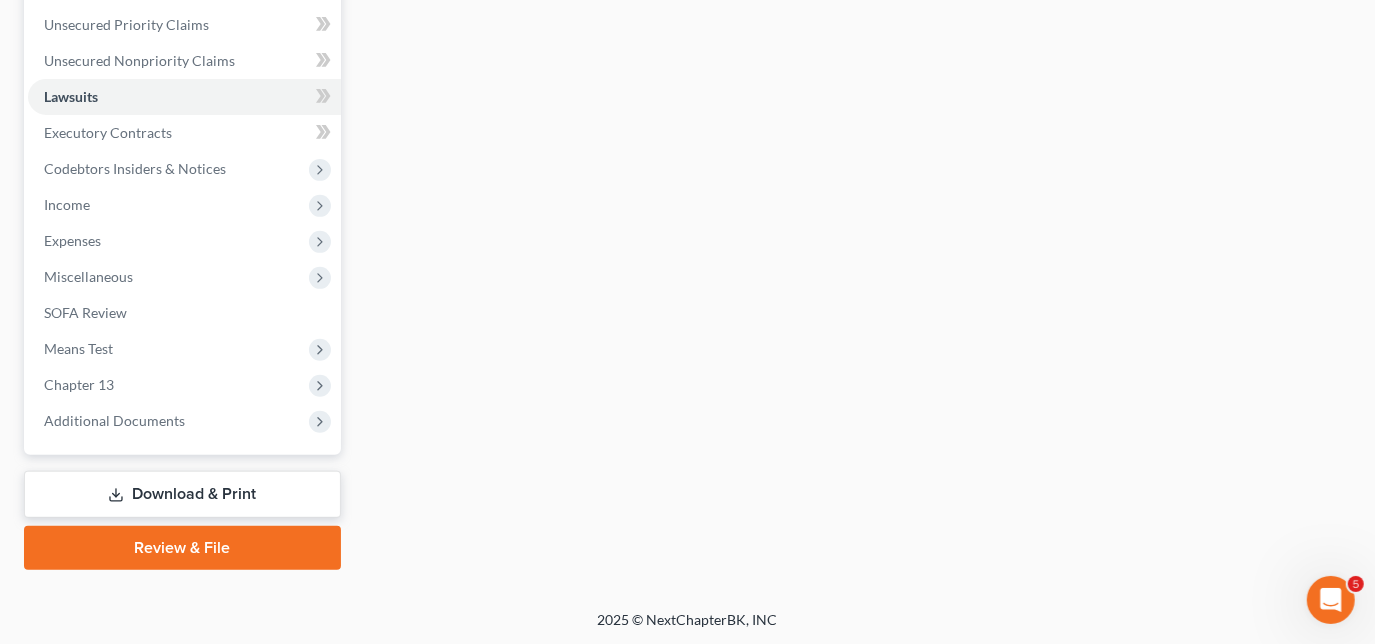 click on "Download & Print" at bounding box center [182, 494] 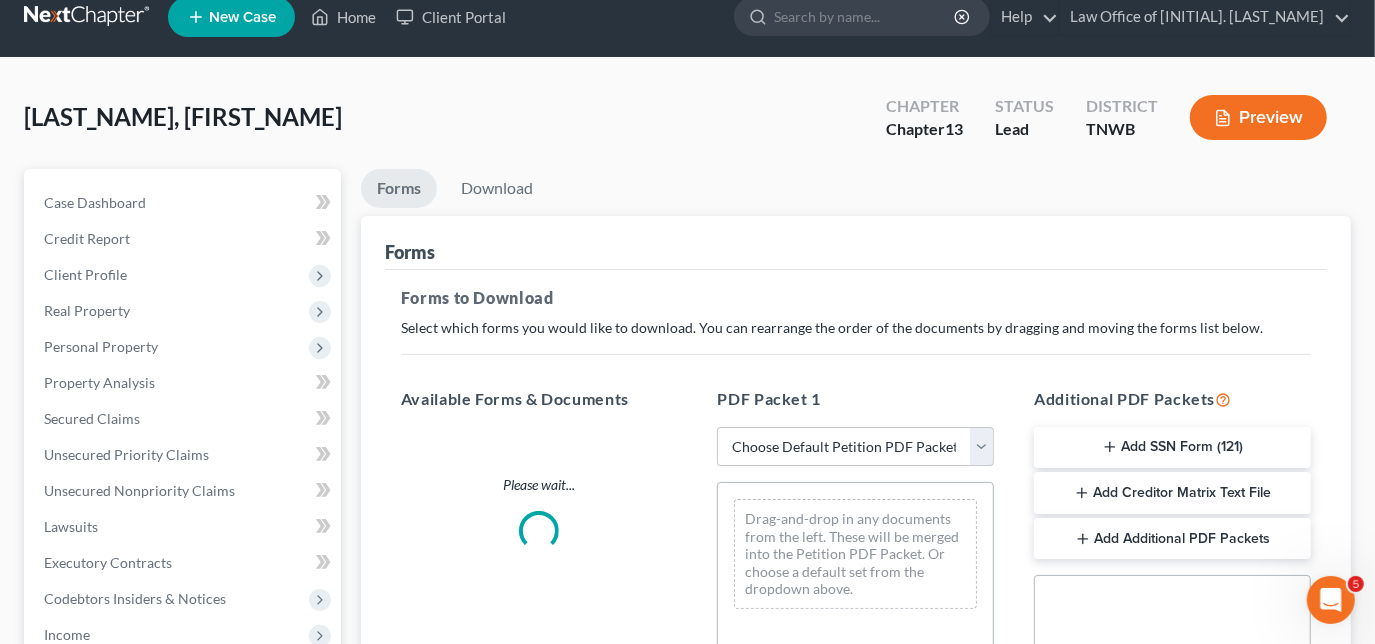 scroll, scrollTop: 0, scrollLeft: 0, axis: both 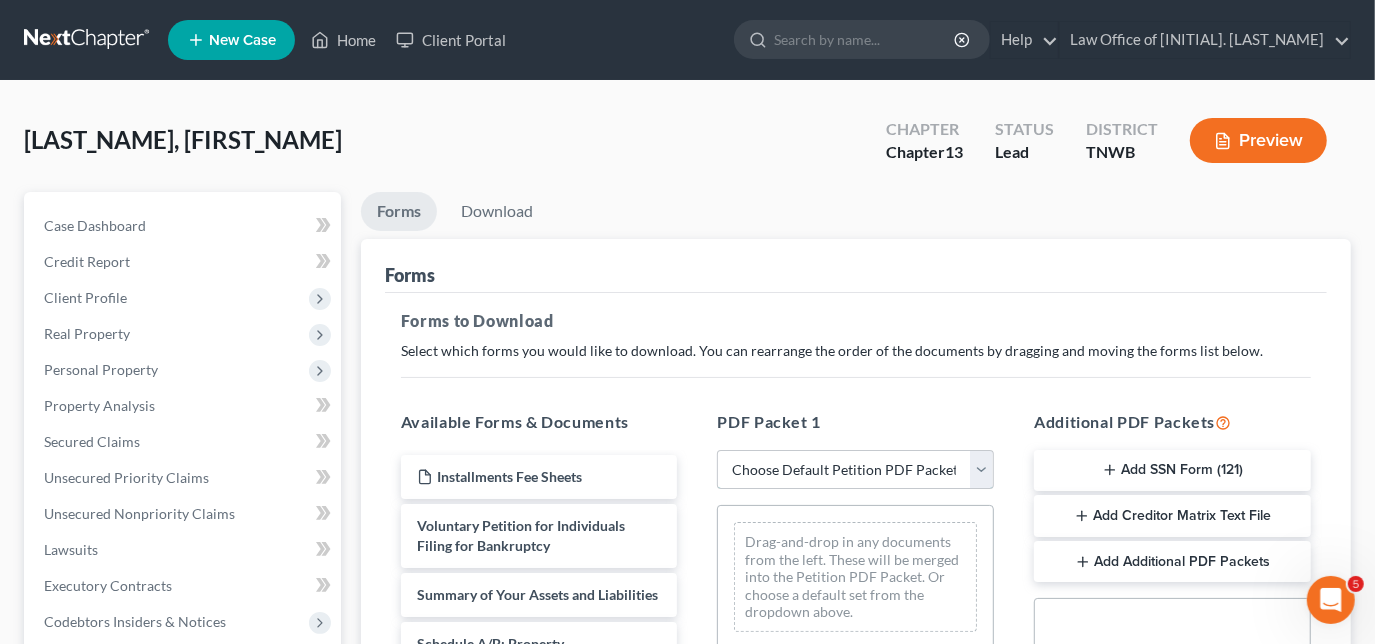 click on "Choose Default Petition PDF Packet Complete Bankruptcy Petition (all forms and schedules) Emergency Filing Forms (Petition and Creditor List Only) Amended Forms Signature Pages Only Supplemental Post Petition (Sch. I & J) Supplemental Post Petition (Sch. I) Supplemental Post Petition (Sch. J)" at bounding box center [855, 470] 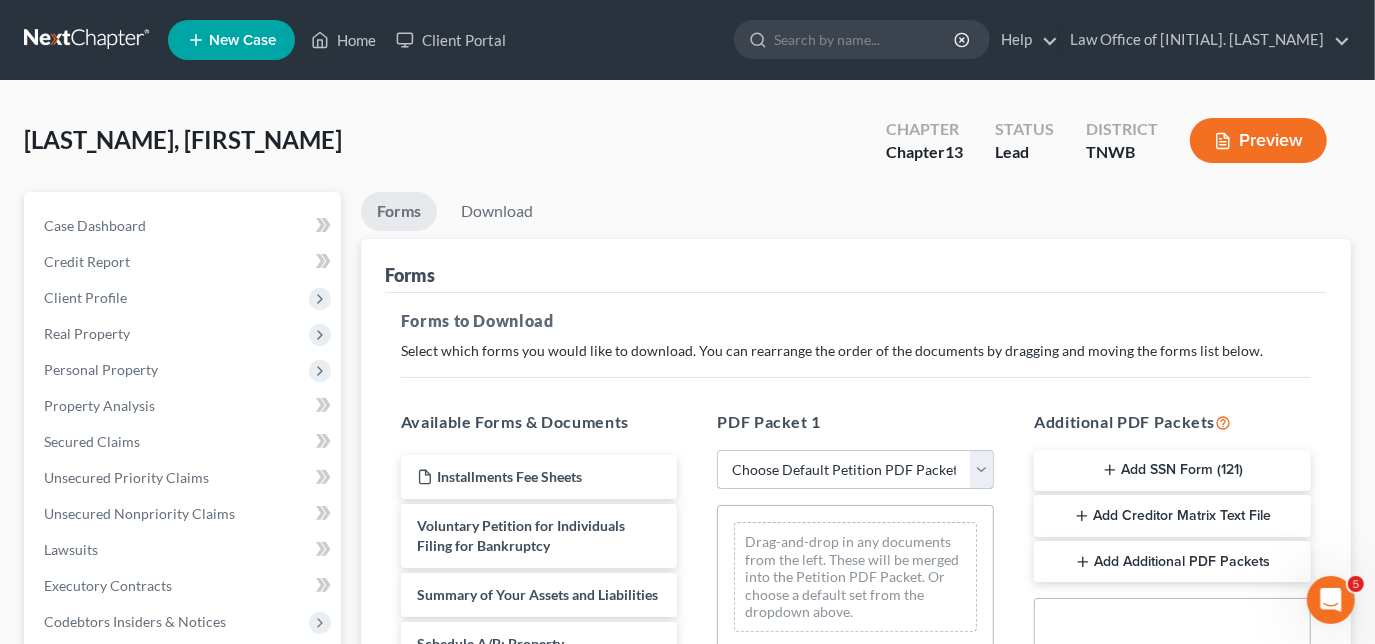 select on "3" 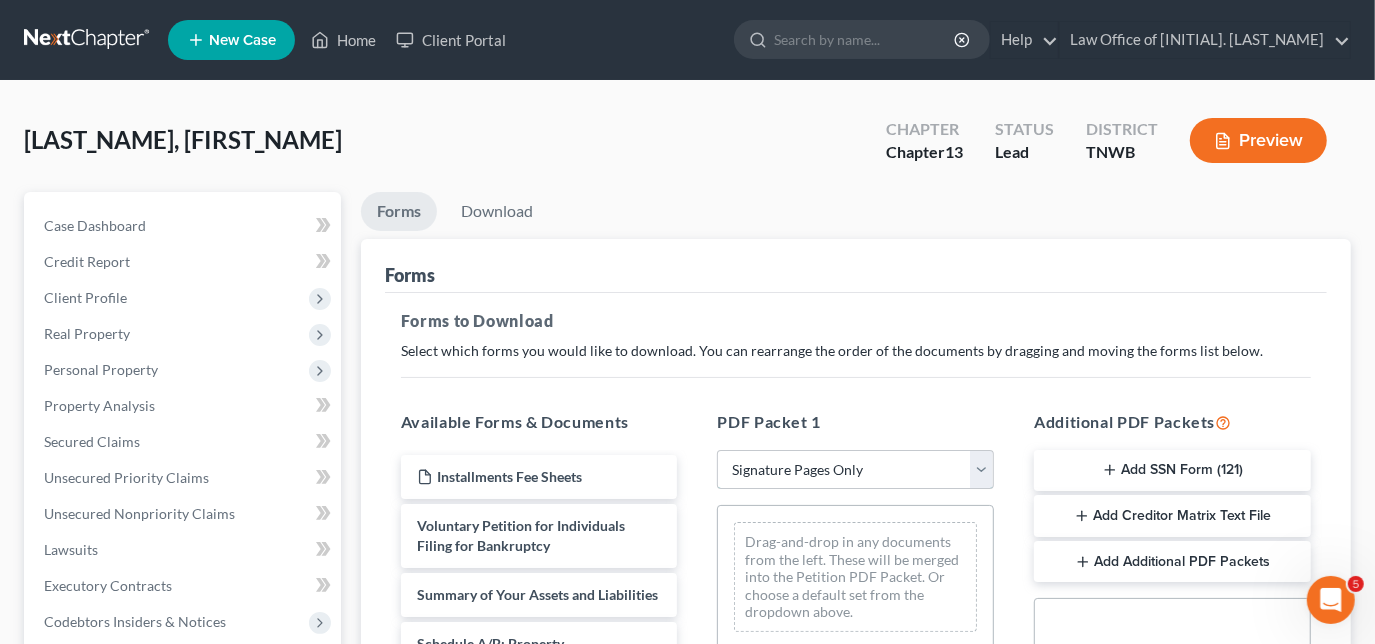 click on "Choose Default Petition PDF Packet Complete Bankruptcy Petition (all forms and schedules) Emergency Filing Forms (Petition and Creditor List Only) Amended Forms Signature Pages Only Supplemental Post Petition (Sch. I & J) Supplemental Post Petition (Sch. I) Supplemental Post Petition (Sch. J)" at bounding box center [855, 470] 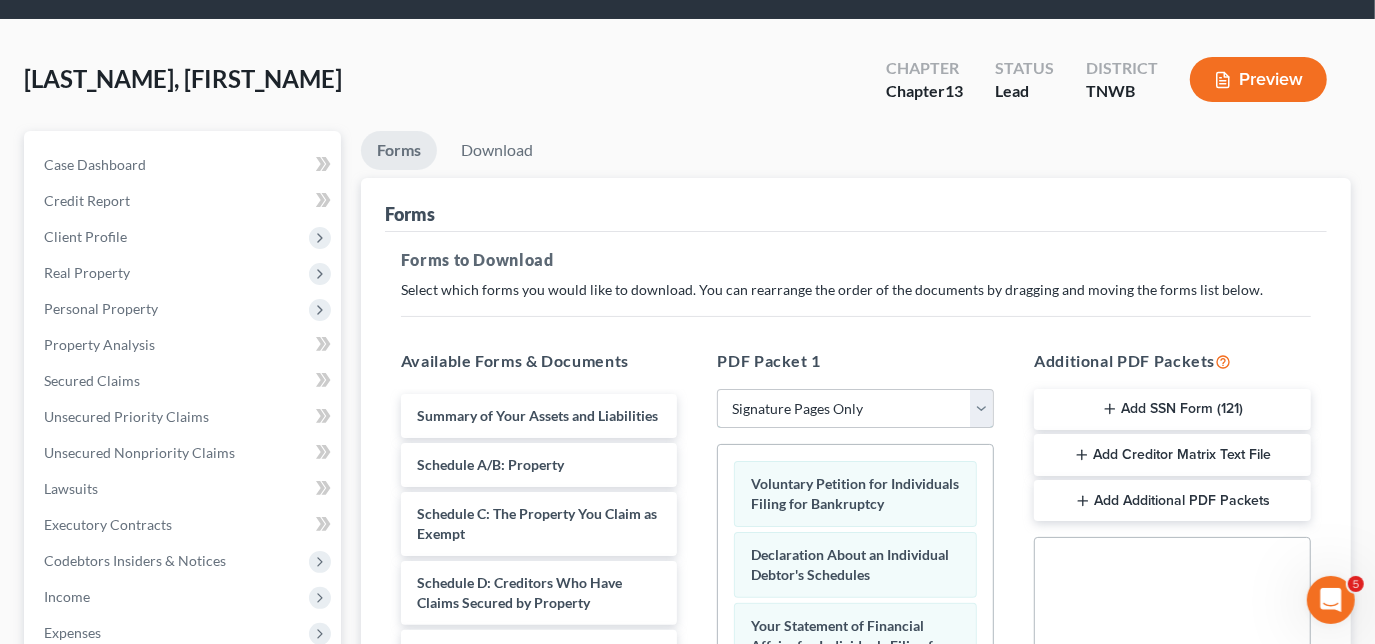 scroll, scrollTop: 181, scrollLeft: 0, axis: vertical 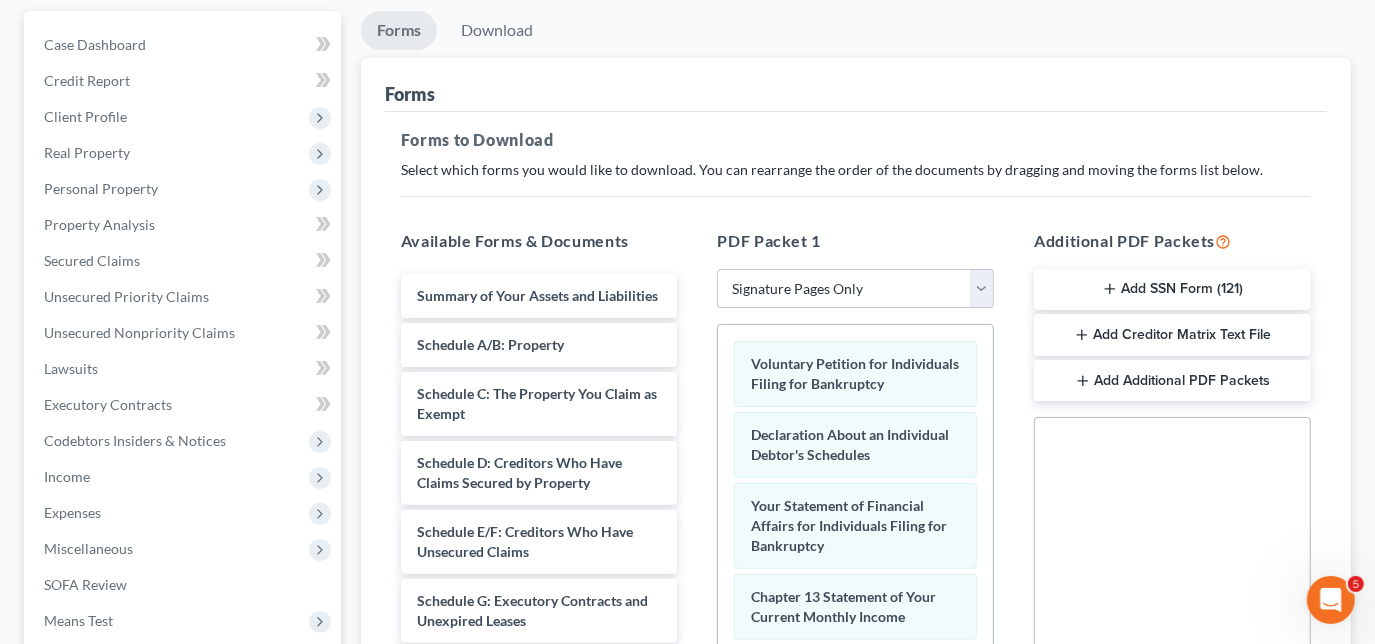 click on "Add SSN Form (121)" at bounding box center [1172, 290] 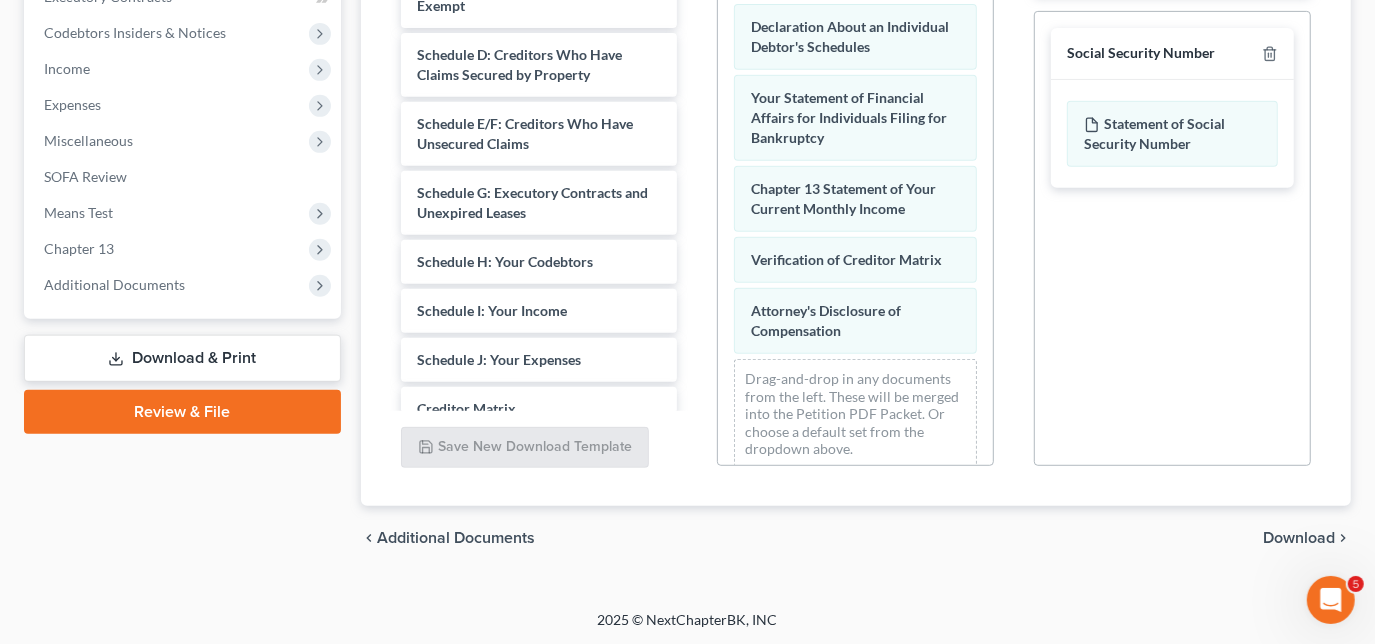 scroll, scrollTop: 589, scrollLeft: 0, axis: vertical 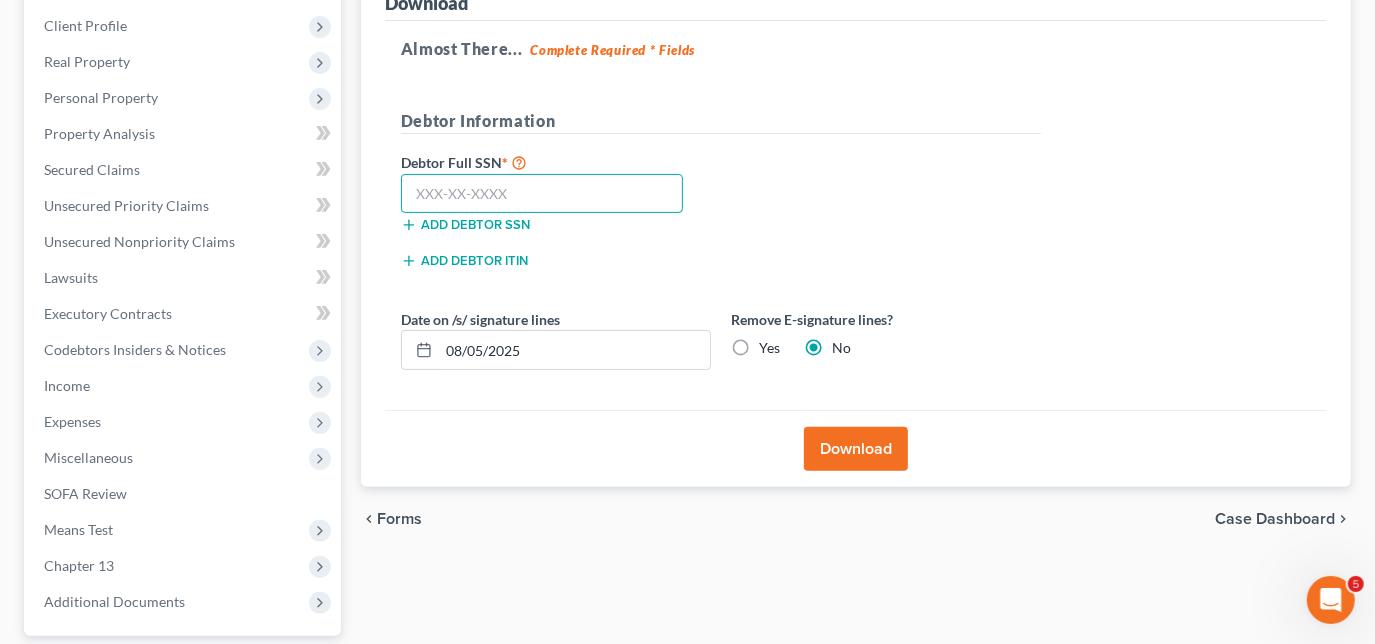 click at bounding box center (542, 194) 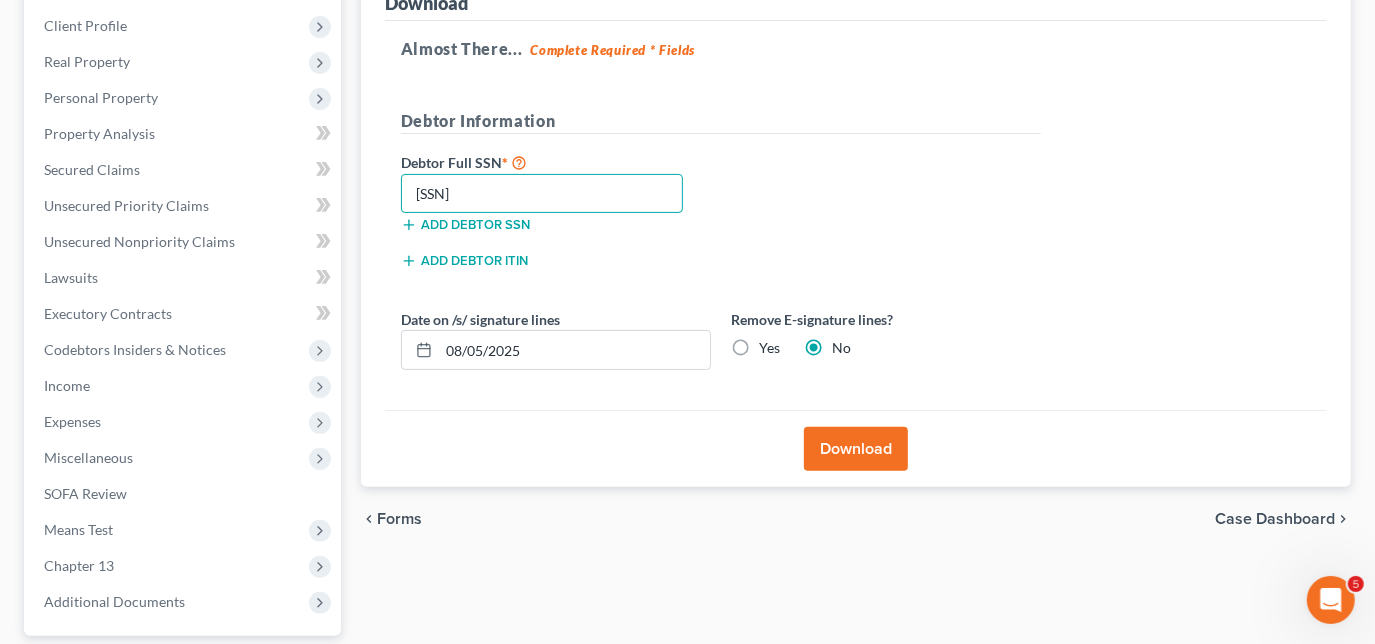 type on "[SSN]" 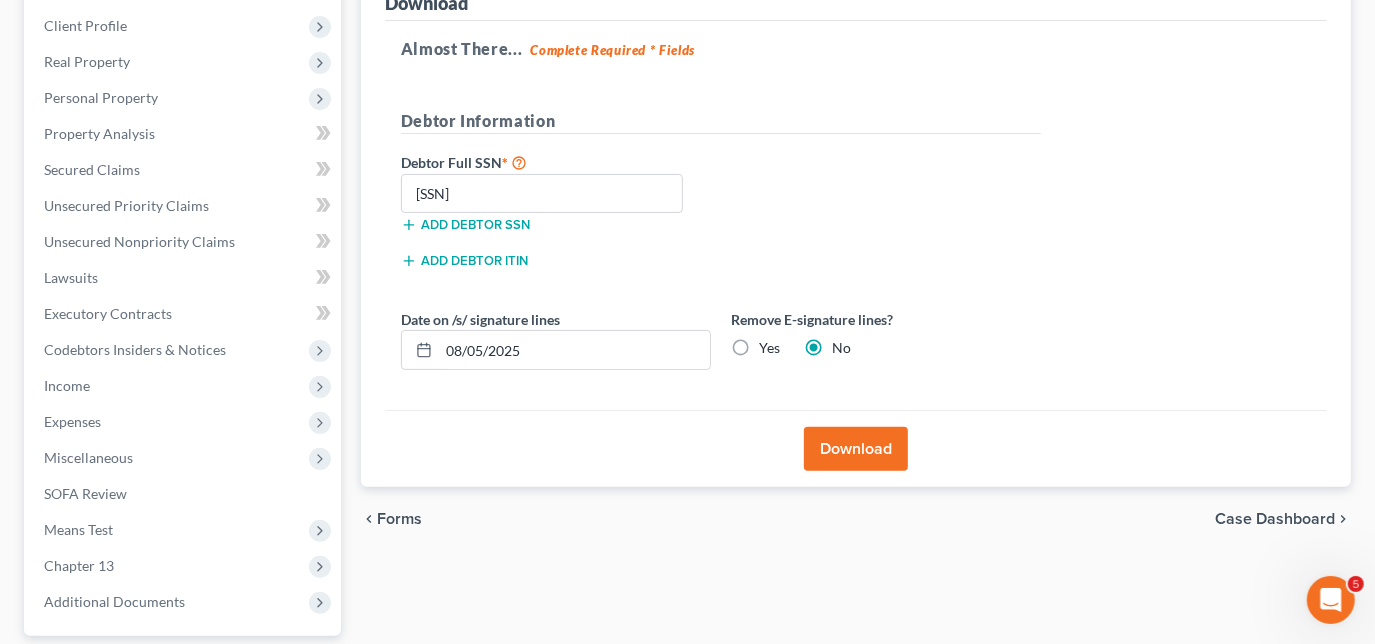 click on "Download" at bounding box center [856, 449] 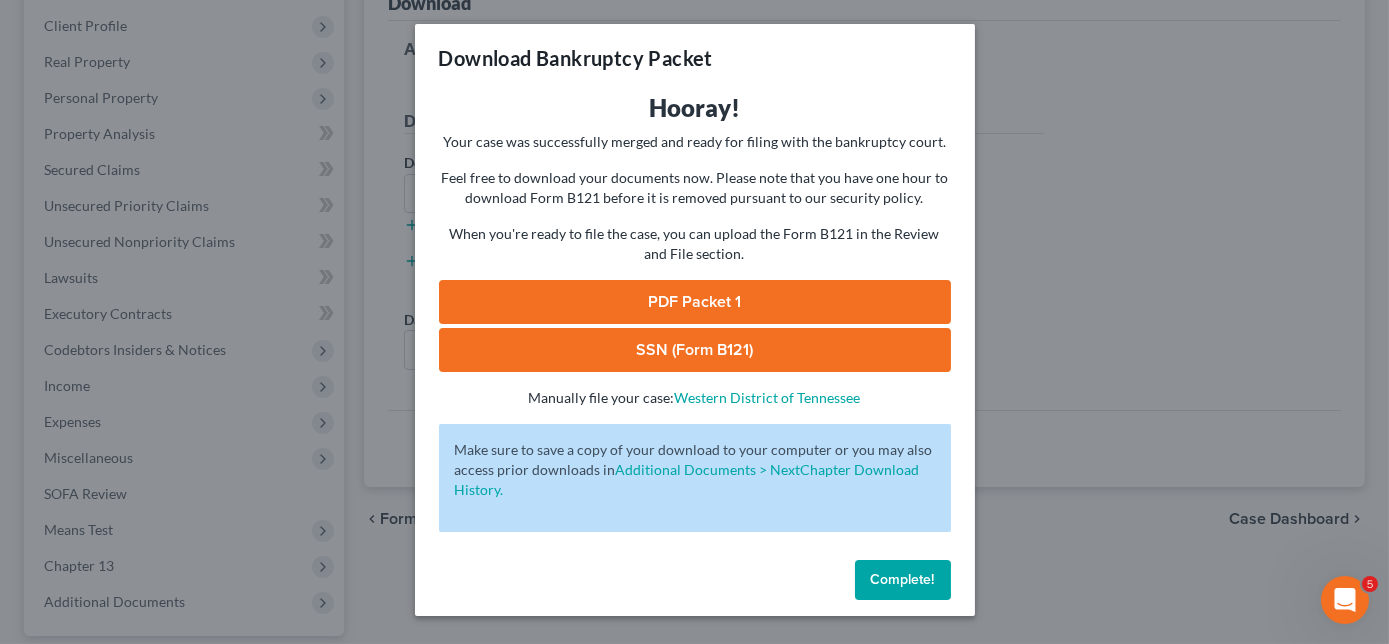 click on "PDF Packet 1" at bounding box center (695, 302) 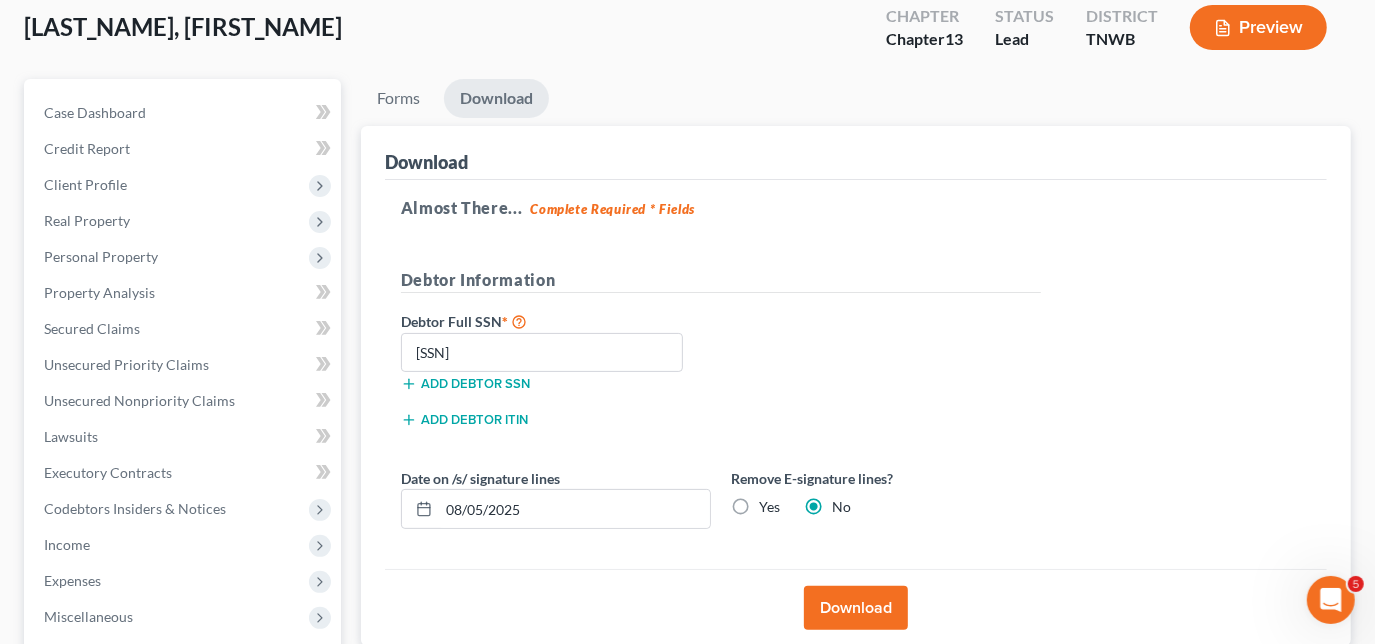 scroll, scrollTop: 0, scrollLeft: 0, axis: both 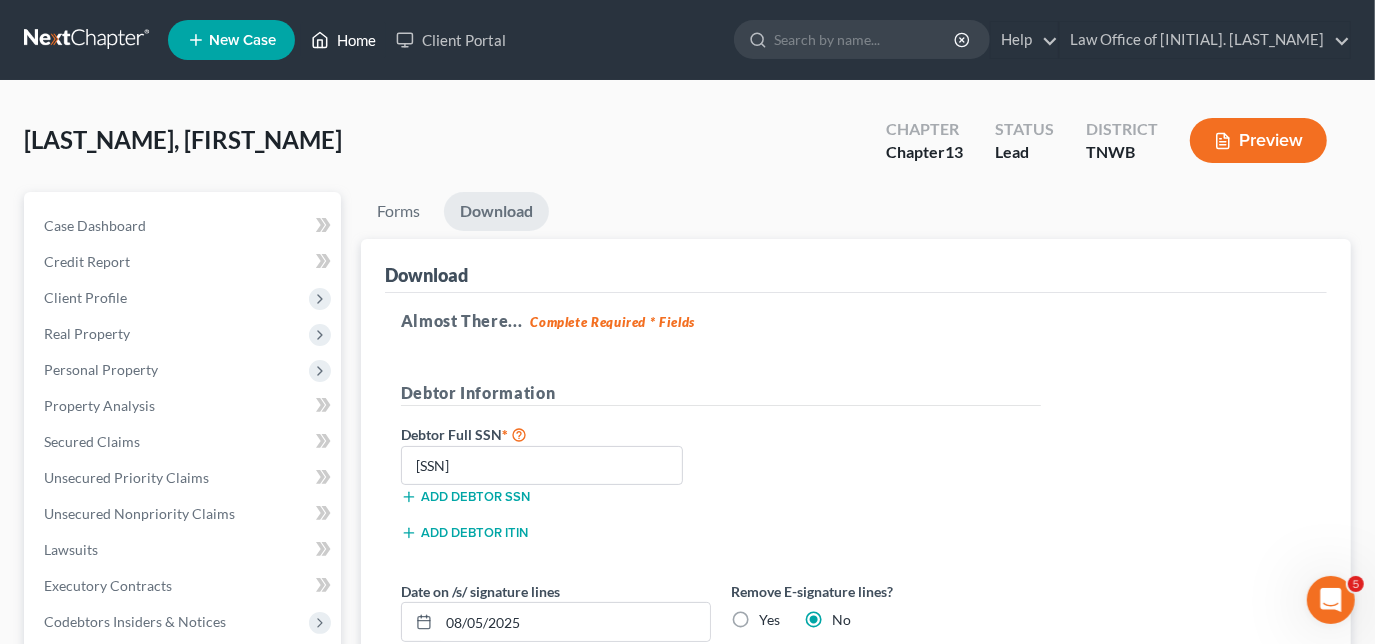 click on "Home" at bounding box center [343, 40] 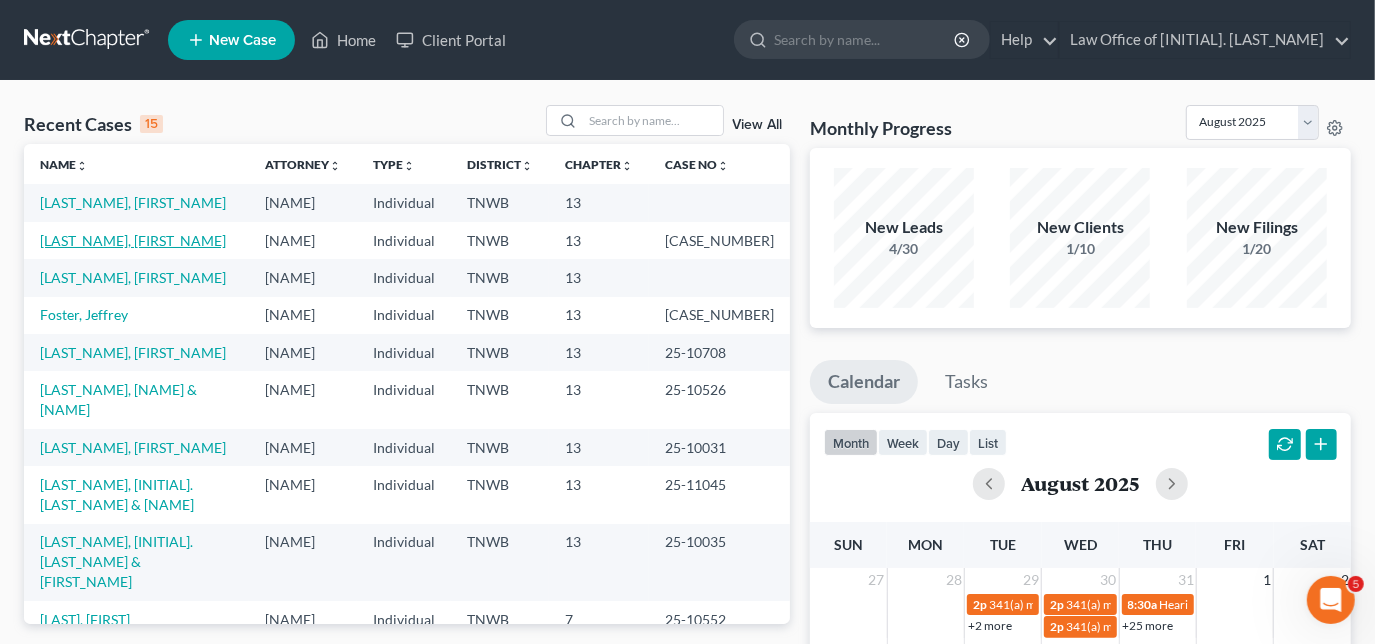 click on "[LAST_NAME], [FIRST_NAME]" at bounding box center (133, 240) 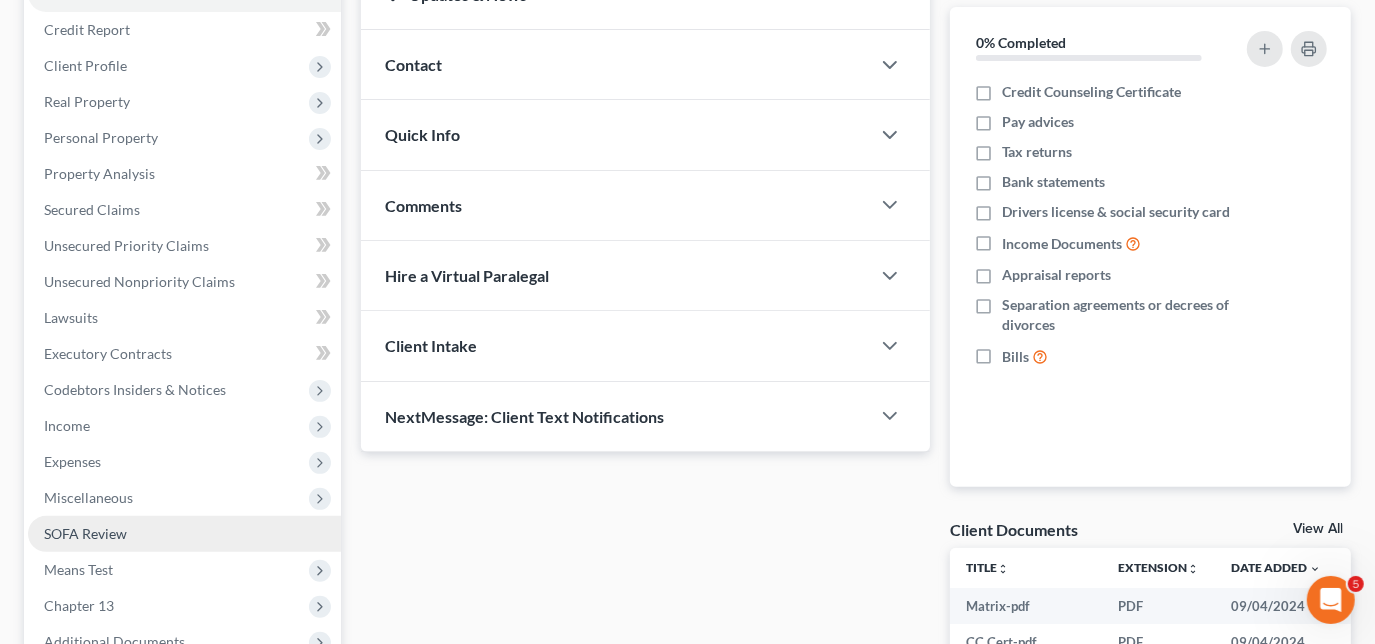 scroll, scrollTop: 272, scrollLeft: 0, axis: vertical 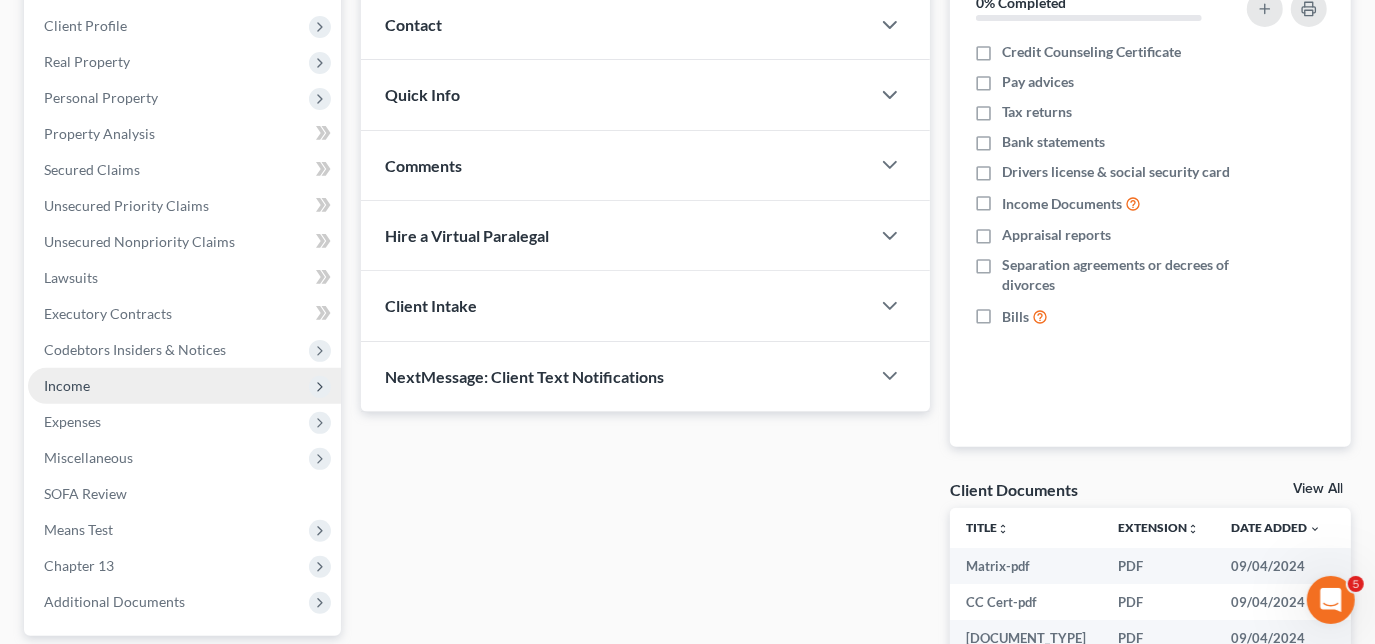 click on "Income" at bounding box center (184, 386) 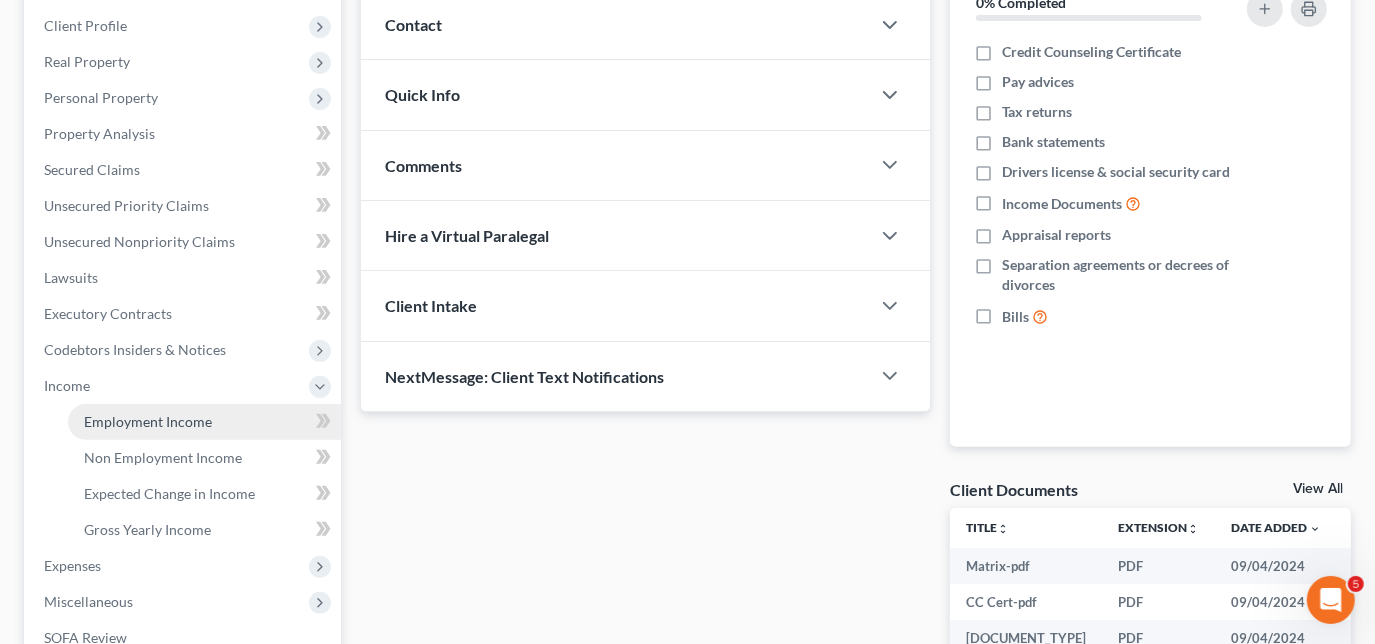 click on "Employment Income" at bounding box center [204, 422] 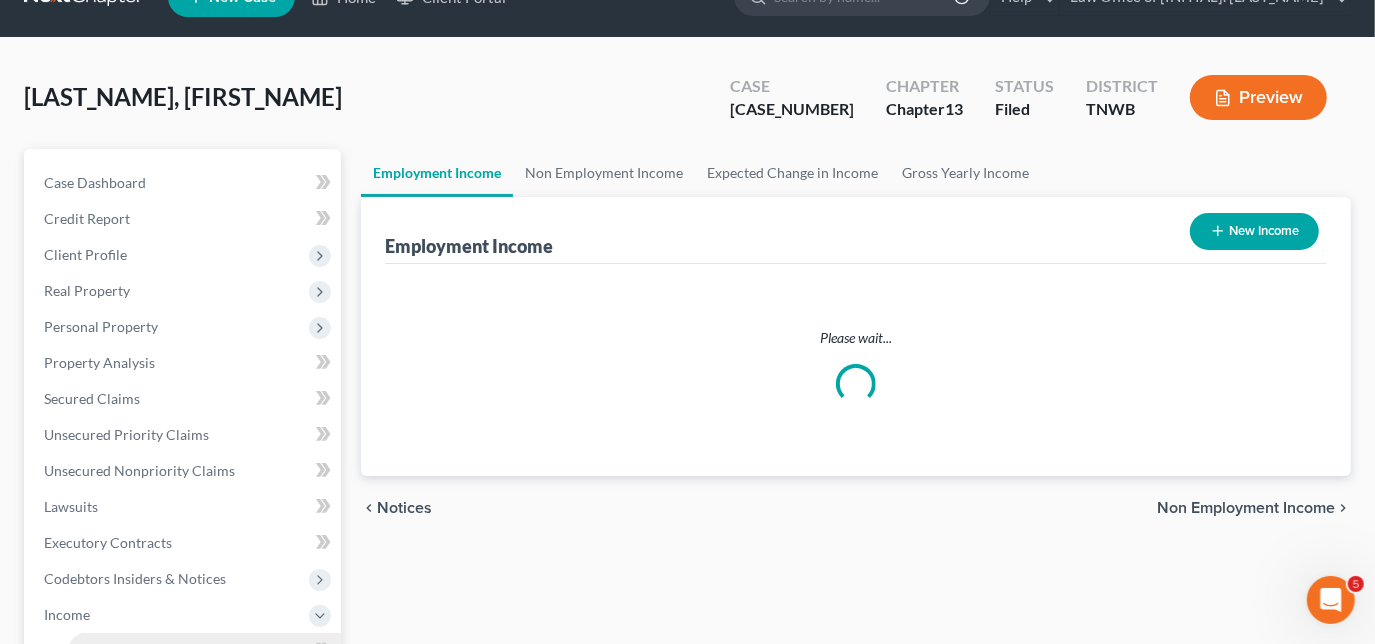 scroll, scrollTop: 0, scrollLeft: 0, axis: both 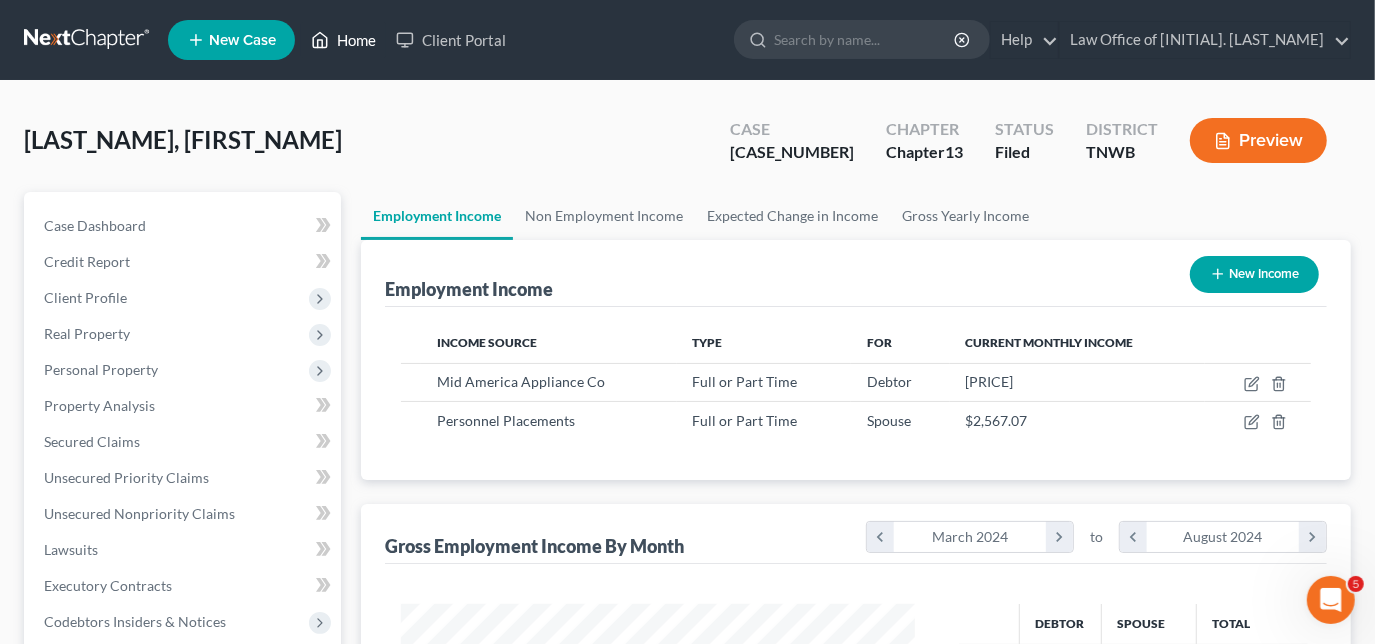 click on "Home" at bounding box center [343, 40] 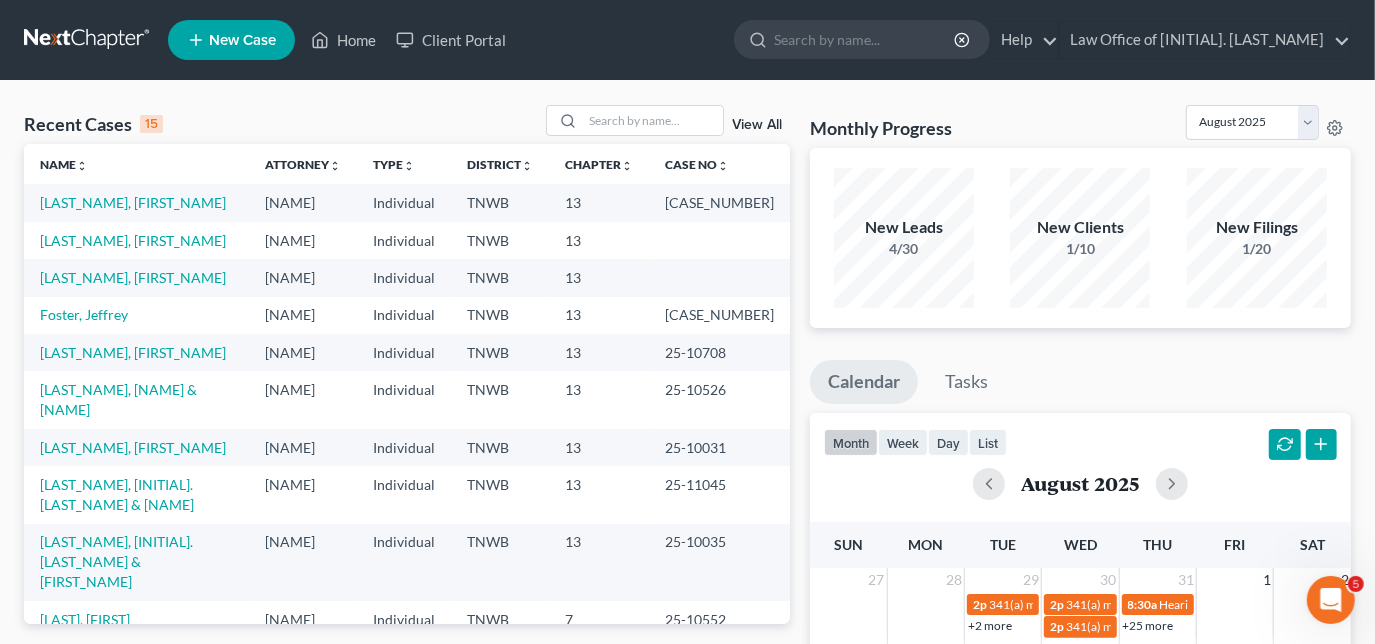 click on "Foster, Jeffrey" at bounding box center (136, 315) 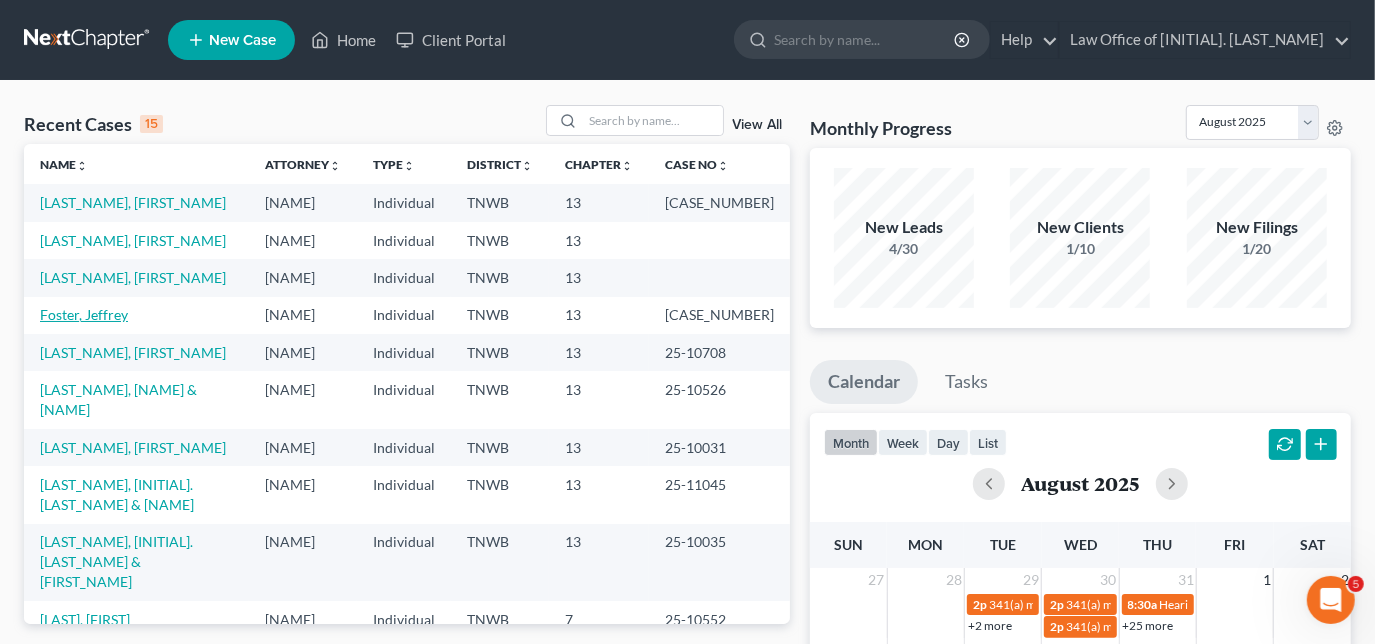 click on "Foster, Jeffrey" at bounding box center (84, 314) 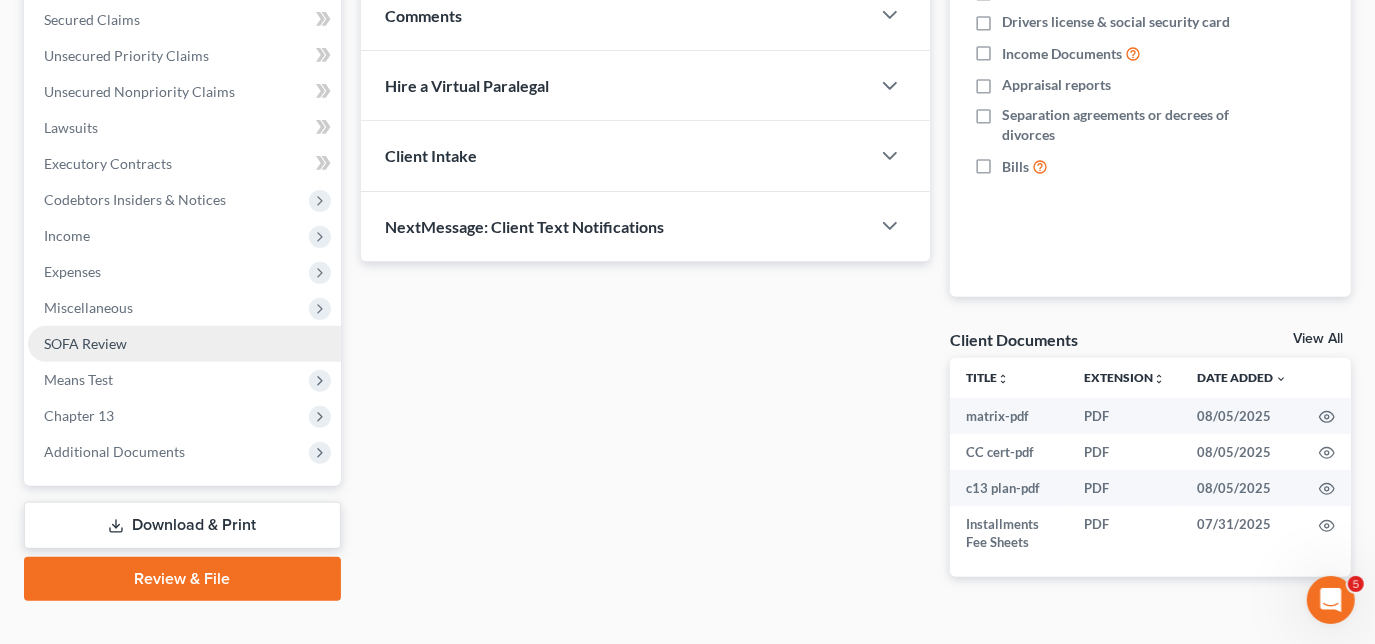 scroll, scrollTop: 454, scrollLeft: 0, axis: vertical 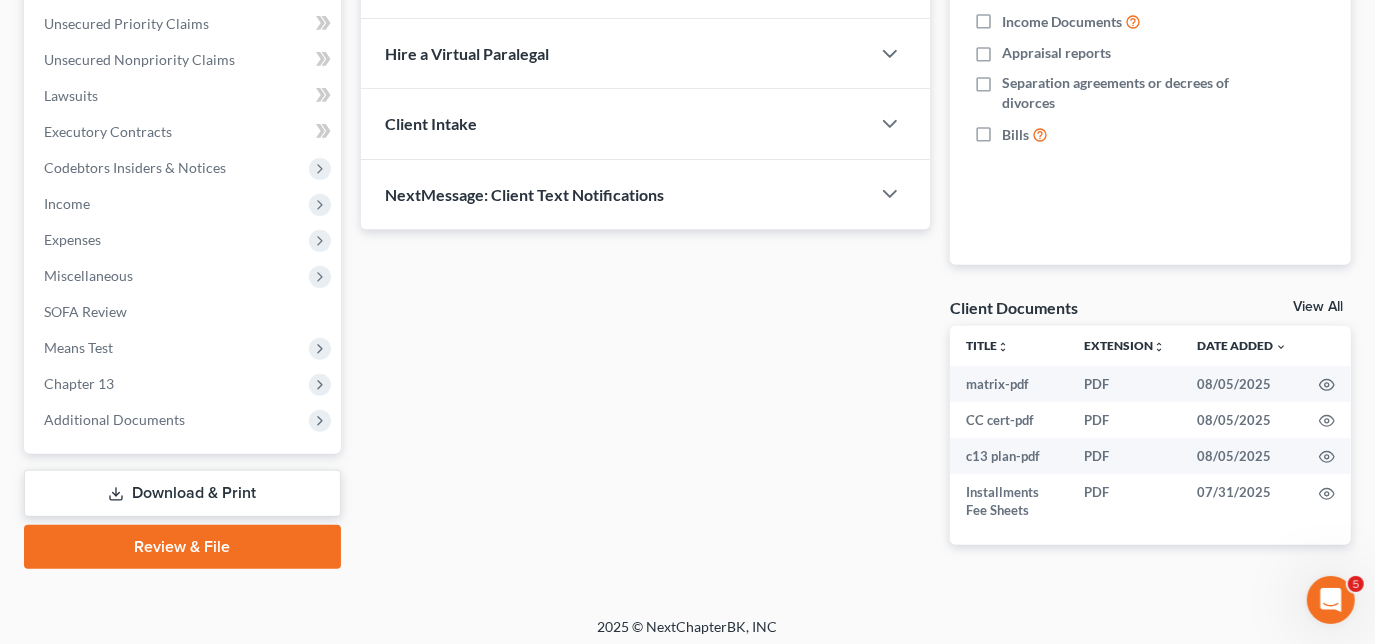 drag, startPoint x: 129, startPoint y: 494, endPoint x: 183, endPoint y: 506, distance: 55.31727 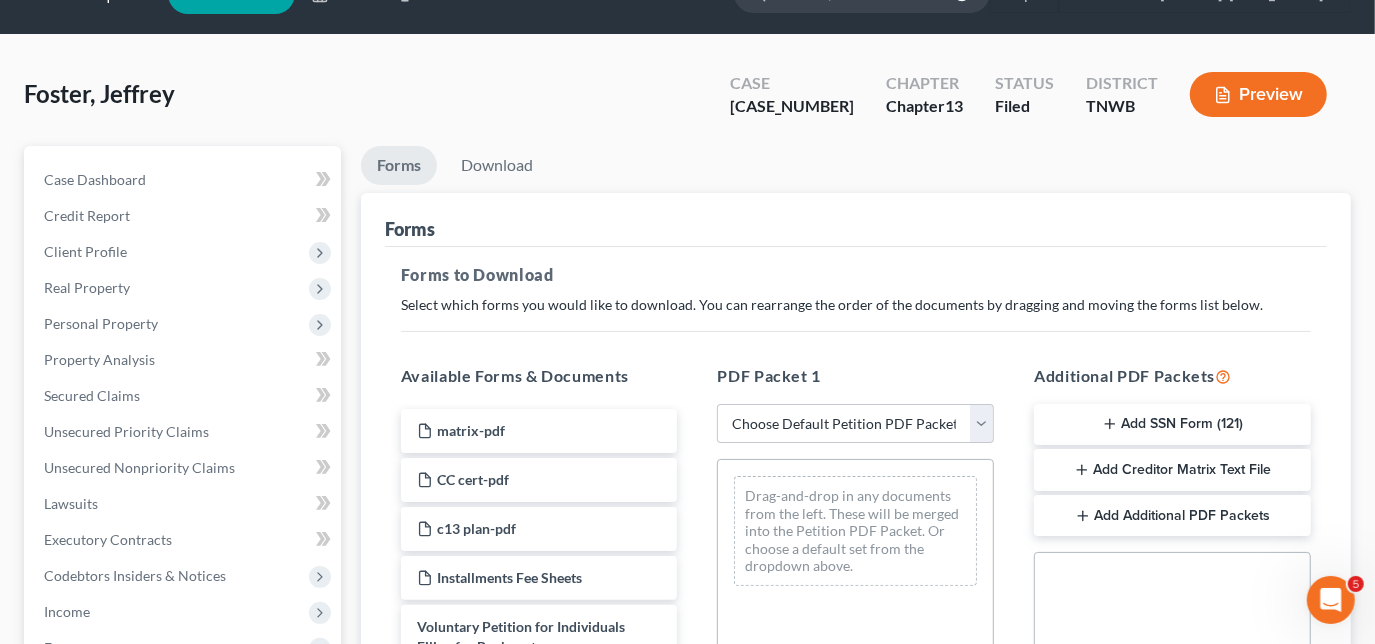 scroll, scrollTop: 90, scrollLeft: 0, axis: vertical 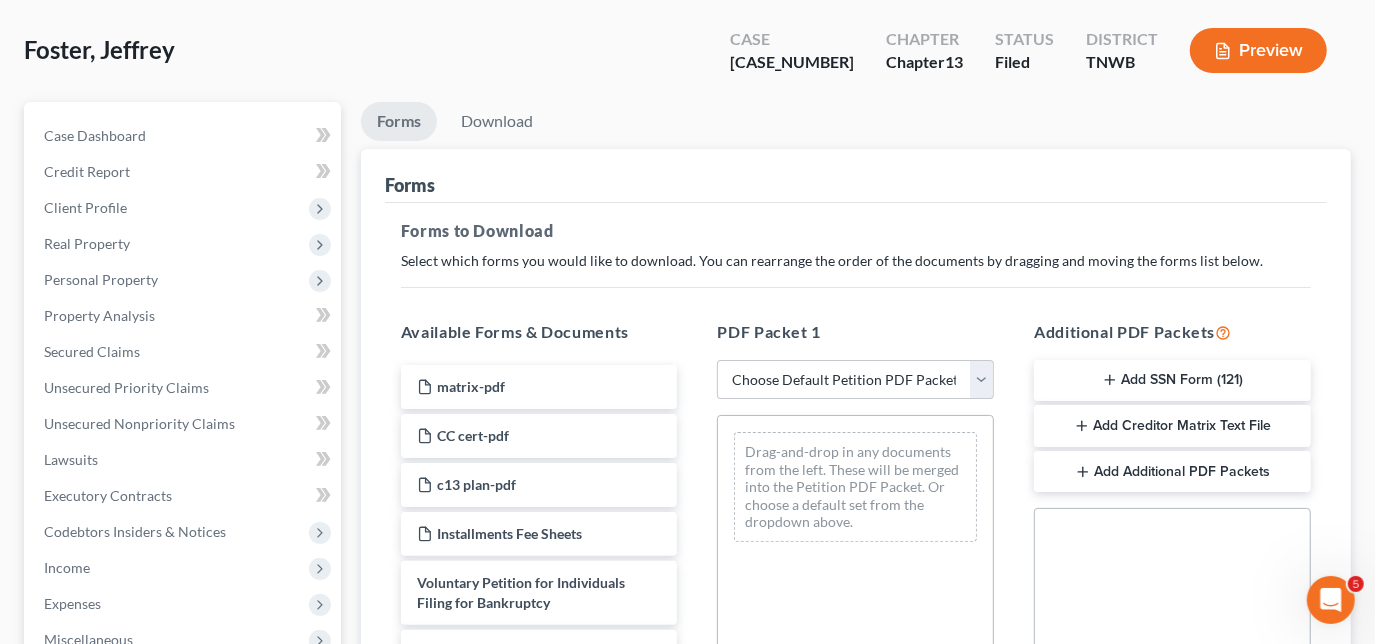 click on "Add SSN Form (121)" at bounding box center (1172, 381) 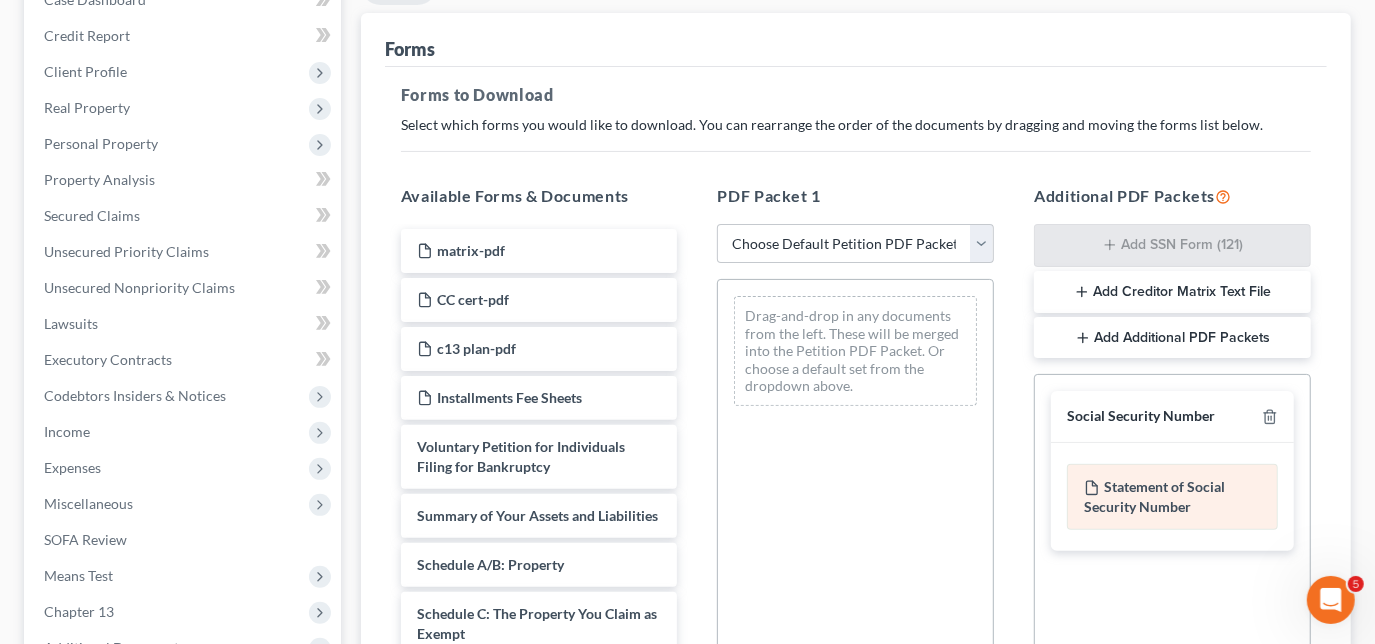 scroll, scrollTop: 589, scrollLeft: 0, axis: vertical 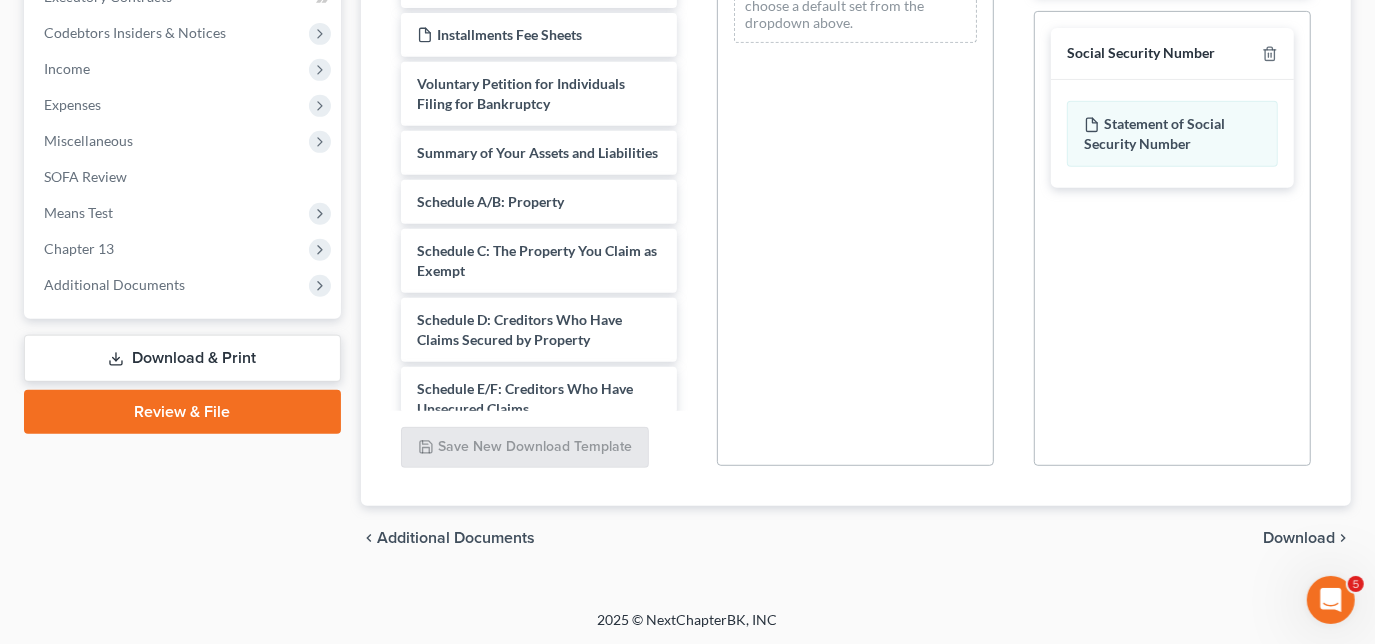 click on "Download" at bounding box center (1299, 538) 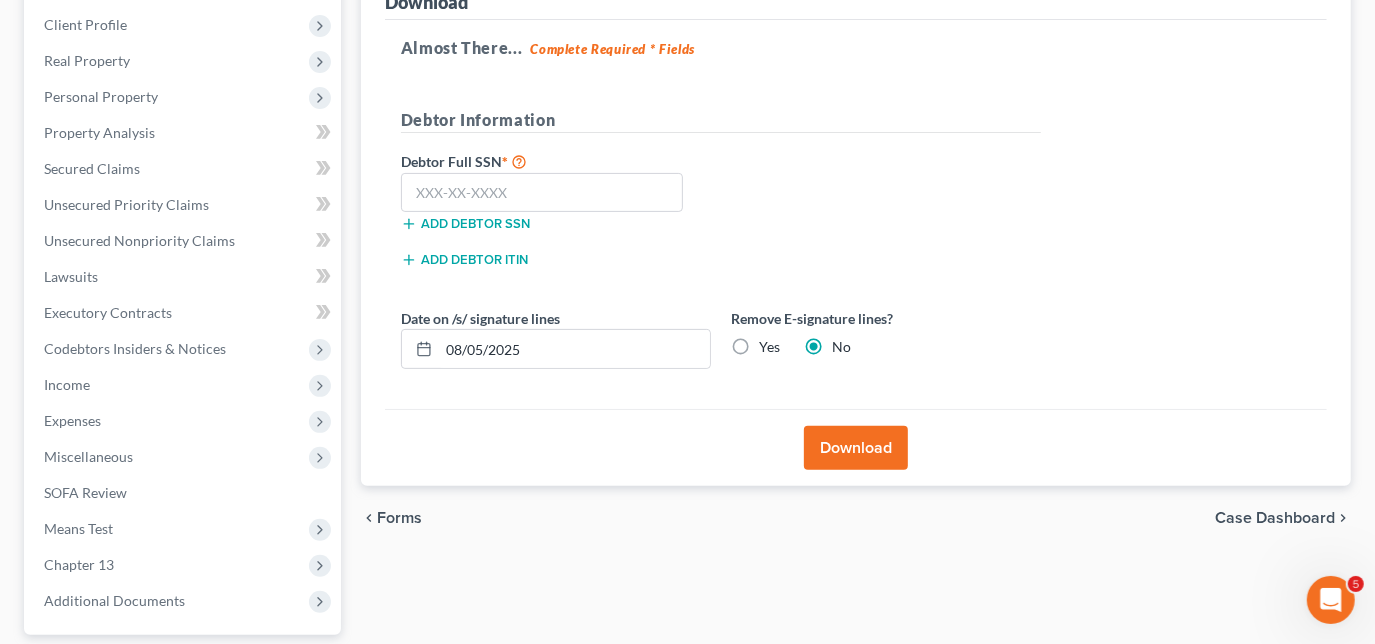 scroll, scrollTop: 272, scrollLeft: 0, axis: vertical 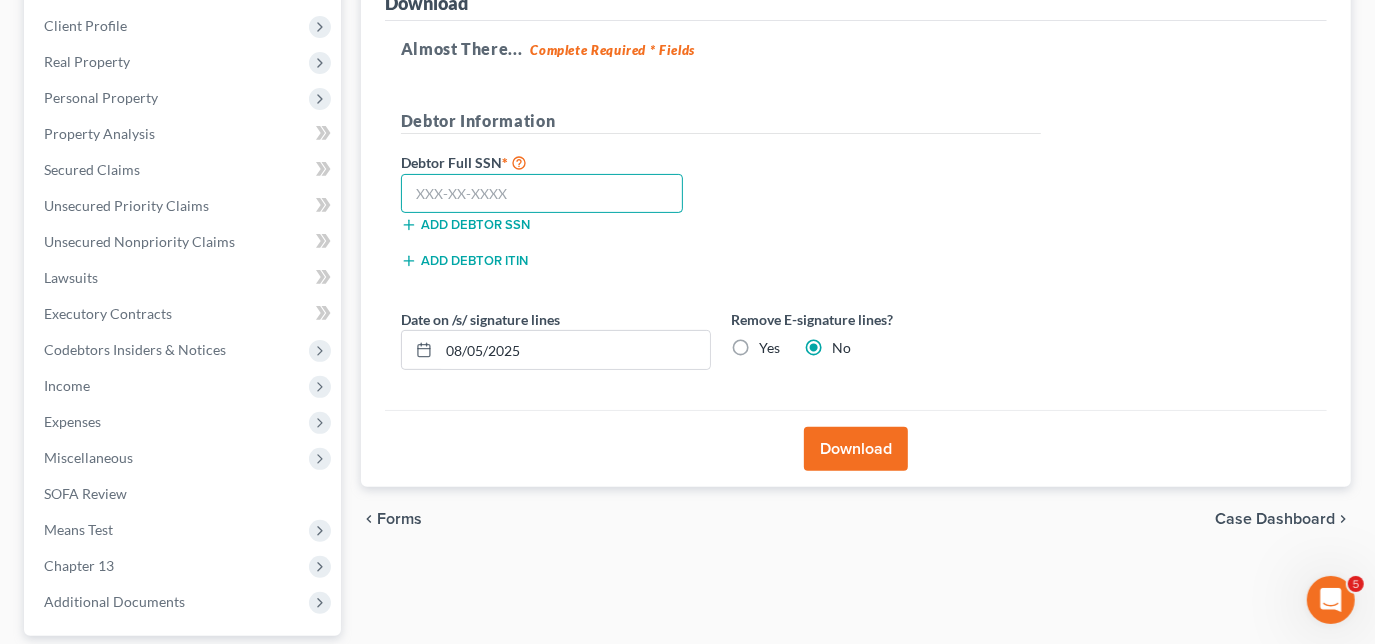 click at bounding box center [542, 194] 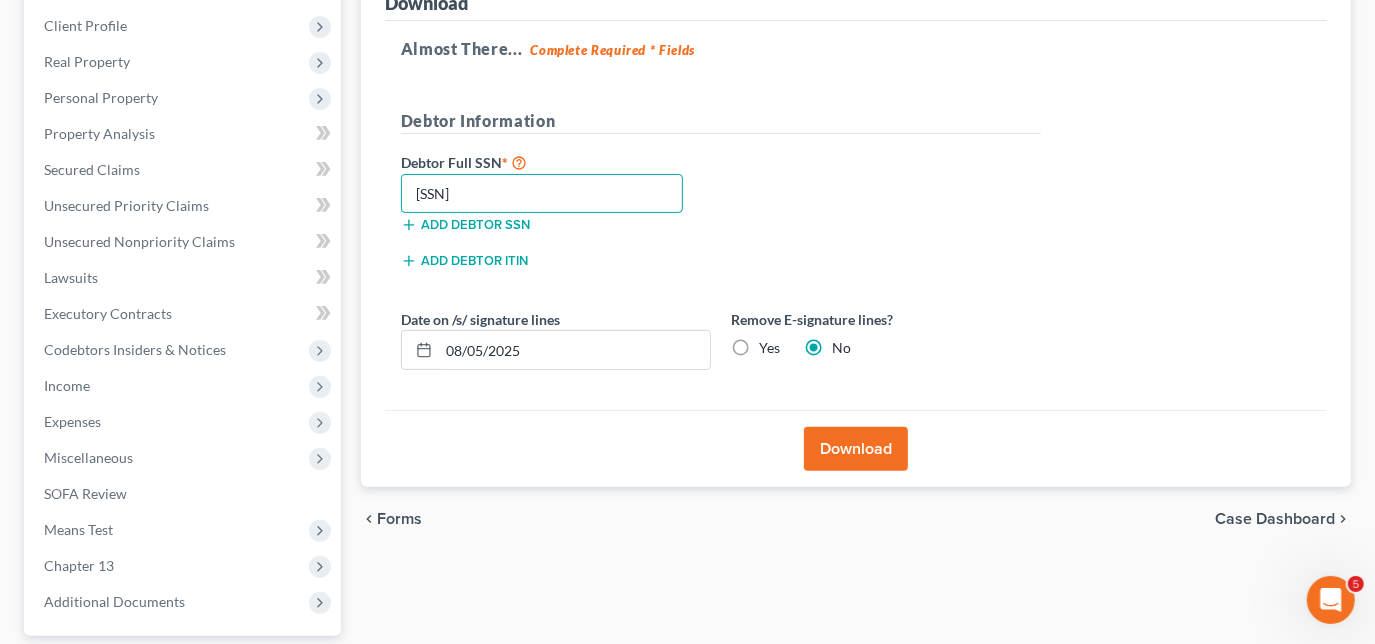 type on "[SSN]" 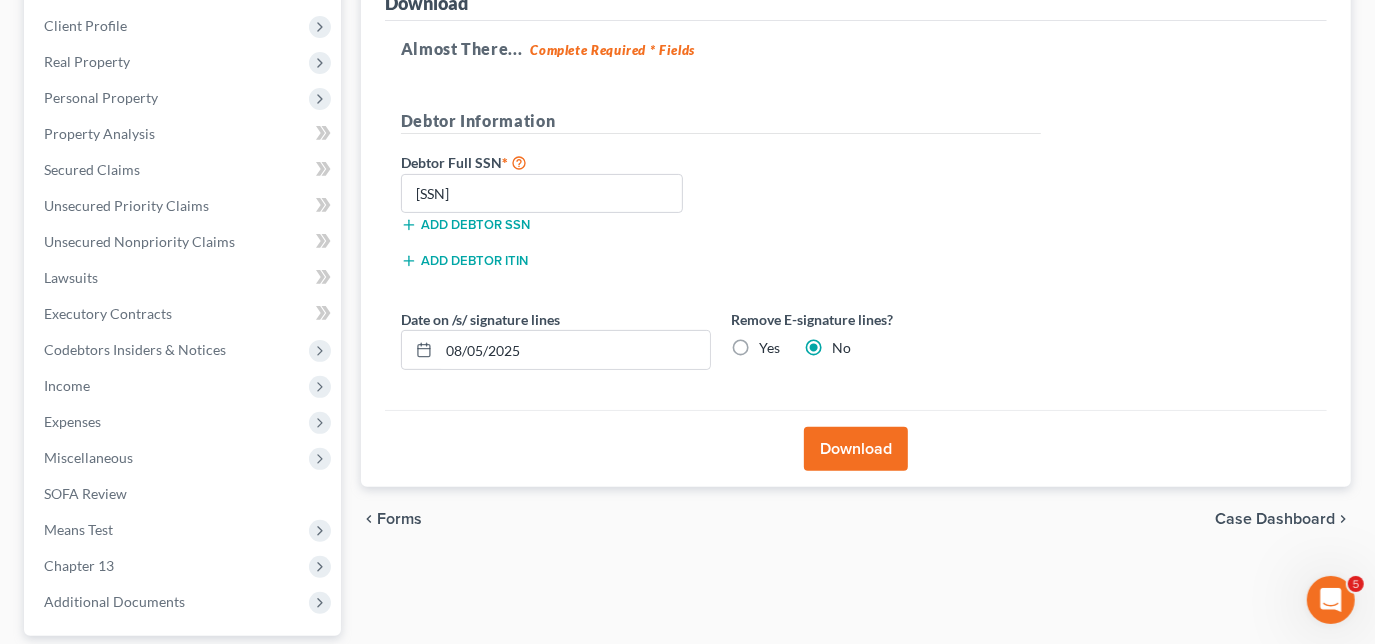 click on "Download" at bounding box center [856, 449] 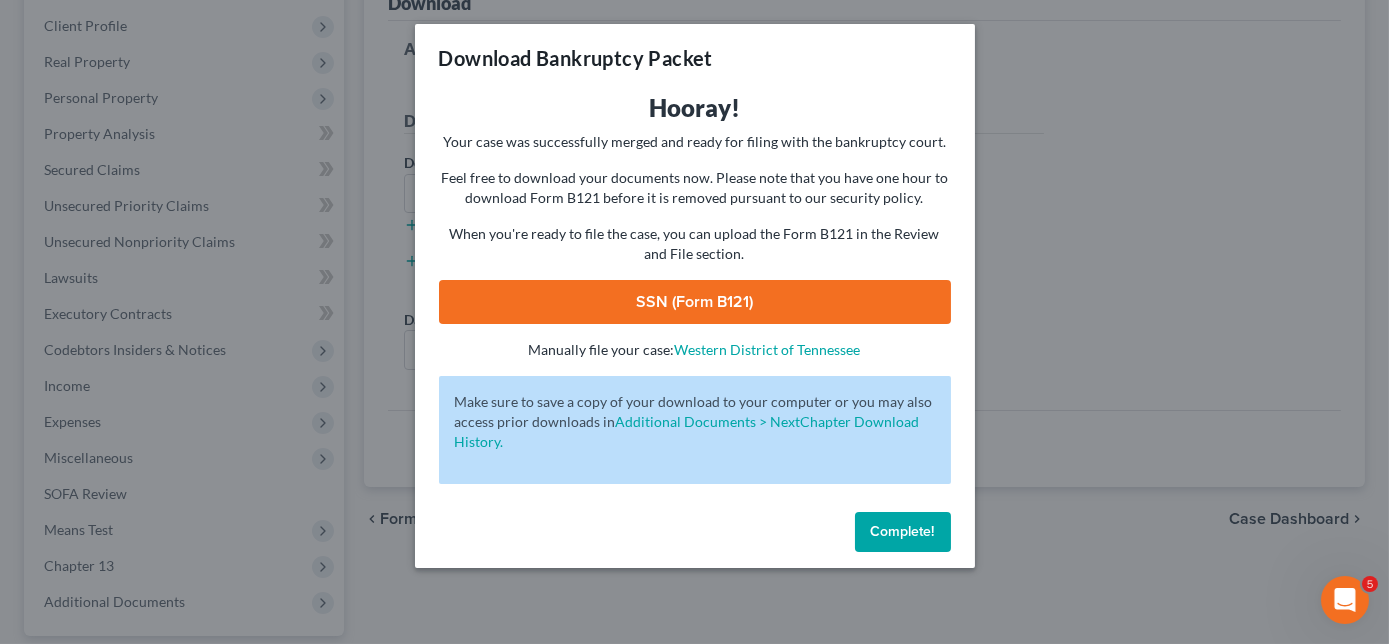 click on "SSN (Form B121)" at bounding box center (695, 302) 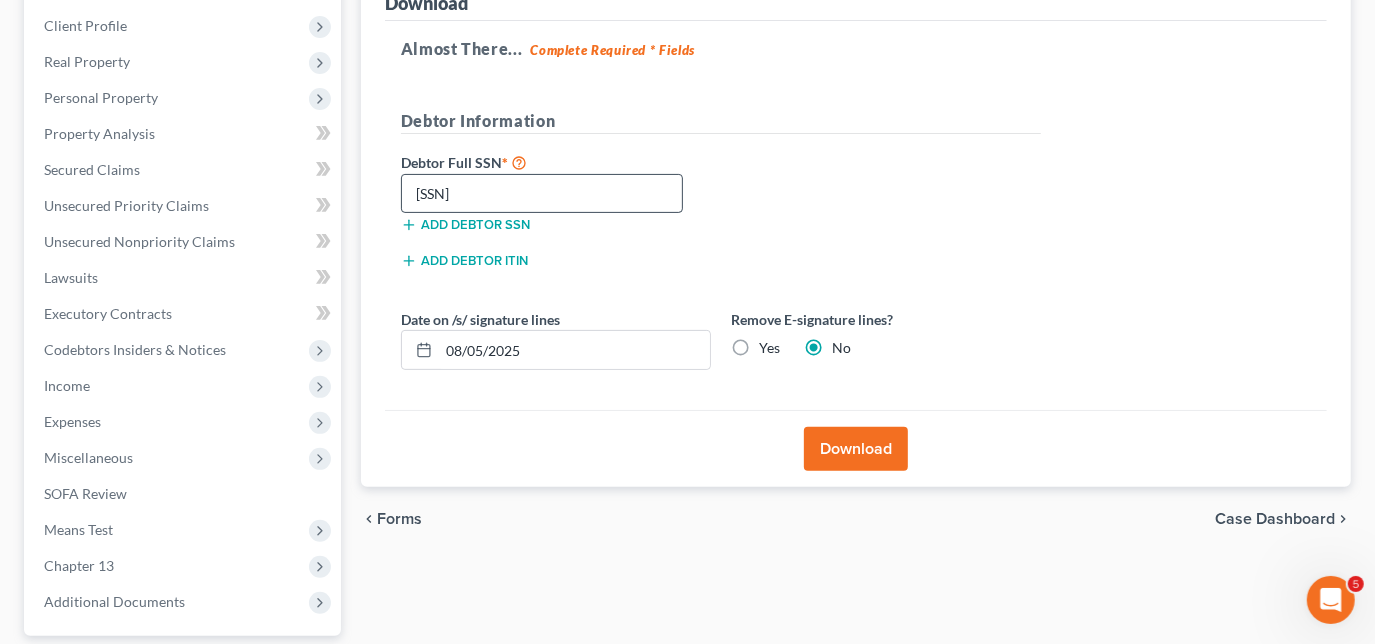scroll, scrollTop: 0, scrollLeft: 0, axis: both 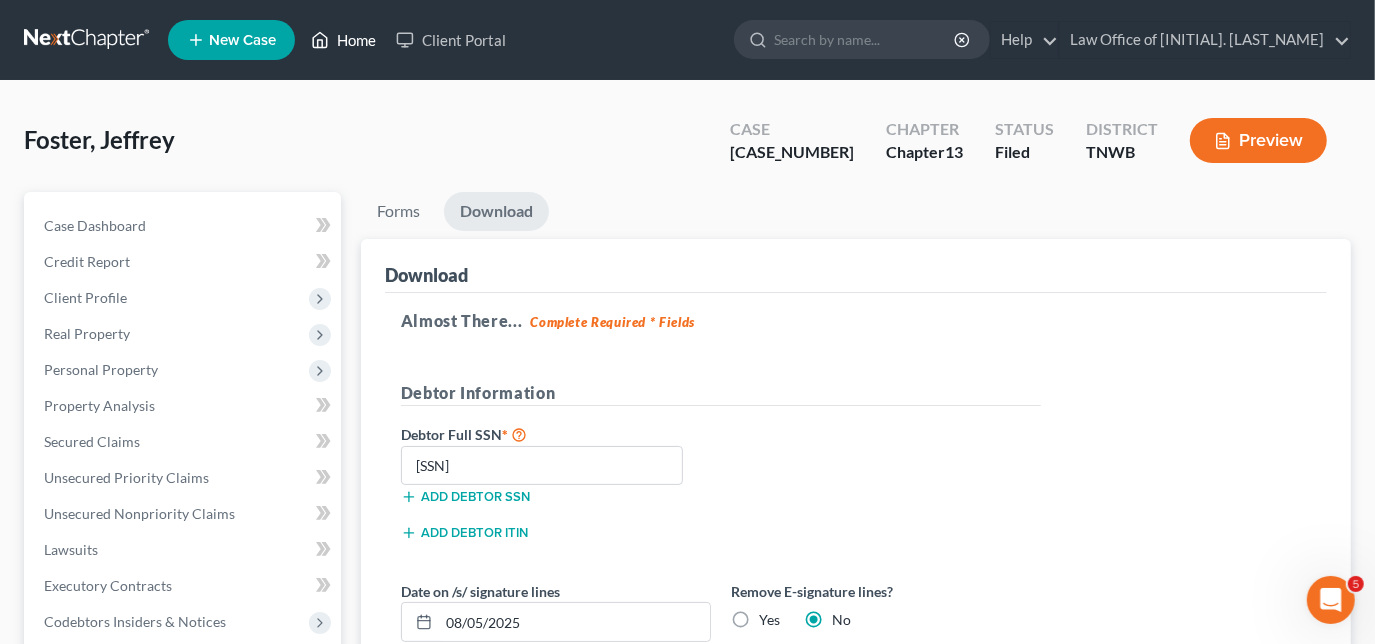 click on "Home" at bounding box center [343, 40] 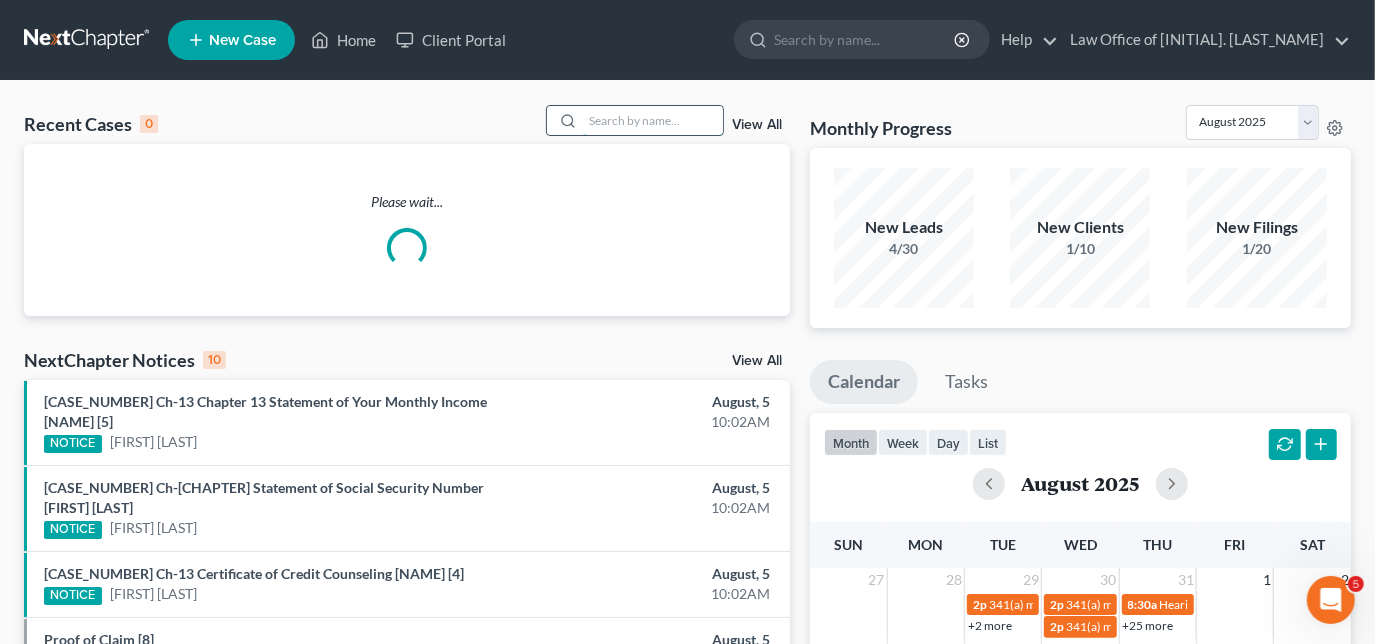 click at bounding box center (653, 120) 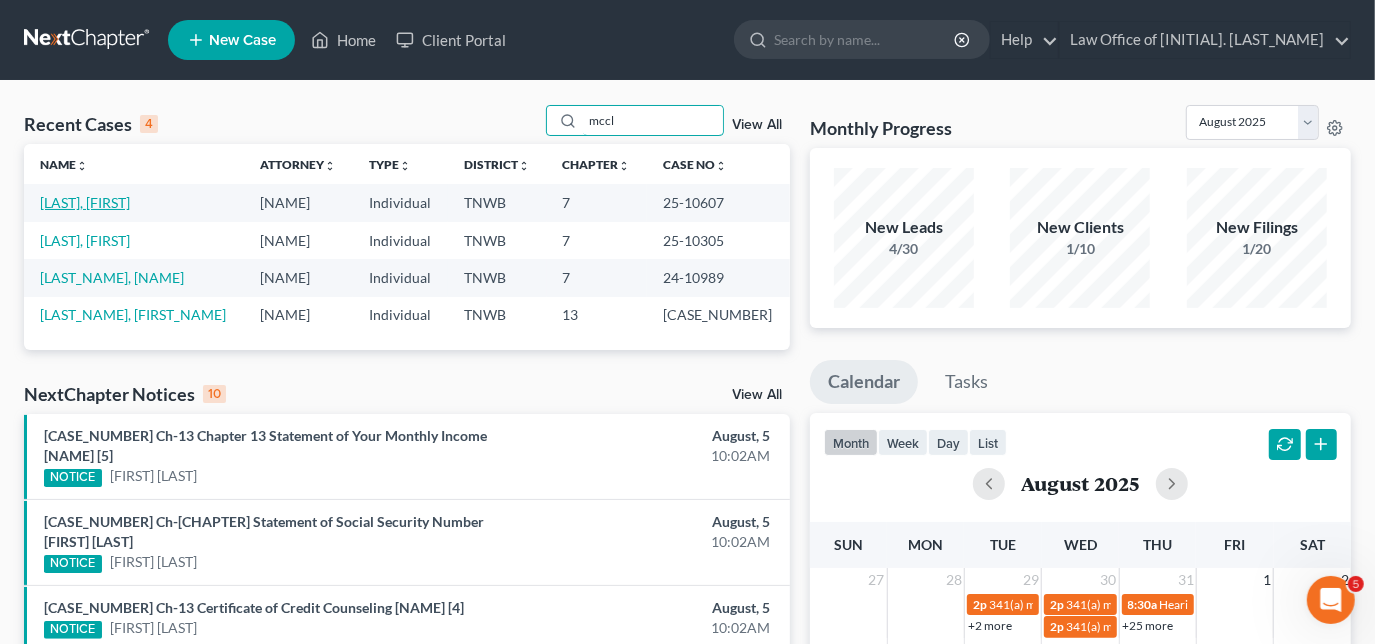 type on "mccl" 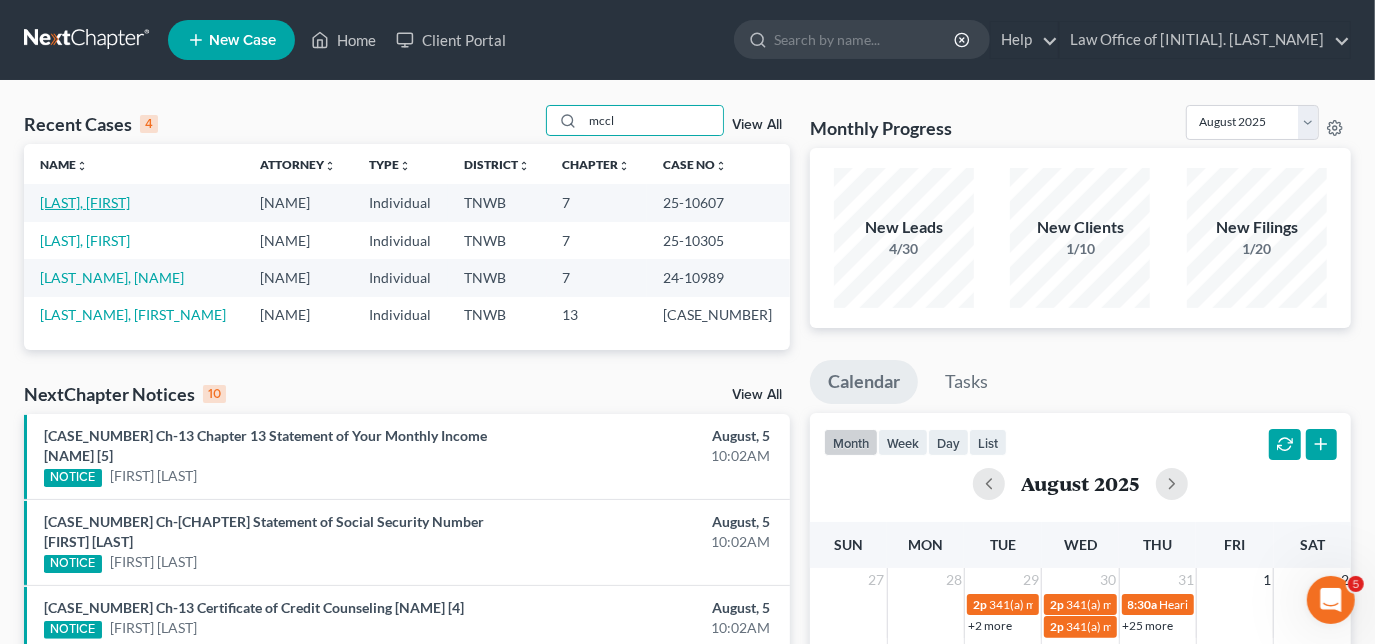click on "[LAST], [FIRST]" at bounding box center (85, 202) 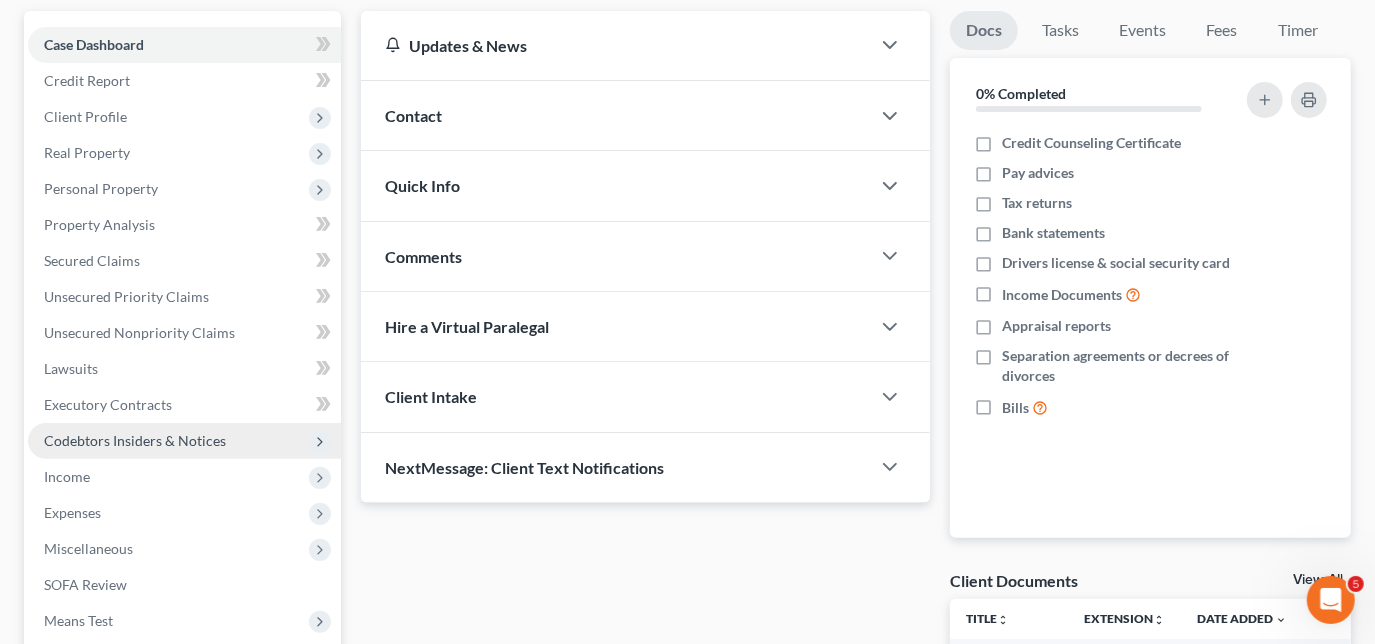 scroll, scrollTop: 181, scrollLeft: 0, axis: vertical 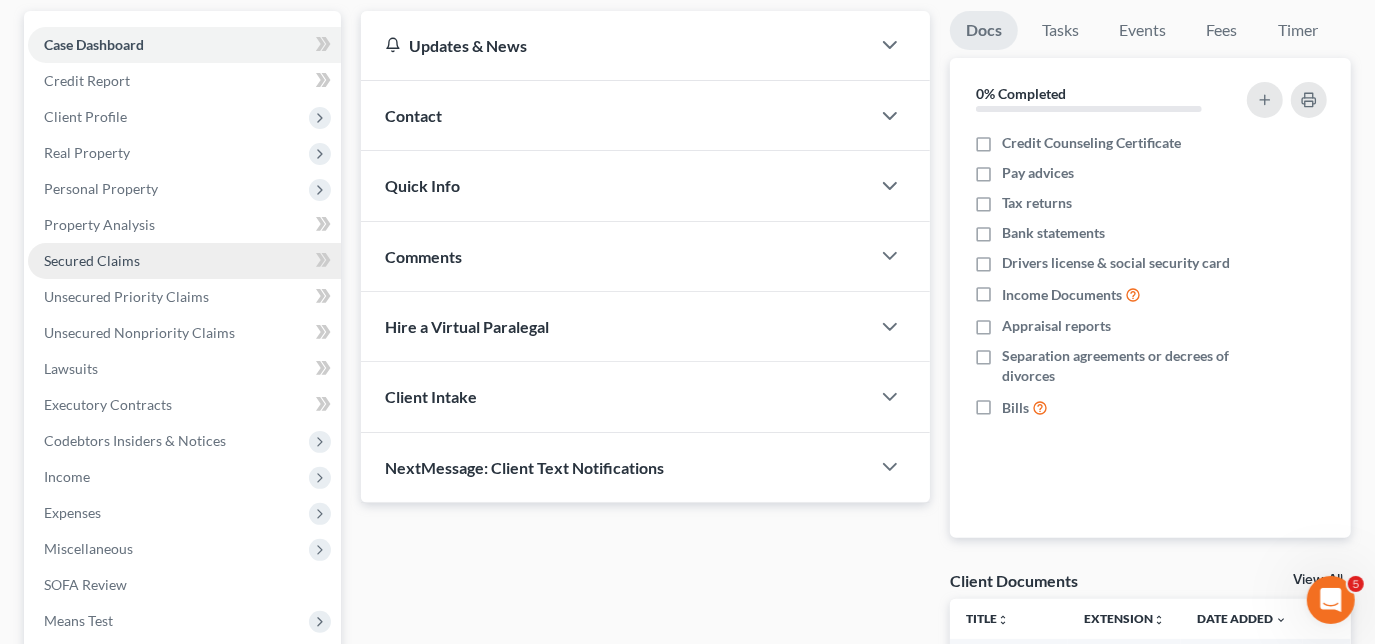 click on "Secured Claims" at bounding box center (92, 260) 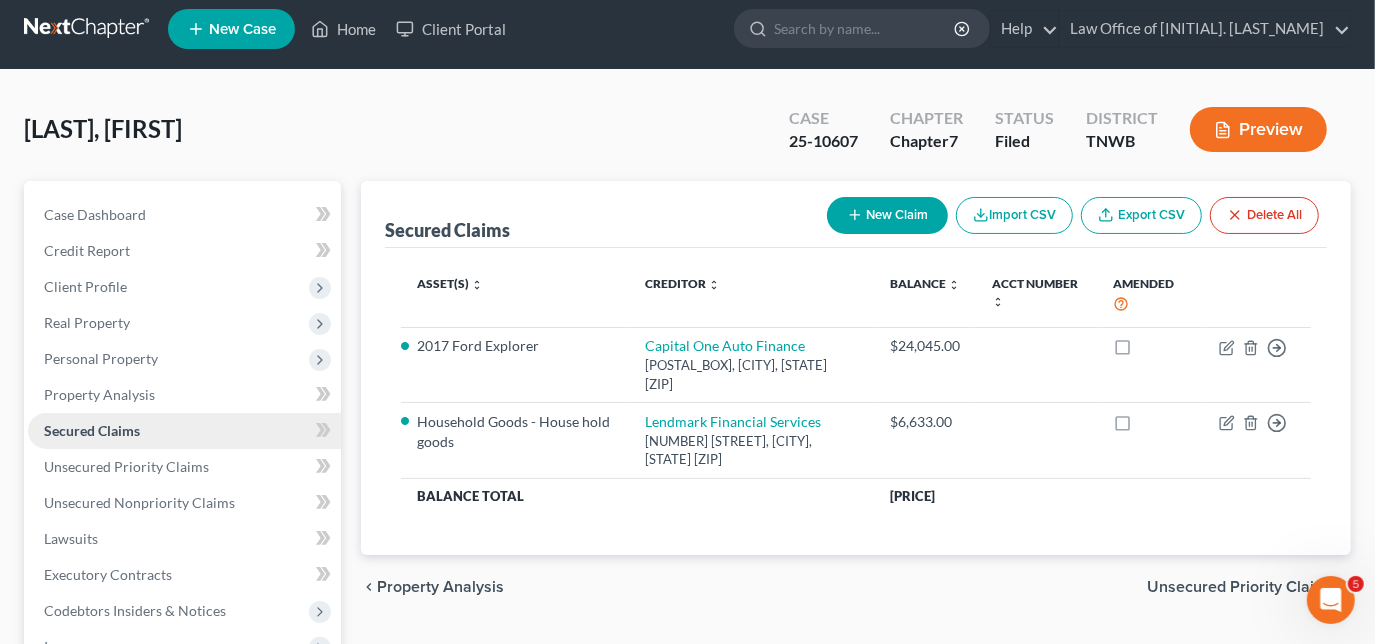 scroll, scrollTop: 0, scrollLeft: 0, axis: both 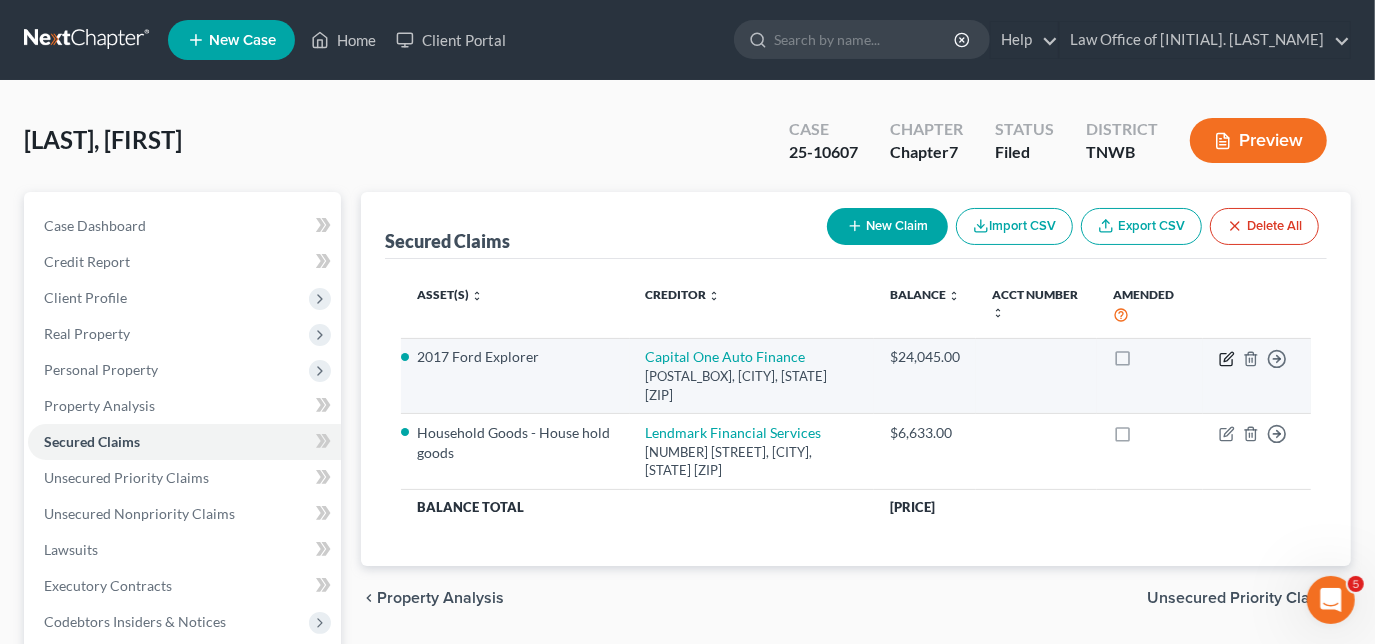 click 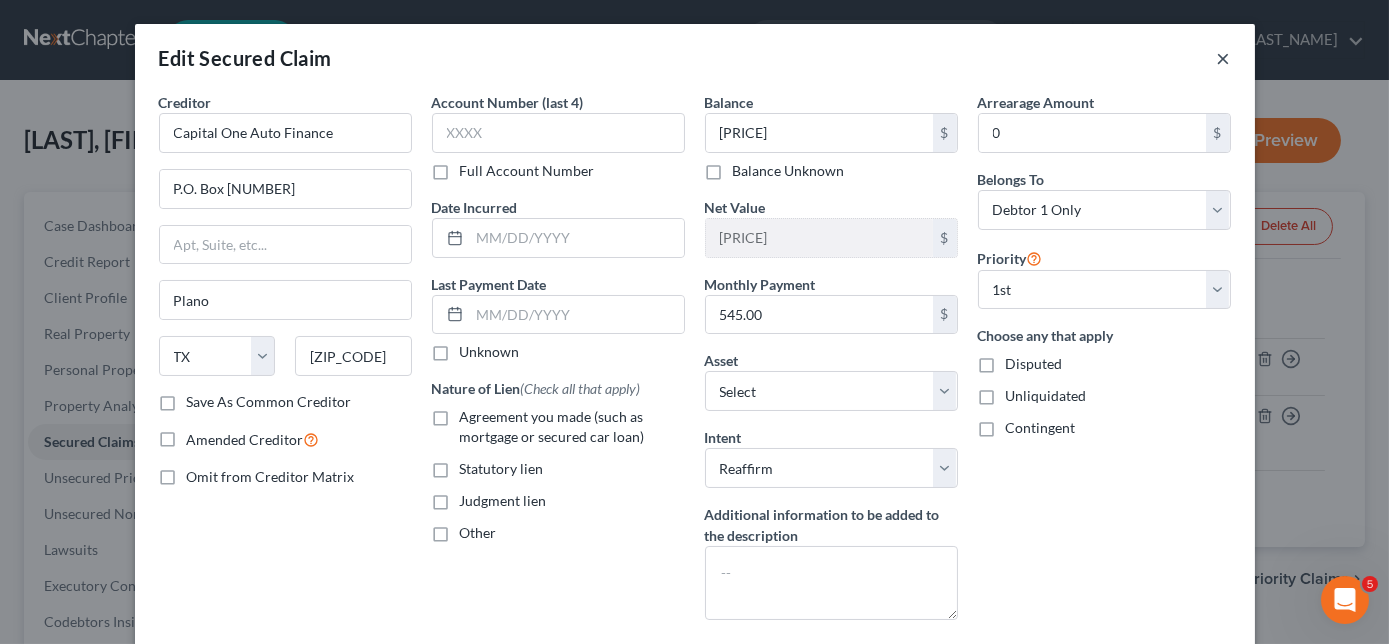 click on "×" at bounding box center (1224, 58) 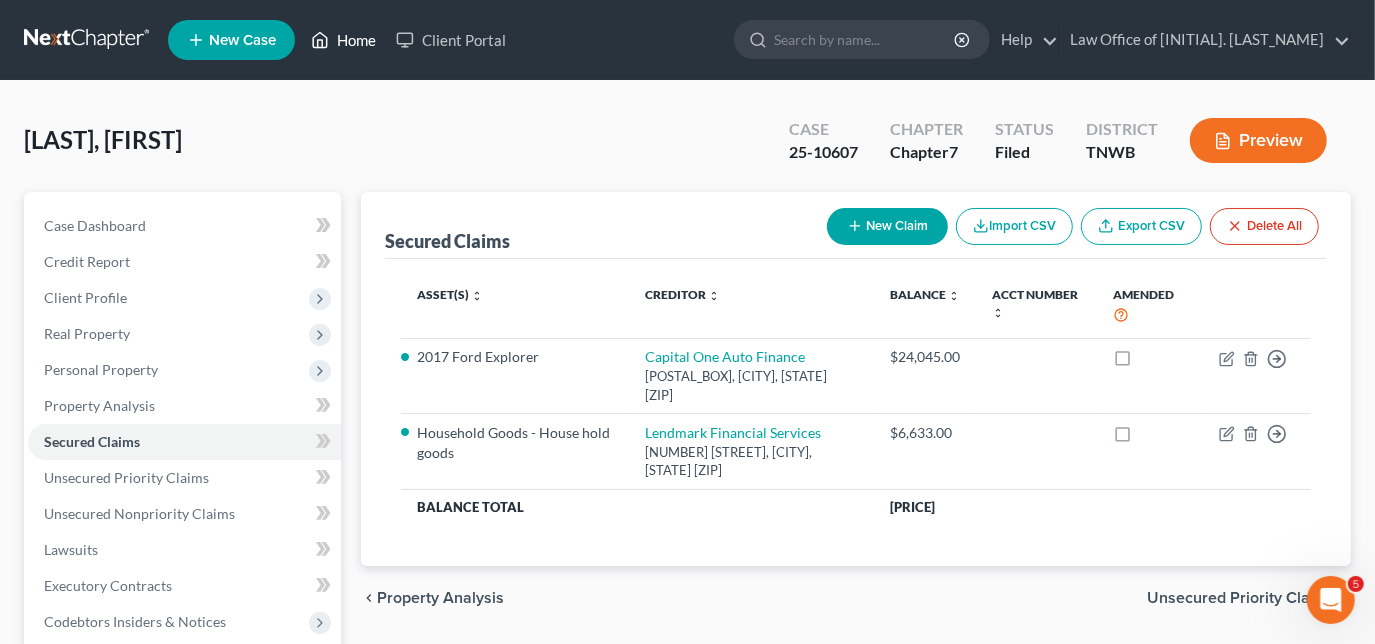 click on "Home" at bounding box center [343, 40] 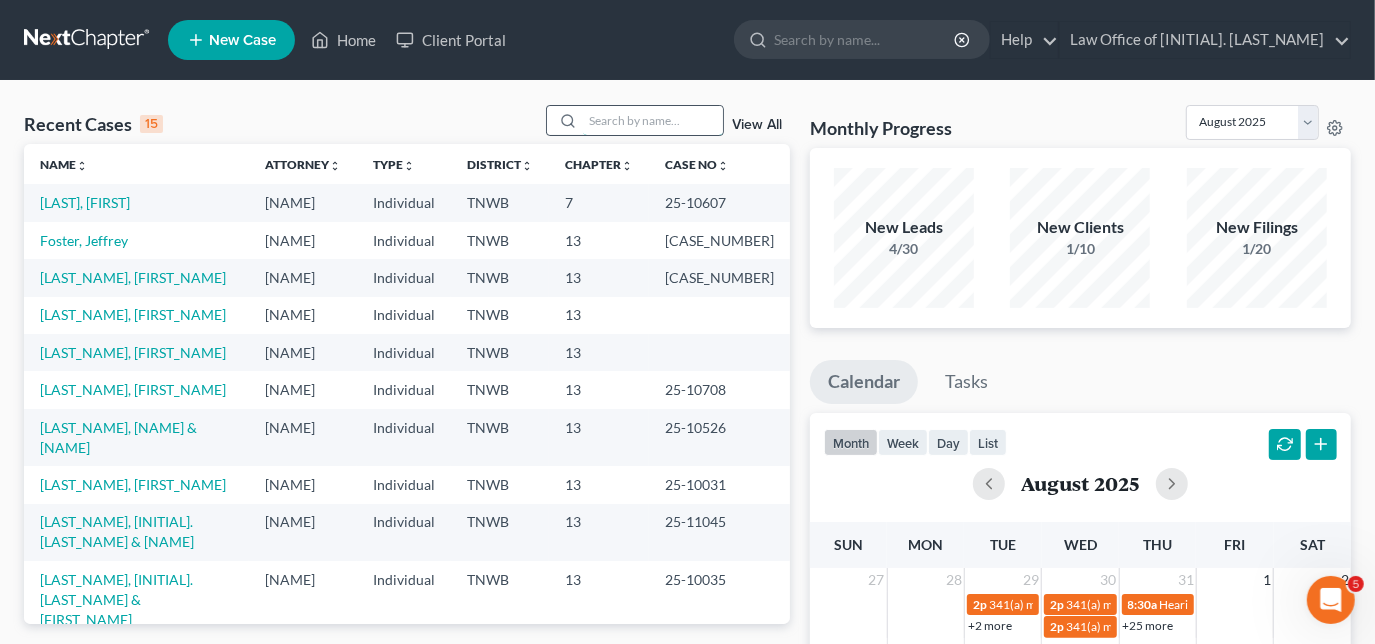 click at bounding box center [653, 120] 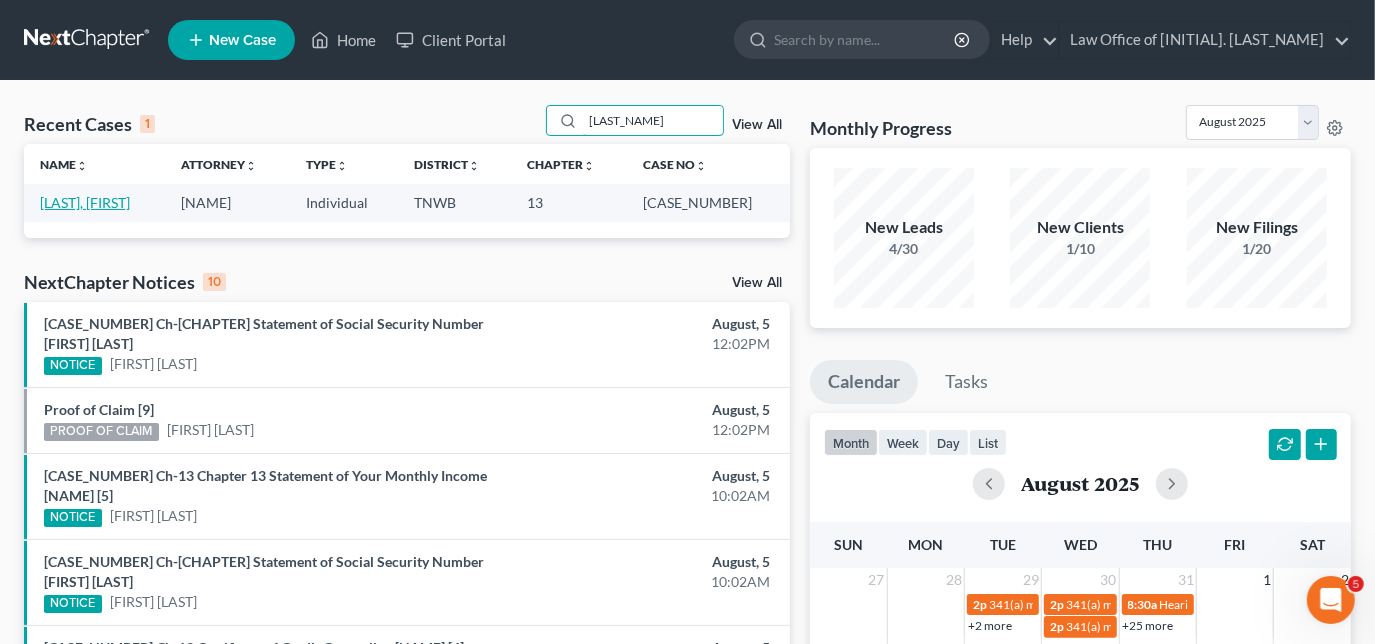 type on "[LAST_NAME]" 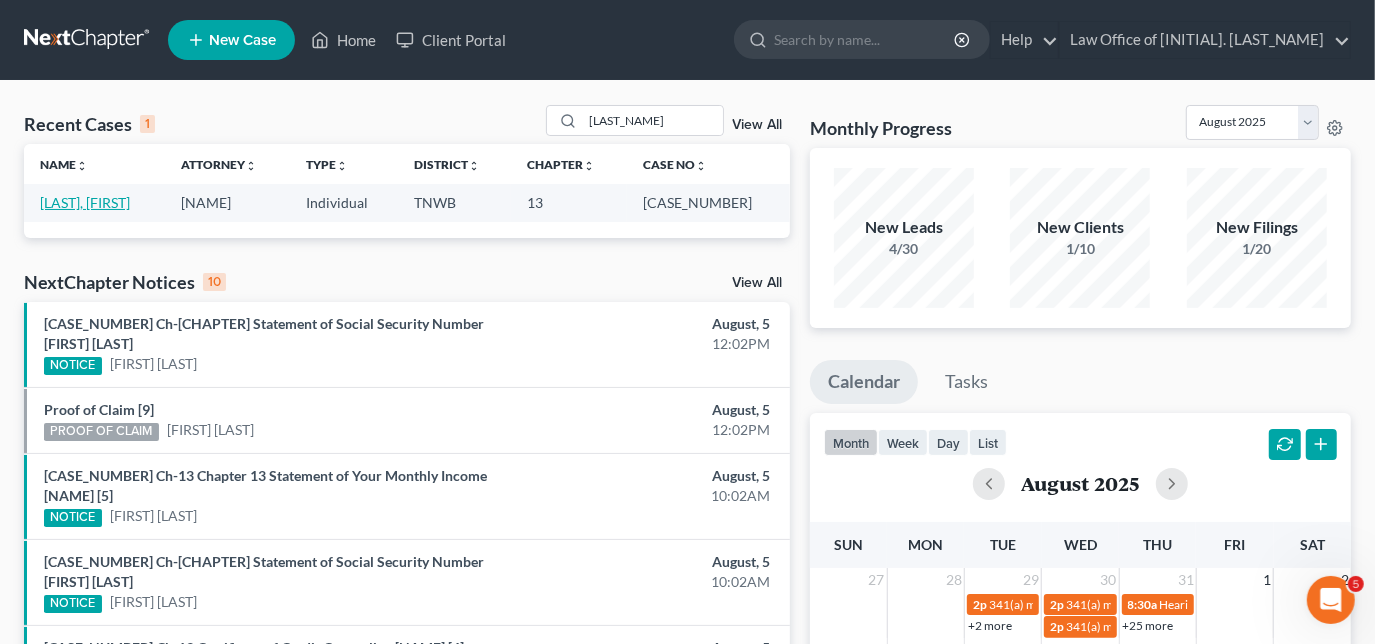 click on "[LAST], [FIRST]" at bounding box center (85, 202) 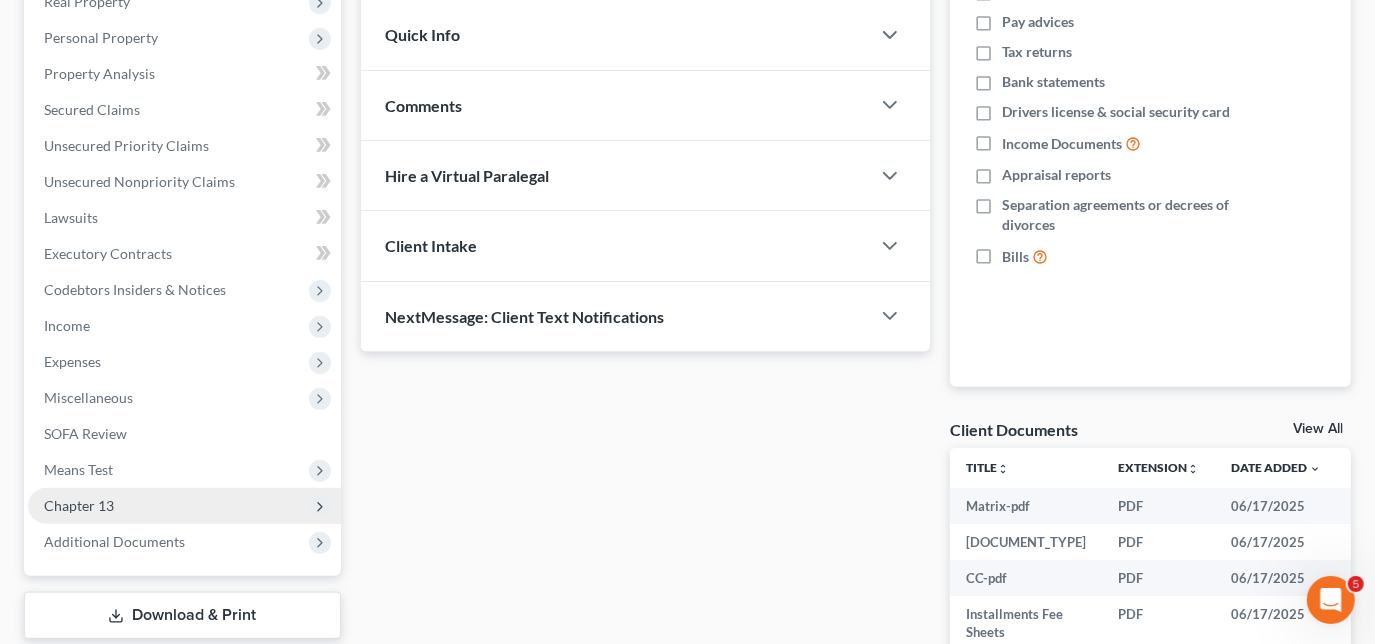 scroll, scrollTop: 363, scrollLeft: 0, axis: vertical 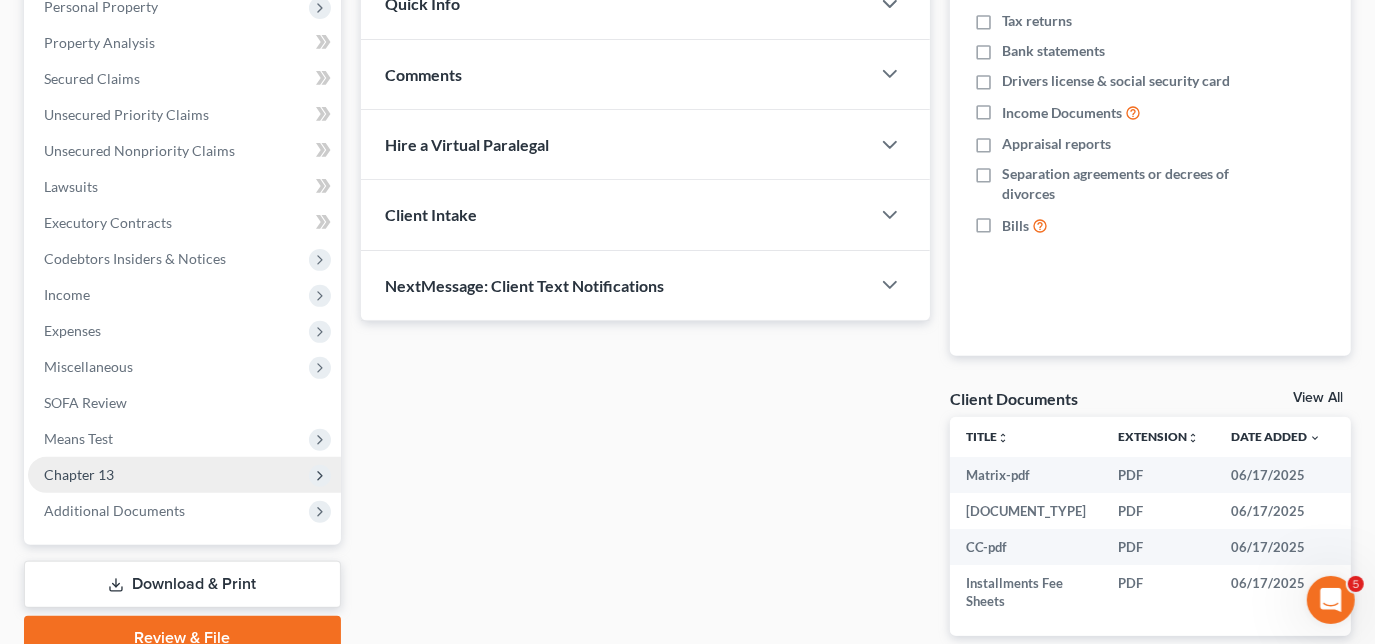 drag, startPoint x: 100, startPoint y: 464, endPoint x: 137, endPoint y: 464, distance: 37 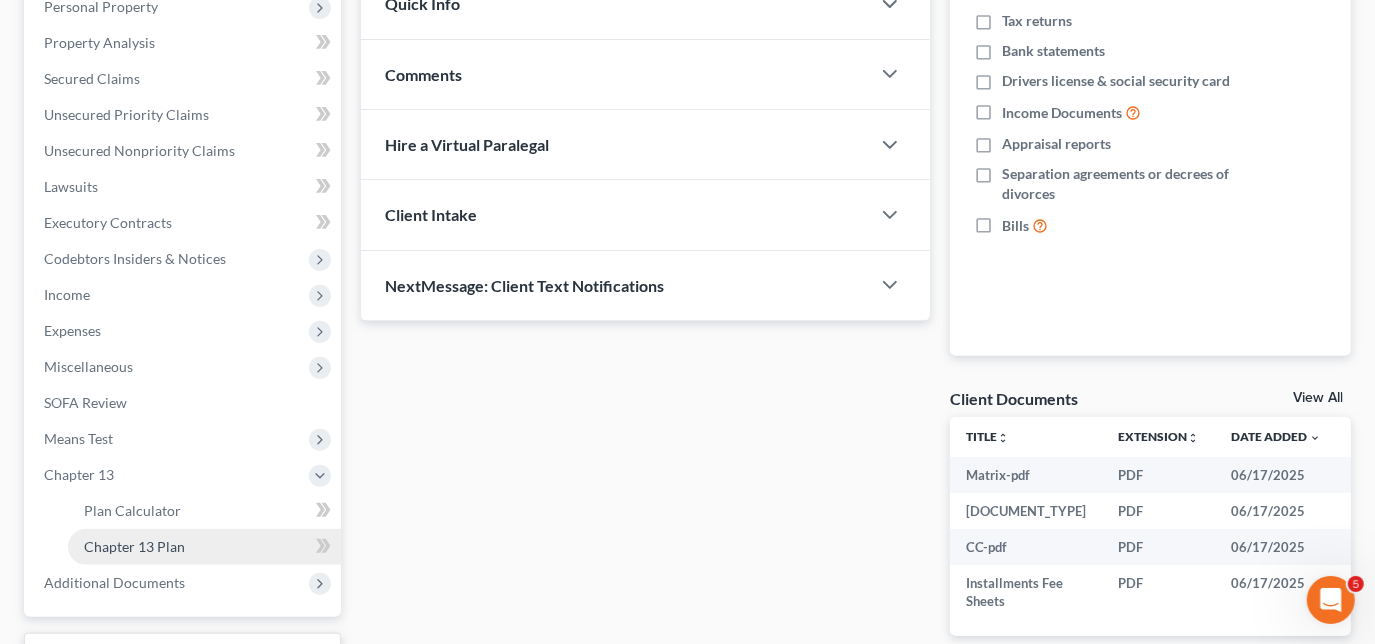 click on "Chapter 13 Plan" at bounding box center (204, 547) 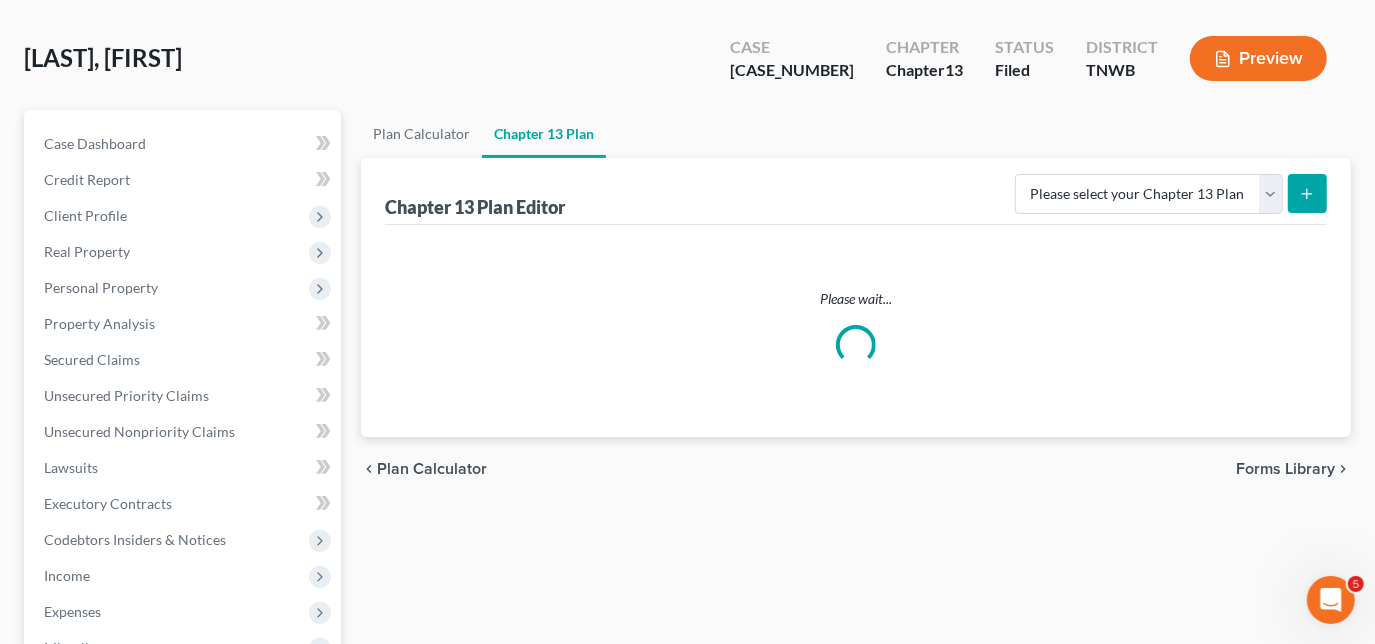 scroll, scrollTop: 0, scrollLeft: 0, axis: both 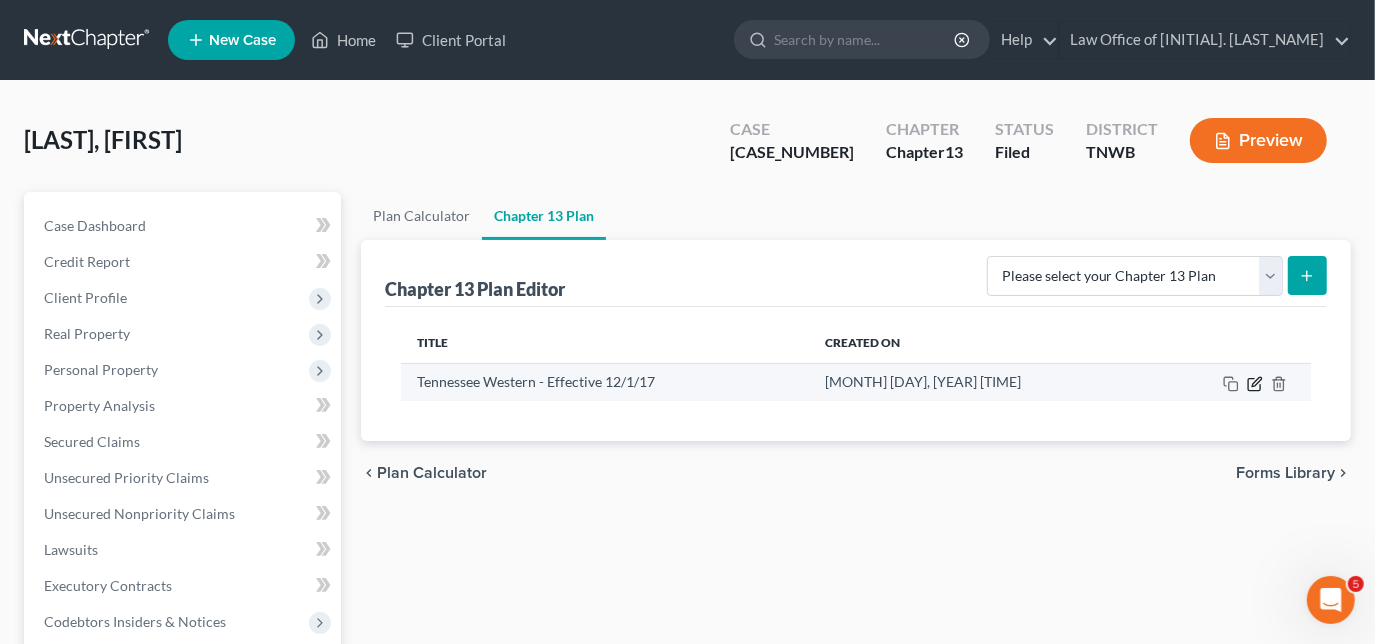 click 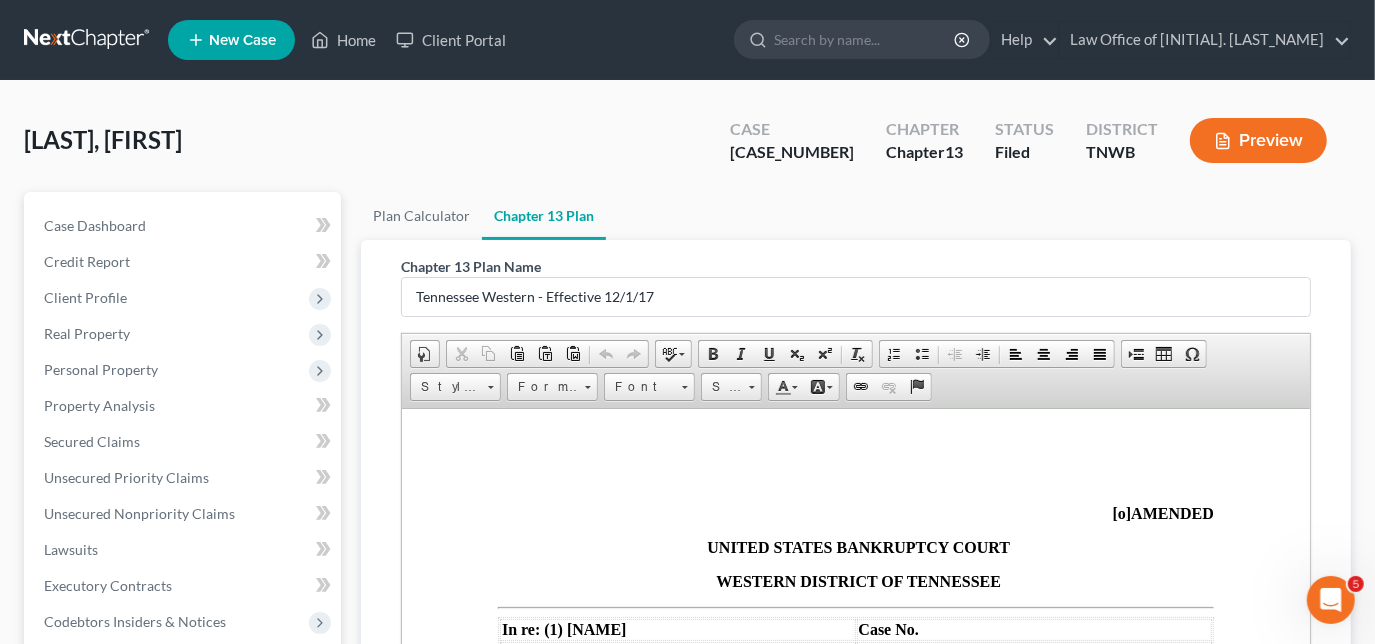 scroll, scrollTop: 0, scrollLeft: 0, axis: both 